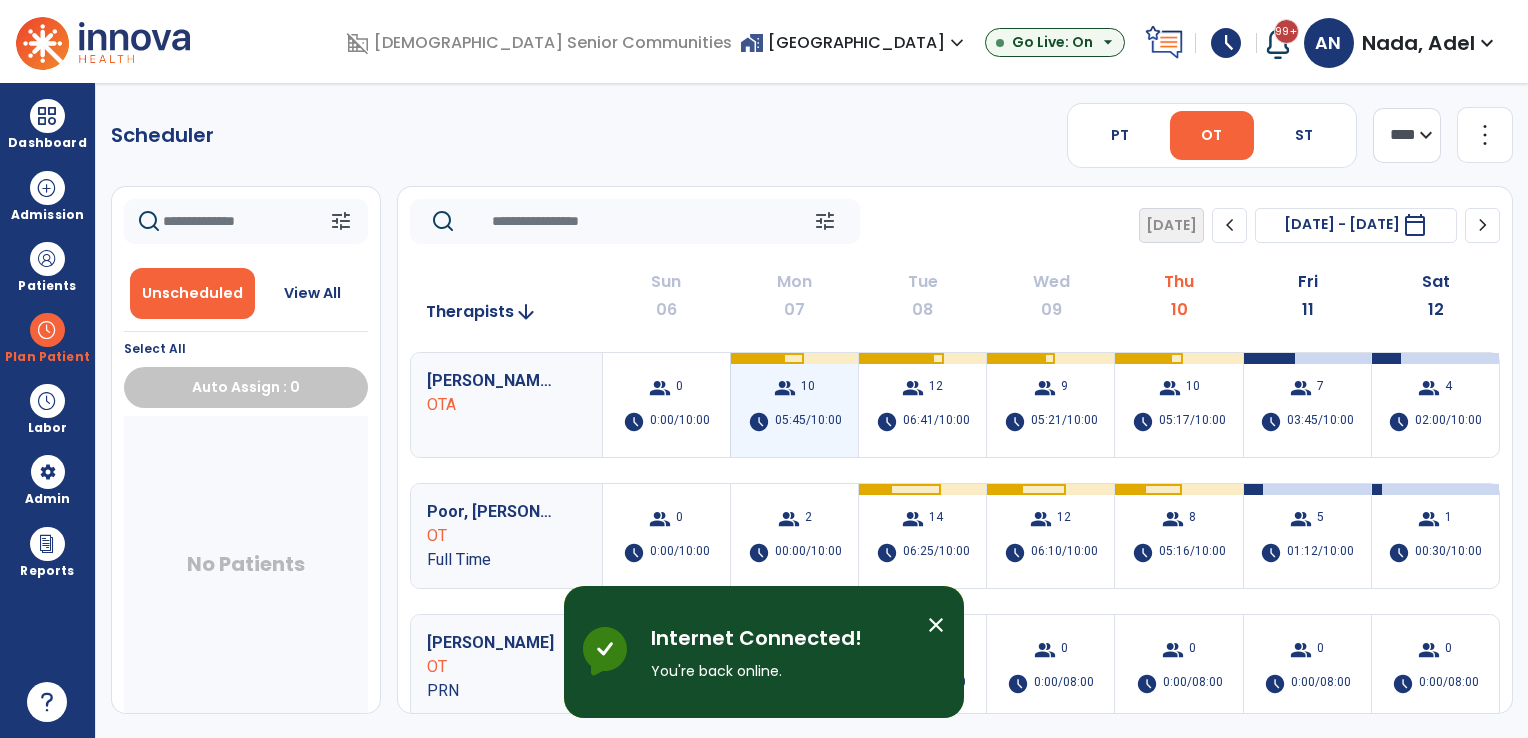 scroll, scrollTop: 0, scrollLeft: 0, axis: both 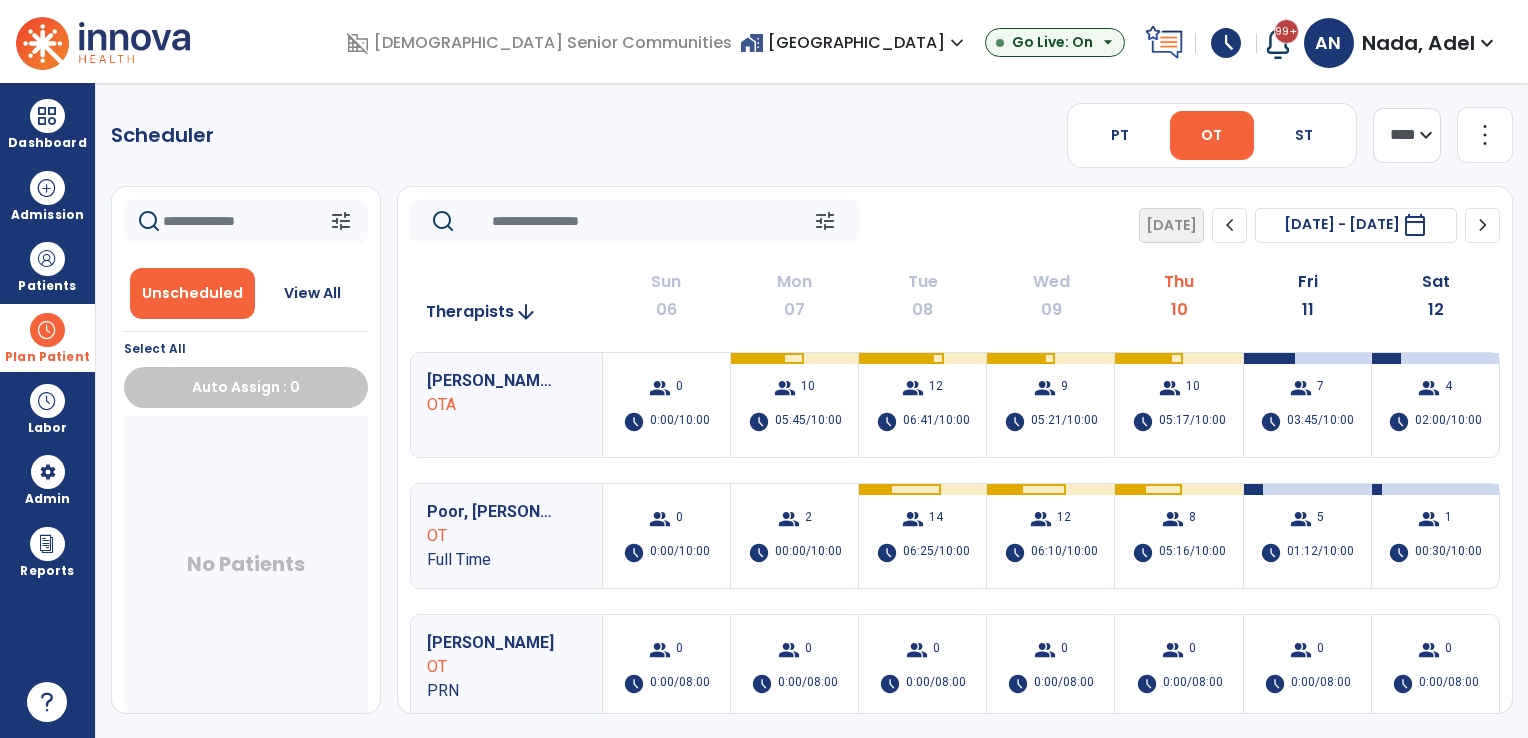 click at bounding box center (47, 330) 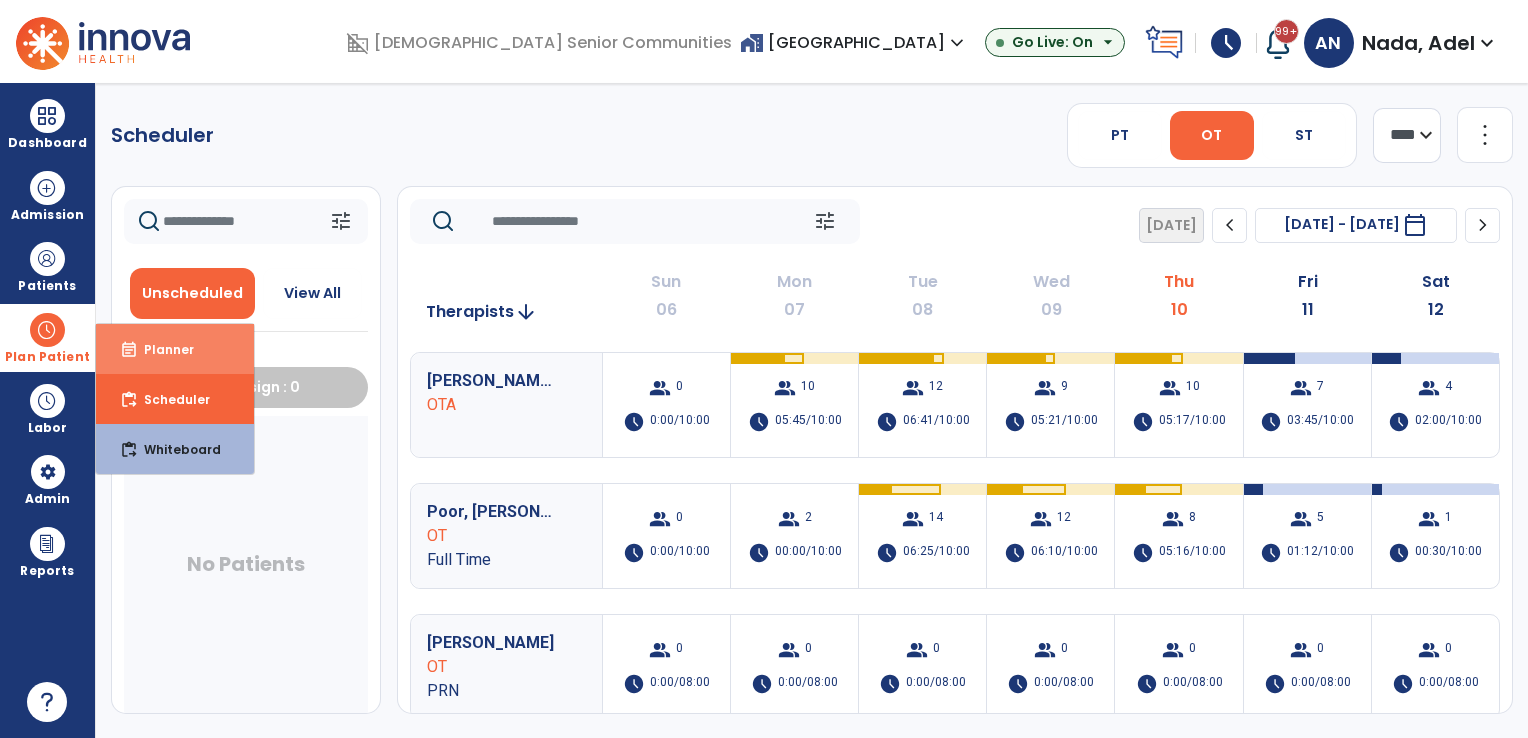 click on "Planner" at bounding box center [161, 349] 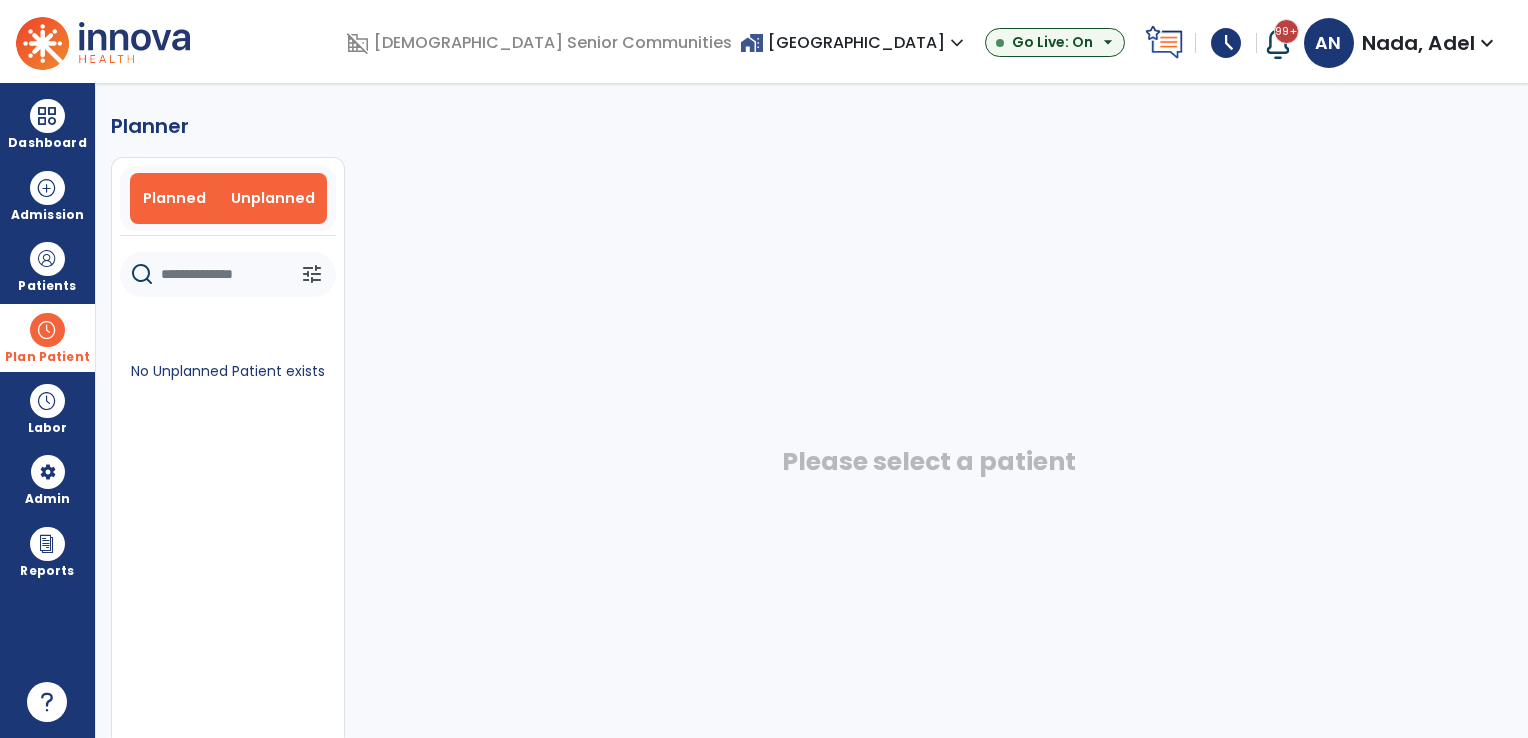 click on "Planned" at bounding box center (174, 198) 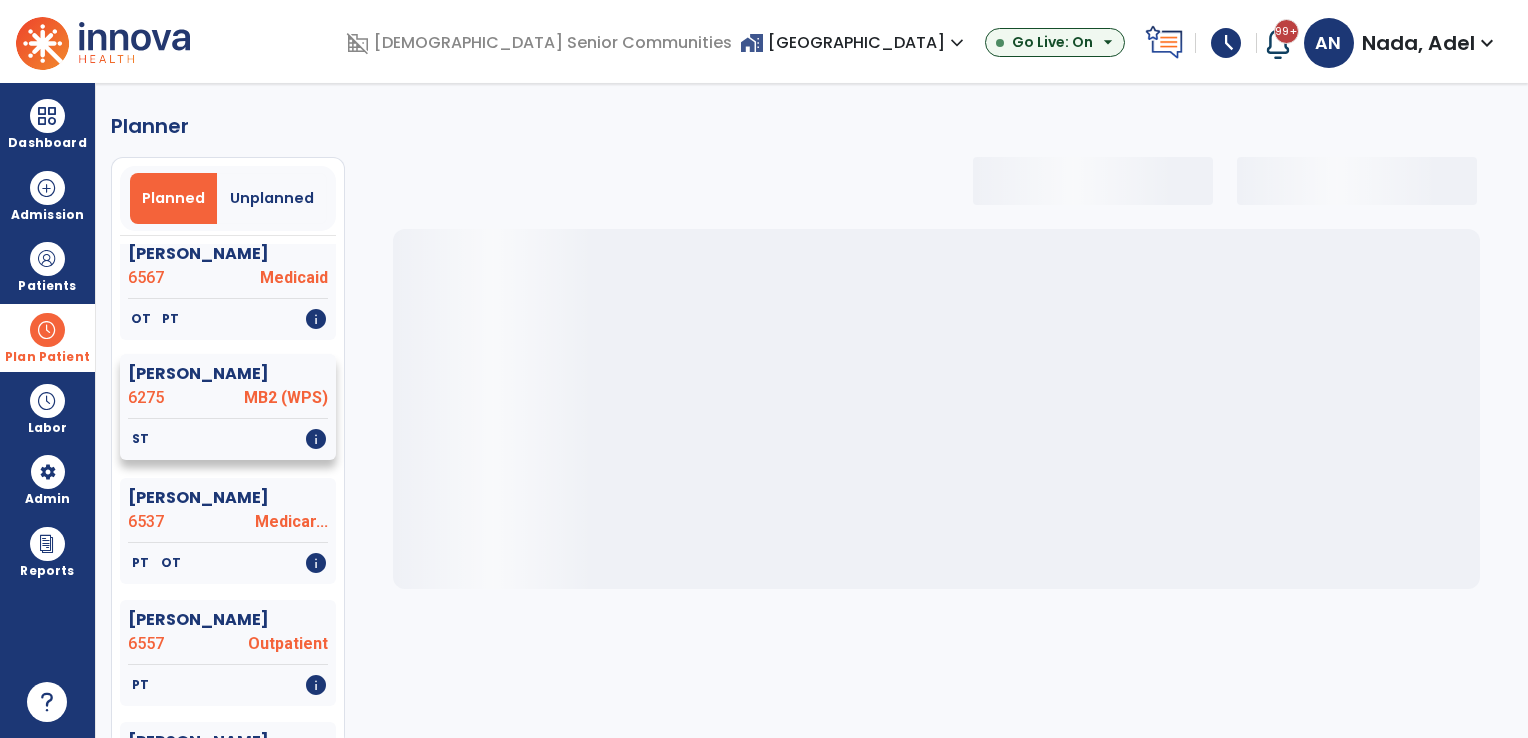 select on "***" 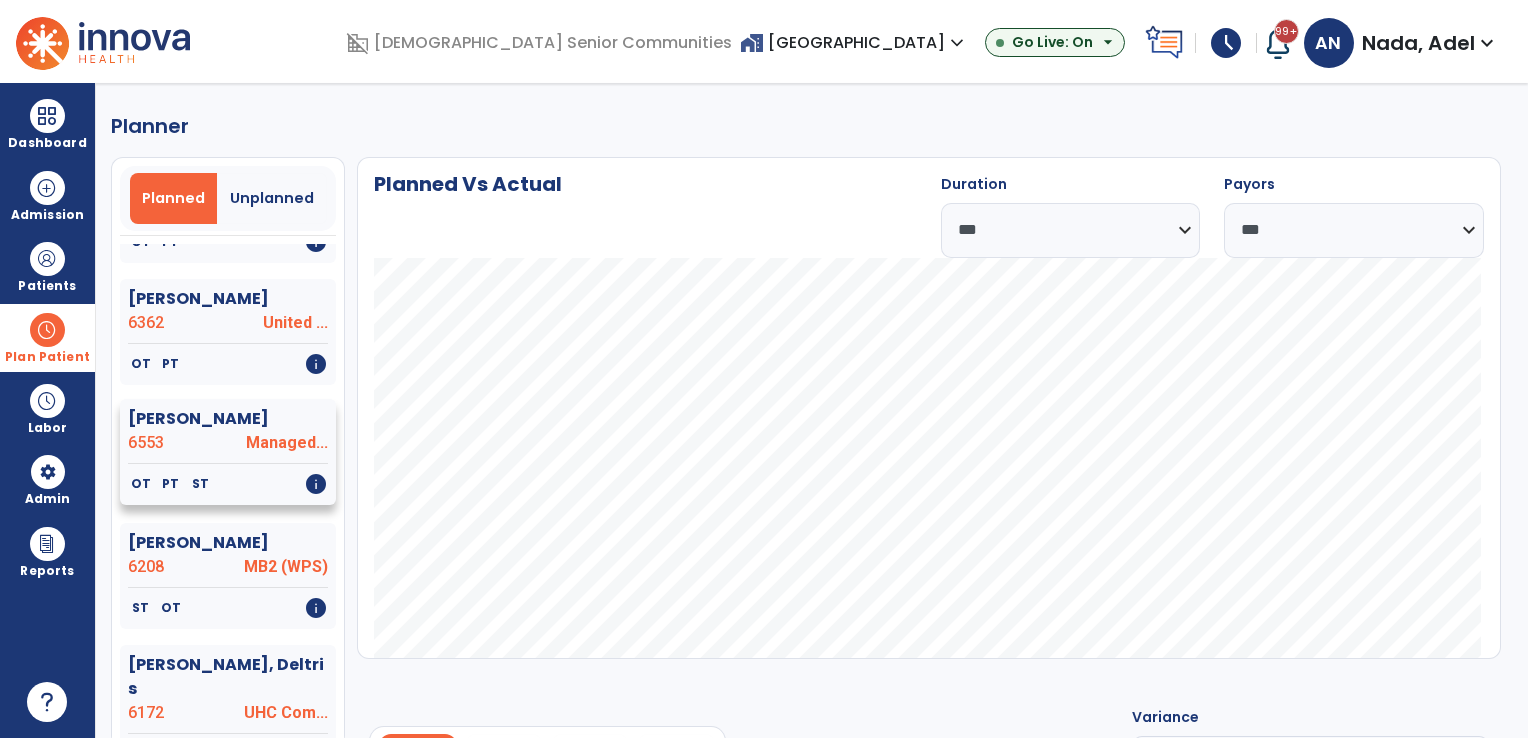 click on "6553" 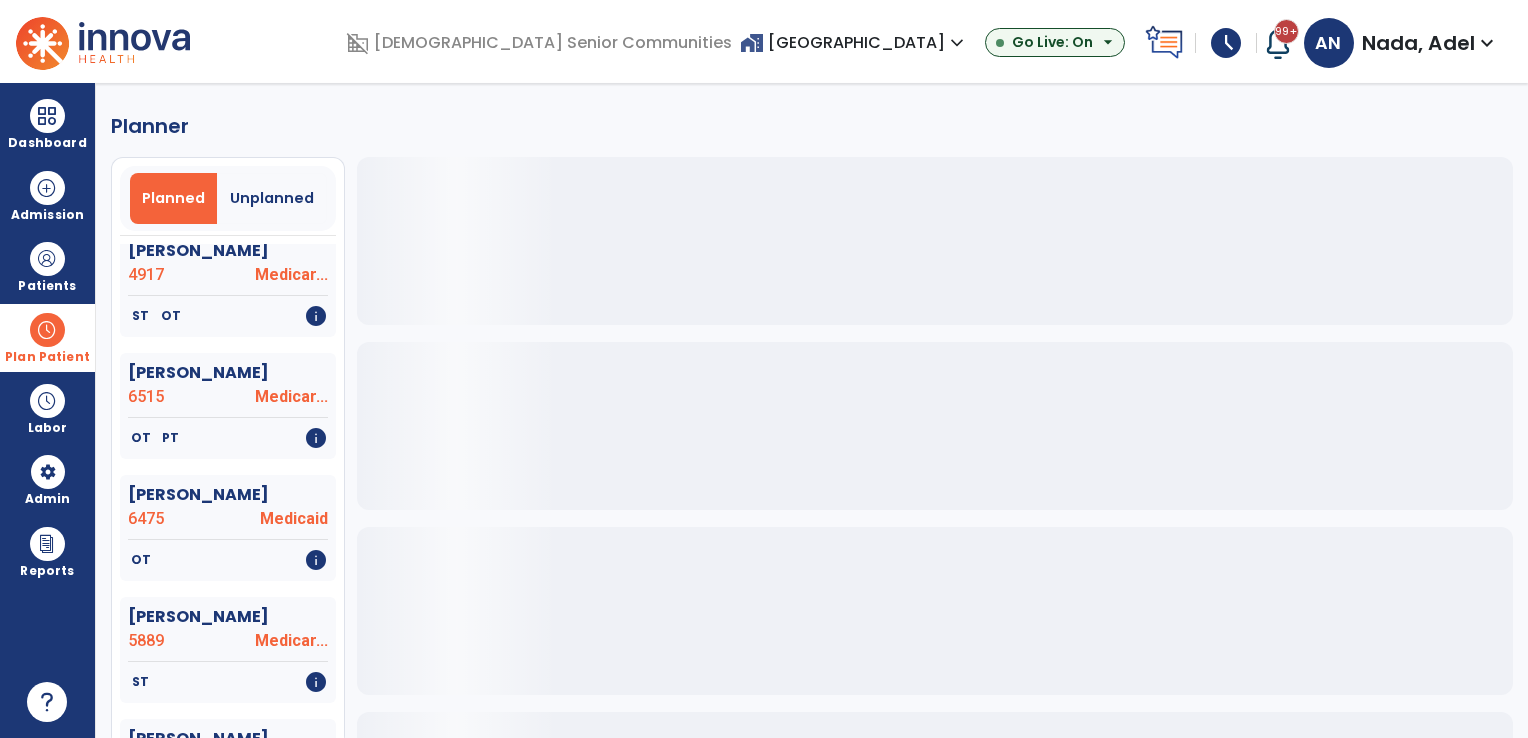 scroll, scrollTop: 1400, scrollLeft: 0, axis: vertical 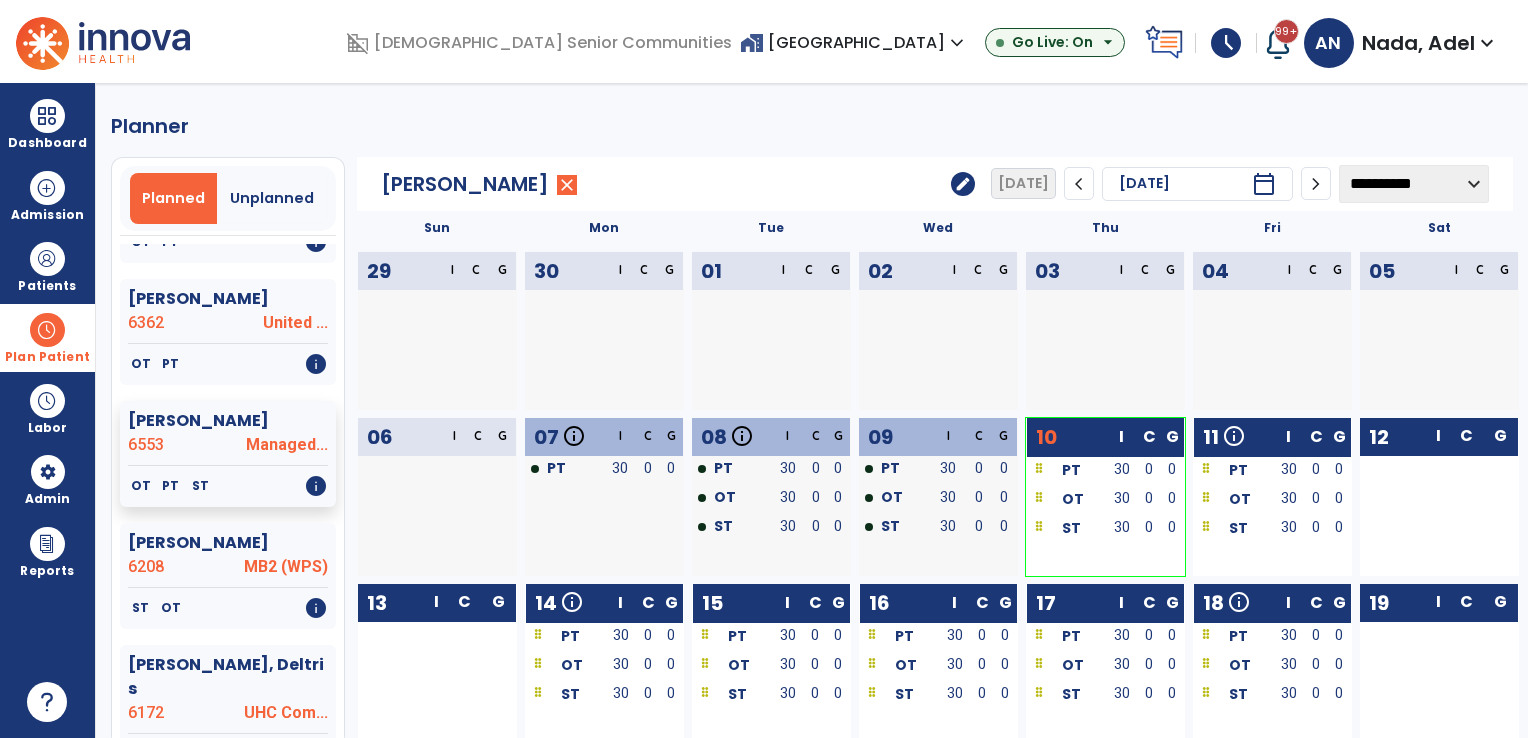 click on "edit" 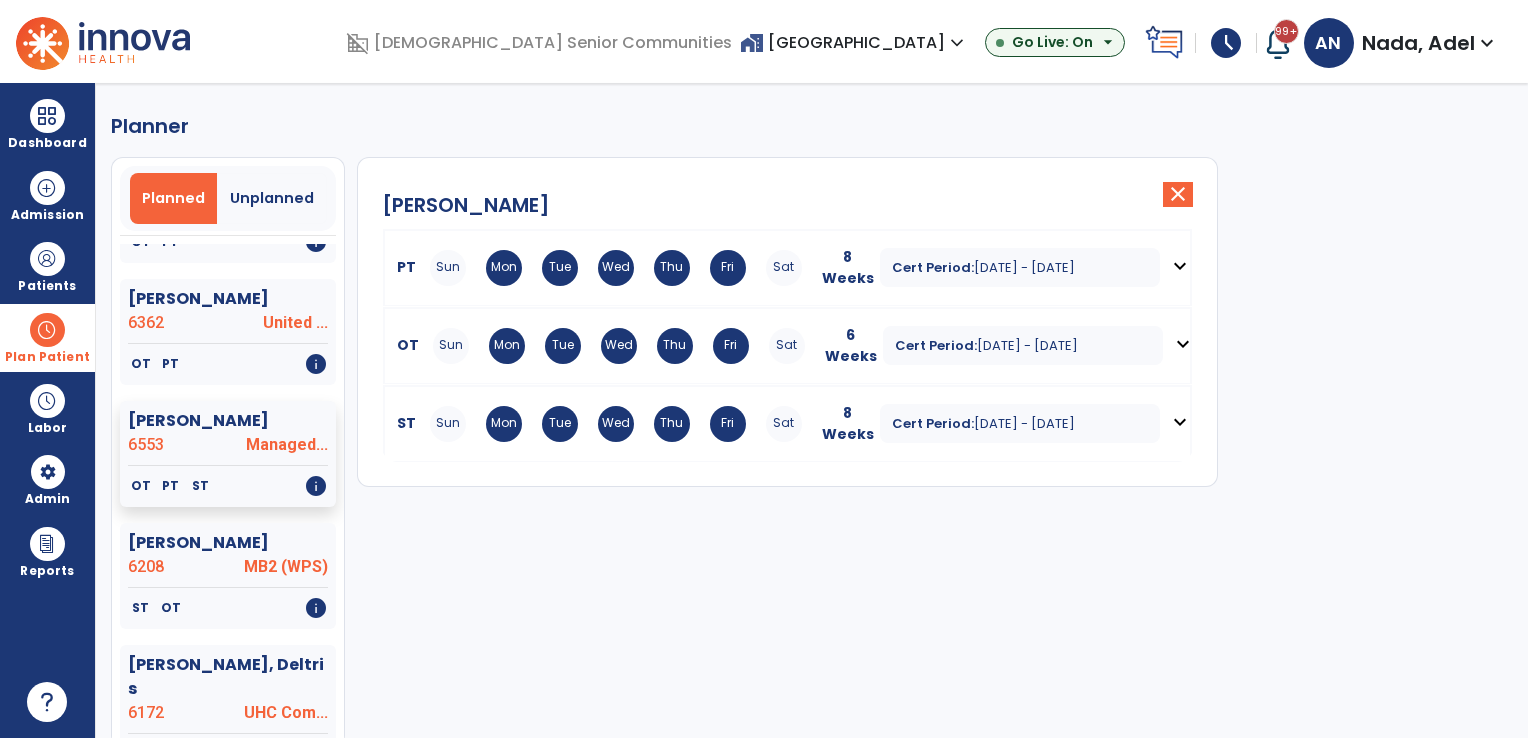 click on "Cert Period:  [DATE] - [DATE]" at bounding box center (1020, 267) 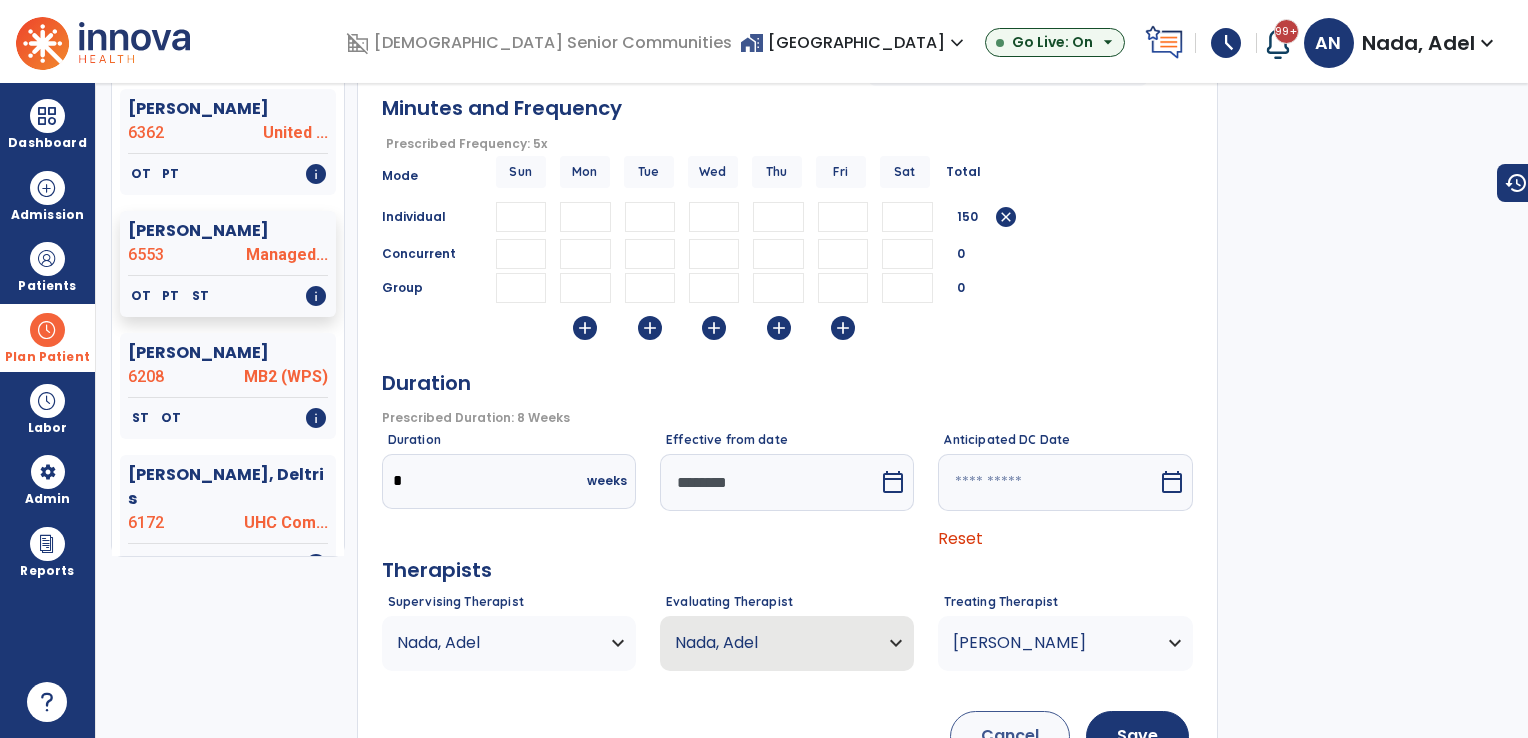 scroll, scrollTop: 200, scrollLeft: 0, axis: vertical 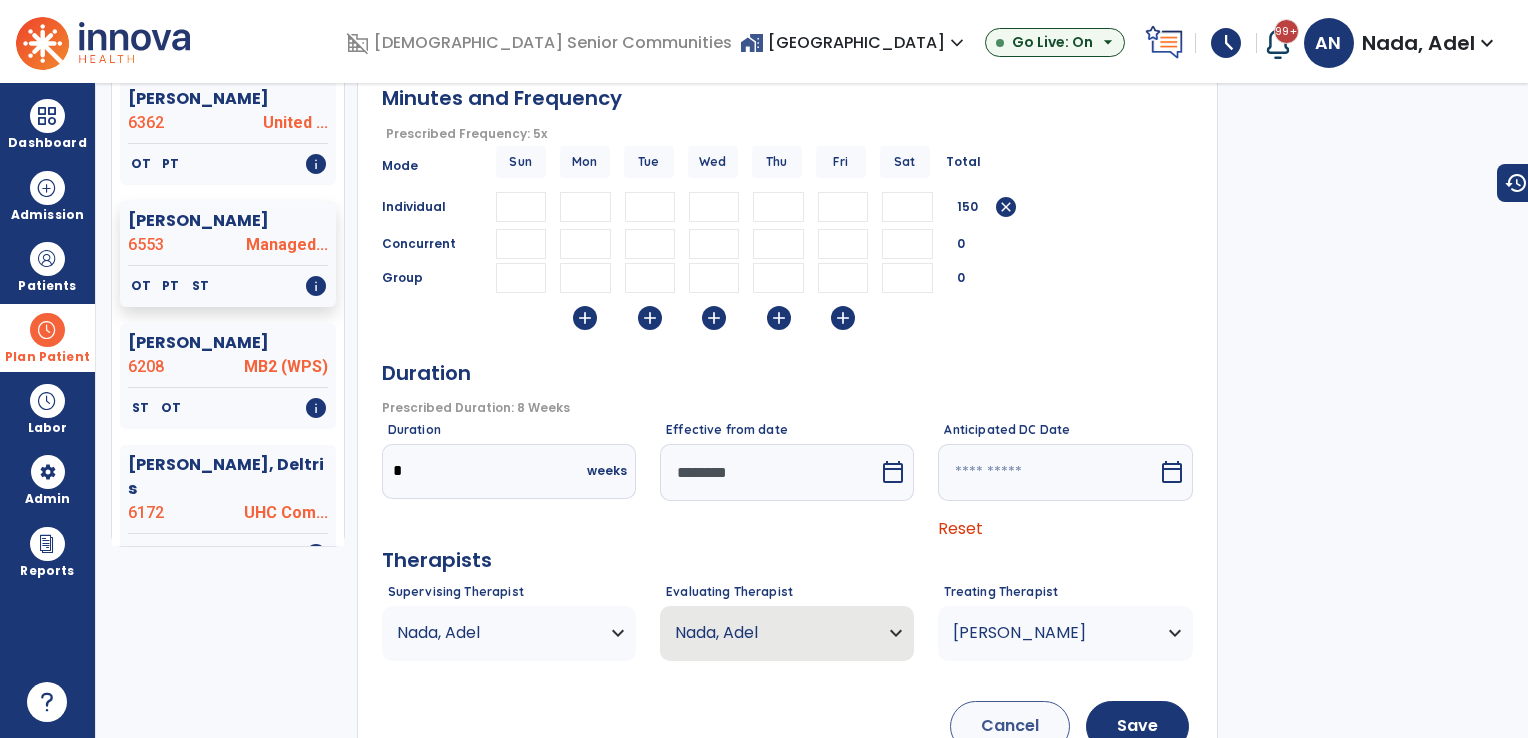 click on "calendar_today" at bounding box center [893, 472] 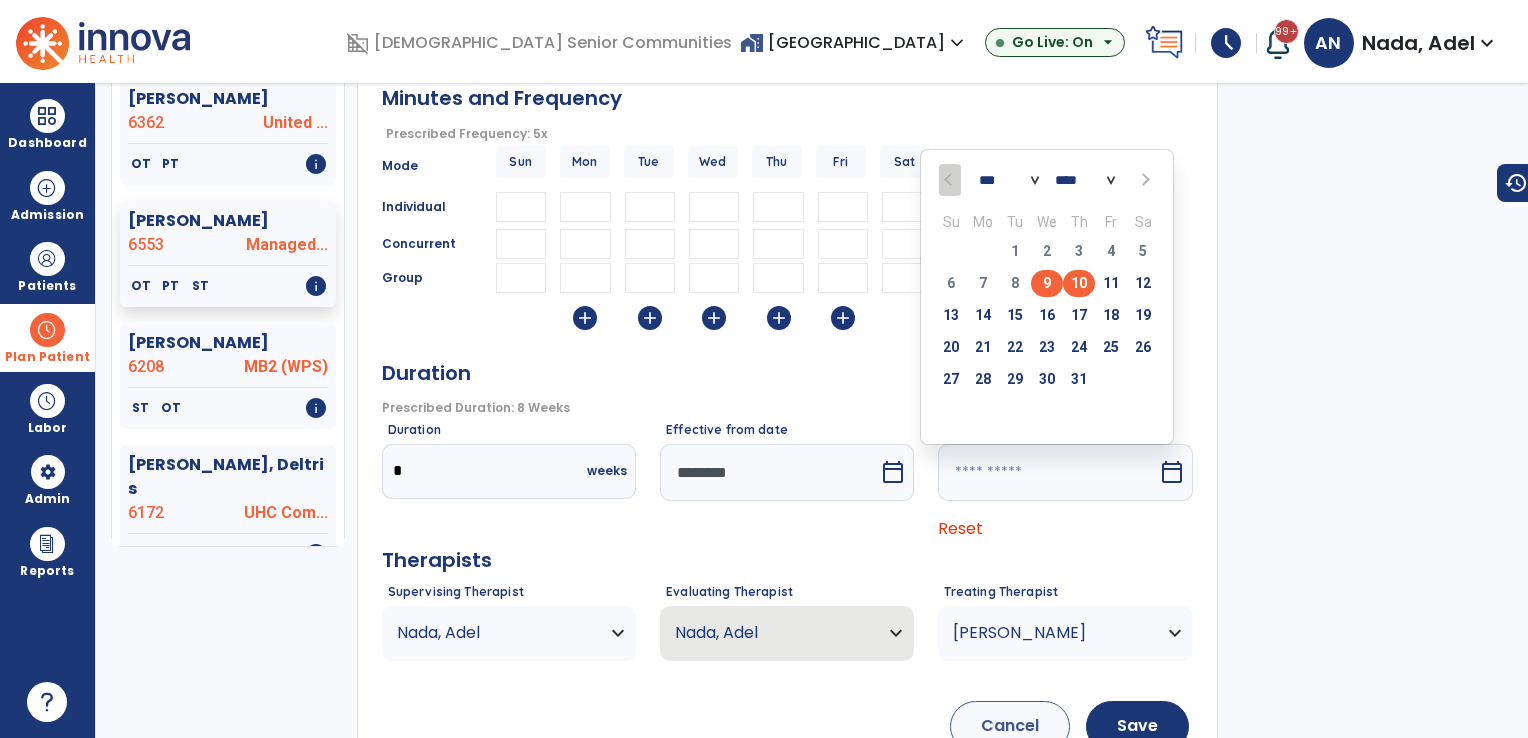 click on "9" at bounding box center [1047, 283] 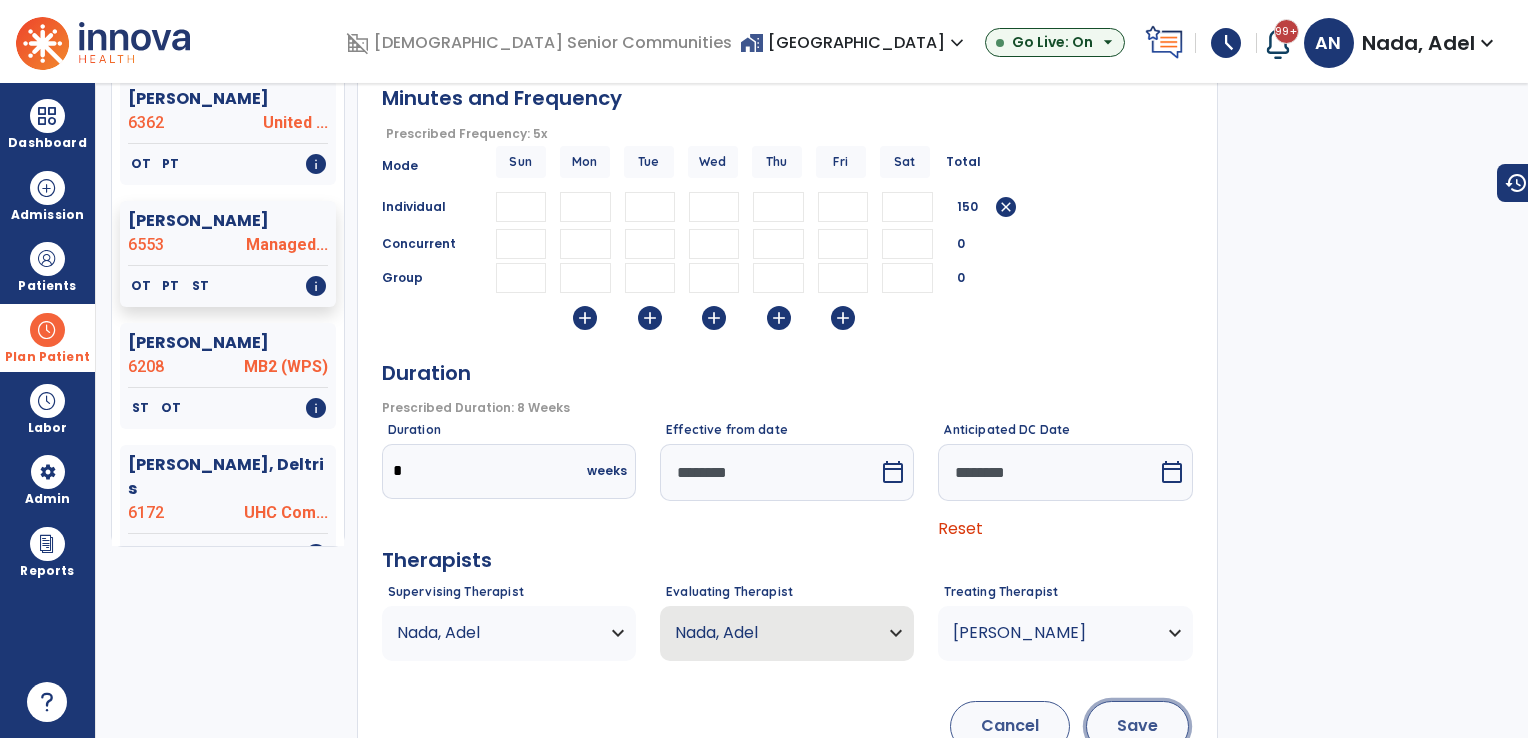click on "Save" at bounding box center (1137, 726) 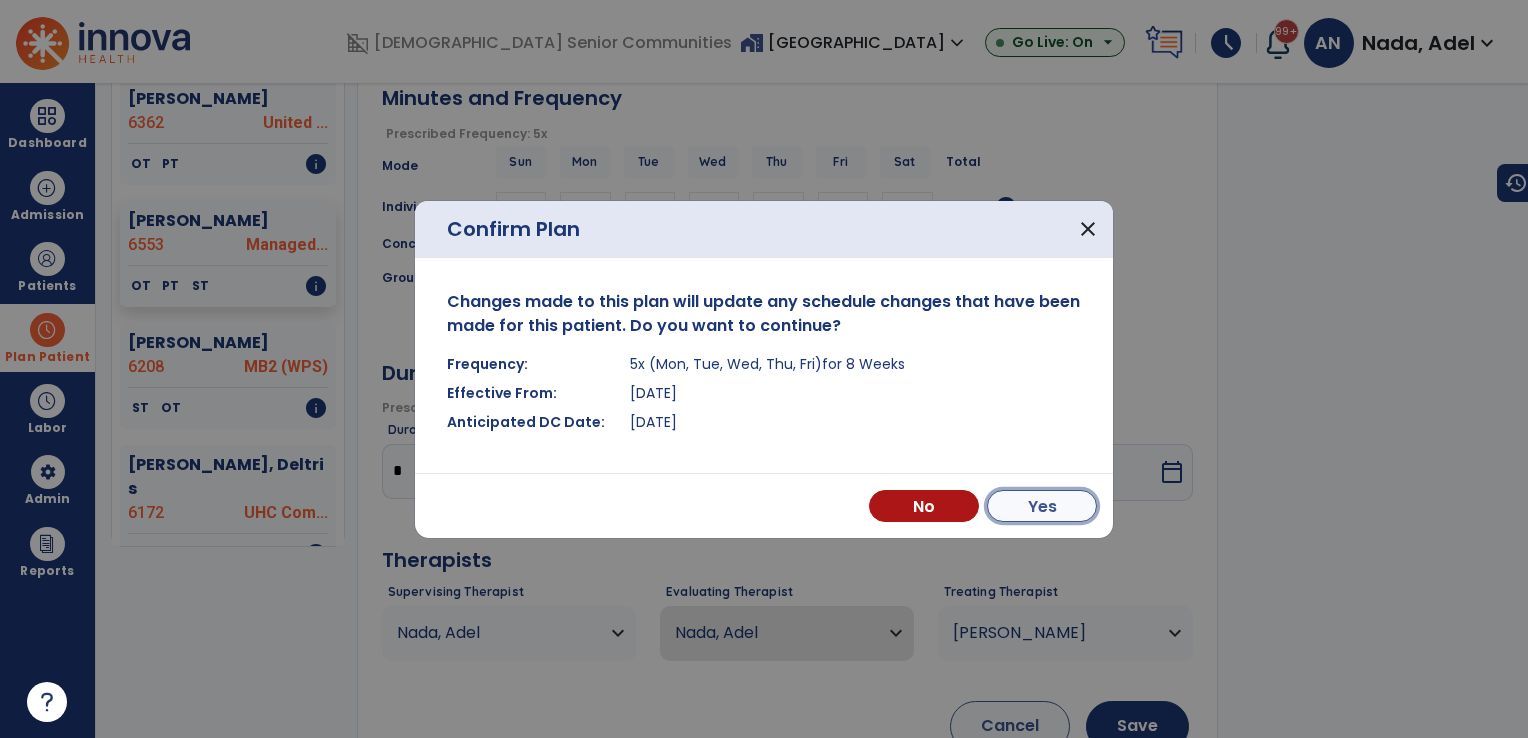 click on "Yes" at bounding box center (1042, 506) 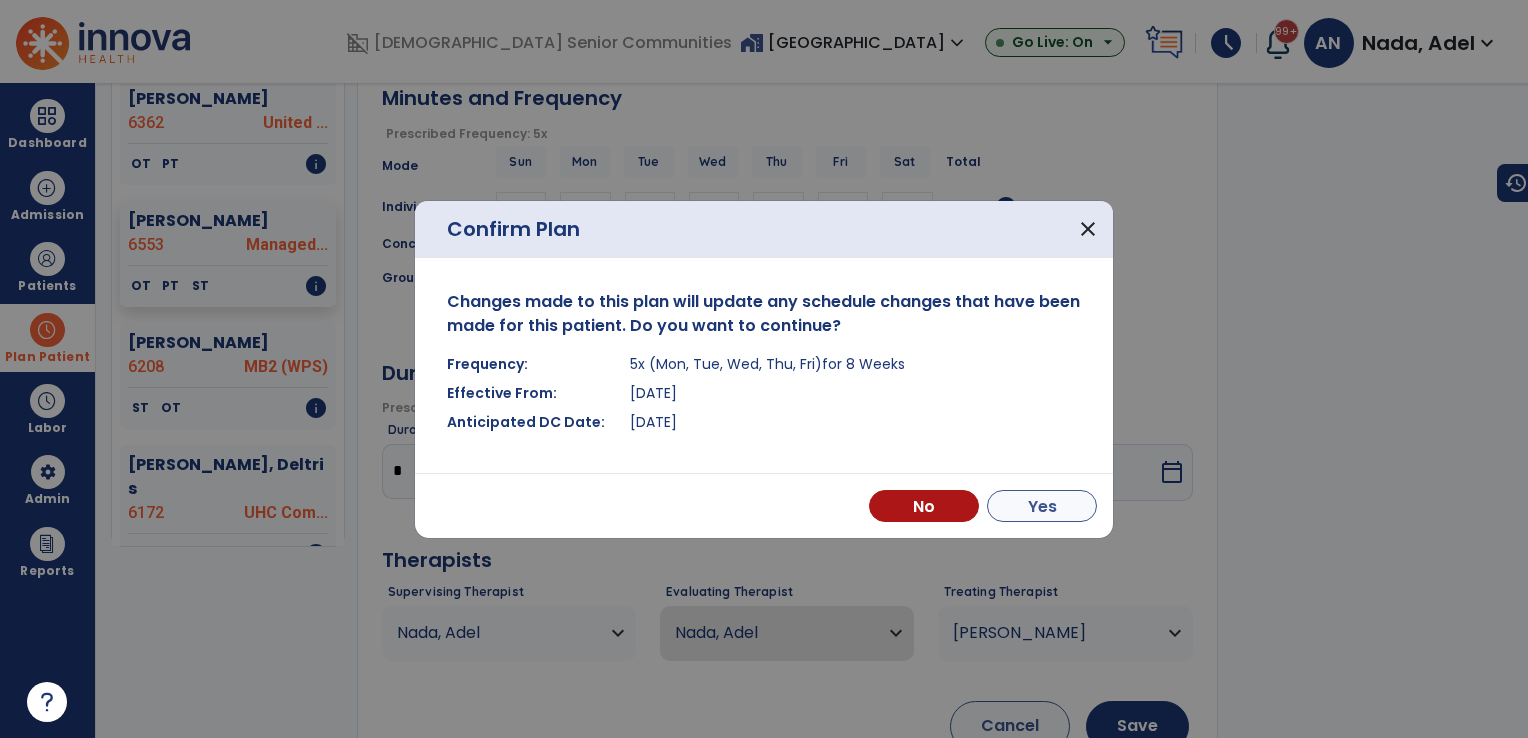 scroll, scrollTop: 692, scrollLeft: 0, axis: vertical 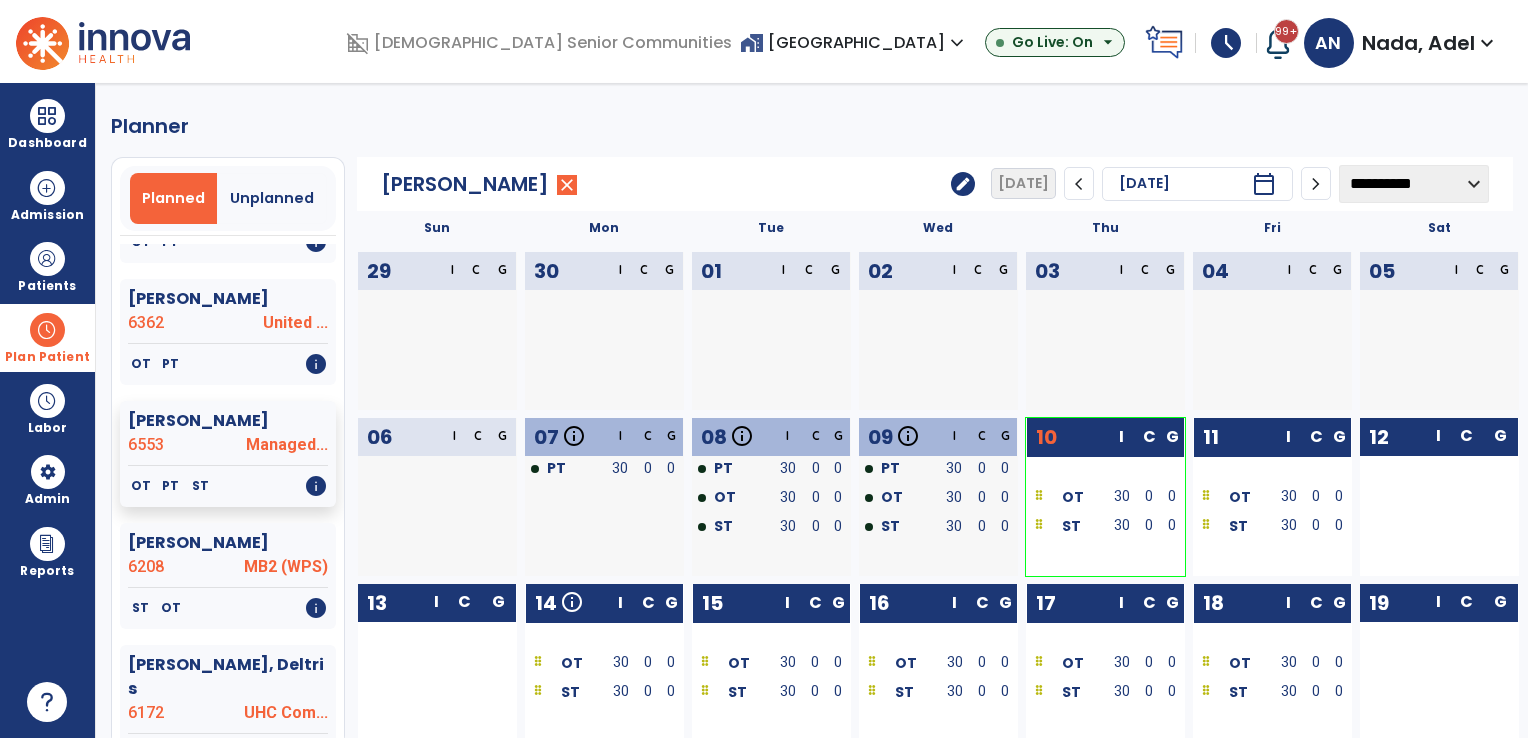 click on "edit" 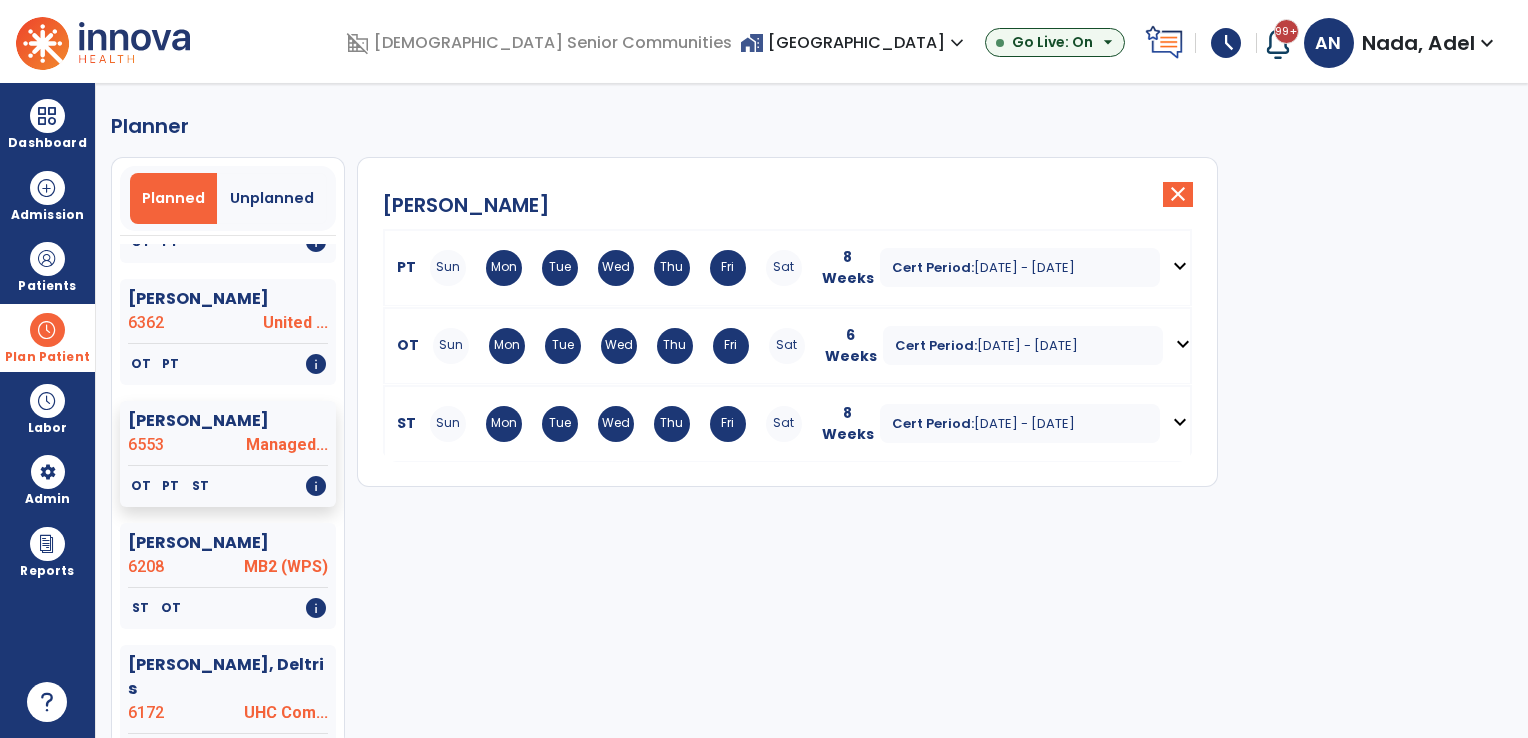 click on "[DATE] - [DATE]" at bounding box center (1027, 345) 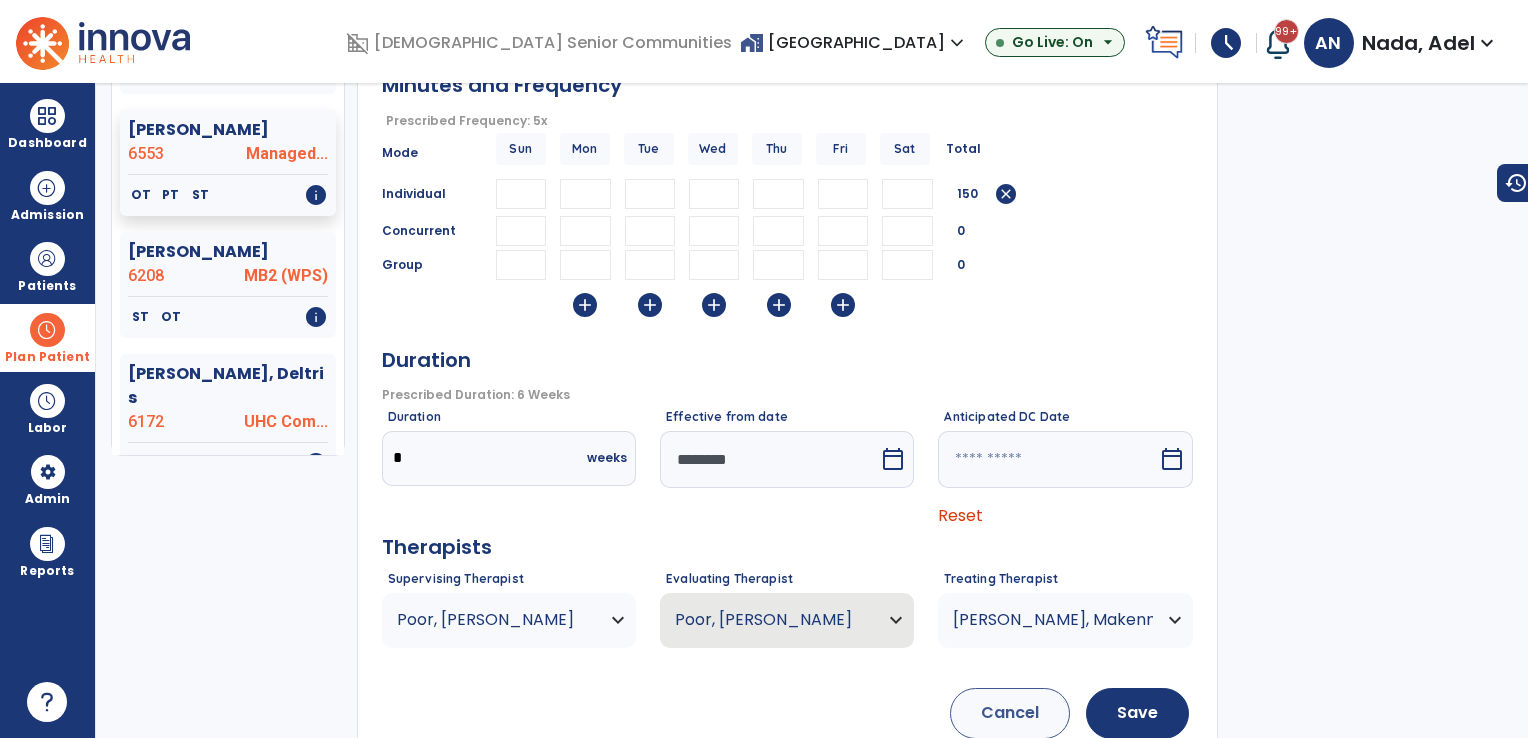 scroll, scrollTop: 300, scrollLeft: 0, axis: vertical 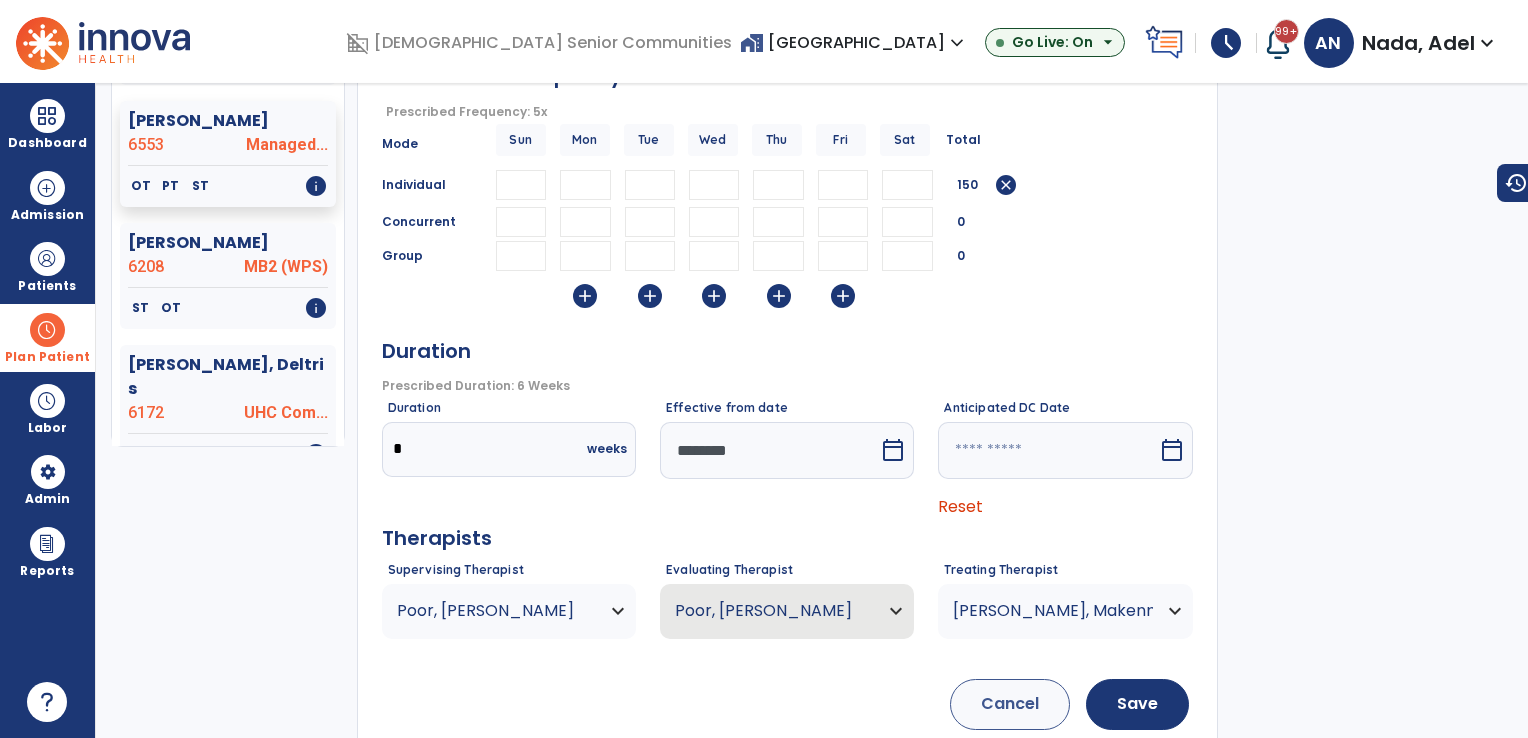 click at bounding box center (769, 450) 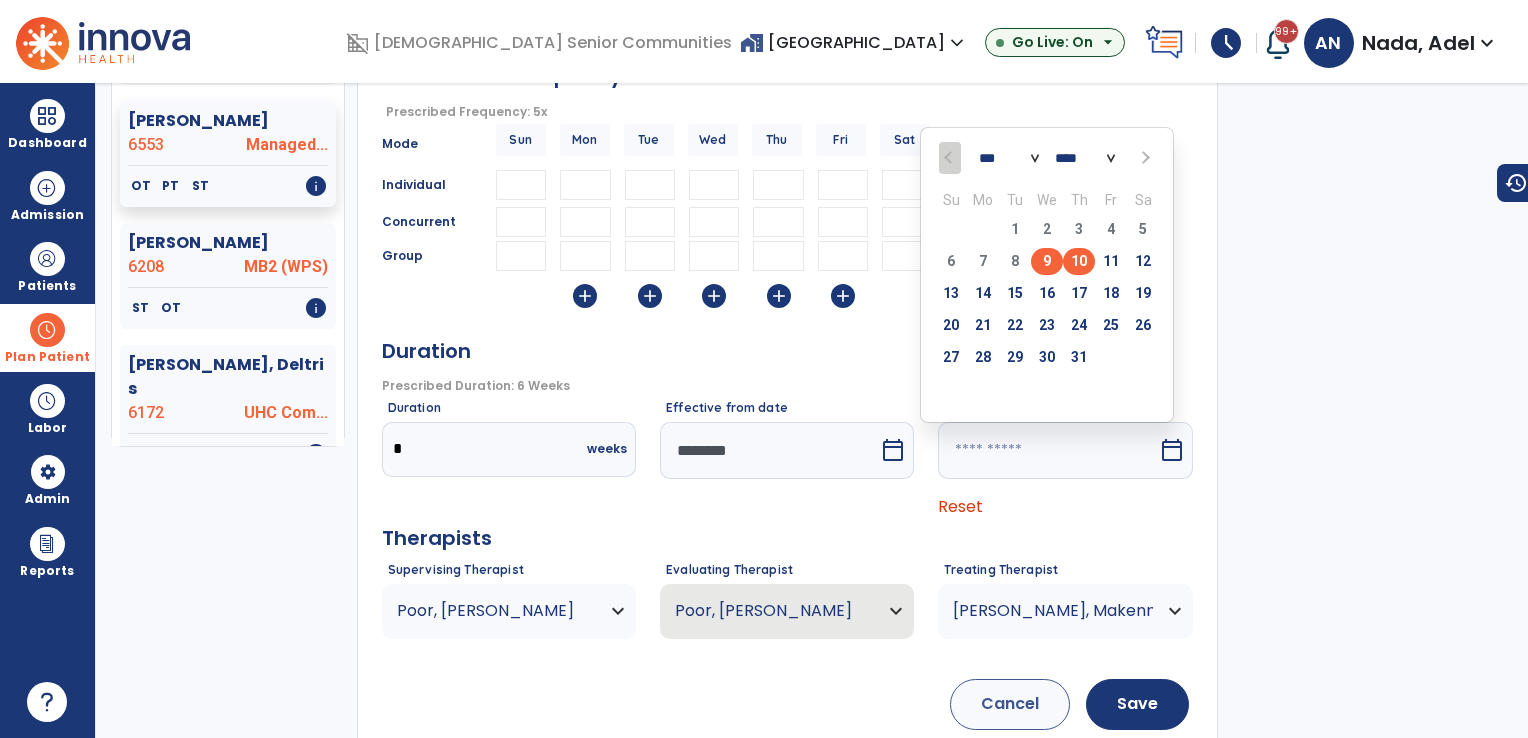 click on "9" at bounding box center [1047, 261] 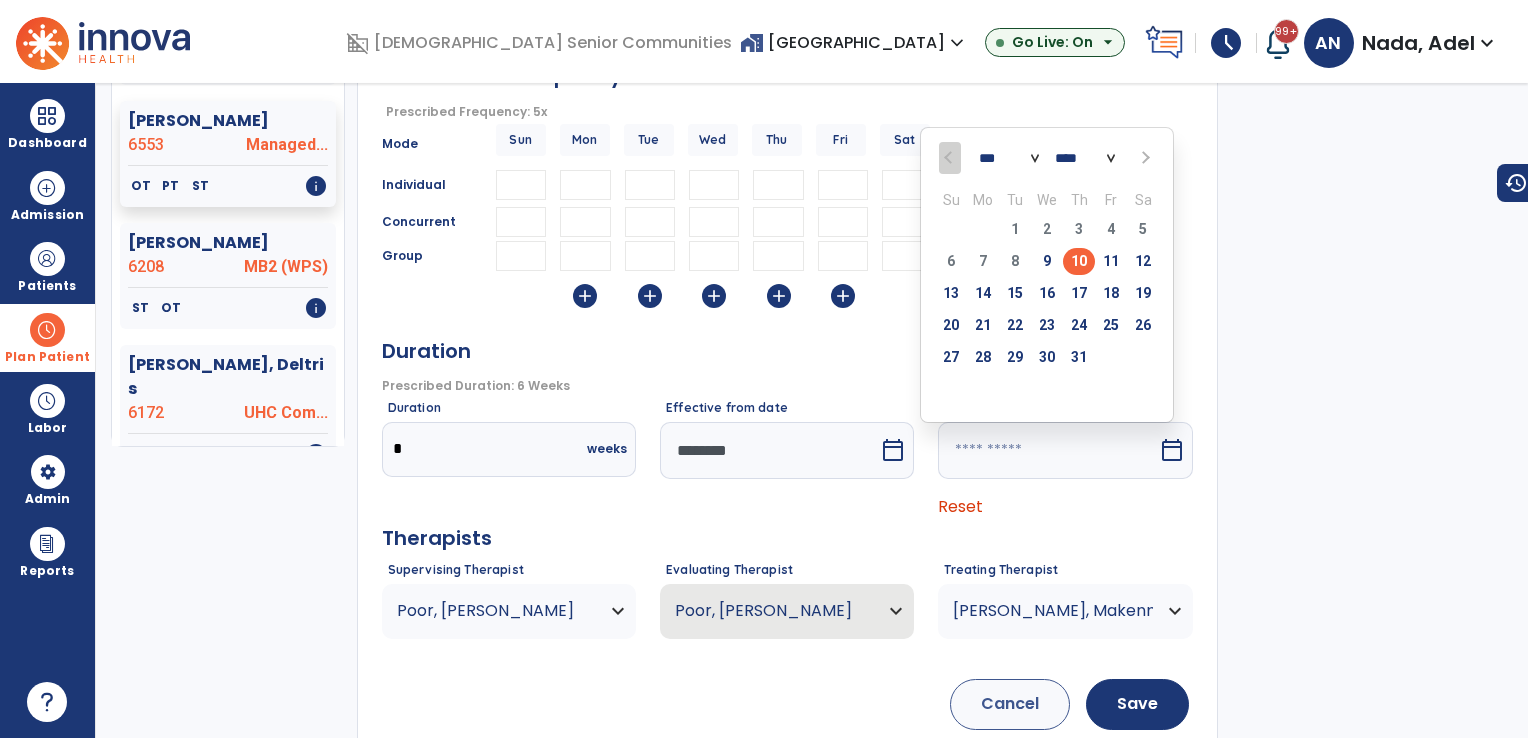 type on "********" 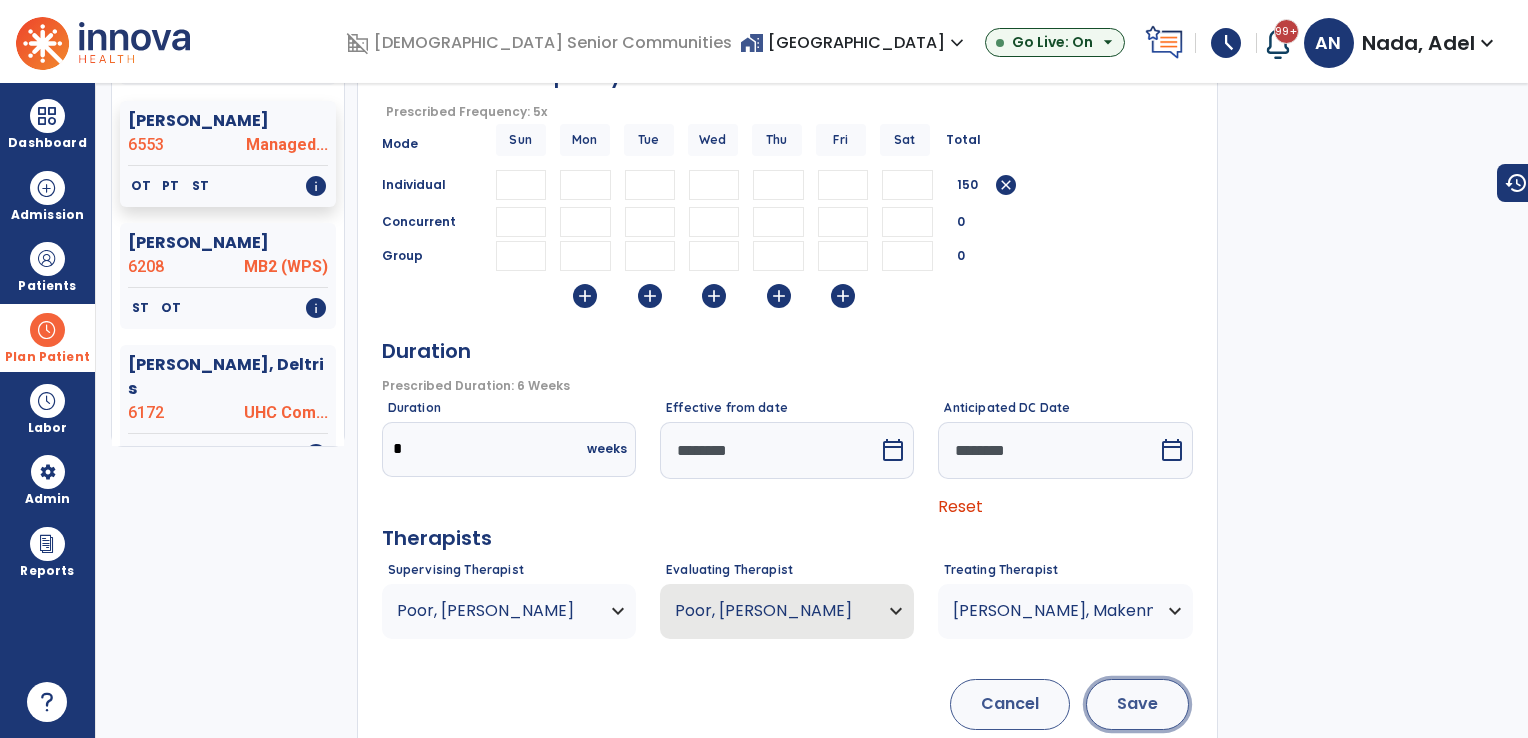 click on "Save" at bounding box center [1137, 704] 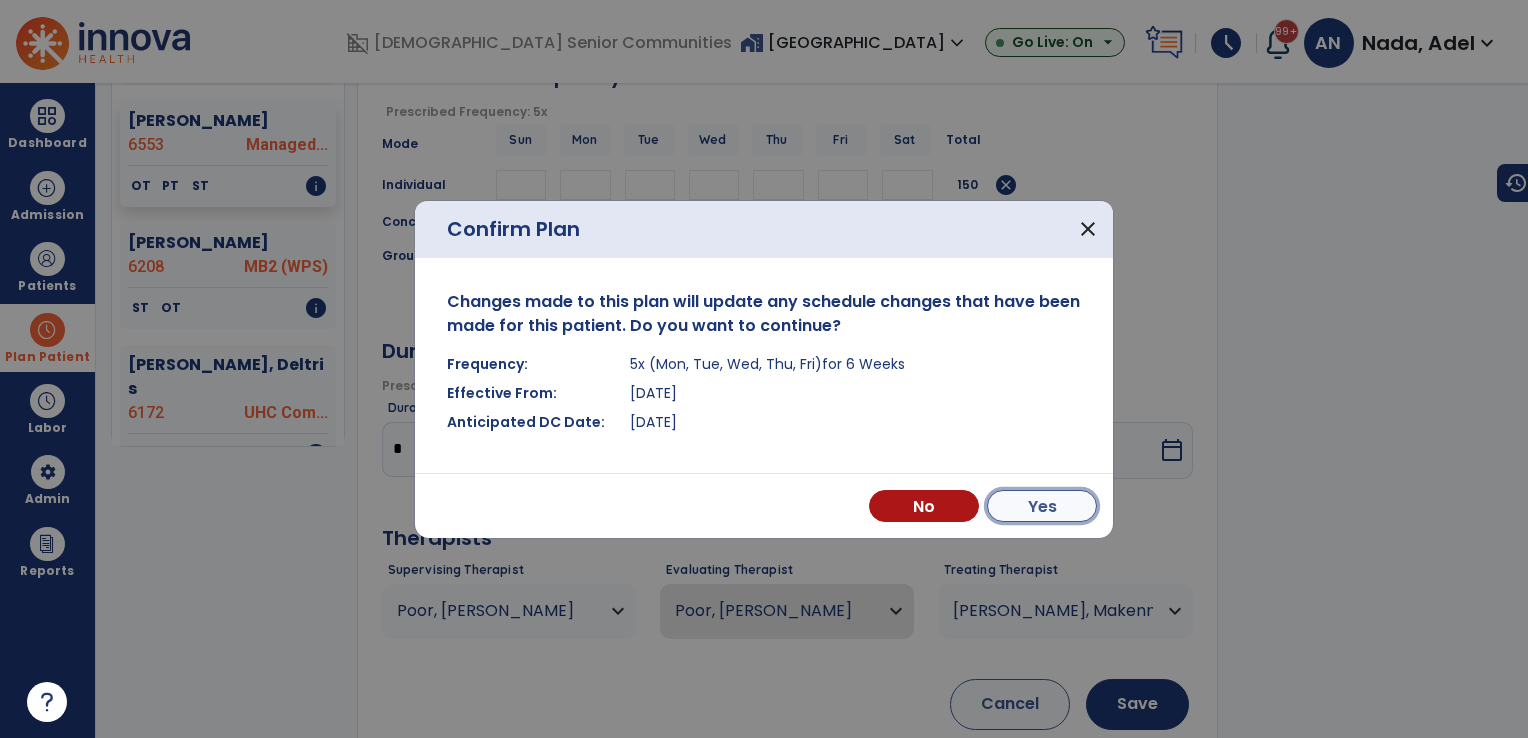 click on "Yes" at bounding box center [1042, 506] 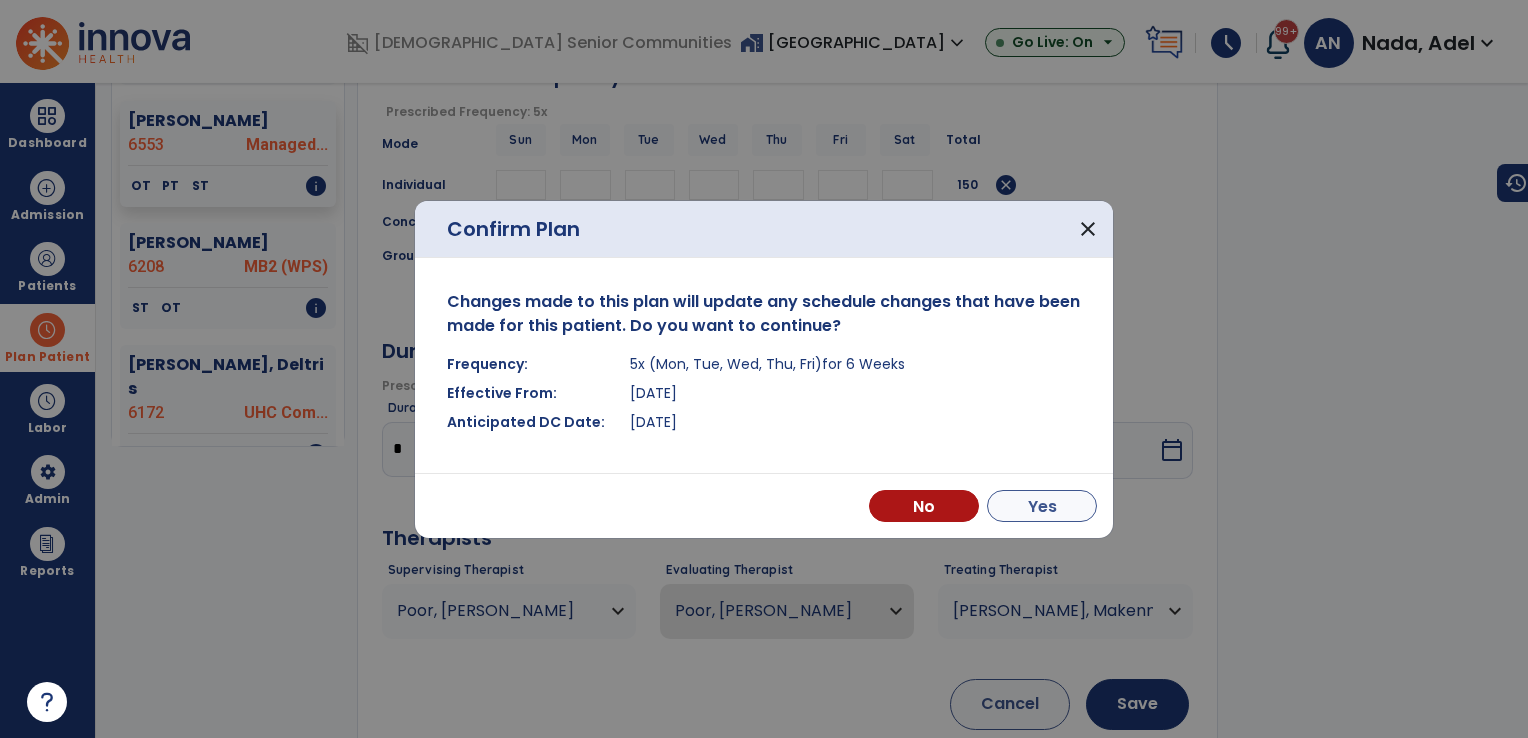 scroll, scrollTop: 692, scrollLeft: 0, axis: vertical 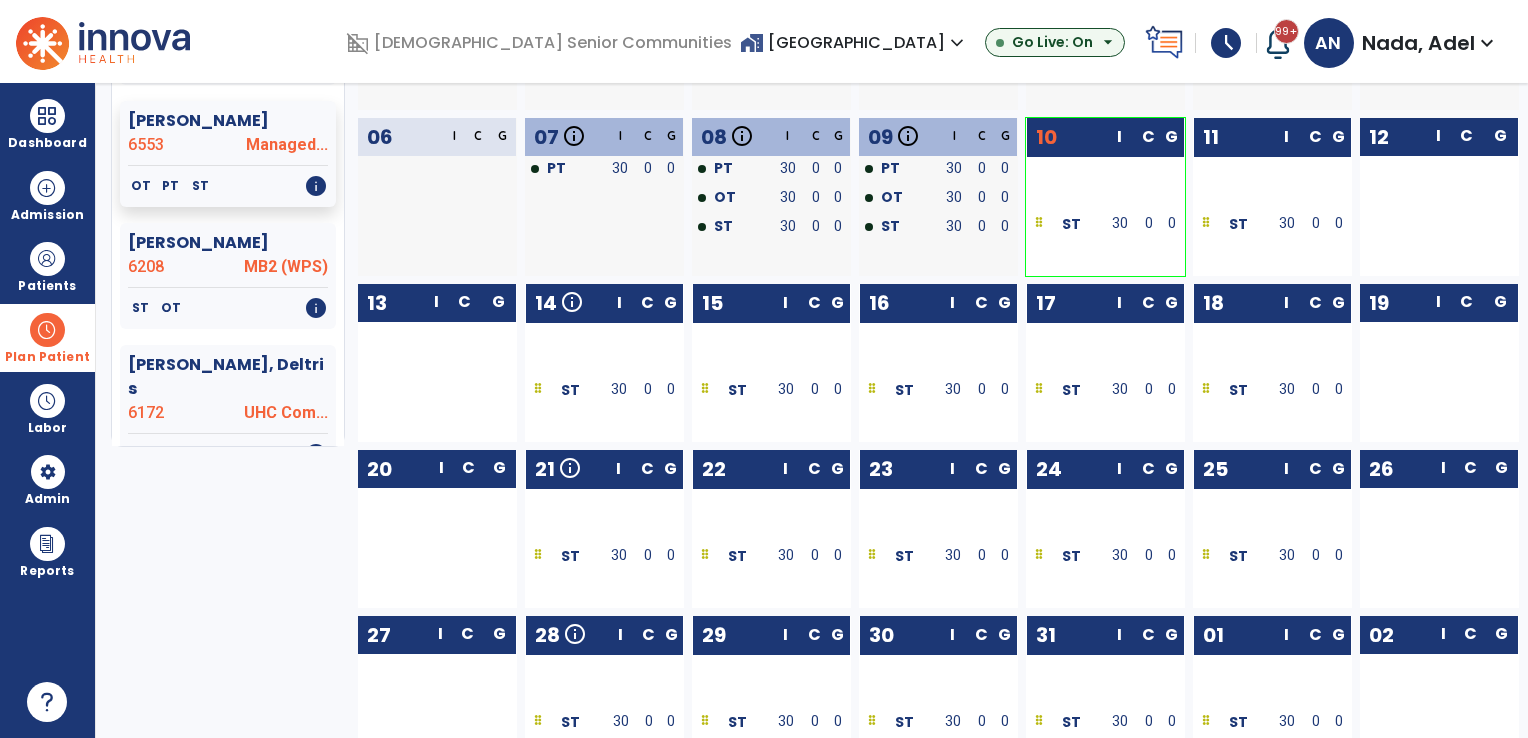 click on "home_work   [GEOGRAPHIC_DATA]   expand_more" at bounding box center (854, 42) 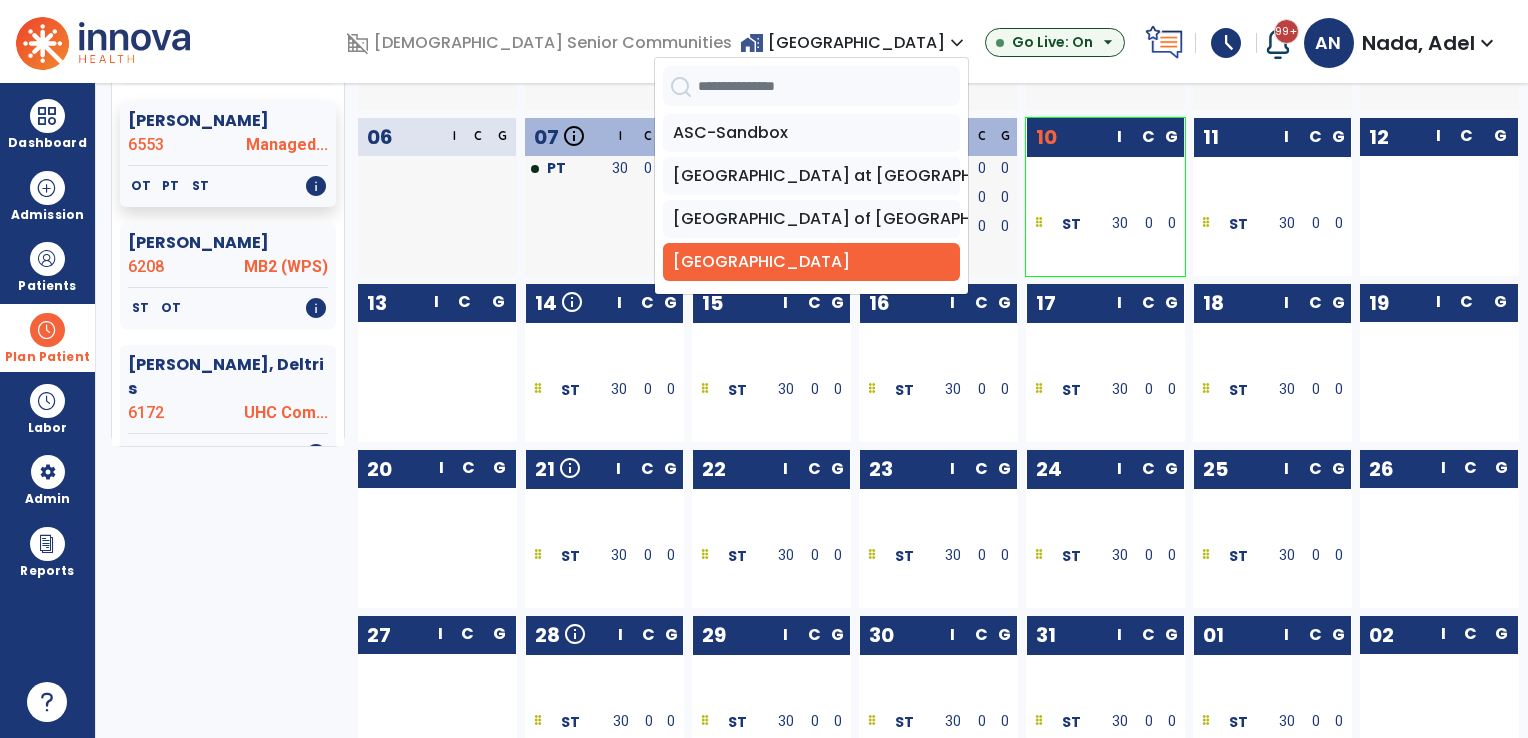 click on "03  I C G" 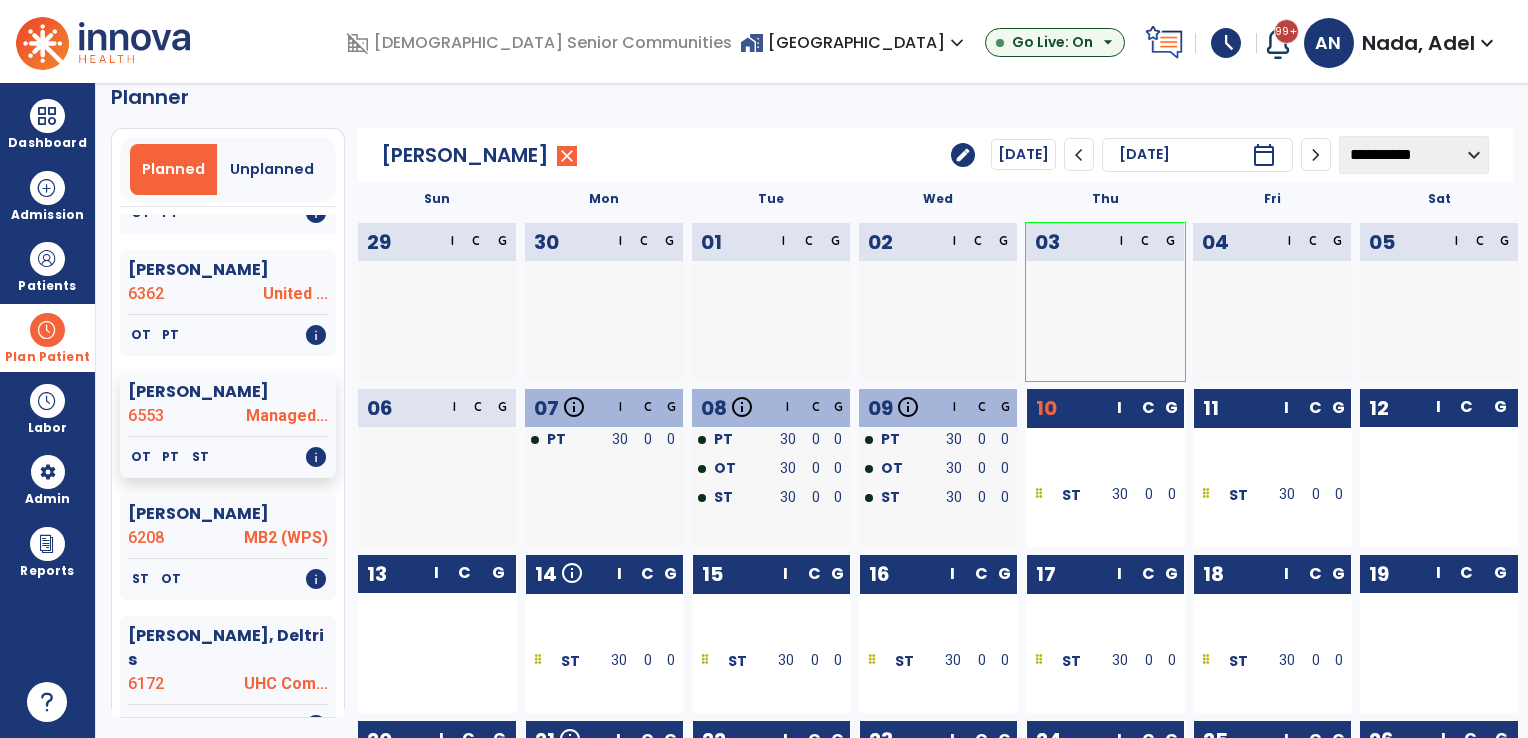scroll, scrollTop: 0, scrollLeft: 0, axis: both 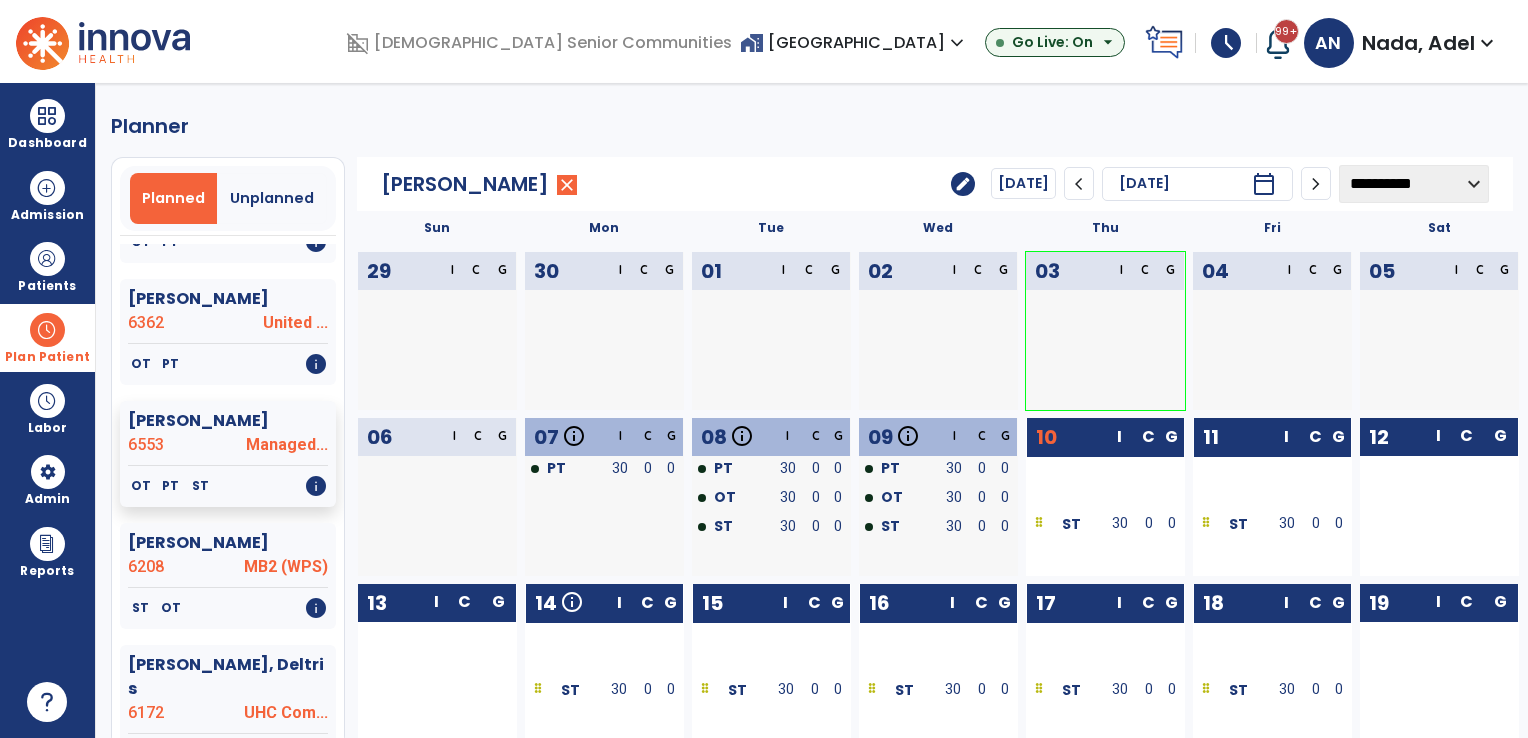 click on "edit" 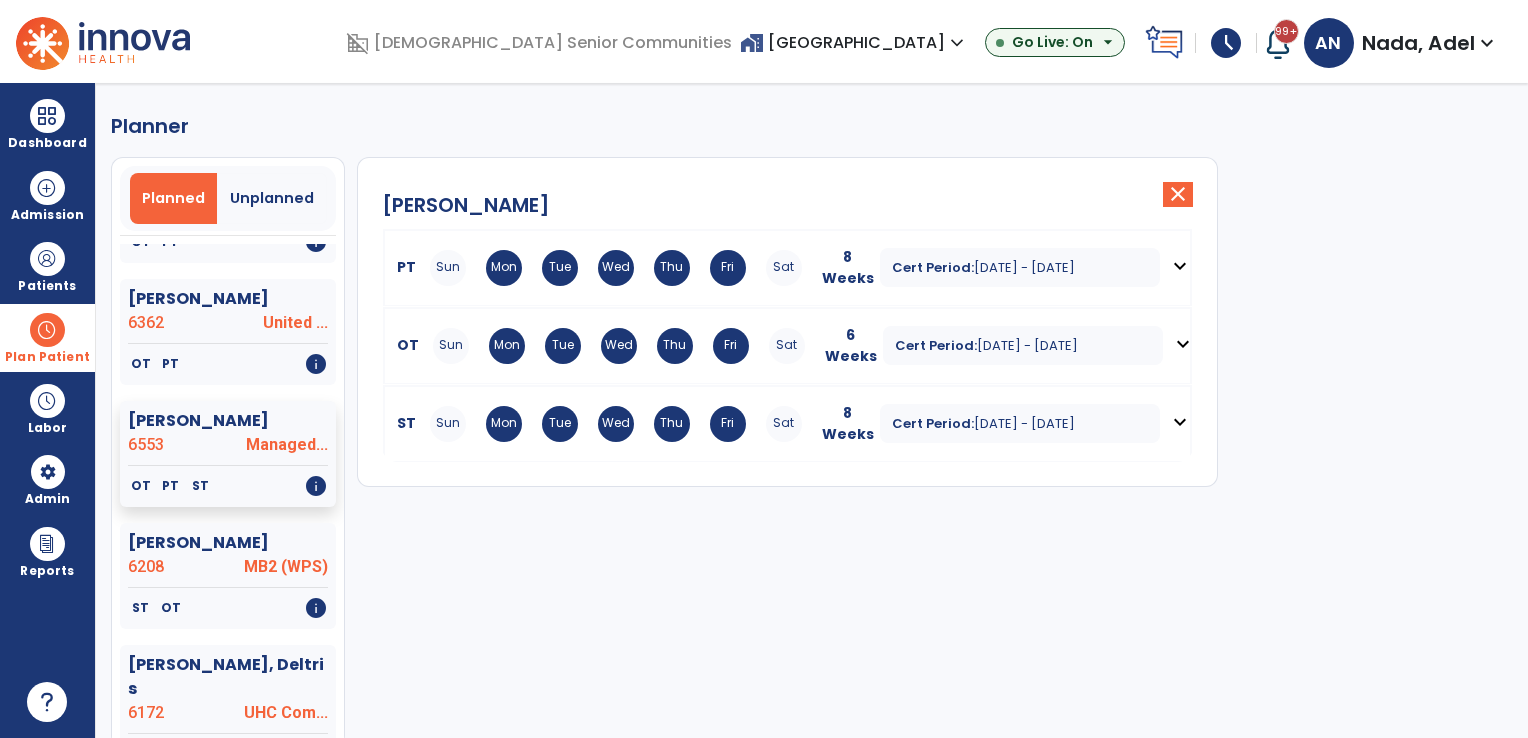 click on "Cert Period:" at bounding box center [933, 423] 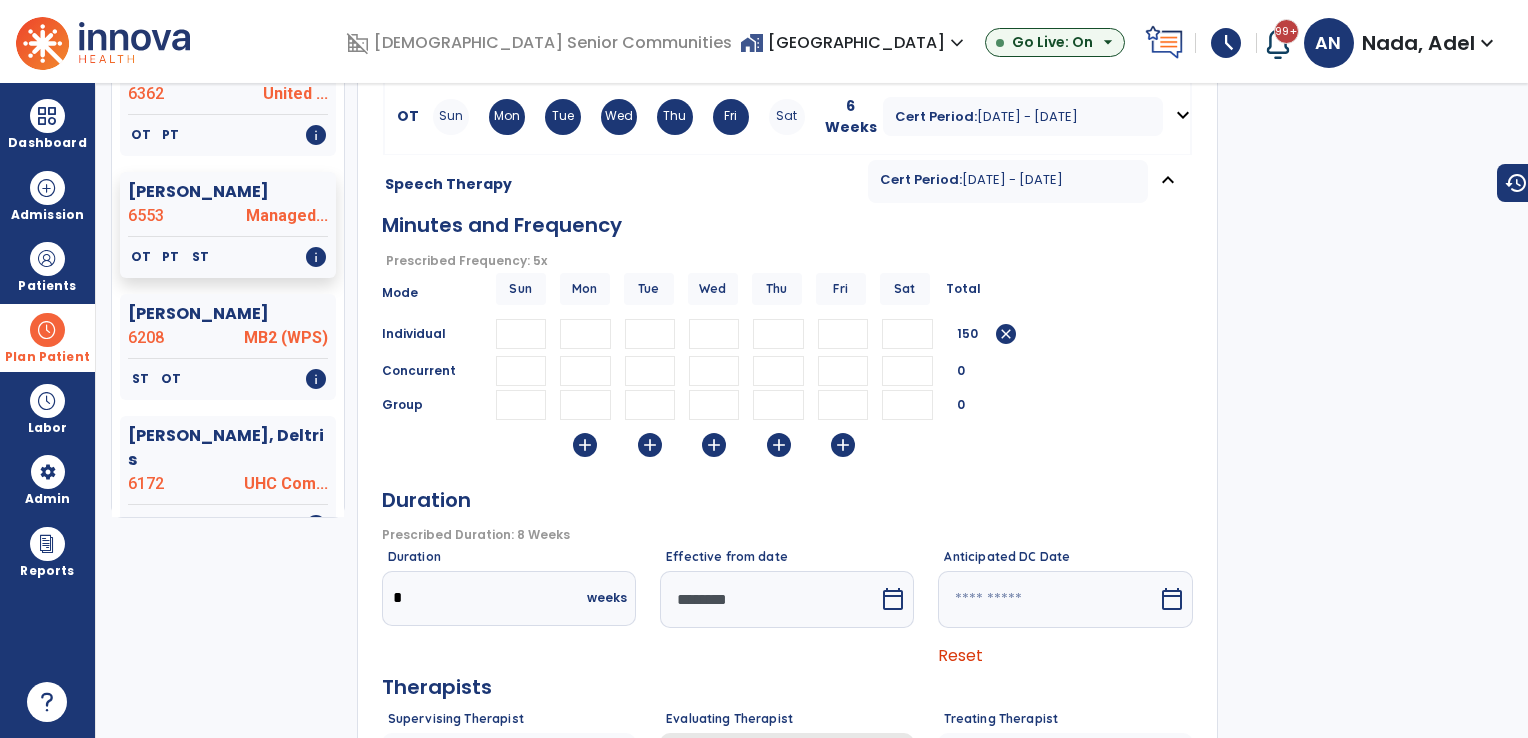 scroll, scrollTop: 300, scrollLeft: 0, axis: vertical 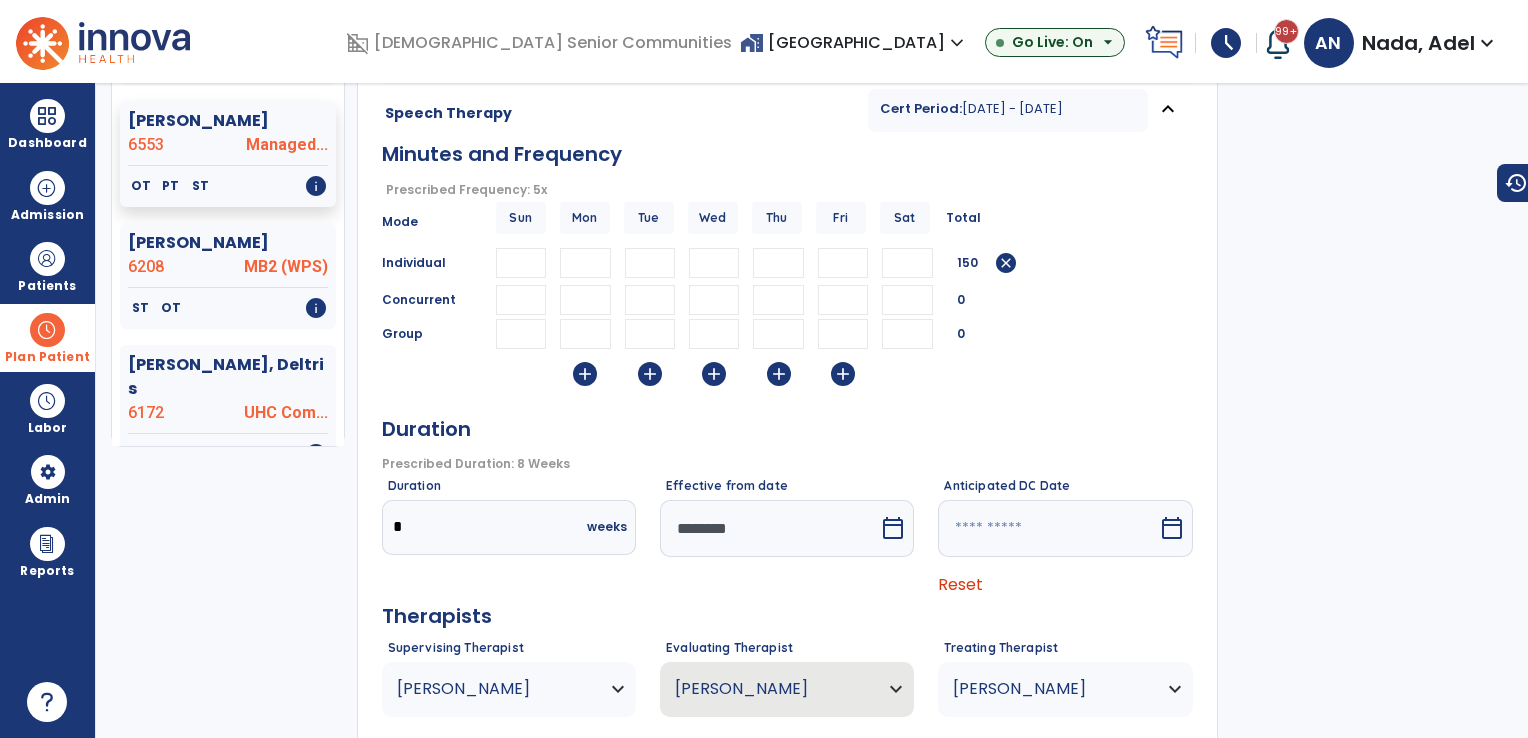 click at bounding box center [769, 528] 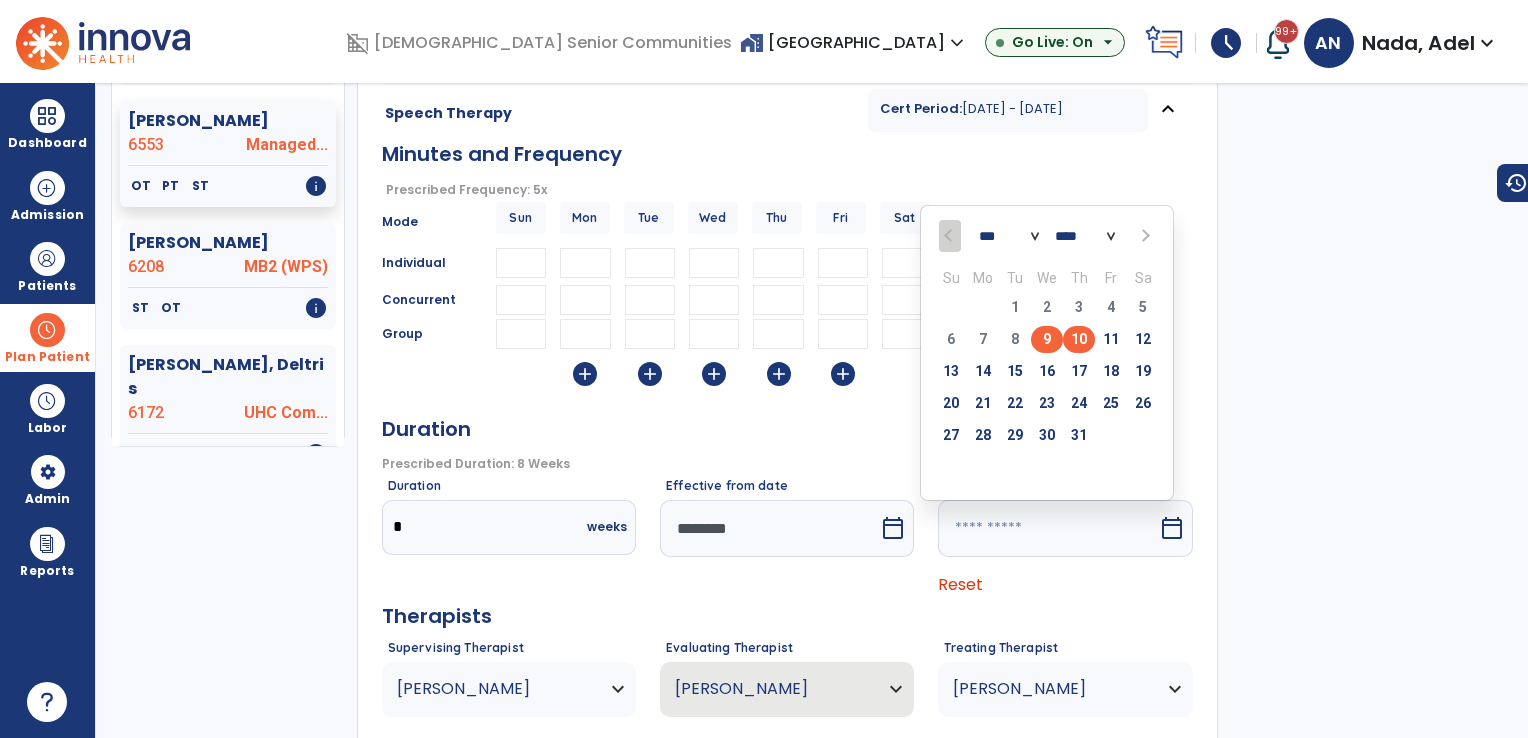 click on "9" at bounding box center (1047, 339) 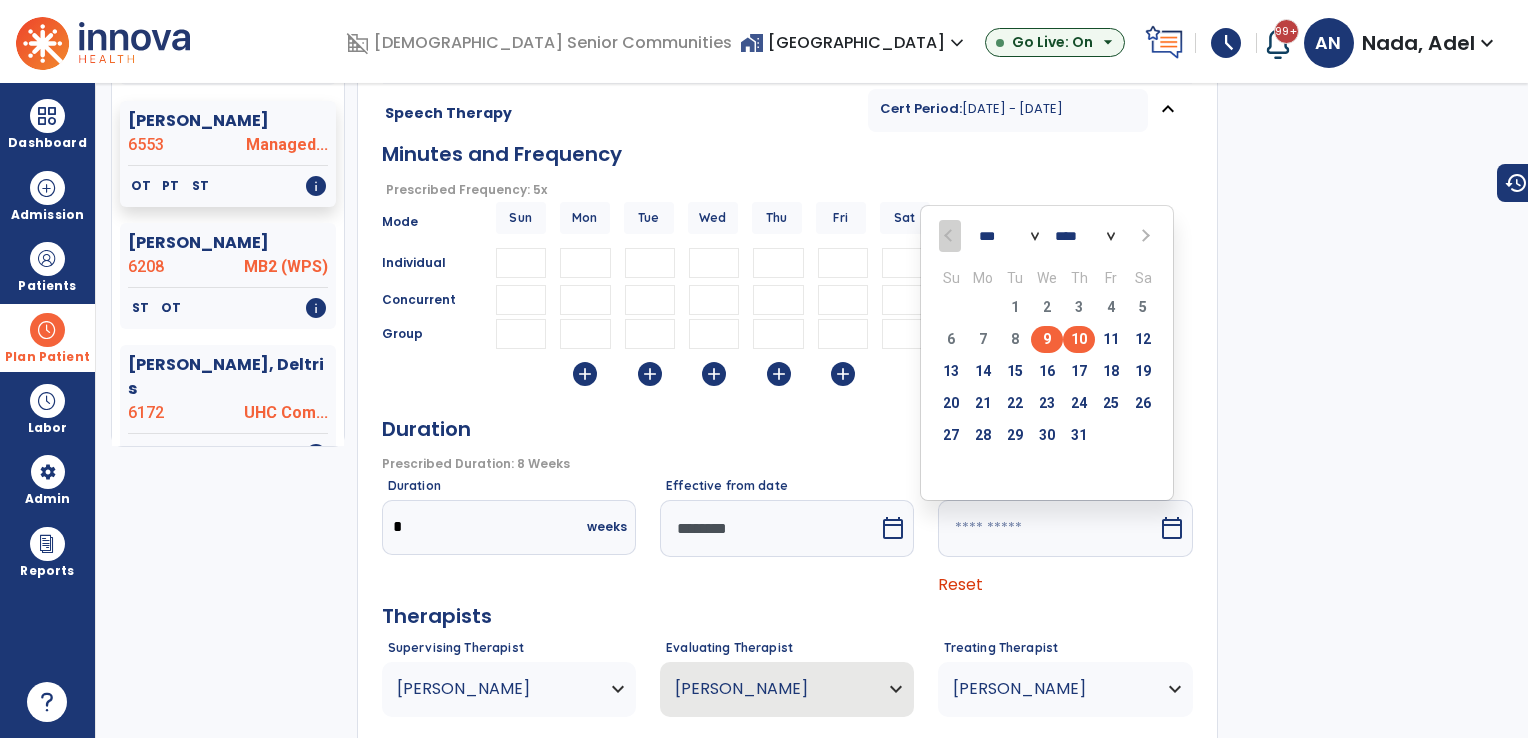 type on "********" 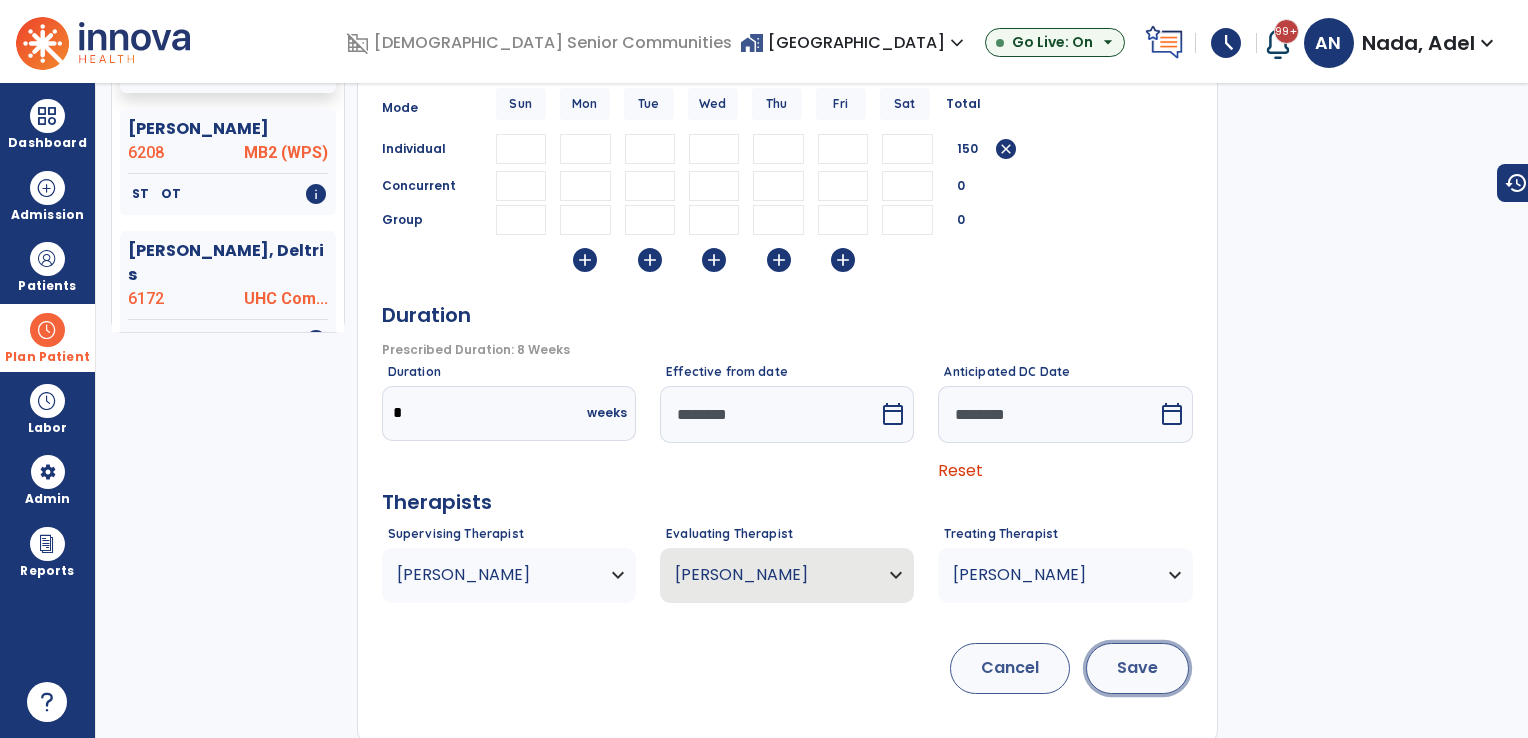 click on "Save" at bounding box center (1137, 668) 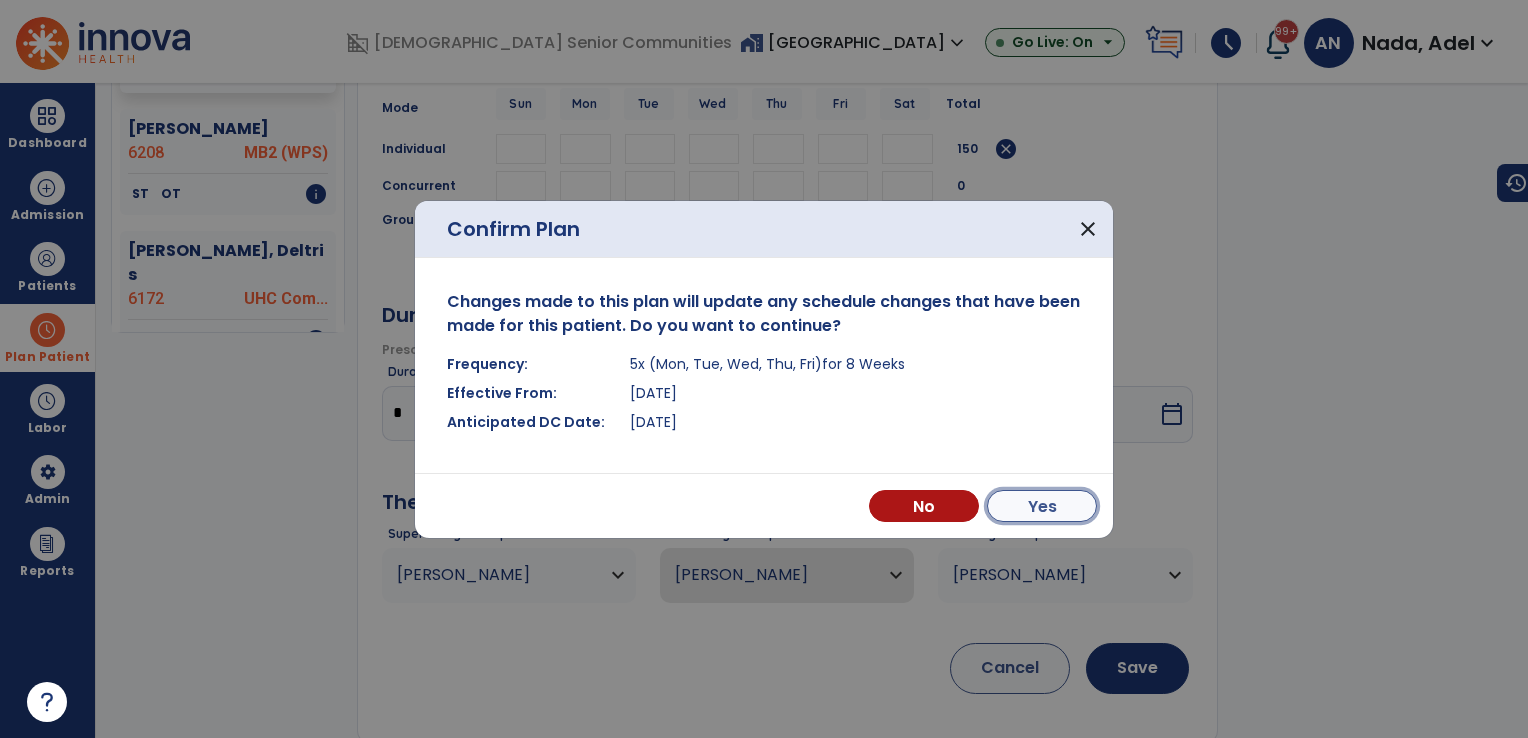 click on "Yes" at bounding box center (1042, 506) 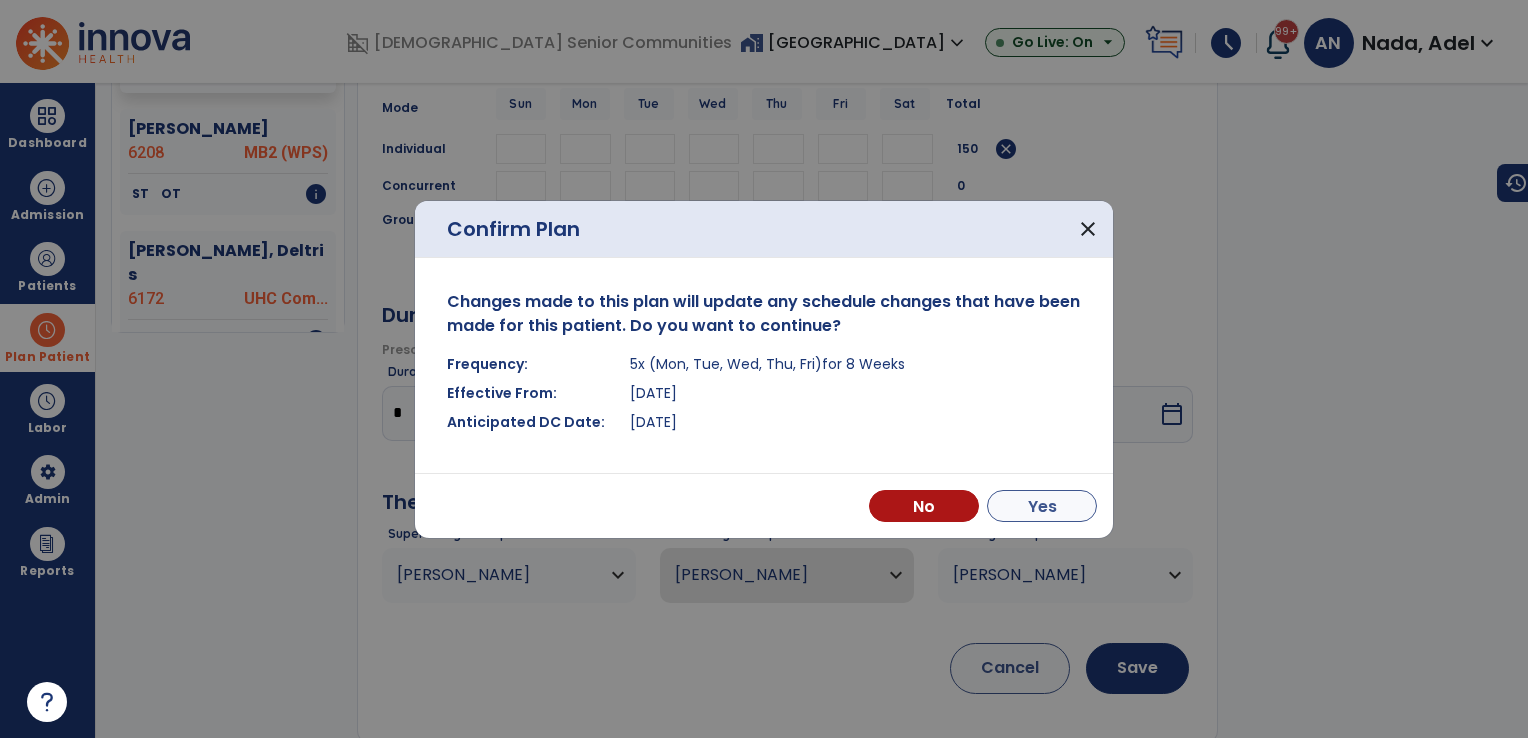 scroll, scrollTop: 692, scrollLeft: 0, axis: vertical 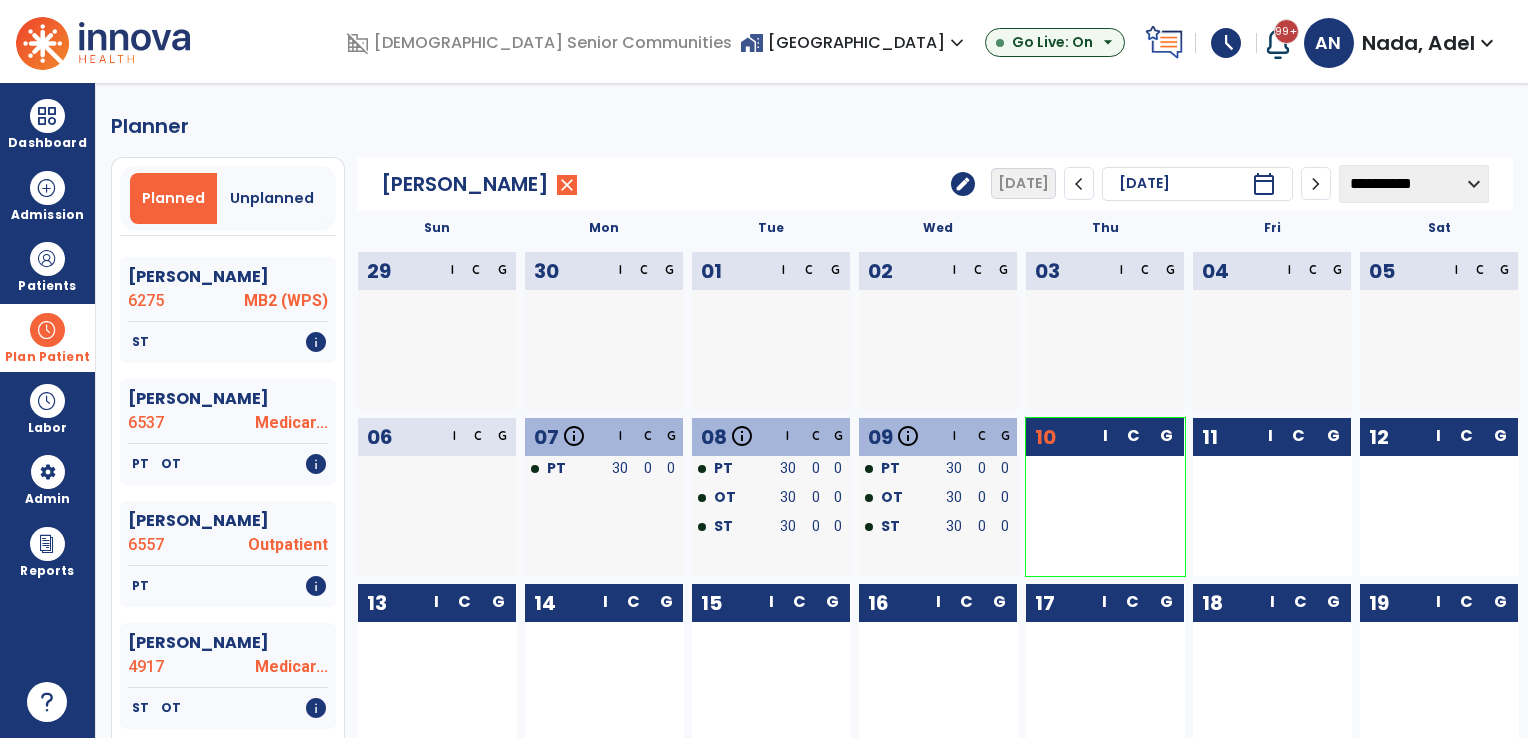click at bounding box center (47, 330) 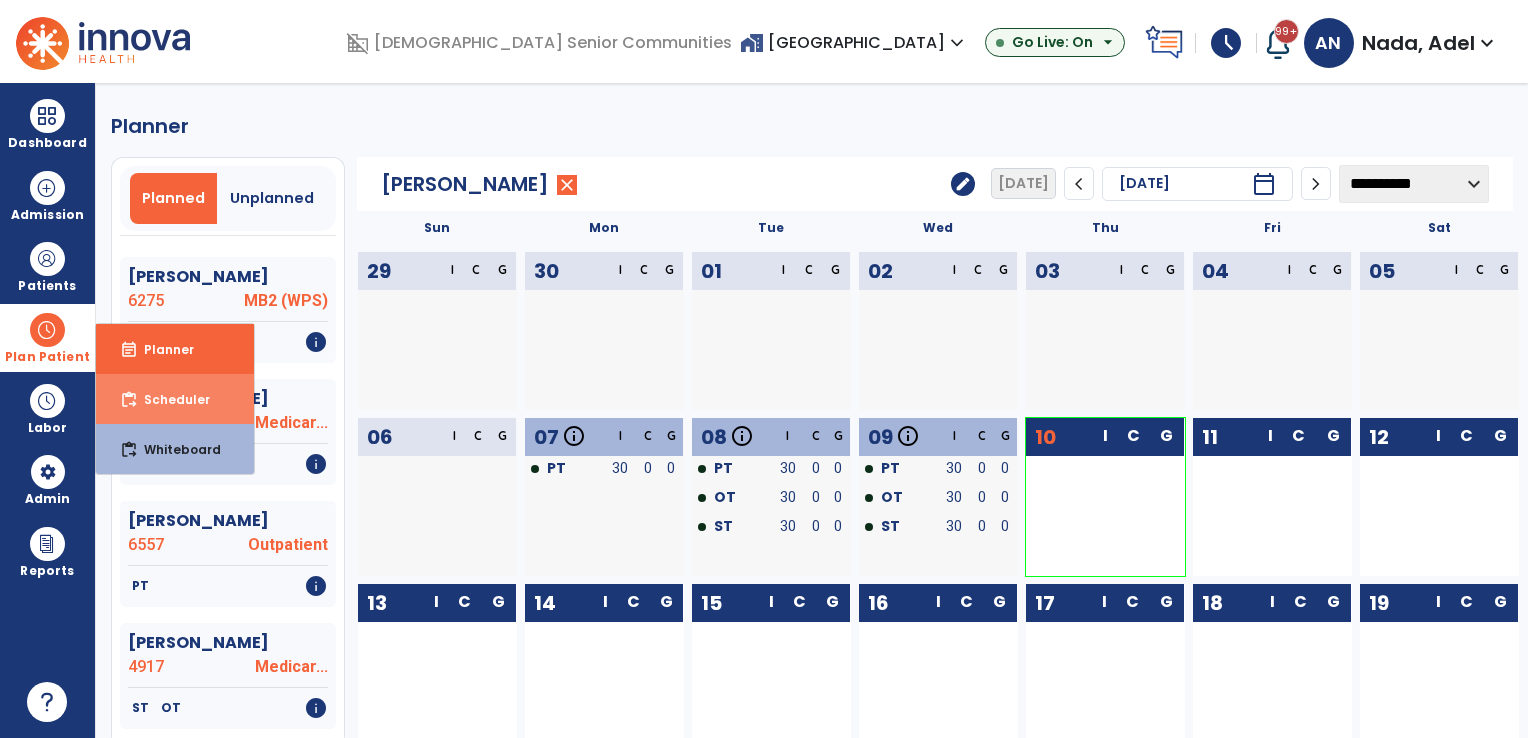 click on "Scheduler" at bounding box center (169, 399) 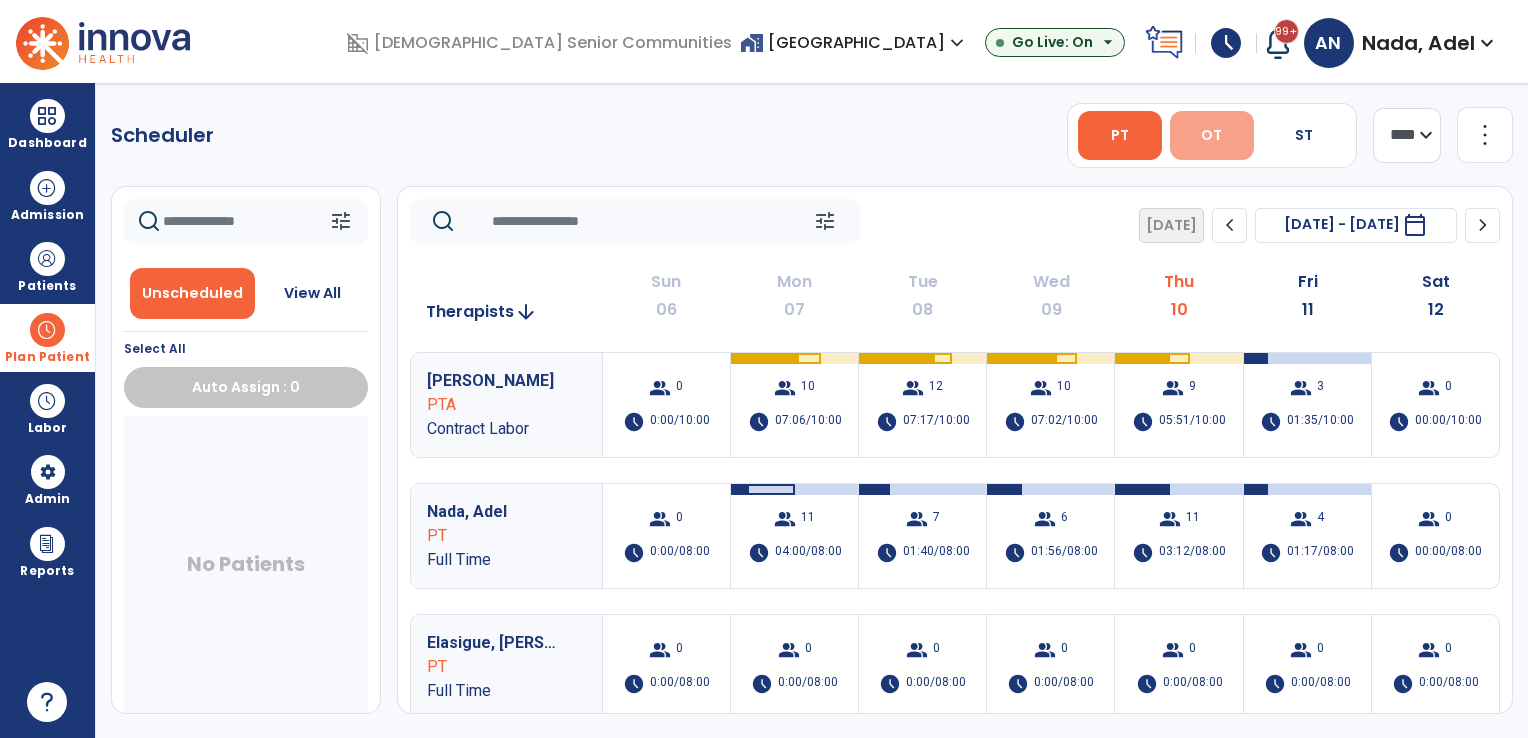 click on "OT" at bounding box center [1211, 135] 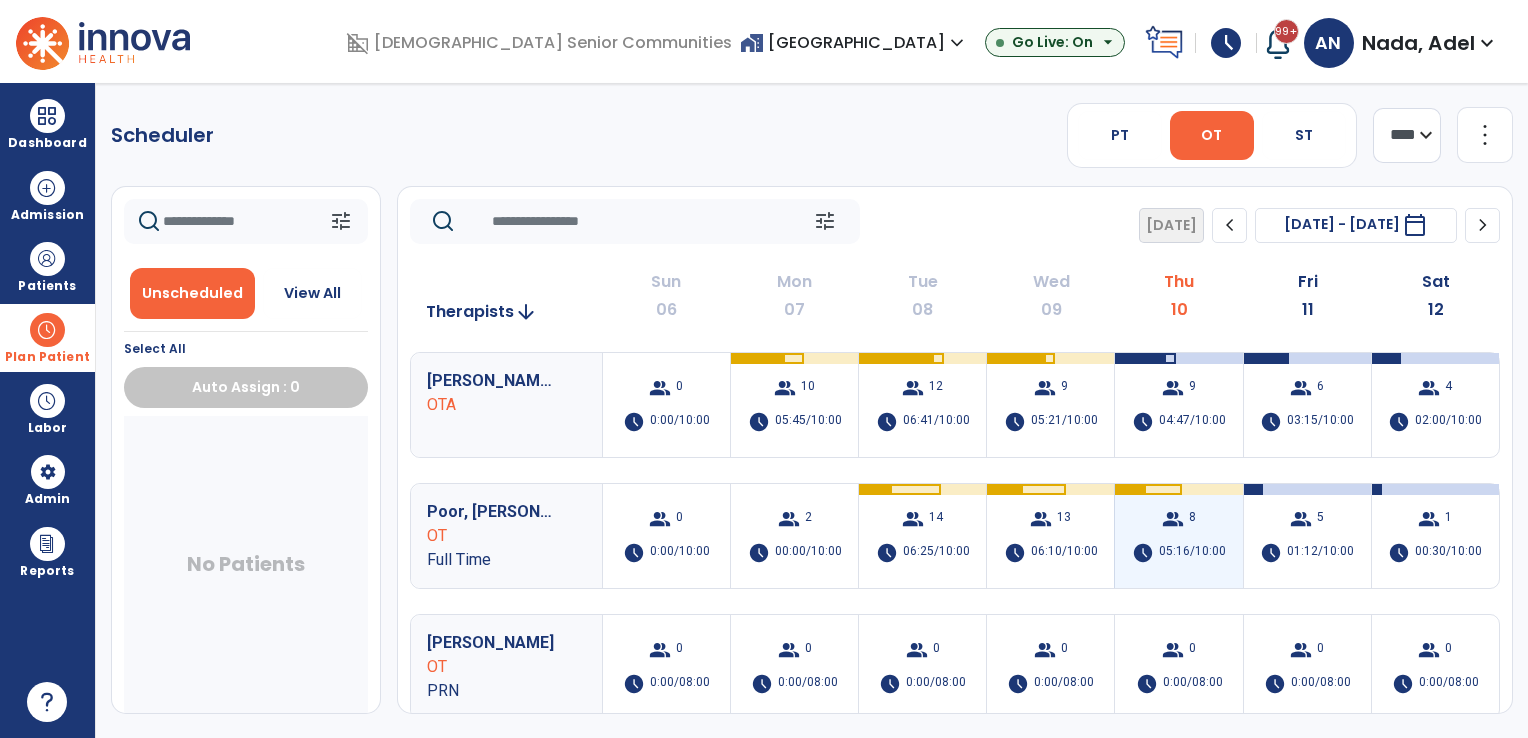 click on "group  8  schedule  05:16/10:00" at bounding box center [1178, 536] 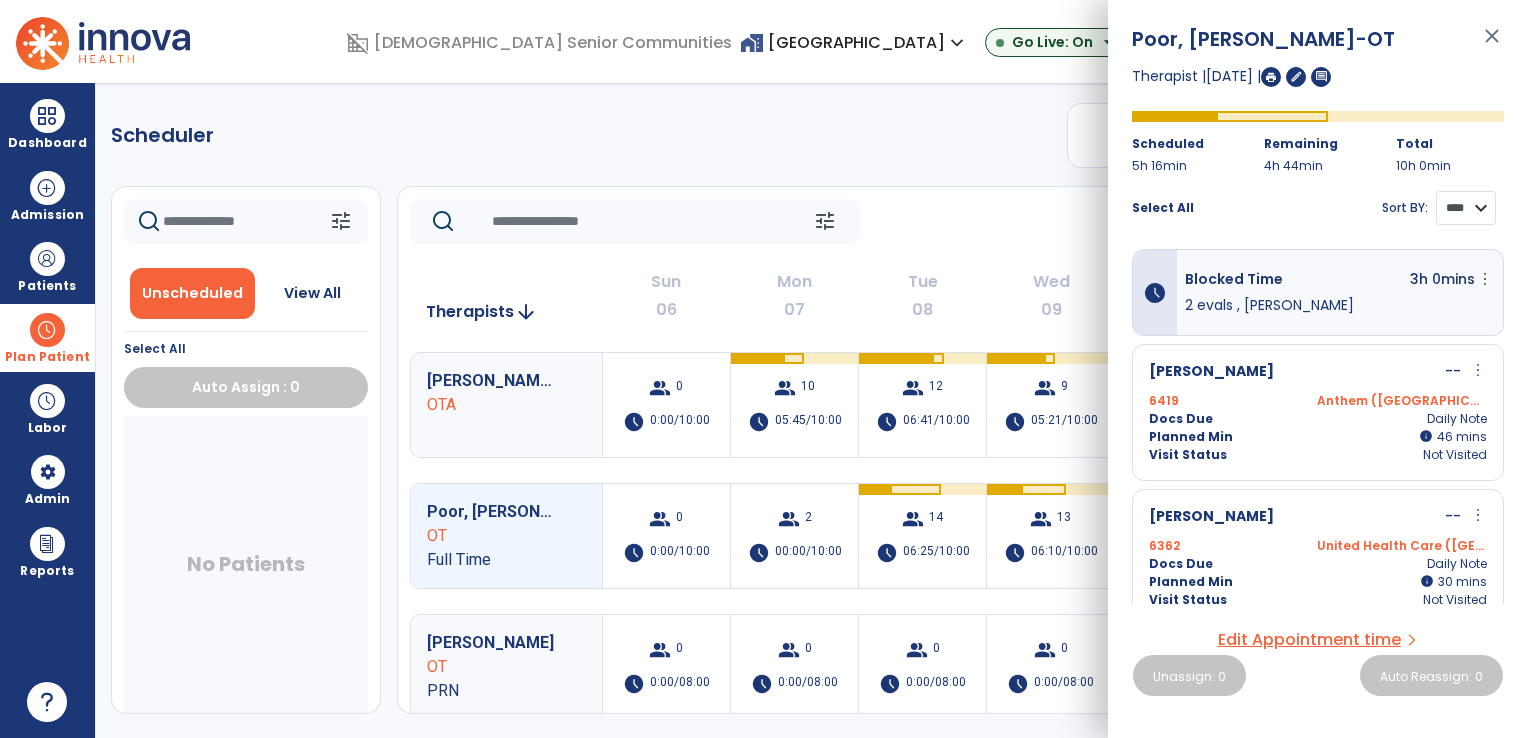 click on "**** ****" at bounding box center (1466, 208) 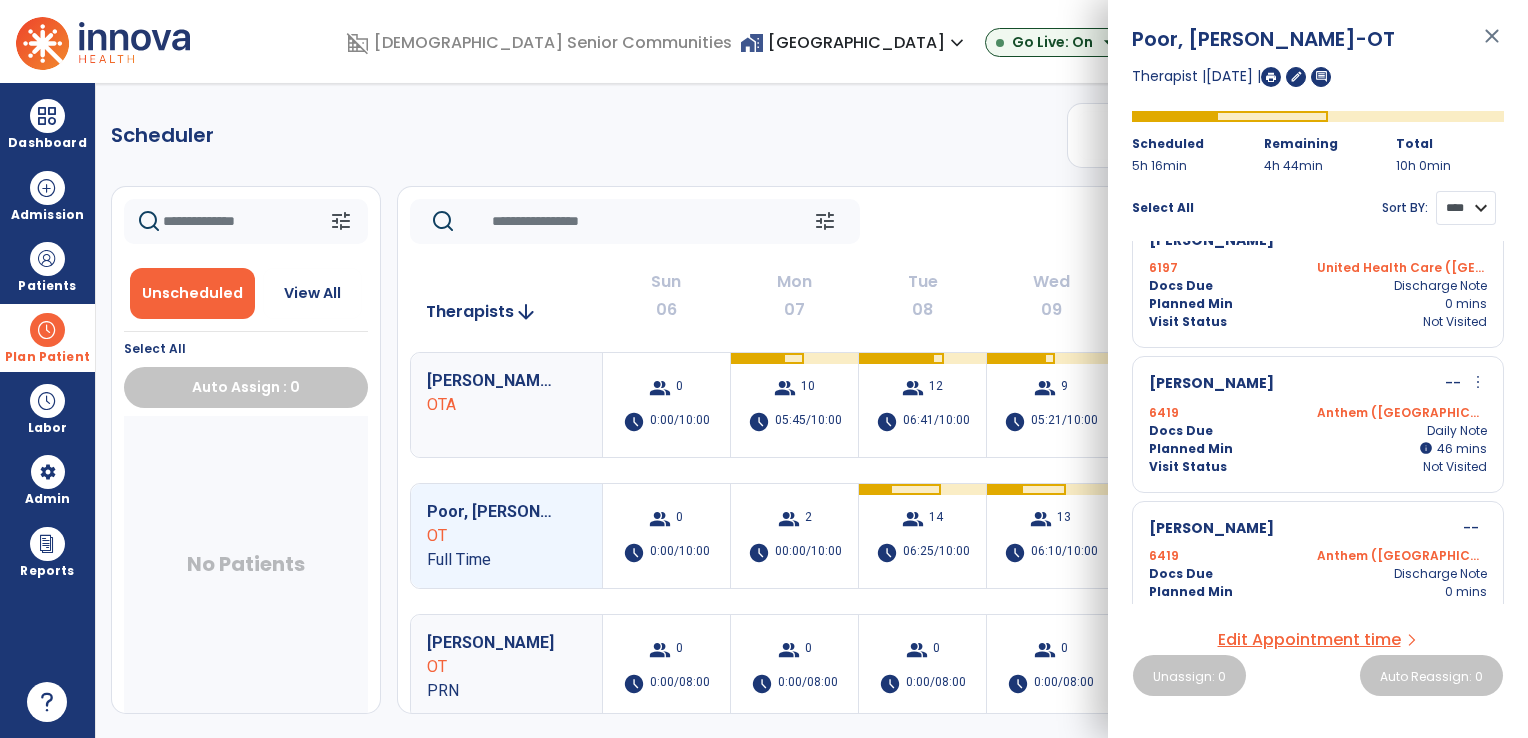 scroll, scrollTop: 879, scrollLeft: 0, axis: vertical 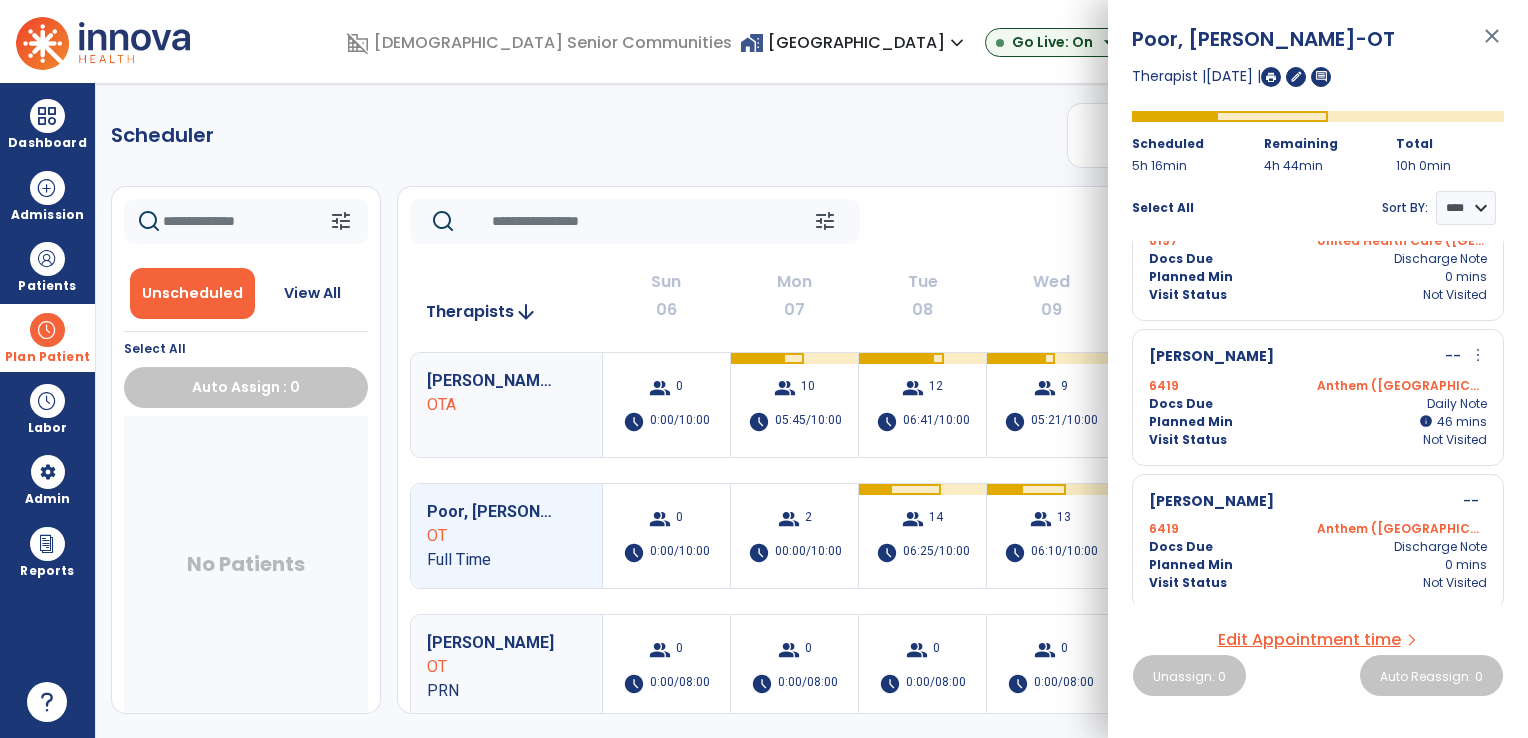 click on "tune   [DATE]  chevron_left [DATE] - [DATE]  *********  calendar_today  chevron_right" 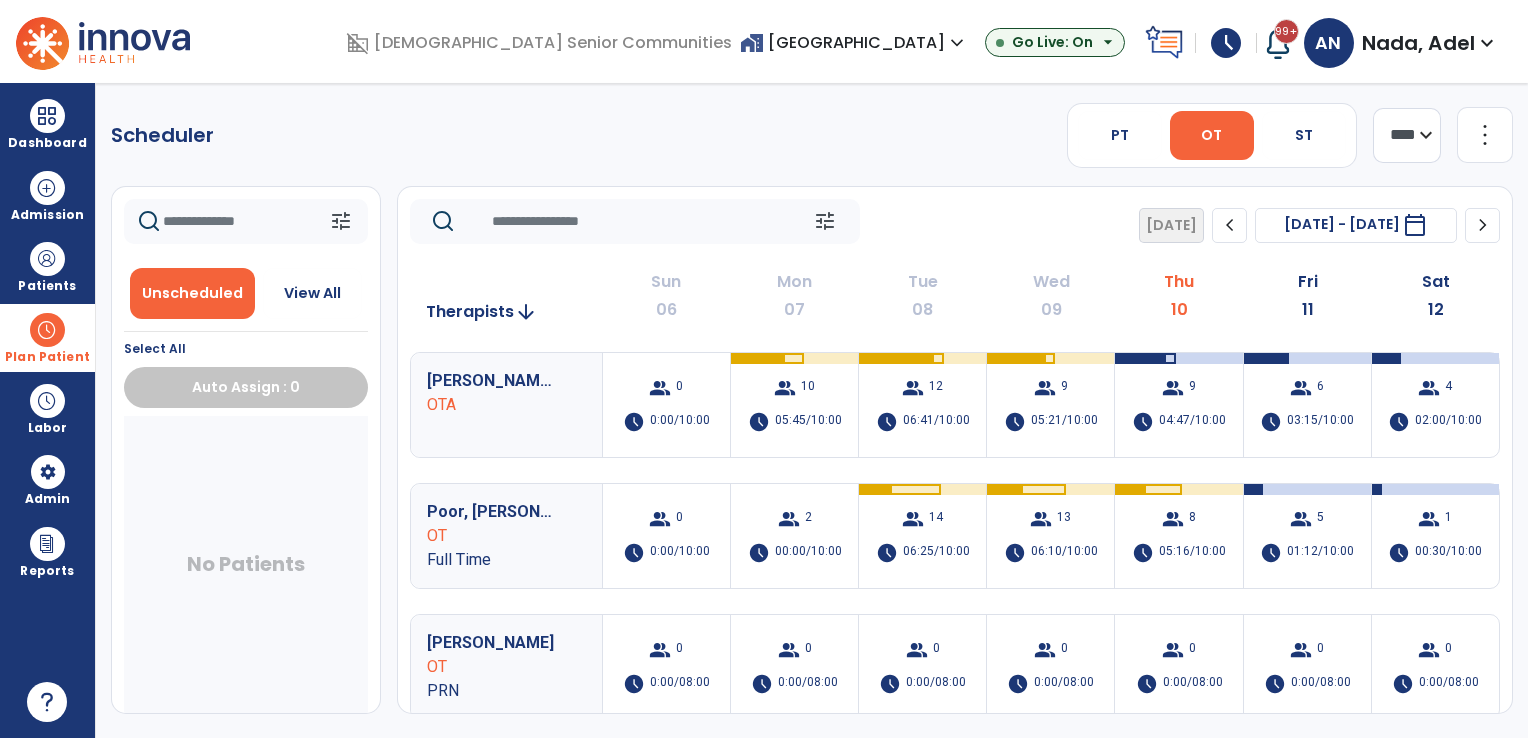 click at bounding box center (47, 330) 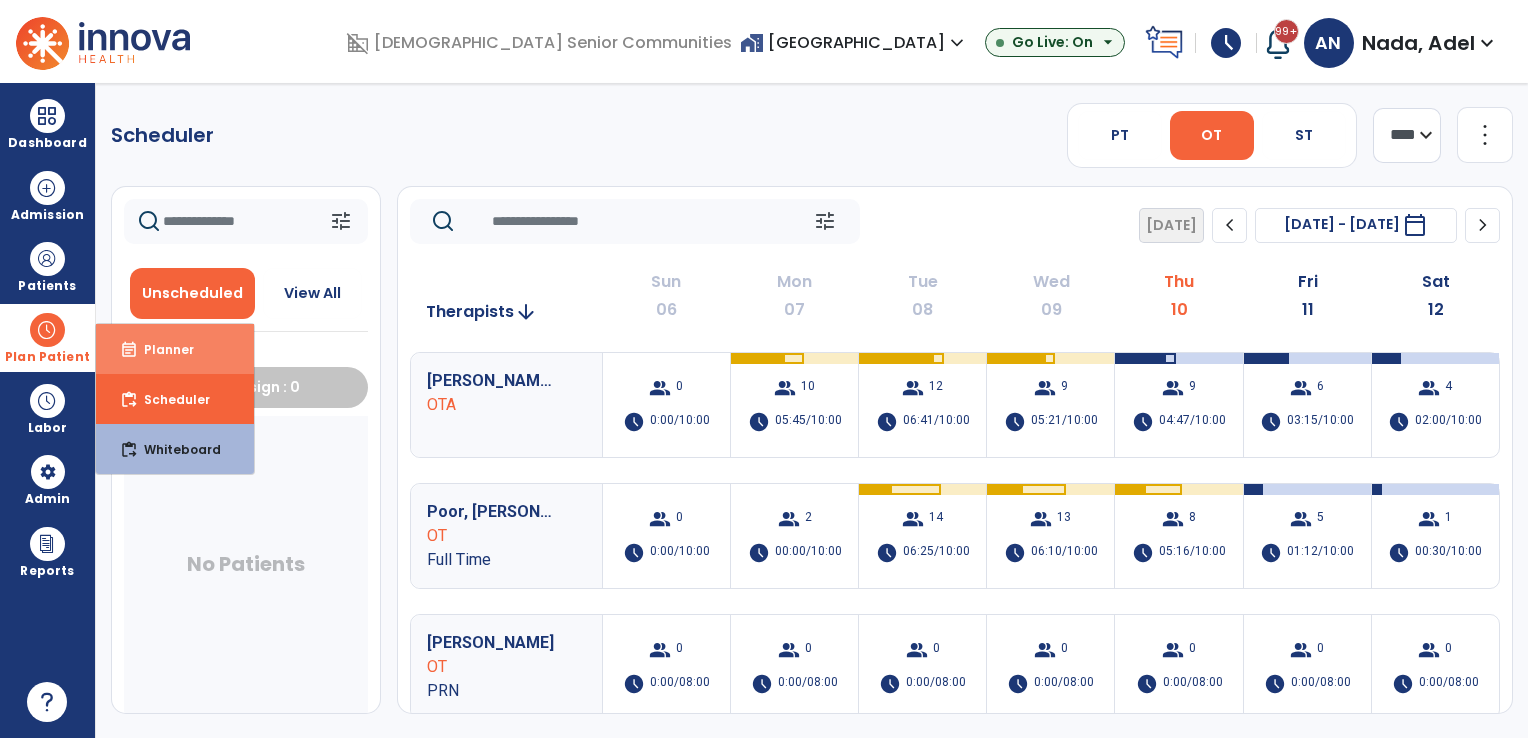 click on "Planner" at bounding box center [161, 349] 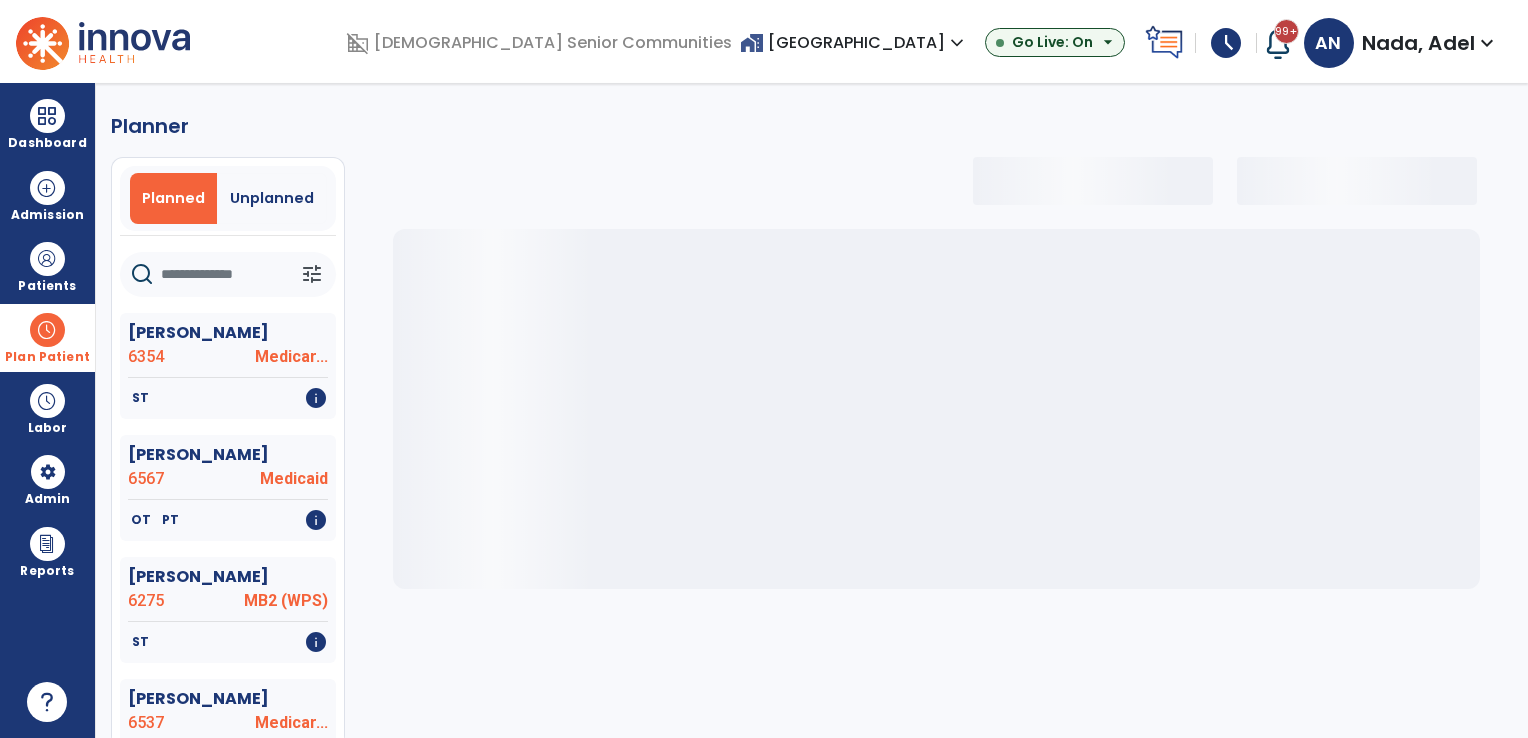 select on "***" 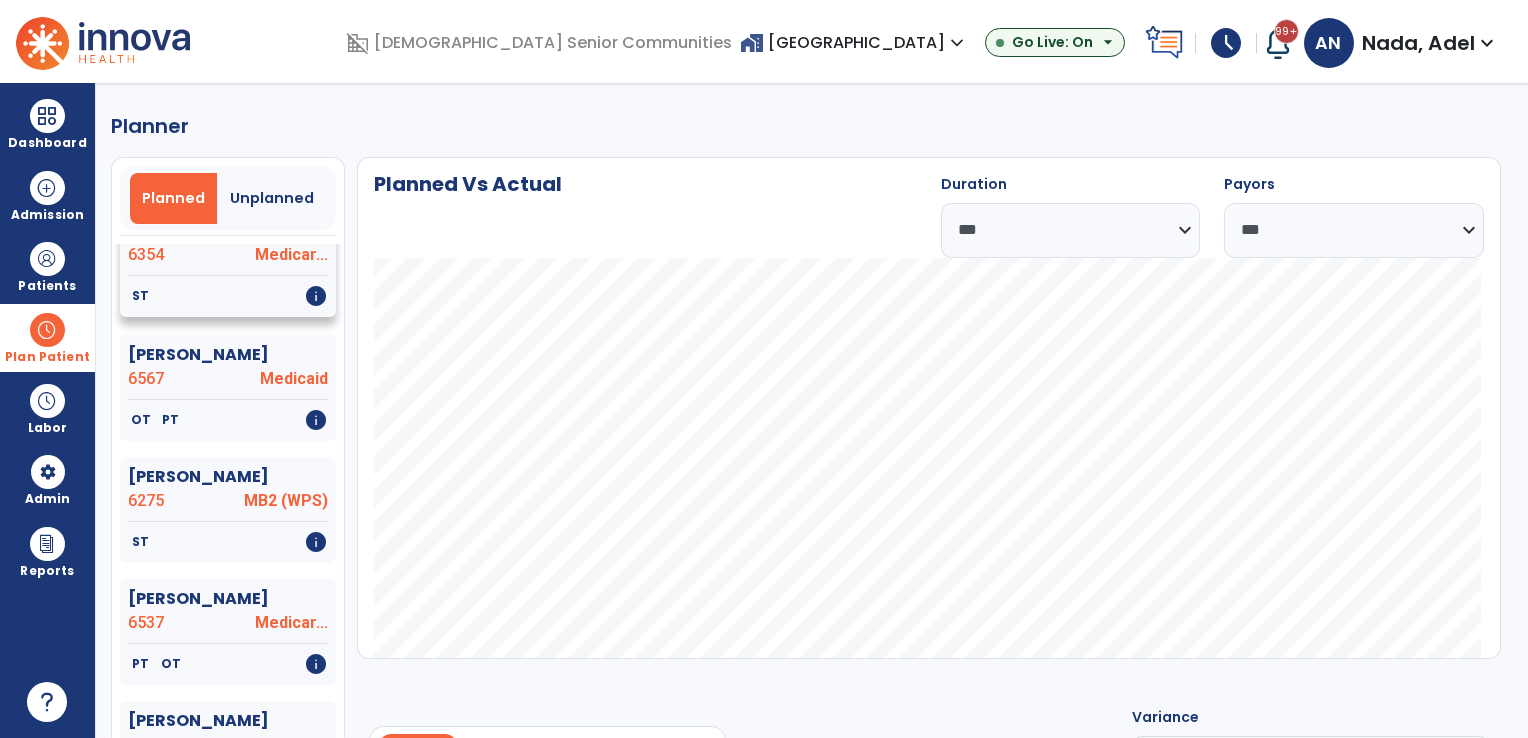 scroll, scrollTop: 200, scrollLeft: 0, axis: vertical 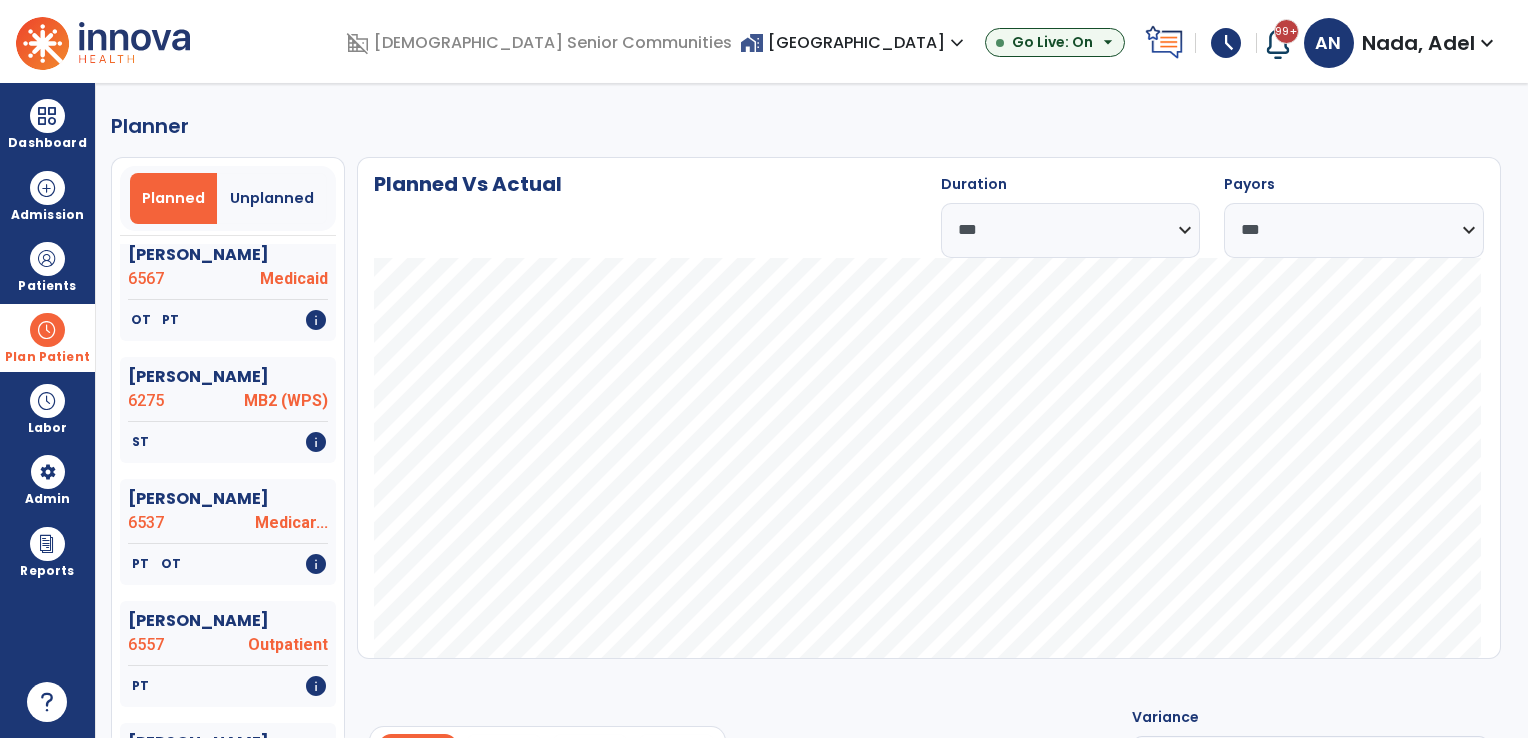 click at bounding box center (47, 330) 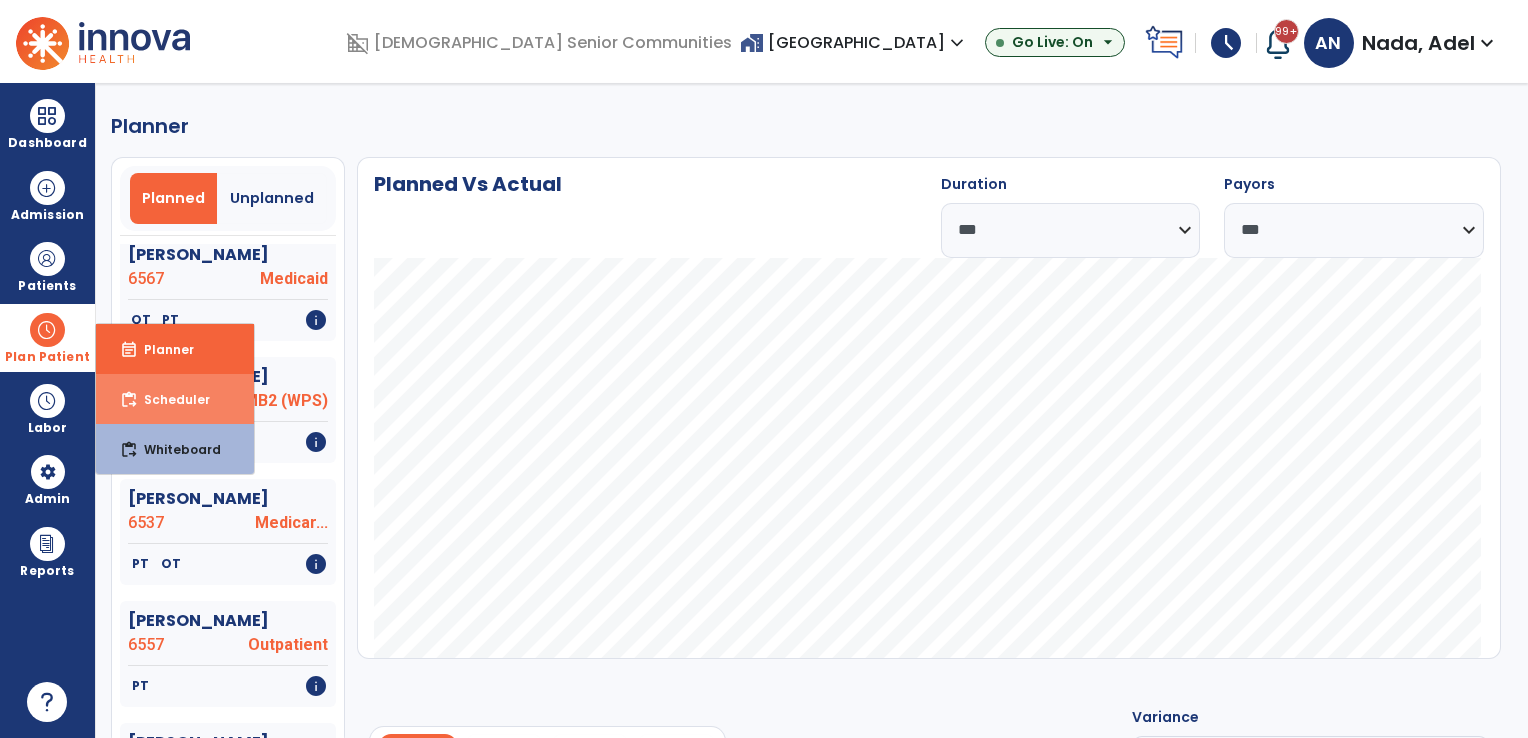 click on "content_paste_go  Scheduler" at bounding box center (175, 399) 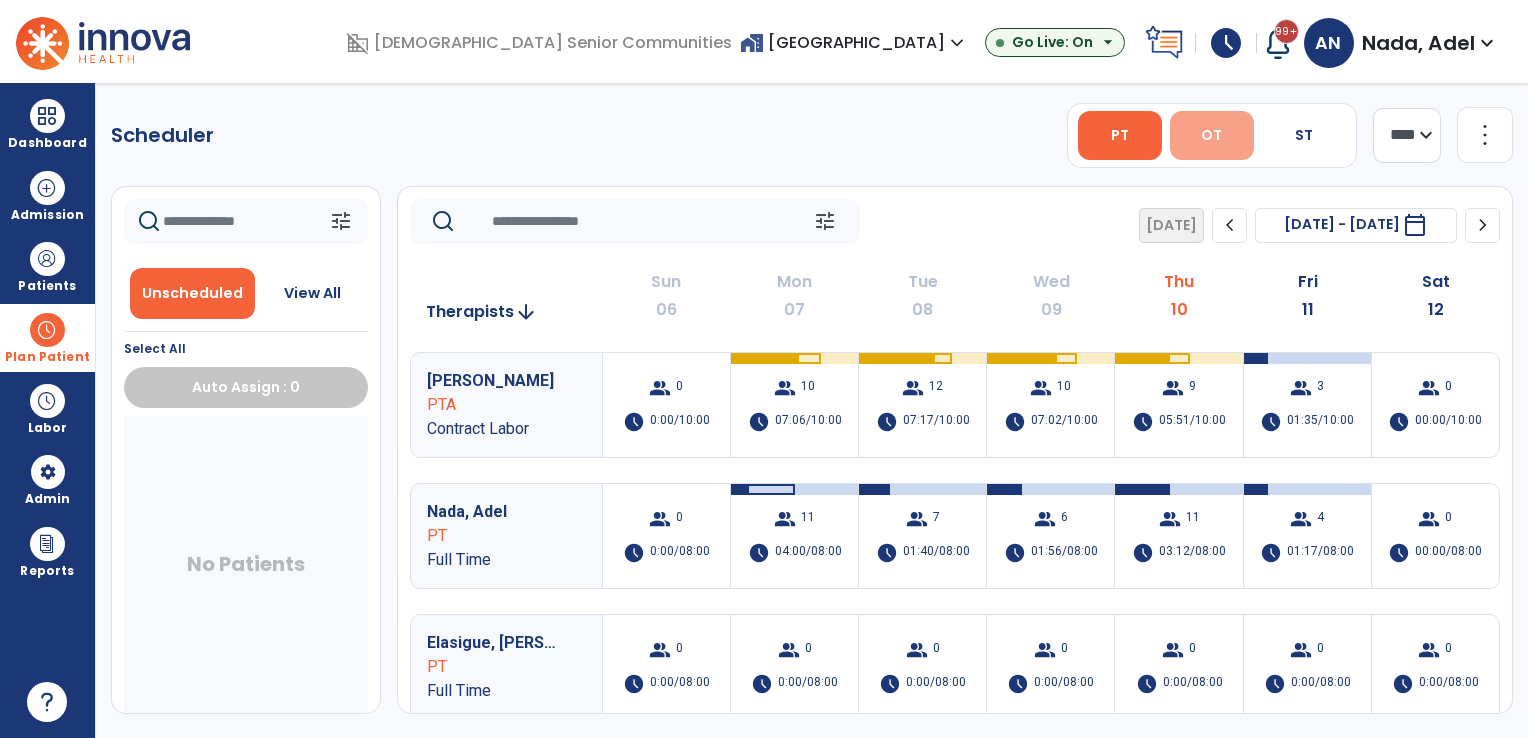 click on "OT" at bounding box center [1212, 135] 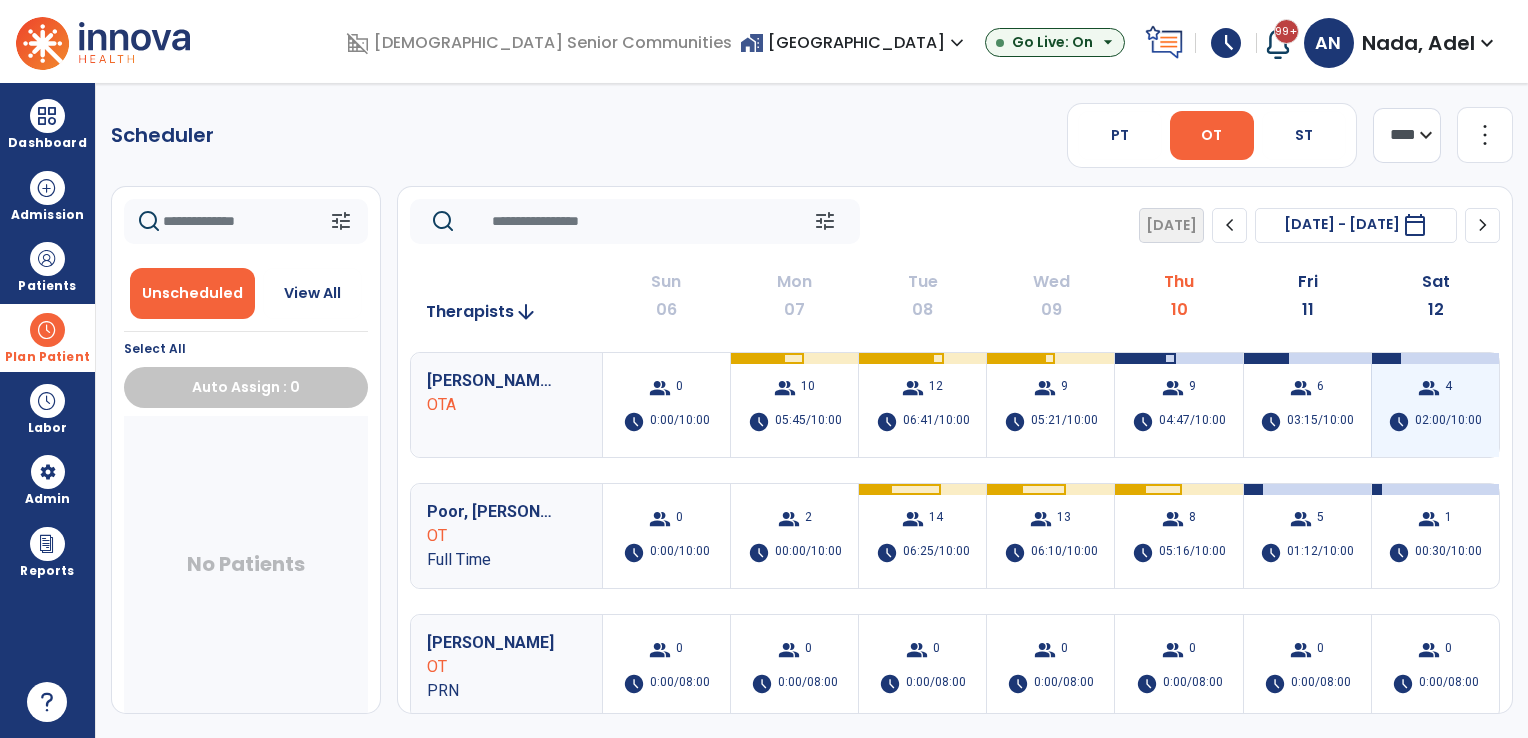 click on "group  4  schedule  02:00/10:00" at bounding box center (1435, 405) 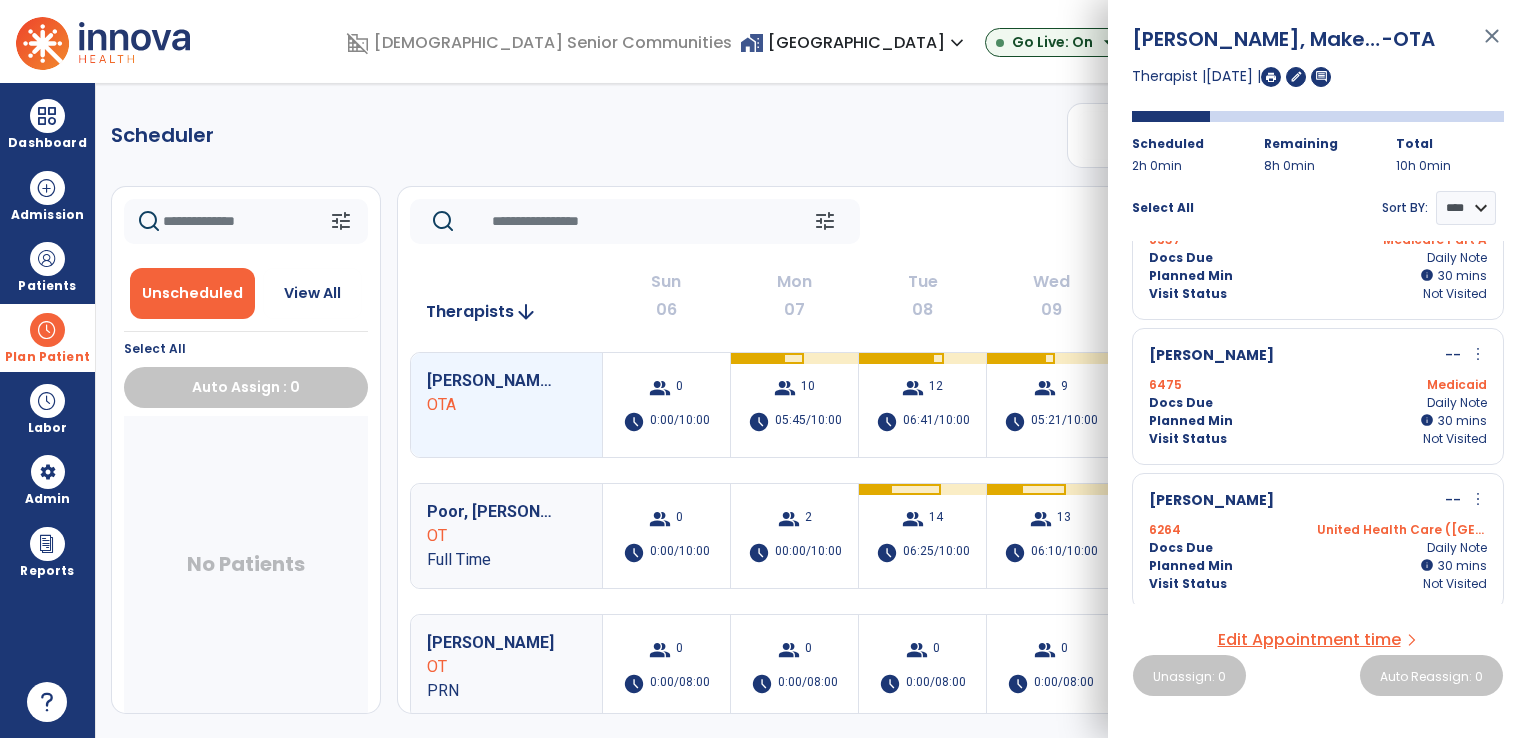 scroll, scrollTop: 214, scrollLeft: 0, axis: vertical 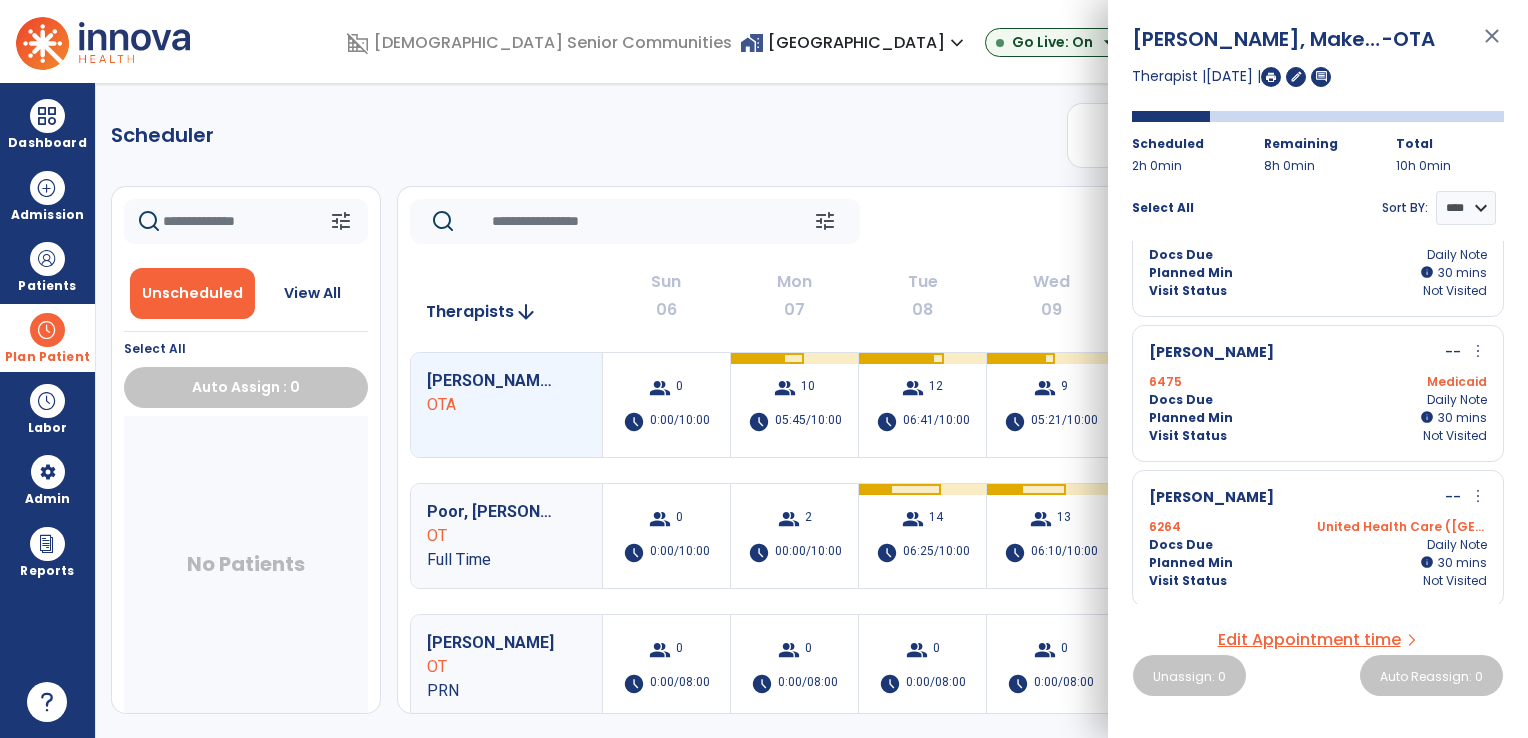 click on "tune   [DATE]  chevron_left [DATE] - [DATE]  *********  calendar_today  chevron_right" 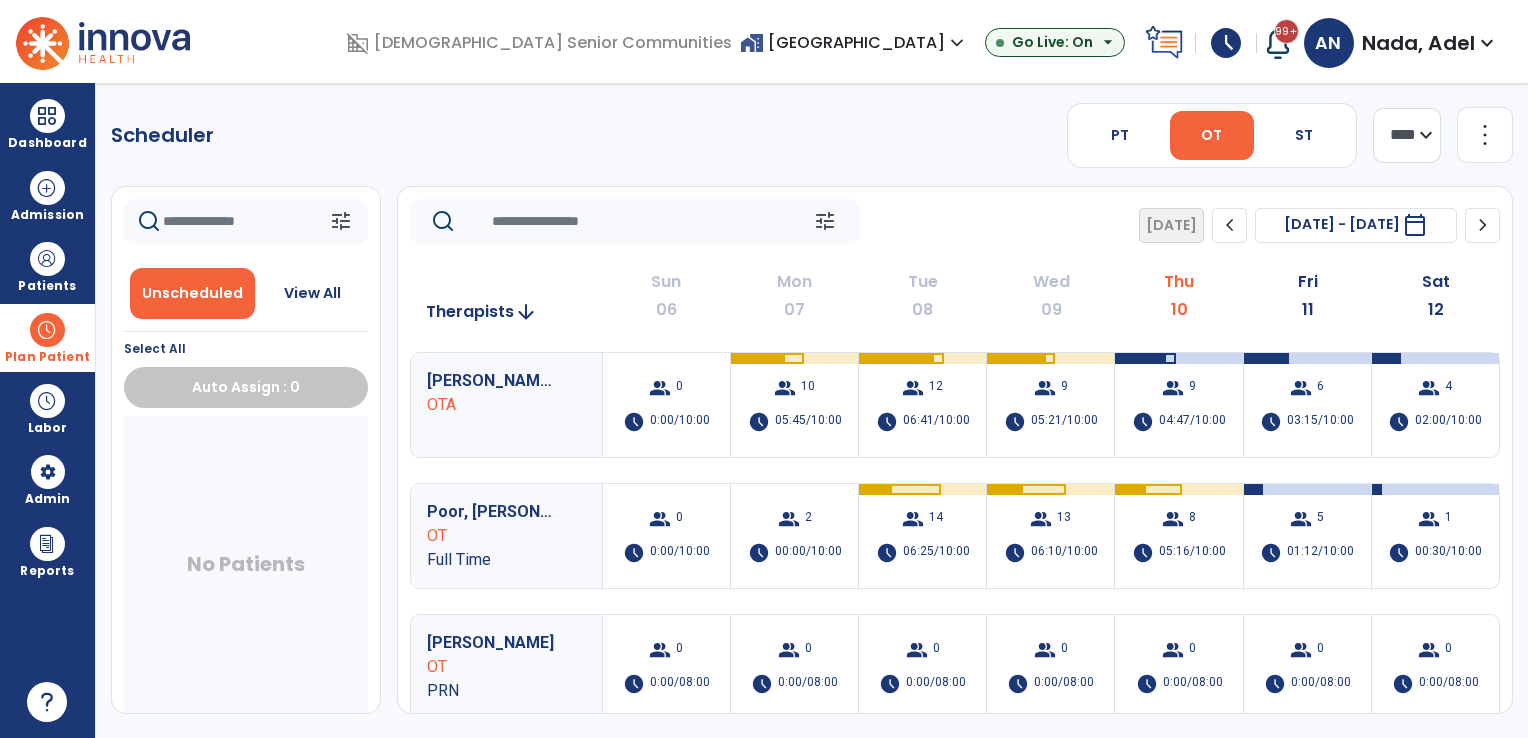 click at bounding box center (47, 330) 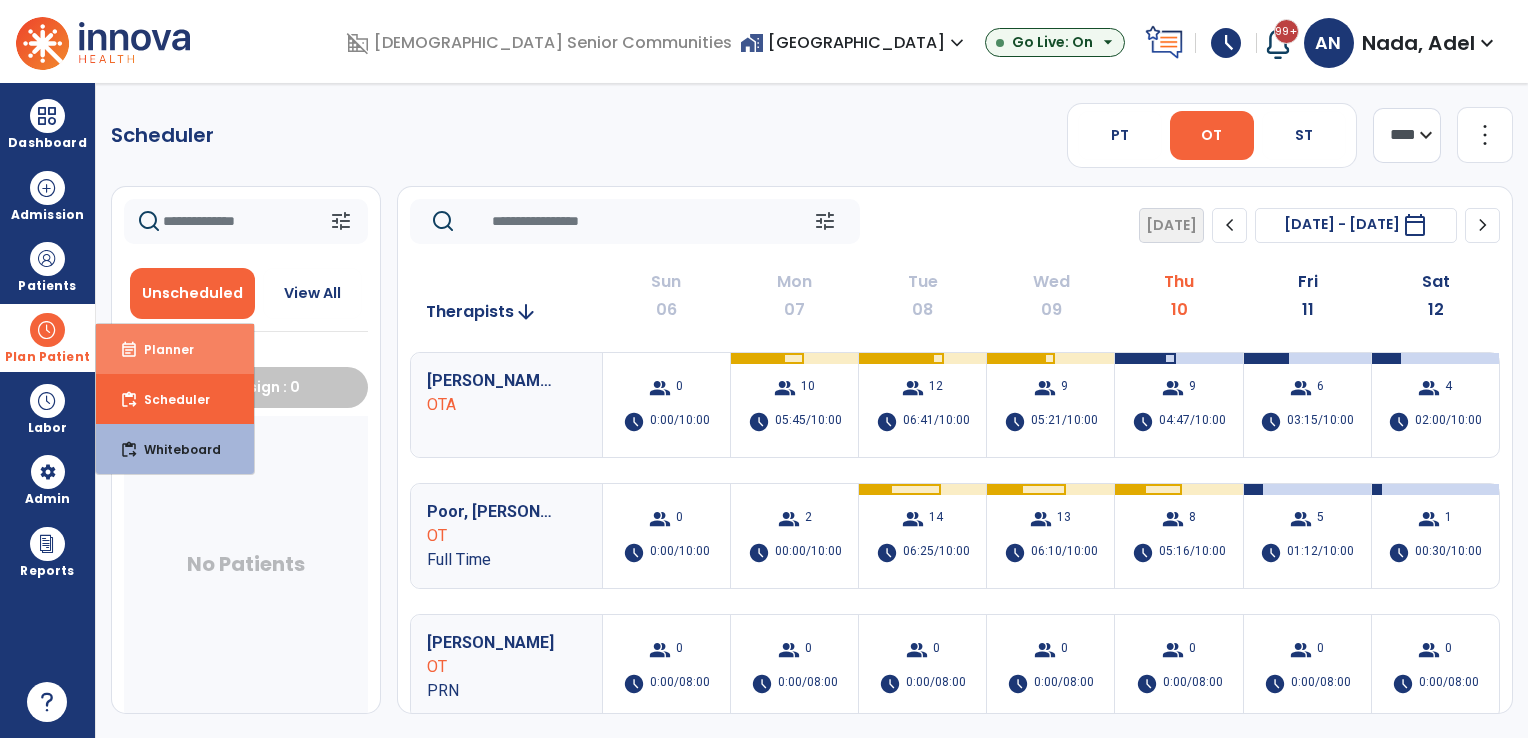 click on "event_note  Planner" at bounding box center [175, 349] 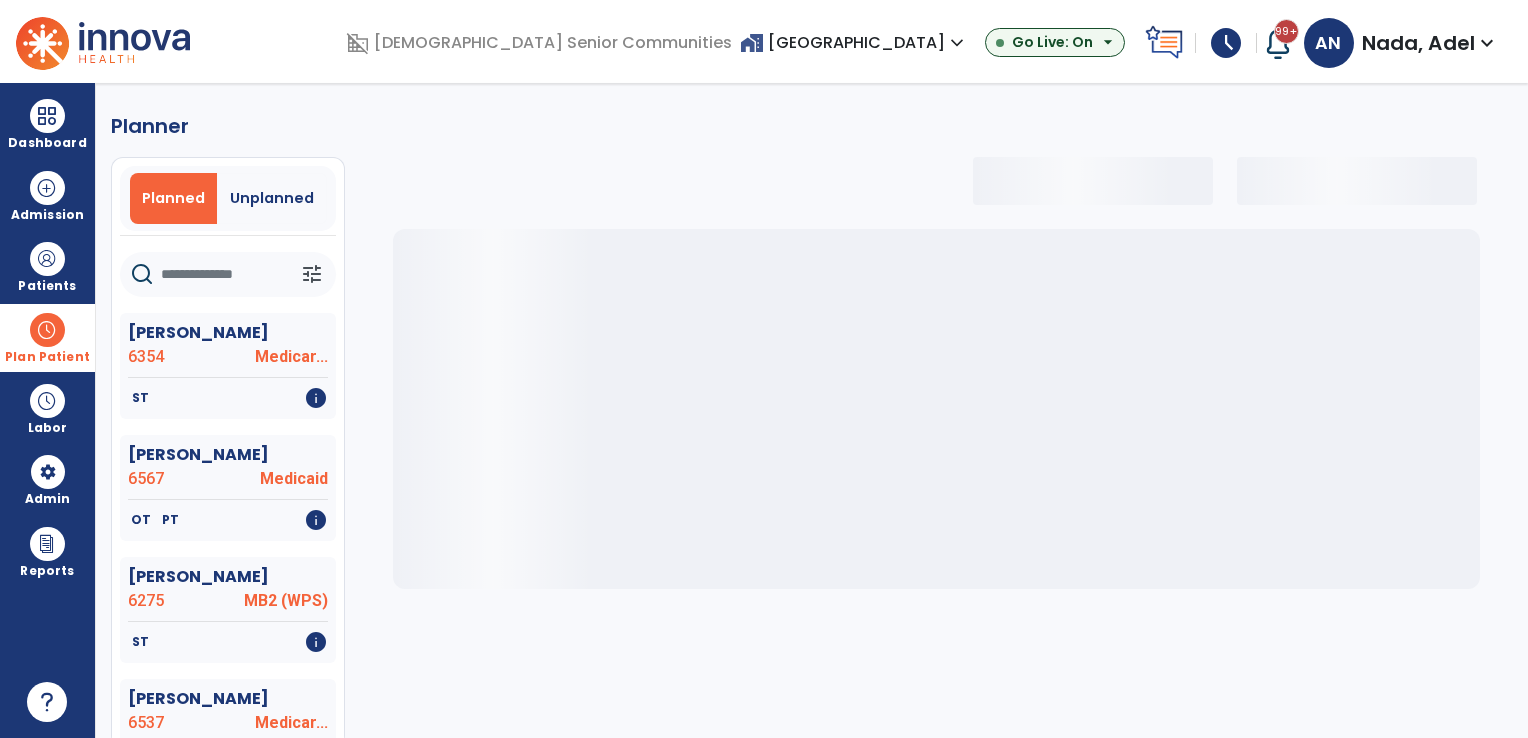 select on "***" 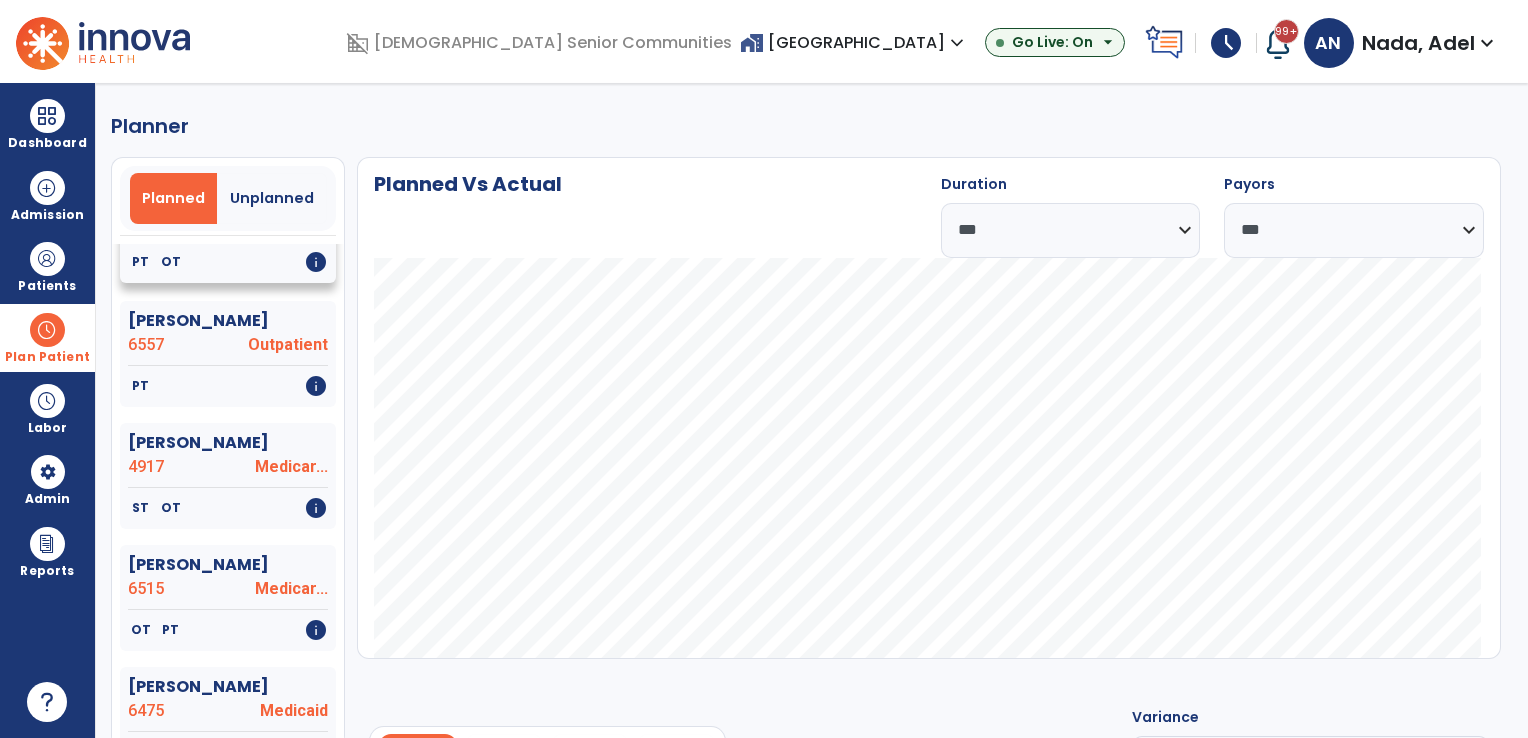scroll, scrollTop: 600, scrollLeft: 0, axis: vertical 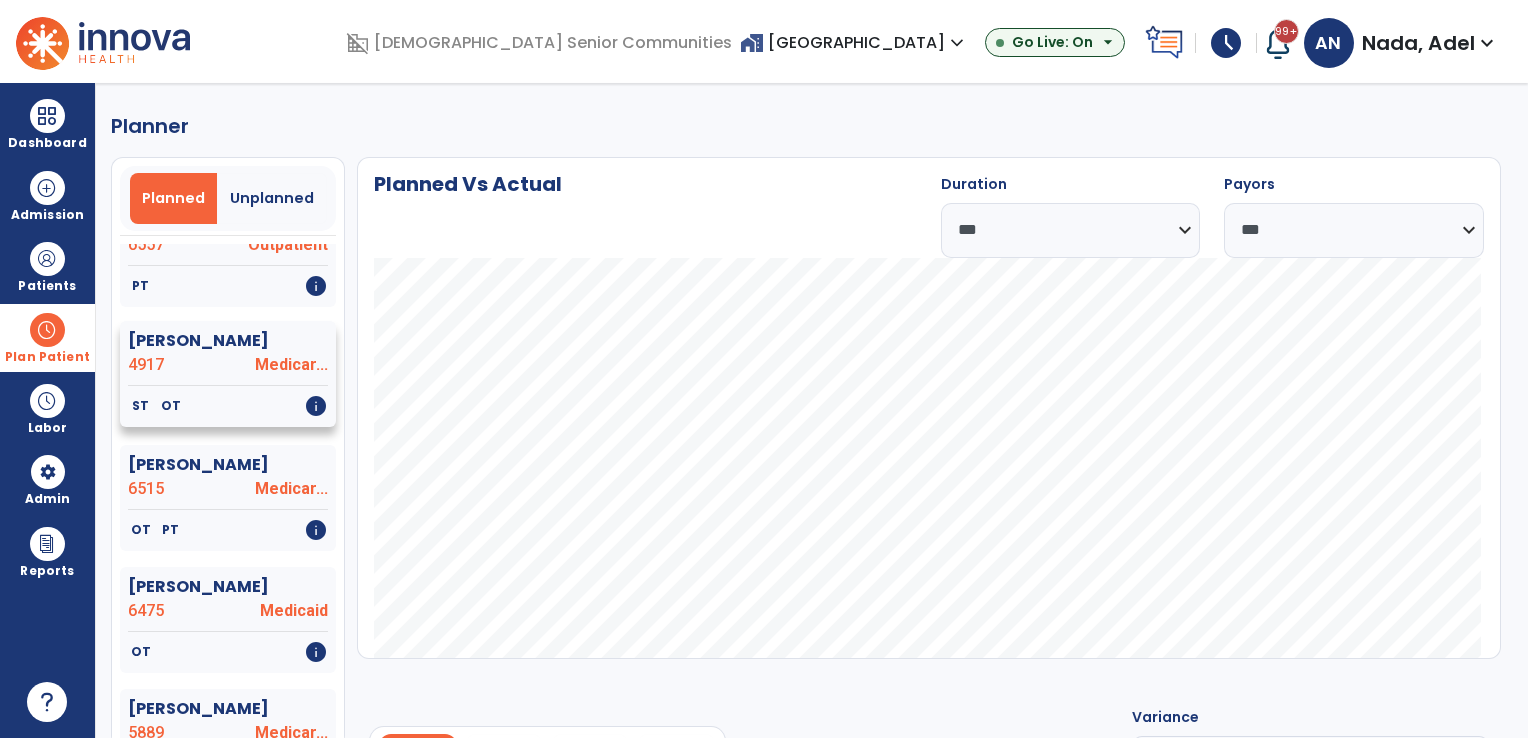 click on "[PERSON_NAME]  4917 Medicar..." 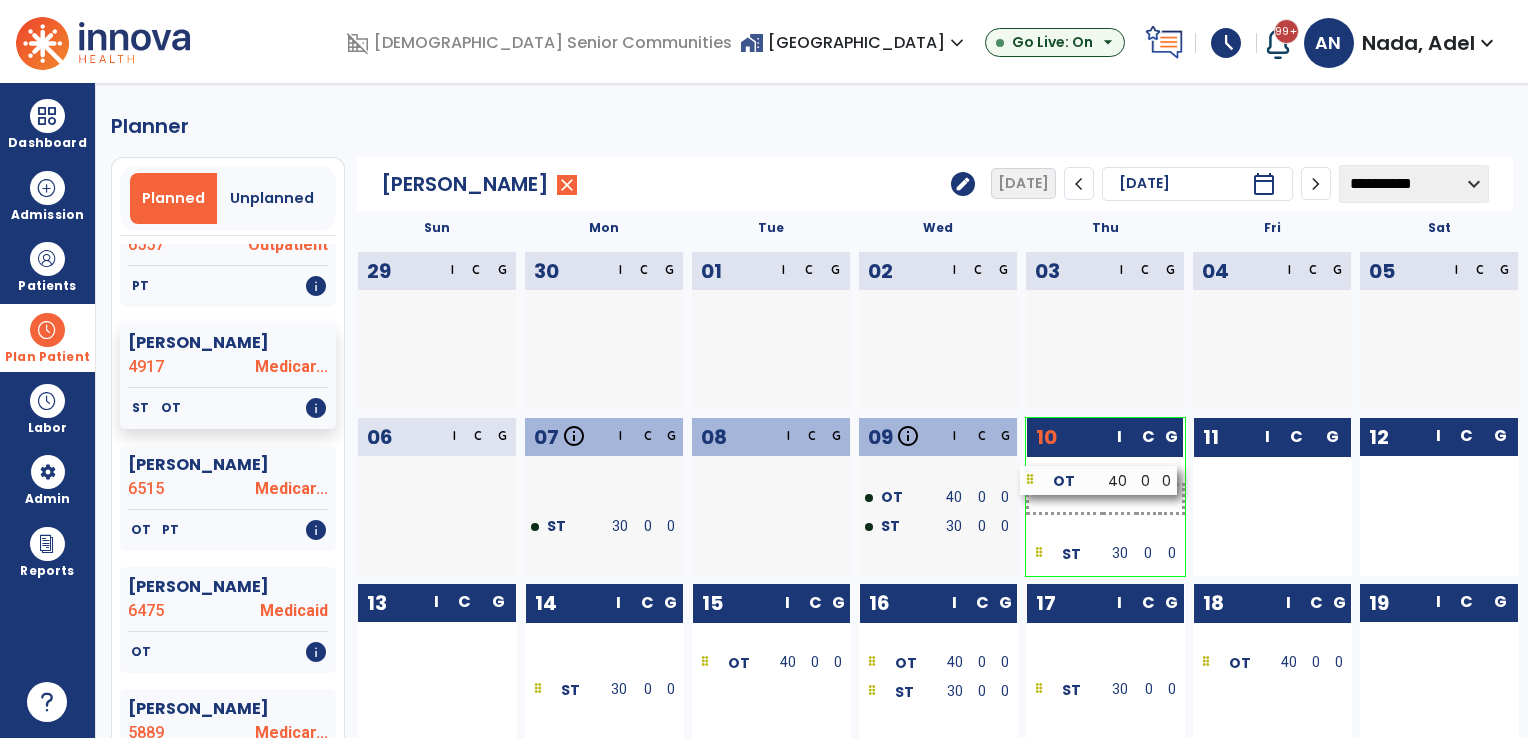 drag, startPoint x: 1268, startPoint y: 504, endPoint x: 1096, endPoint y: 487, distance: 172.83807 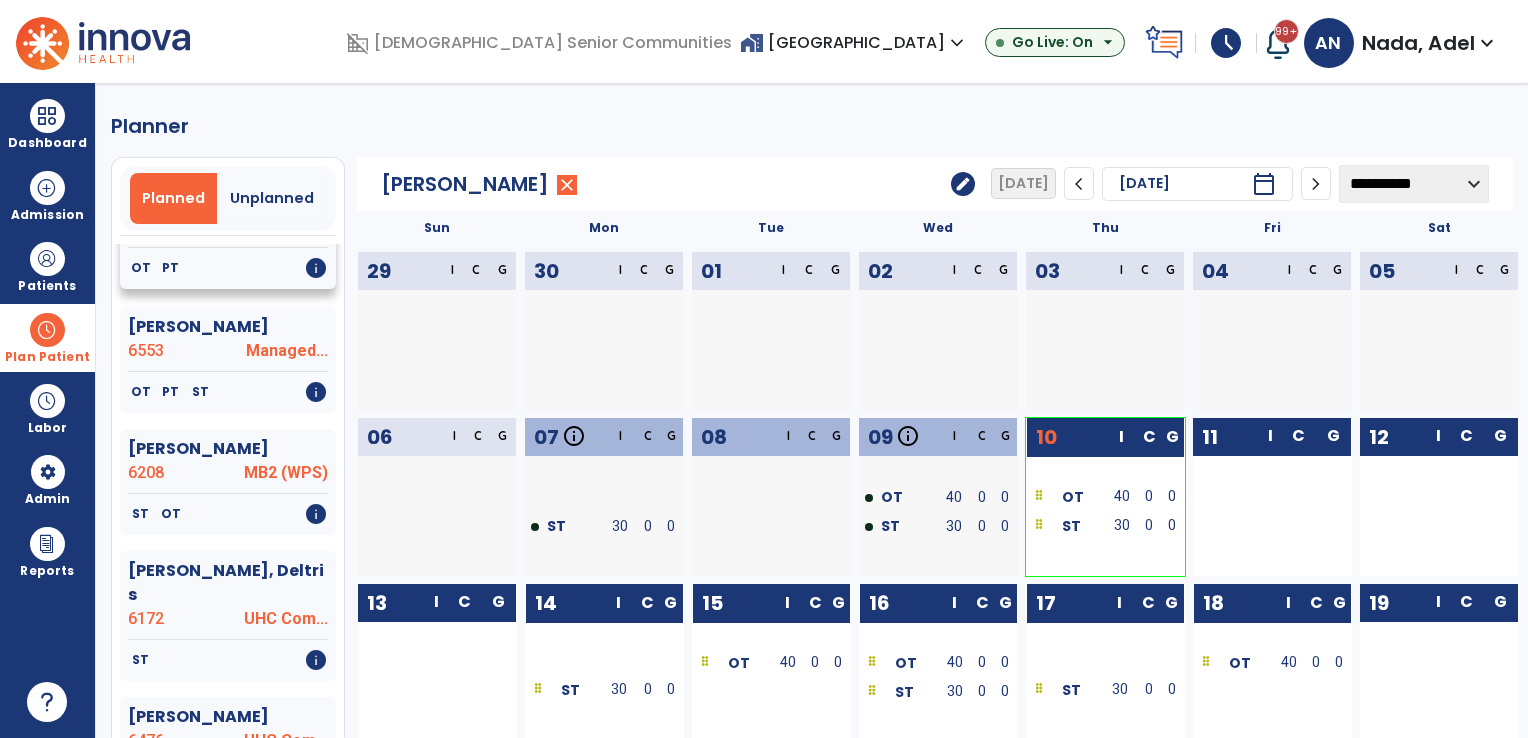 scroll, scrollTop: 1500, scrollLeft: 0, axis: vertical 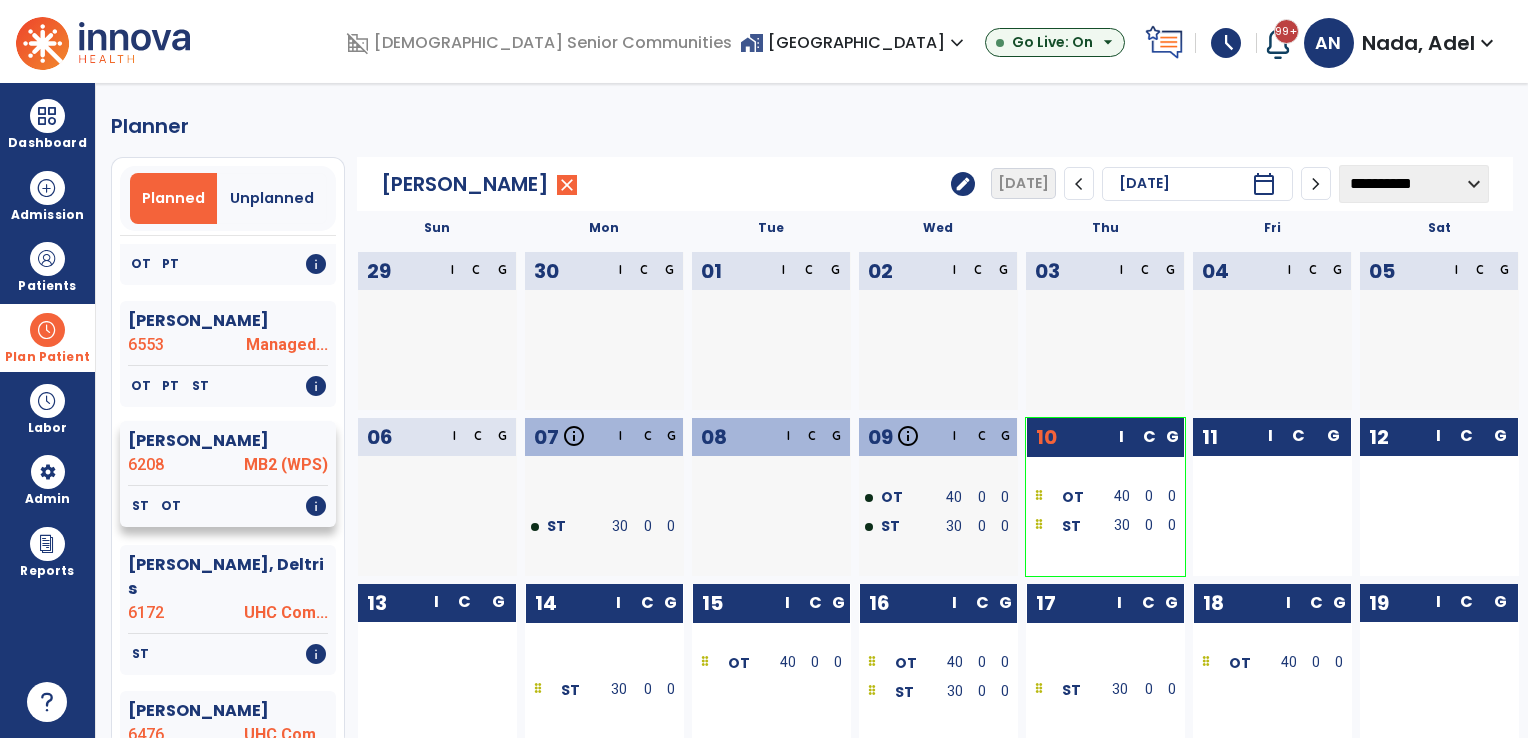 click on "6208" 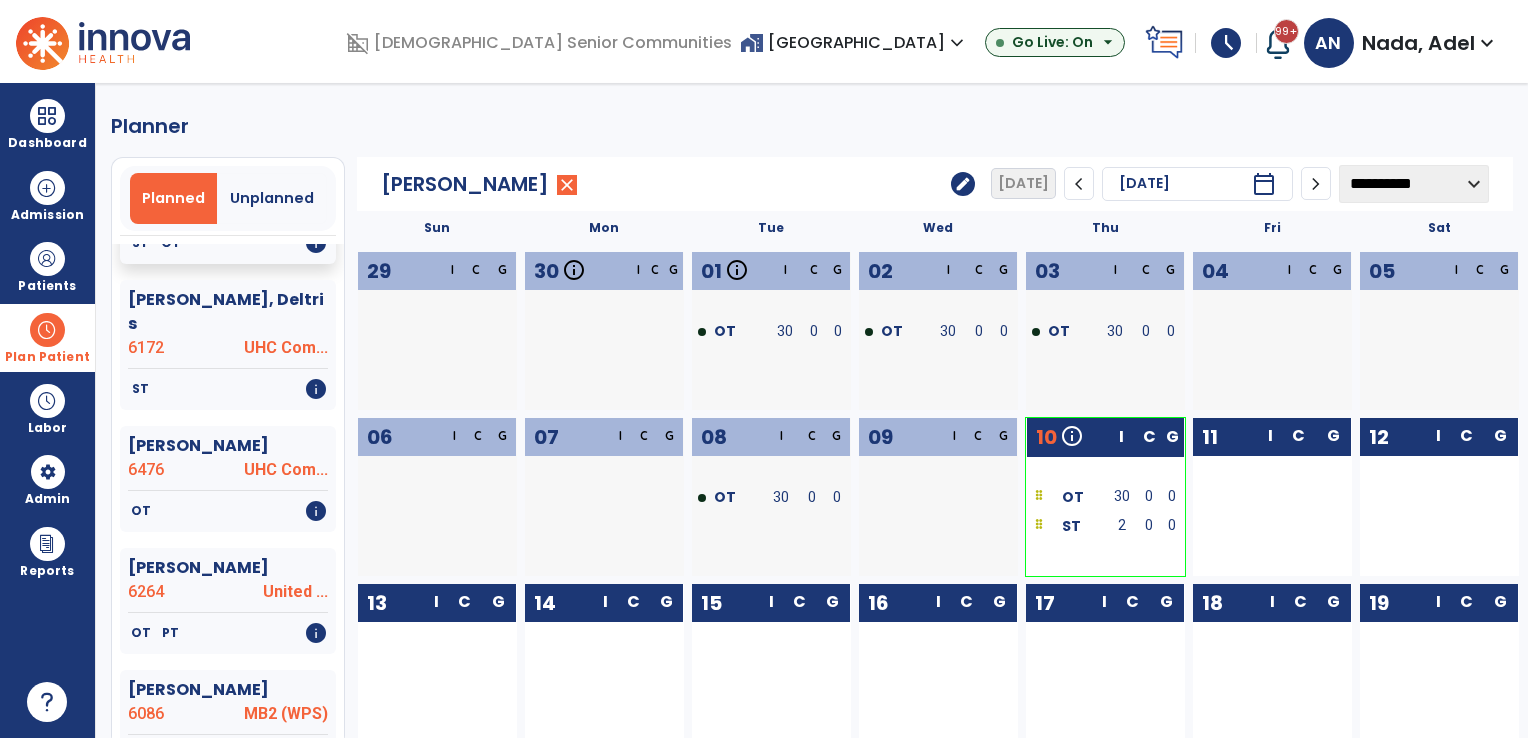 scroll, scrollTop: 1800, scrollLeft: 0, axis: vertical 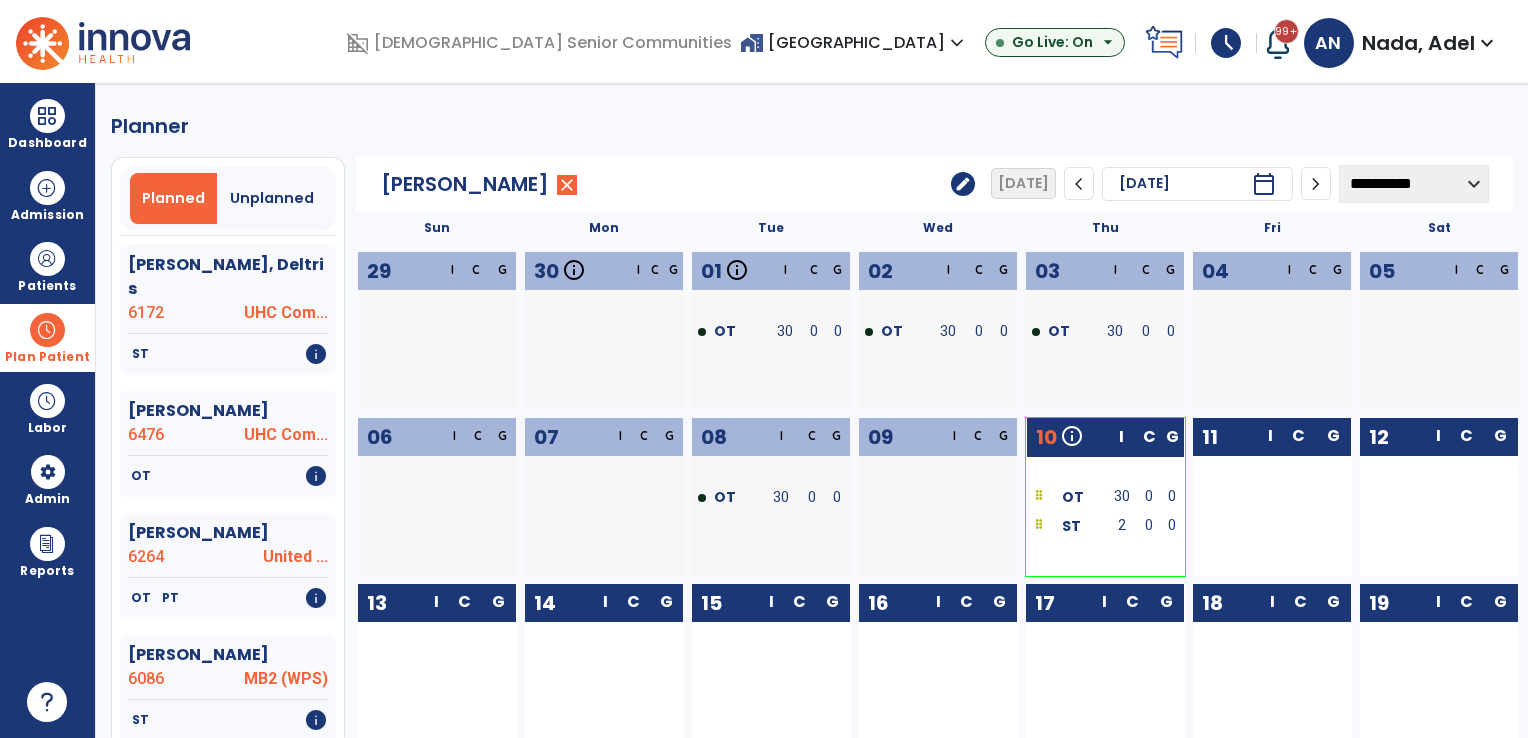 click on "OT   info" 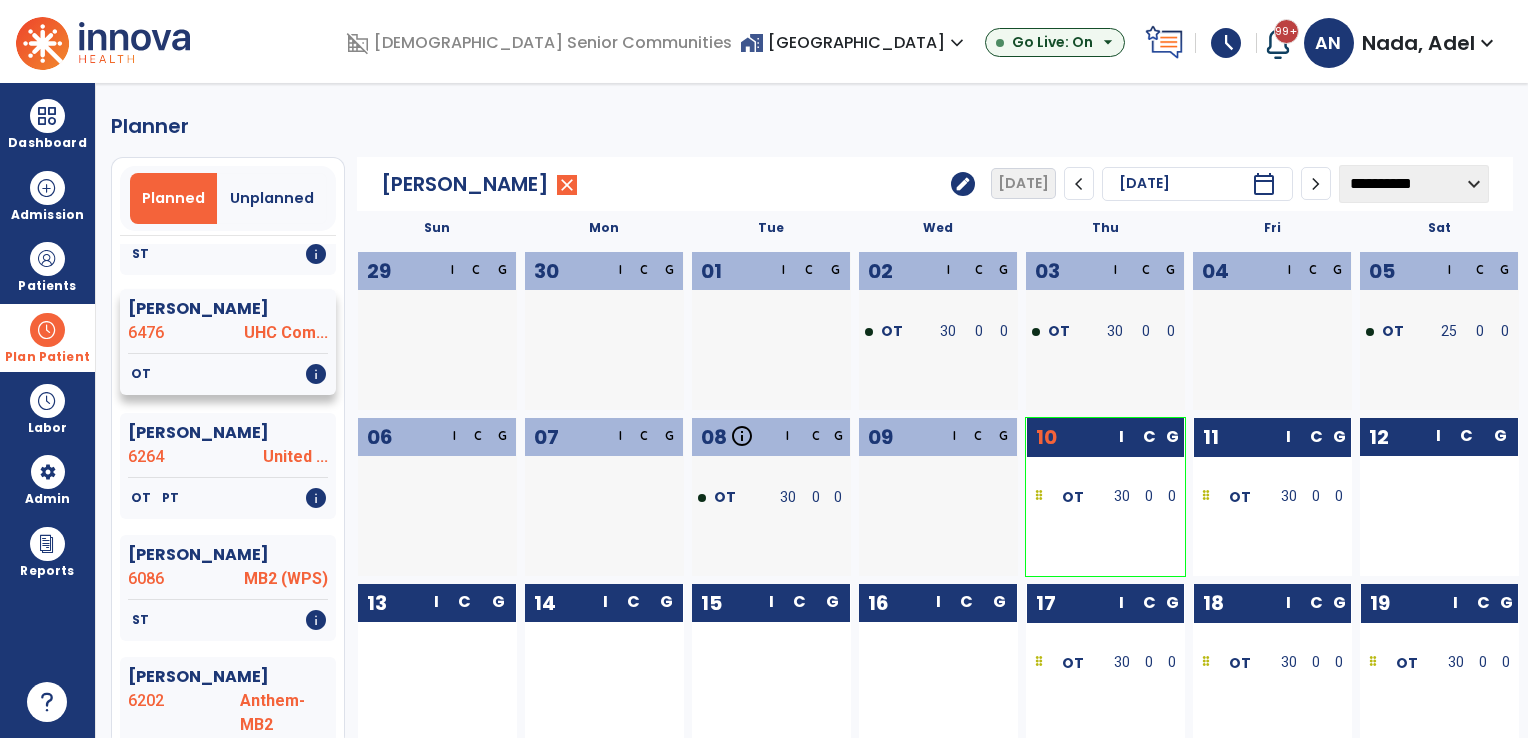 scroll, scrollTop: 2000, scrollLeft: 0, axis: vertical 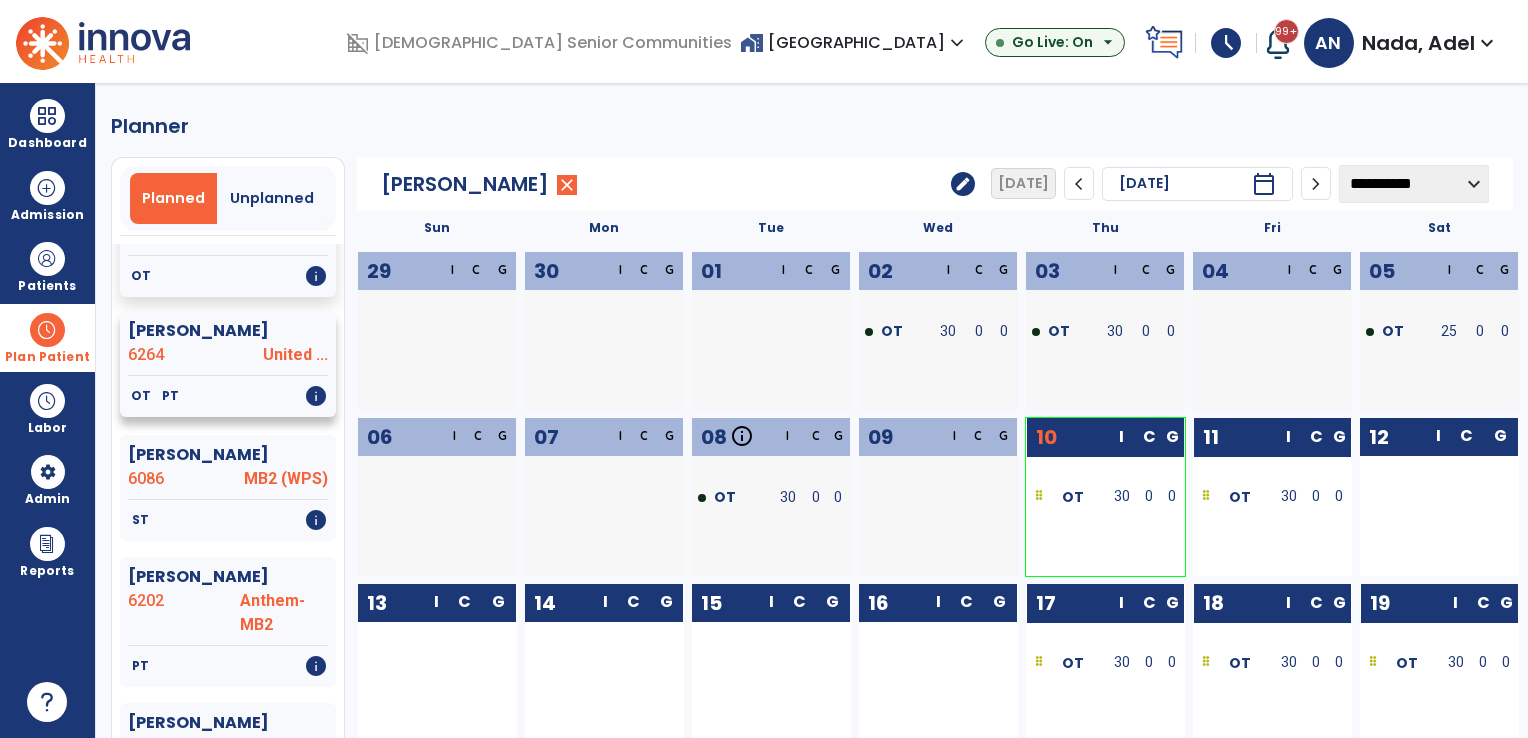 click on "[PERSON_NAME]  6264 United ..." 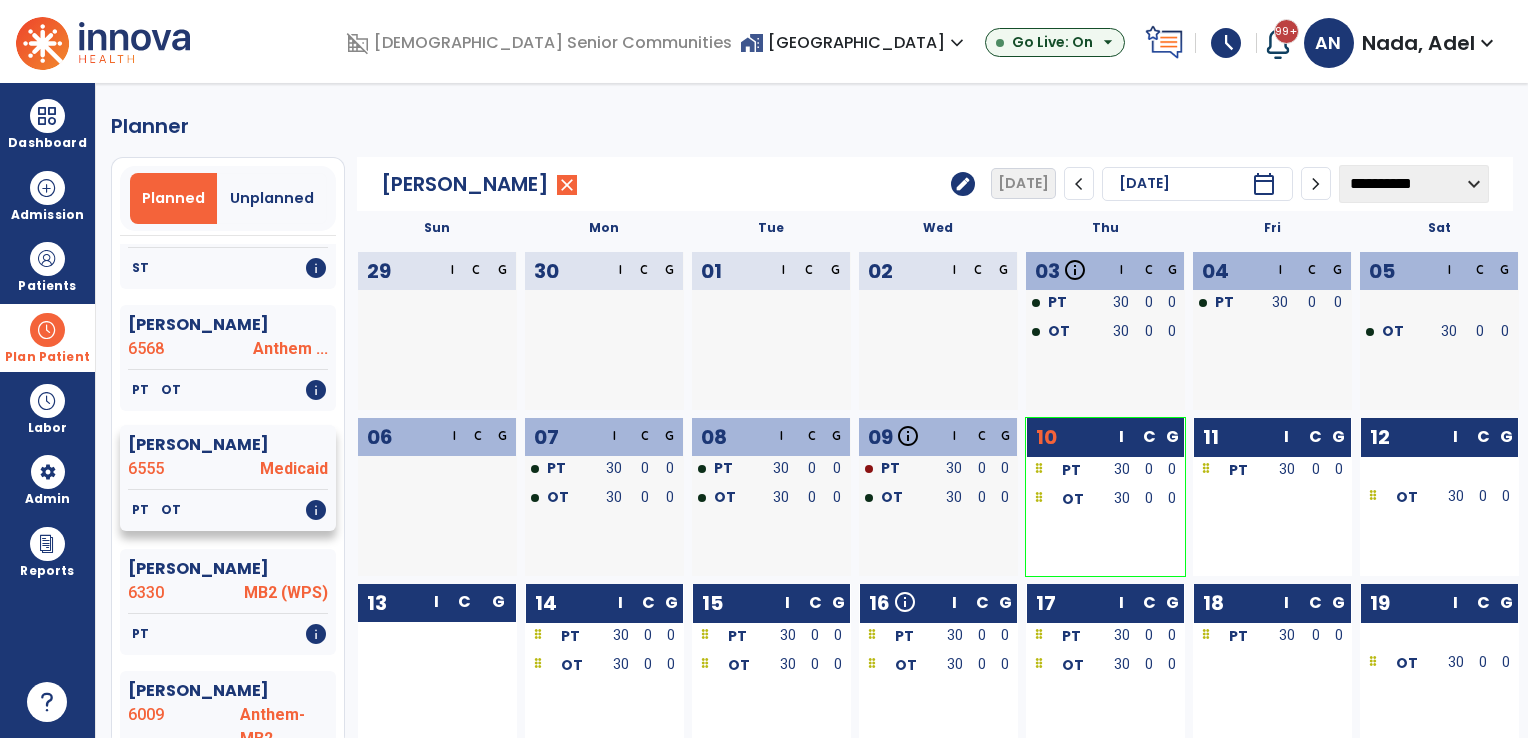 scroll, scrollTop: 2800, scrollLeft: 0, axis: vertical 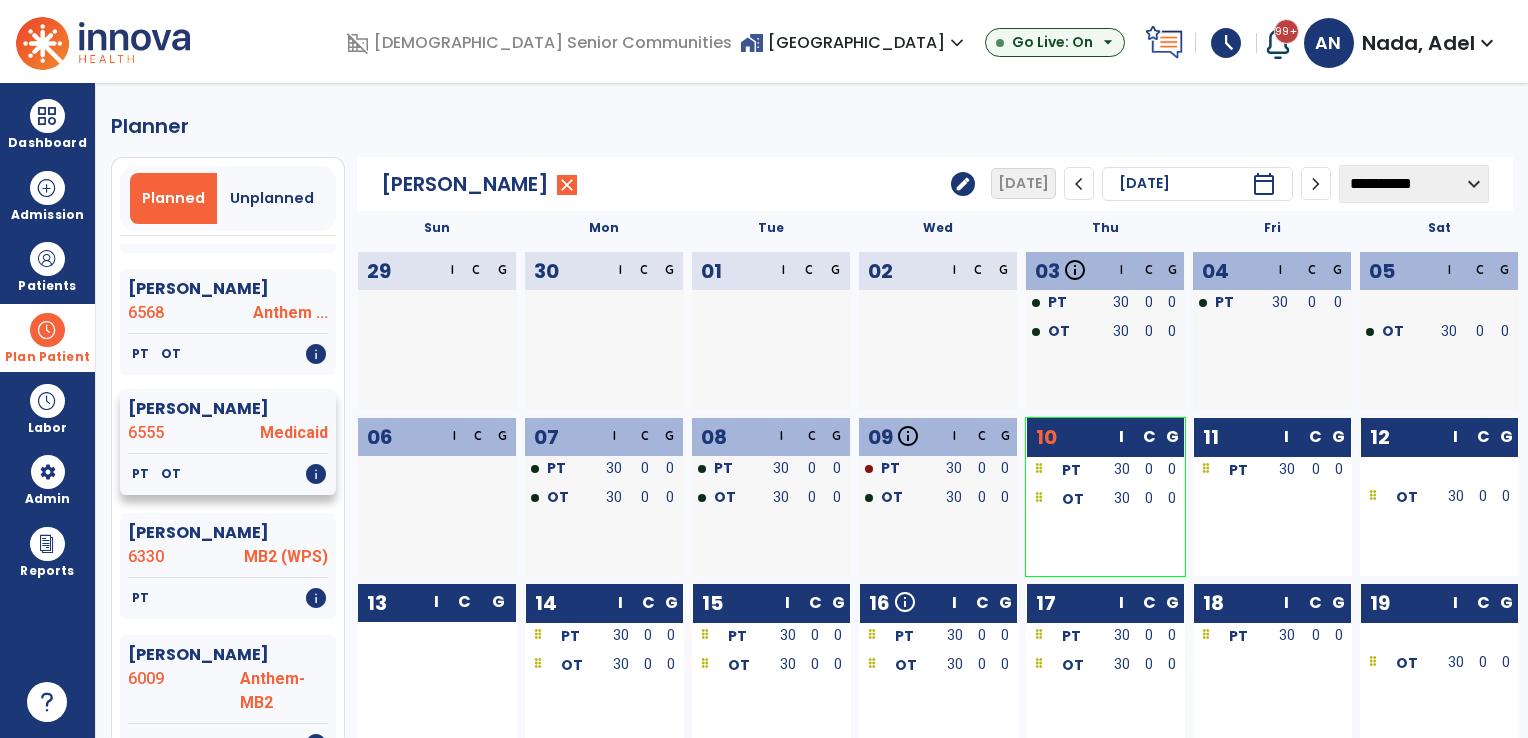click on "6555" 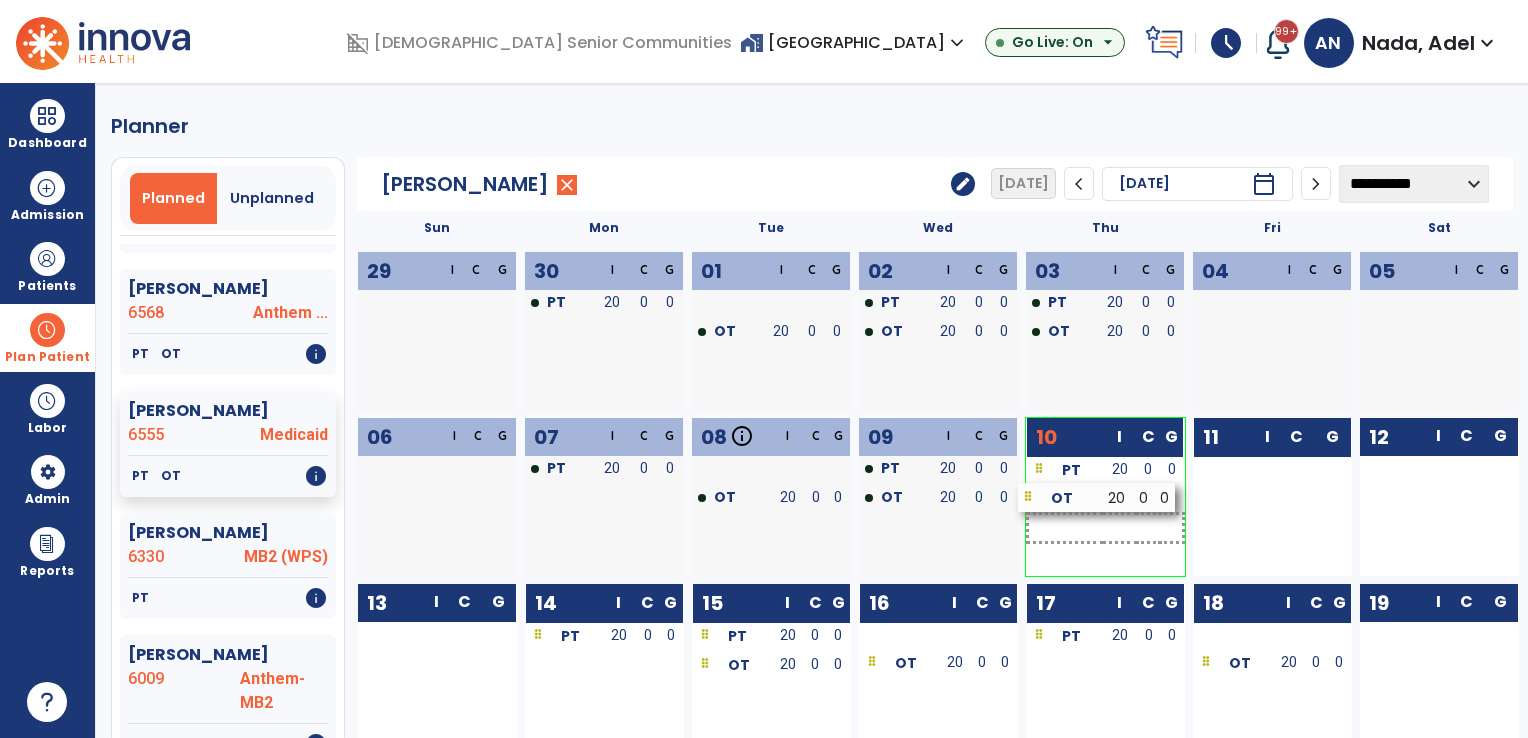 drag, startPoint x: 1237, startPoint y: 509, endPoint x: 1078, endPoint y: 502, distance: 159.154 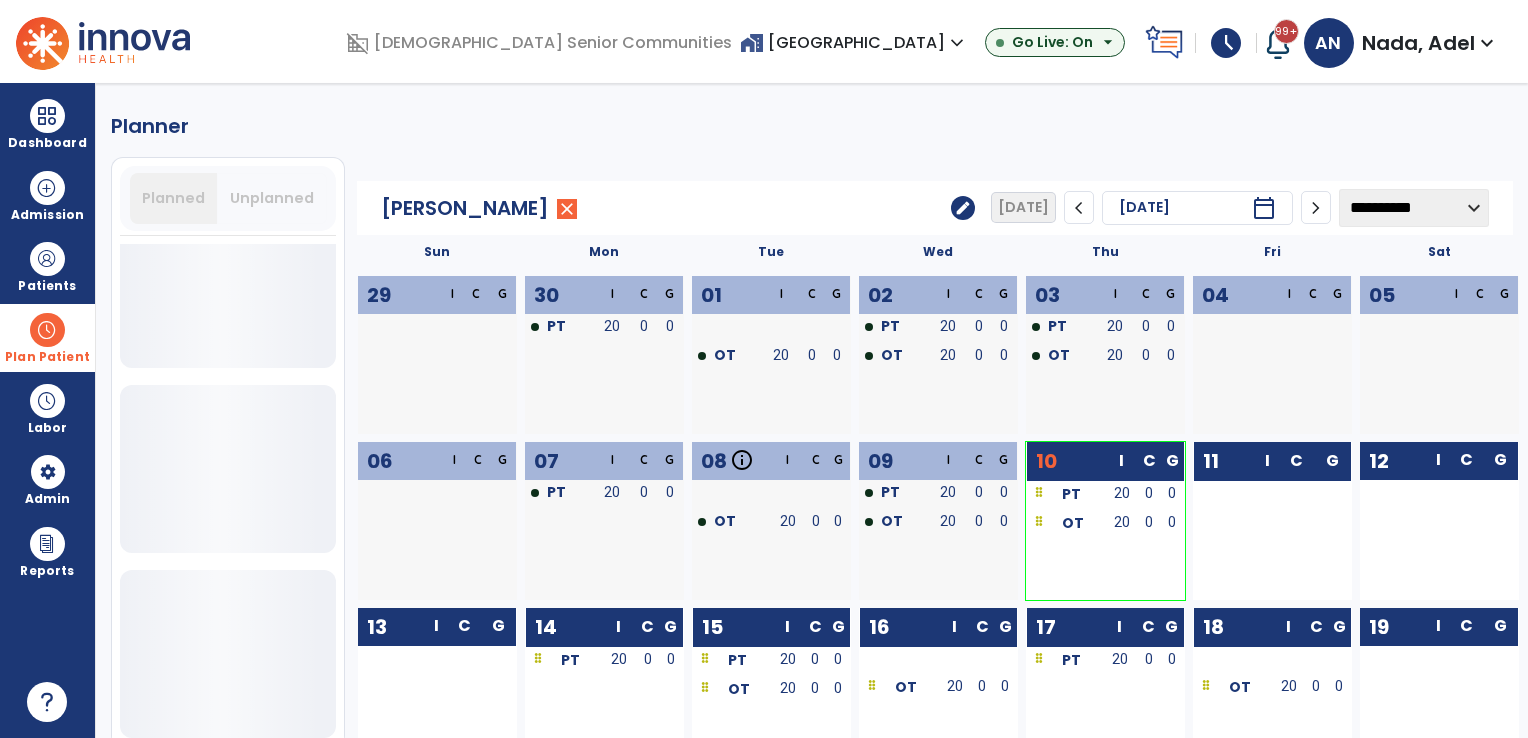 scroll, scrollTop: 2800, scrollLeft: 0, axis: vertical 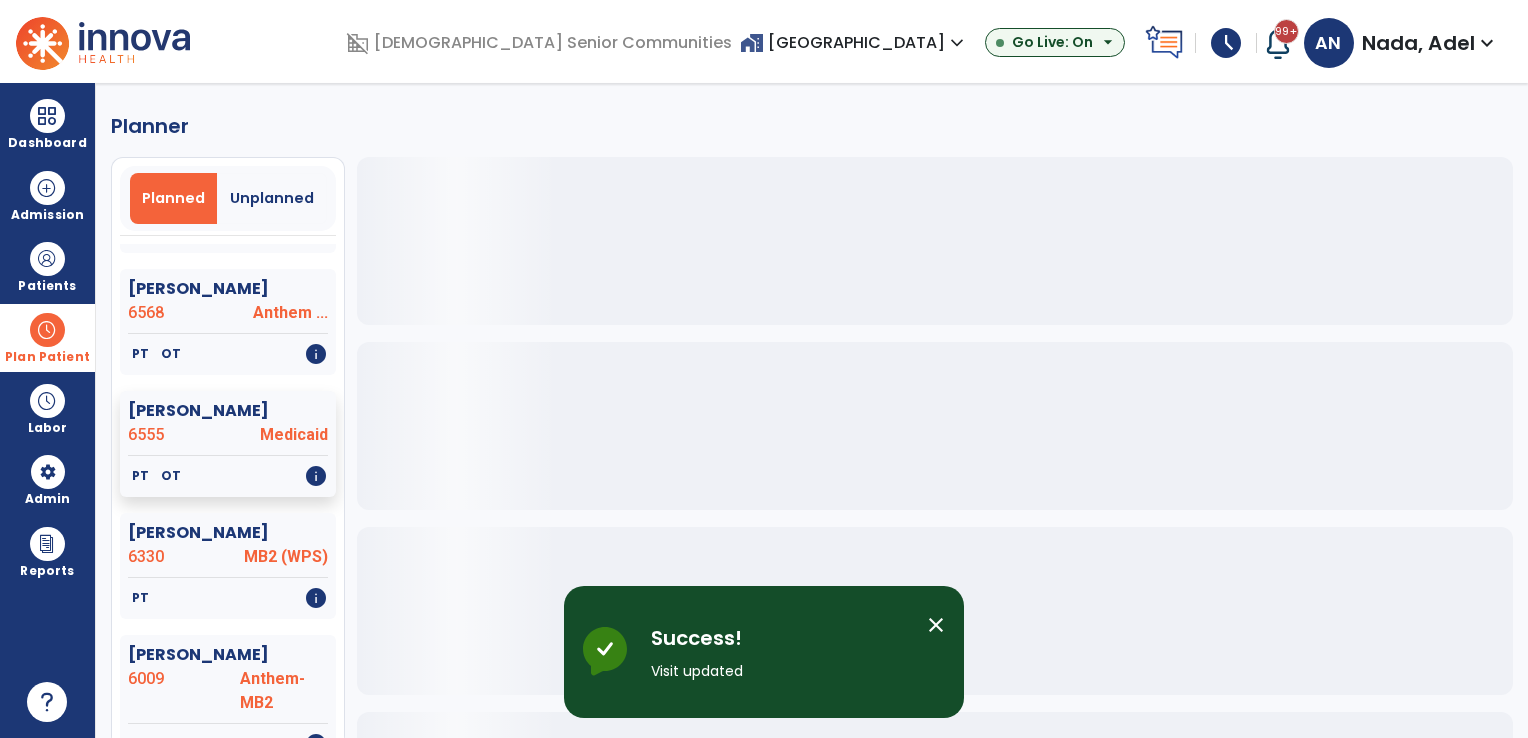 click at bounding box center (47, 330) 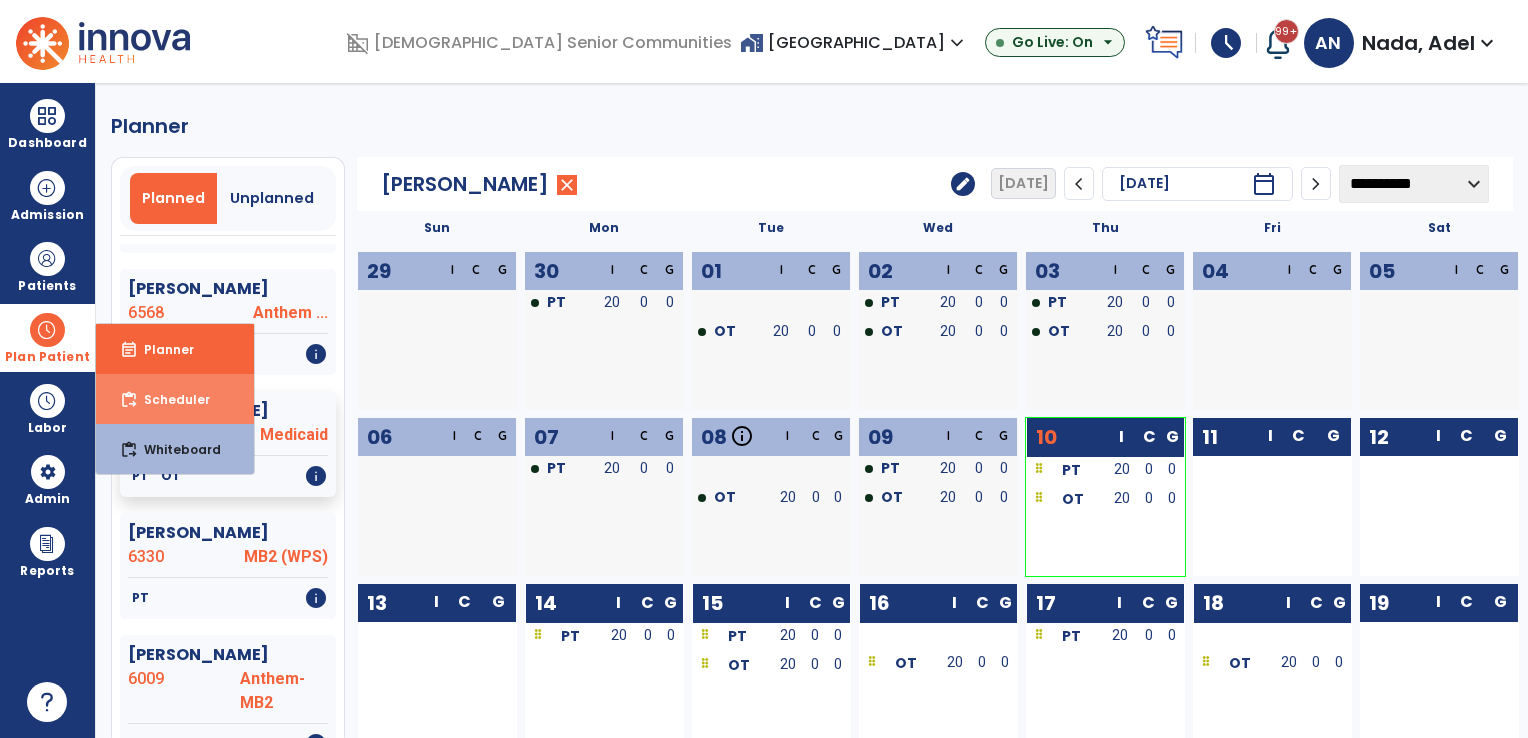 click on "content_paste_go  Scheduler" at bounding box center (175, 399) 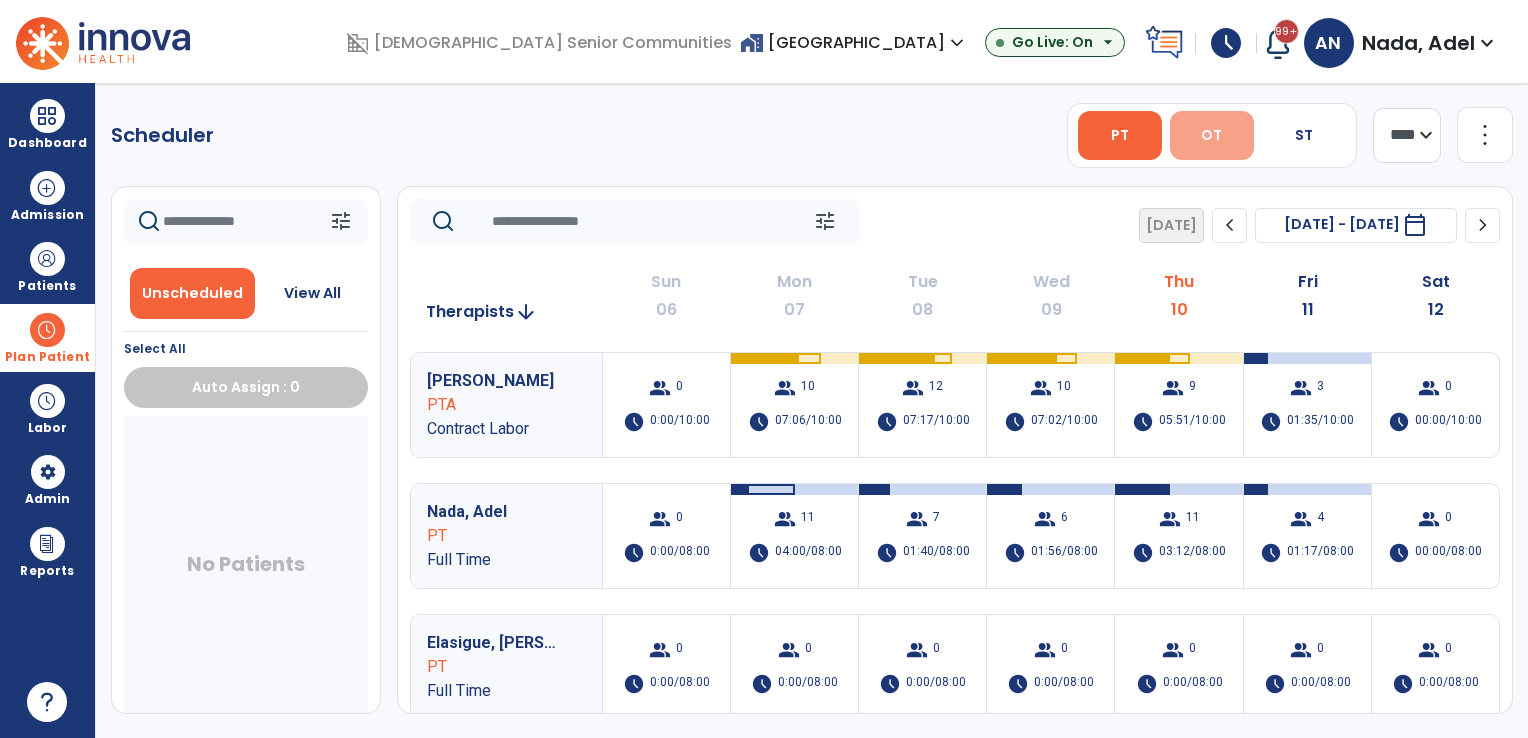 click on "OT" at bounding box center (1211, 135) 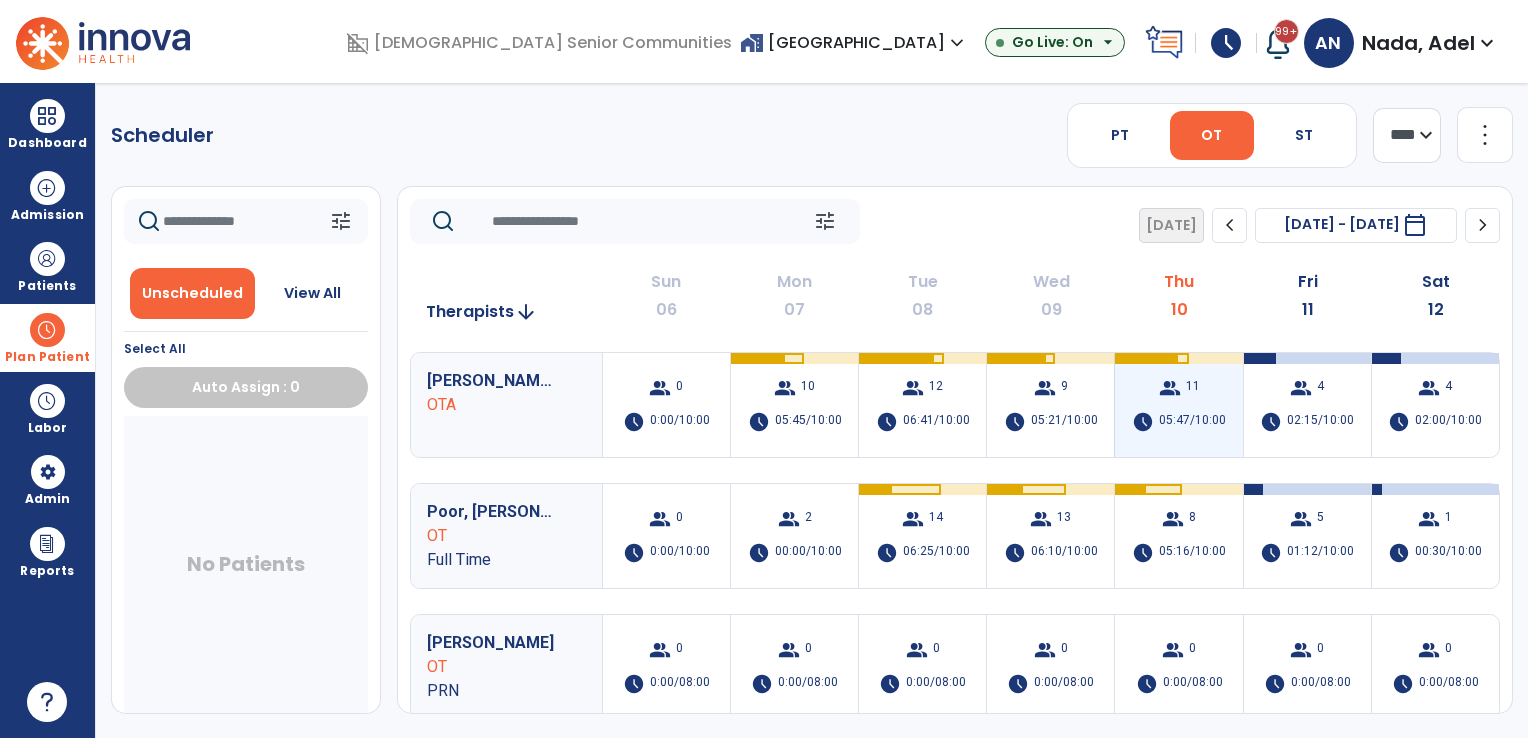 click on "05:47/10:00" at bounding box center [1192, 422] 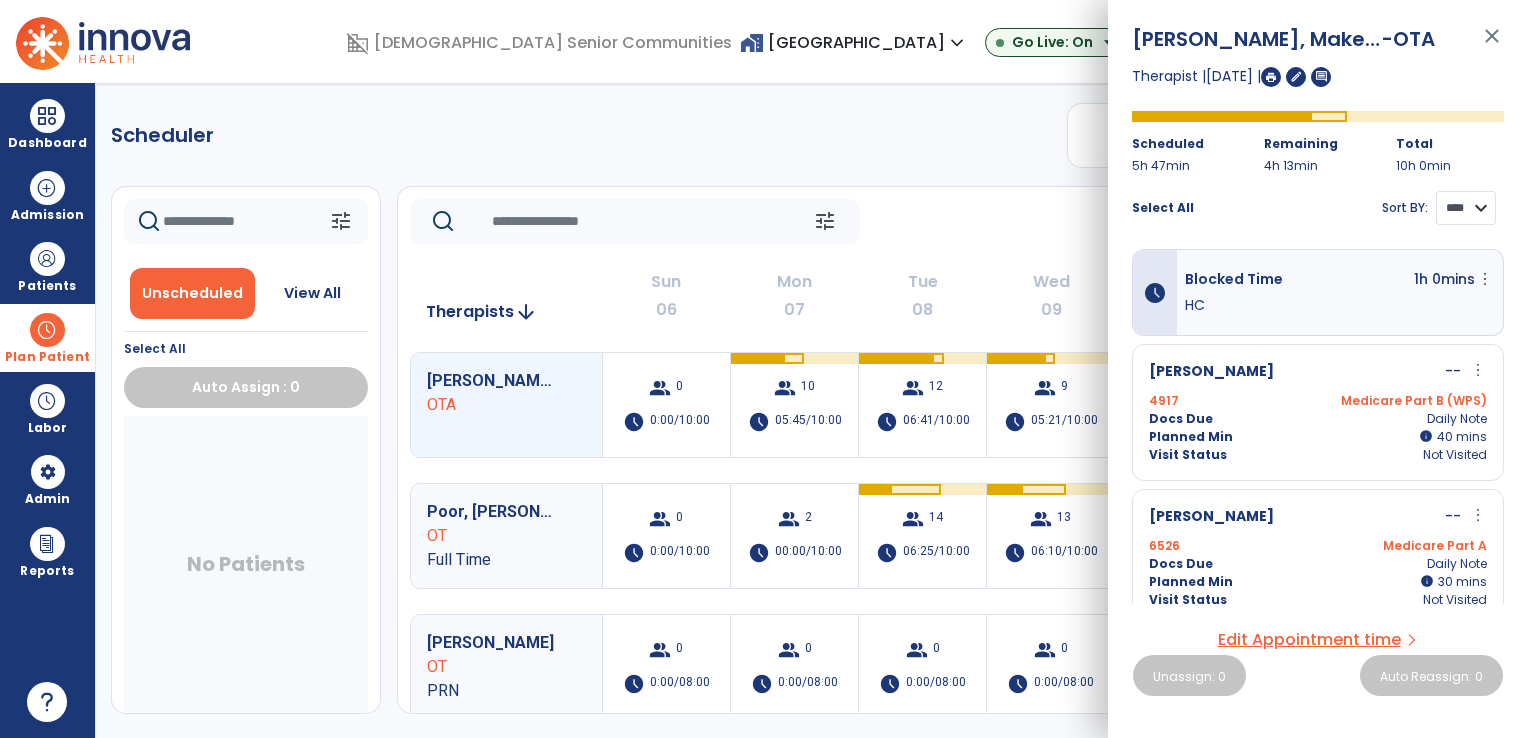 click on "**** ****" at bounding box center (1466, 208) 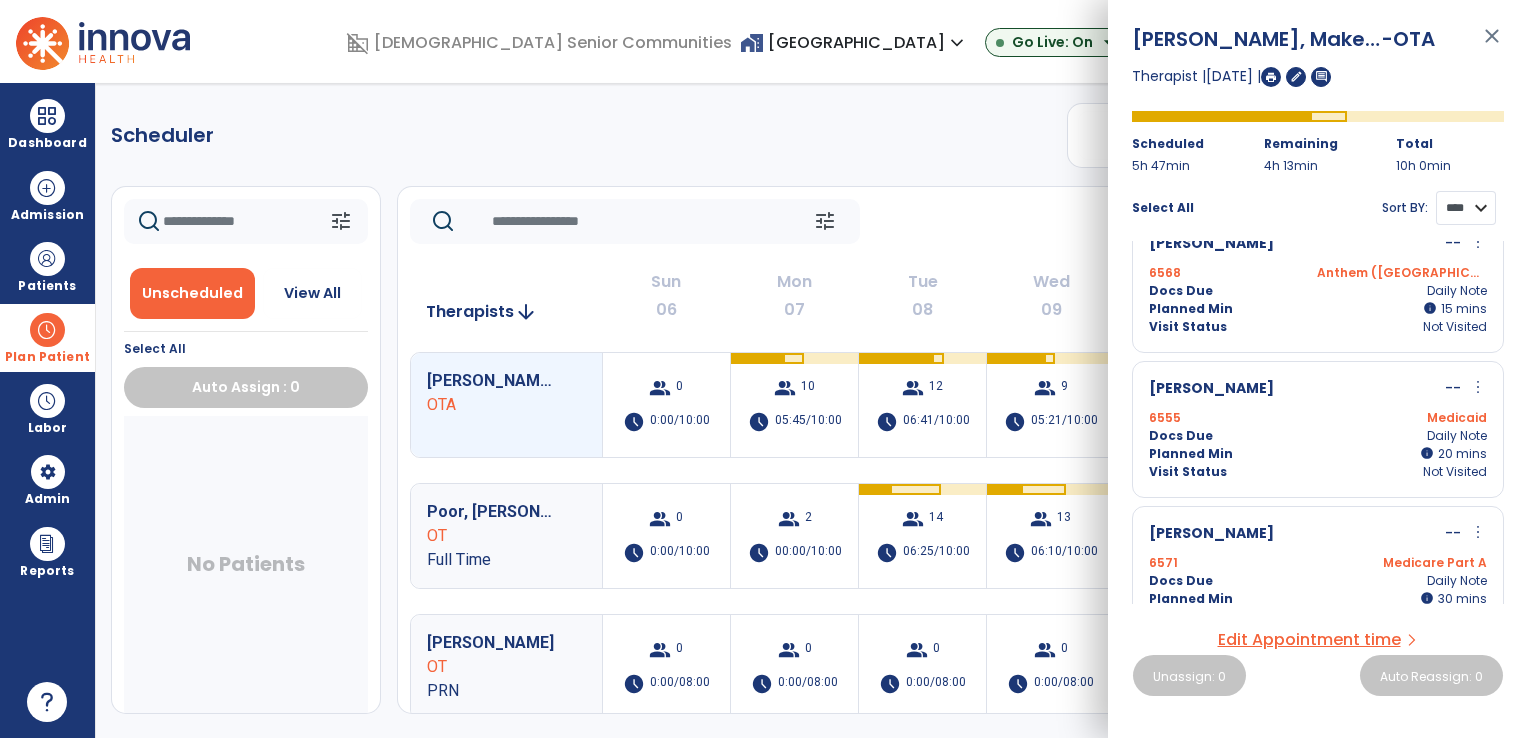 scroll, scrollTop: 1300, scrollLeft: 0, axis: vertical 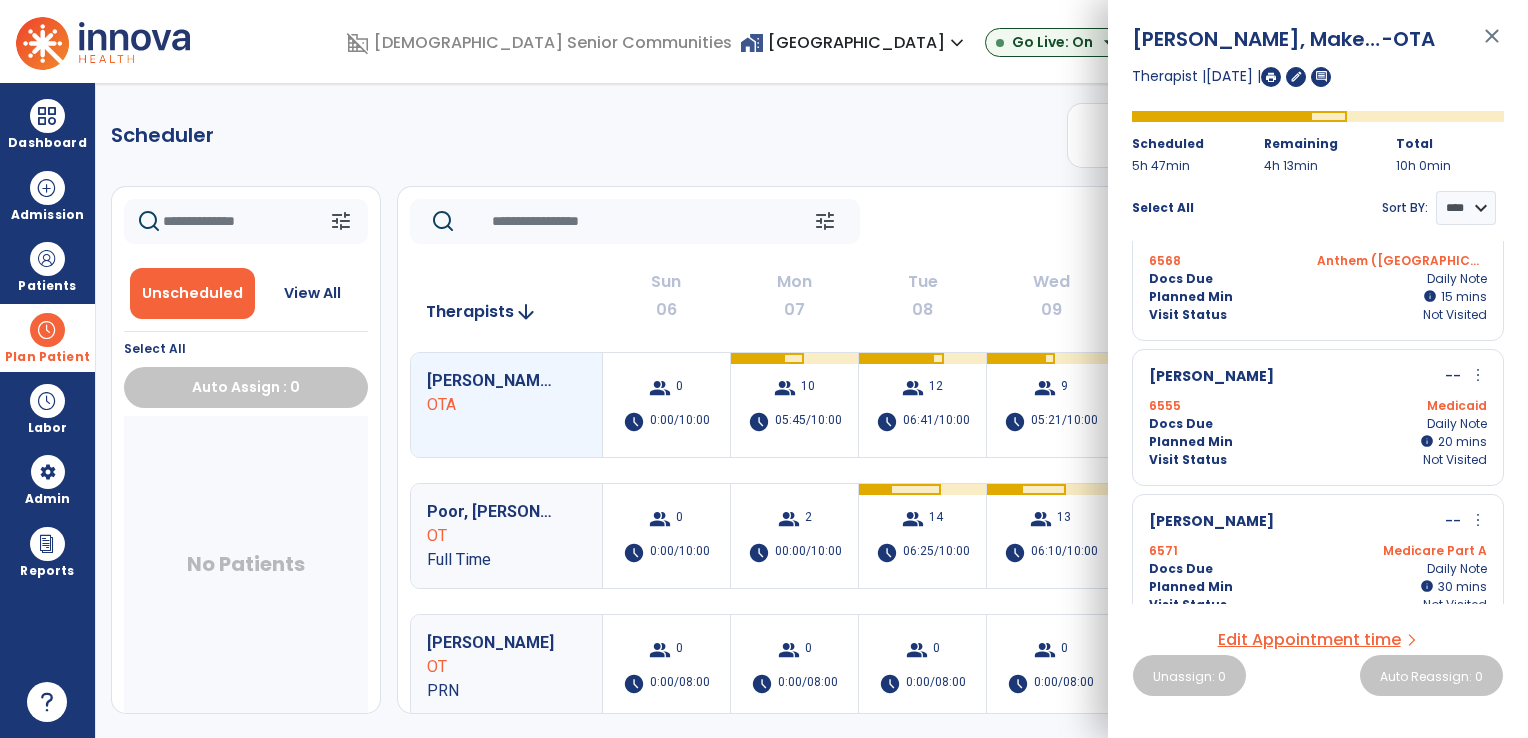 click on "tune   [DATE]  chevron_left [DATE] - [DATE]  *********  calendar_today  chevron_right" 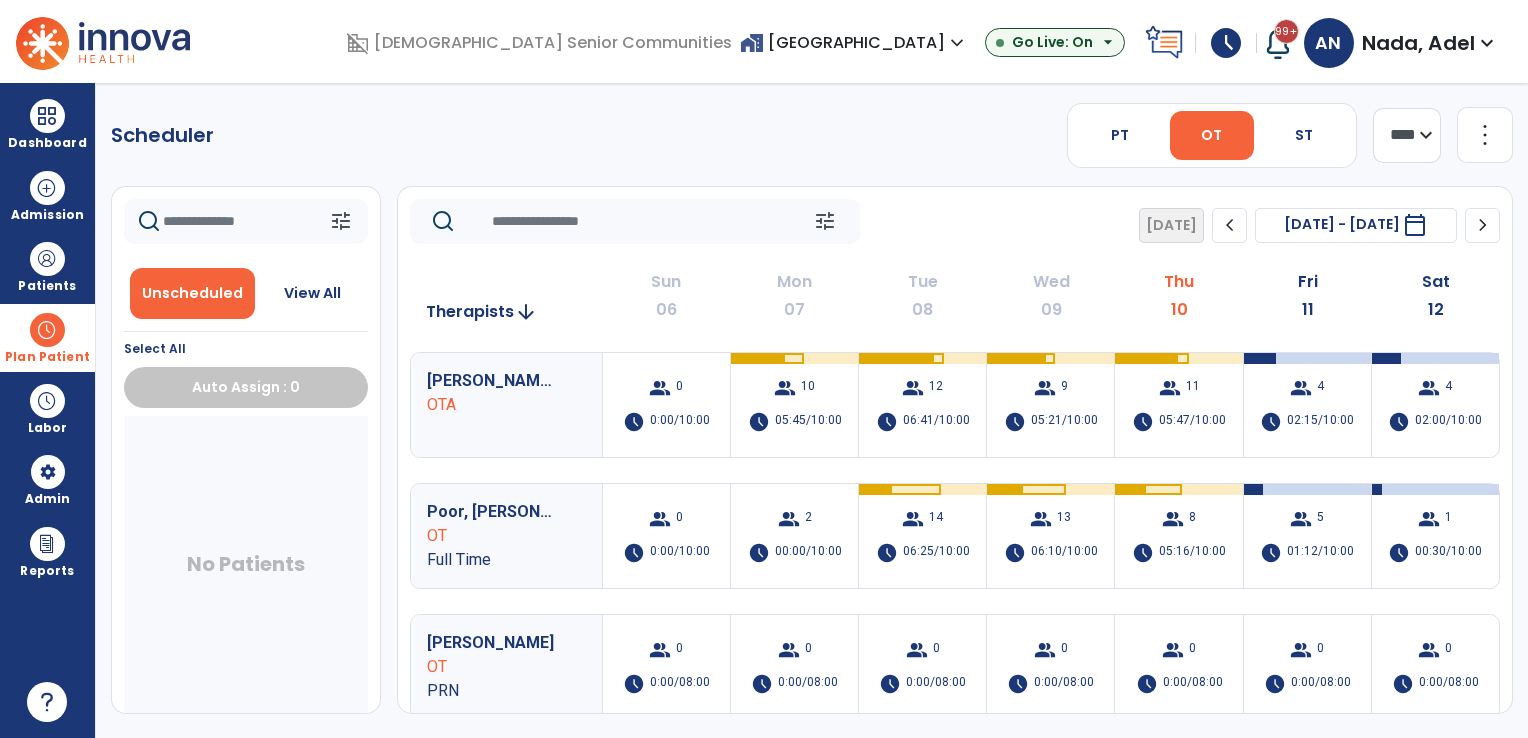 click at bounding box center [47, 330] 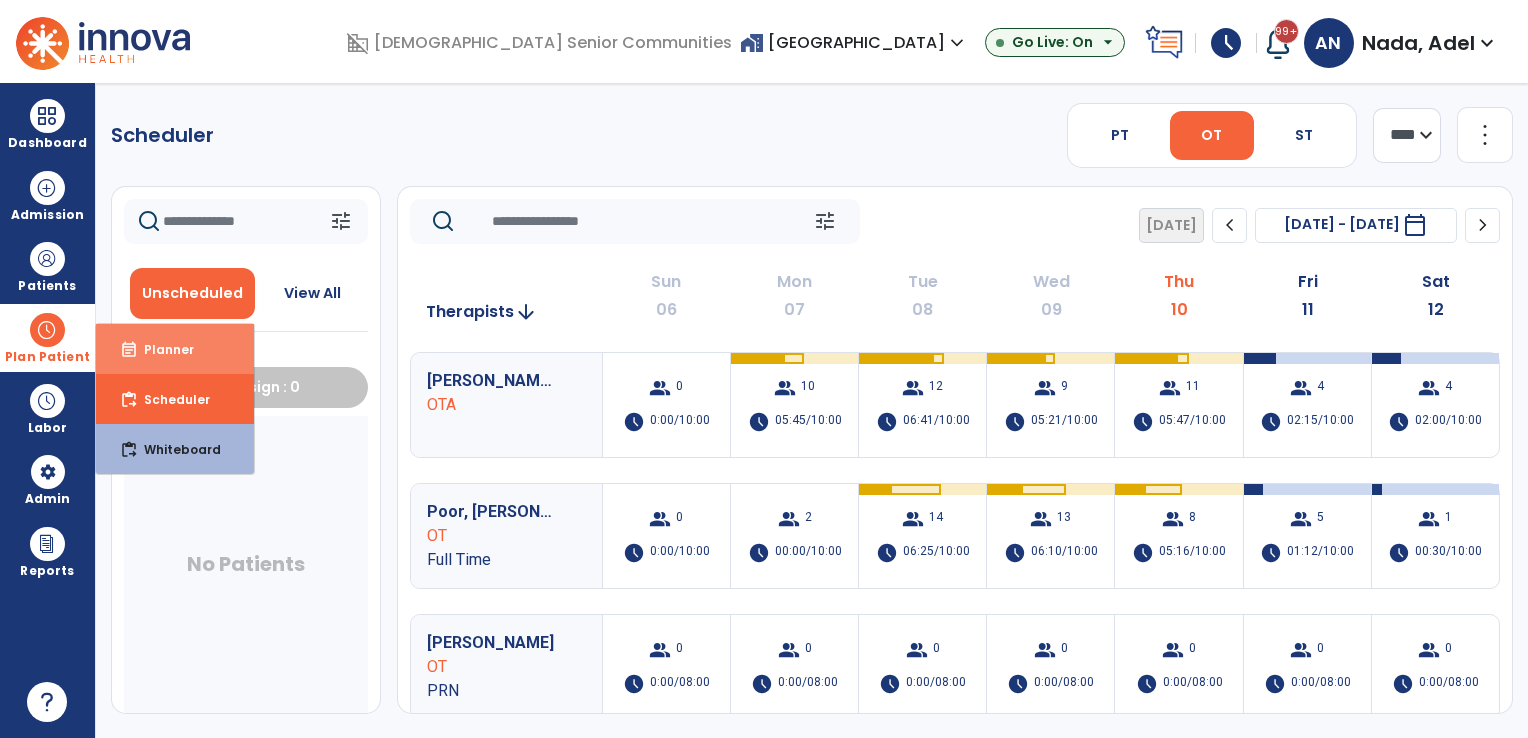 click on "Planner" at bounding box center [161, 349] 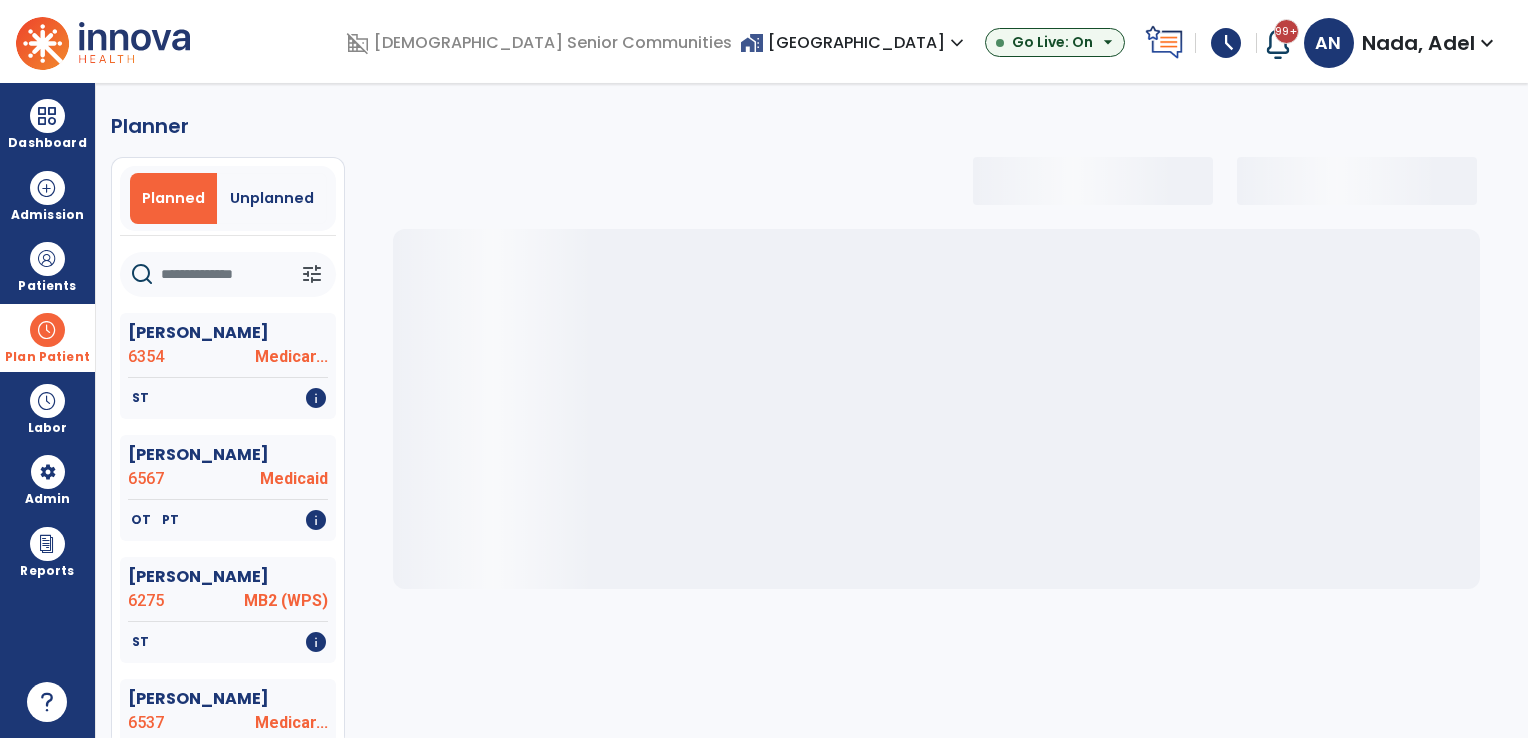 select on "***" 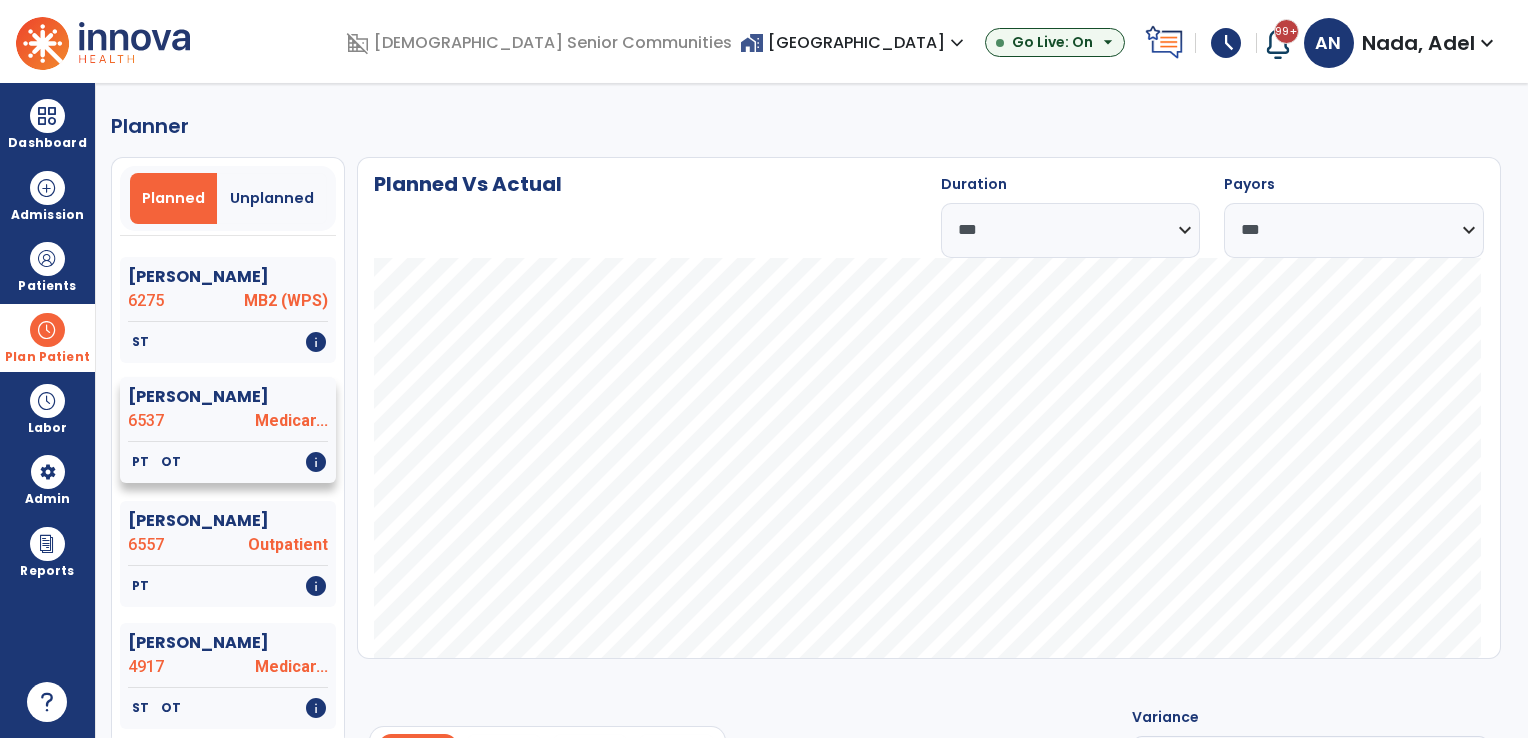scroll, scrollTop: 400, scrollLeft: 0, axis: vertical 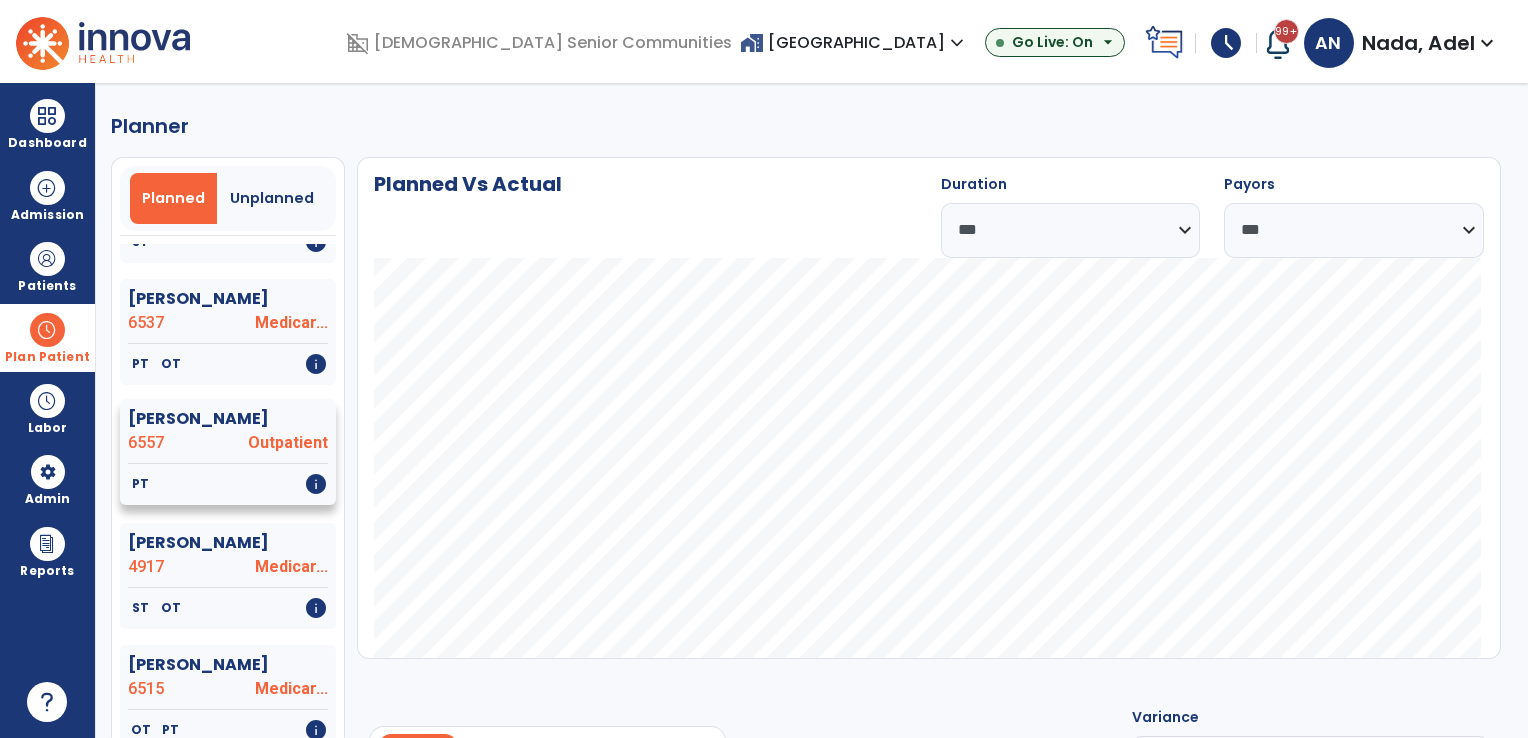 click on "[PERSON_NAME]" 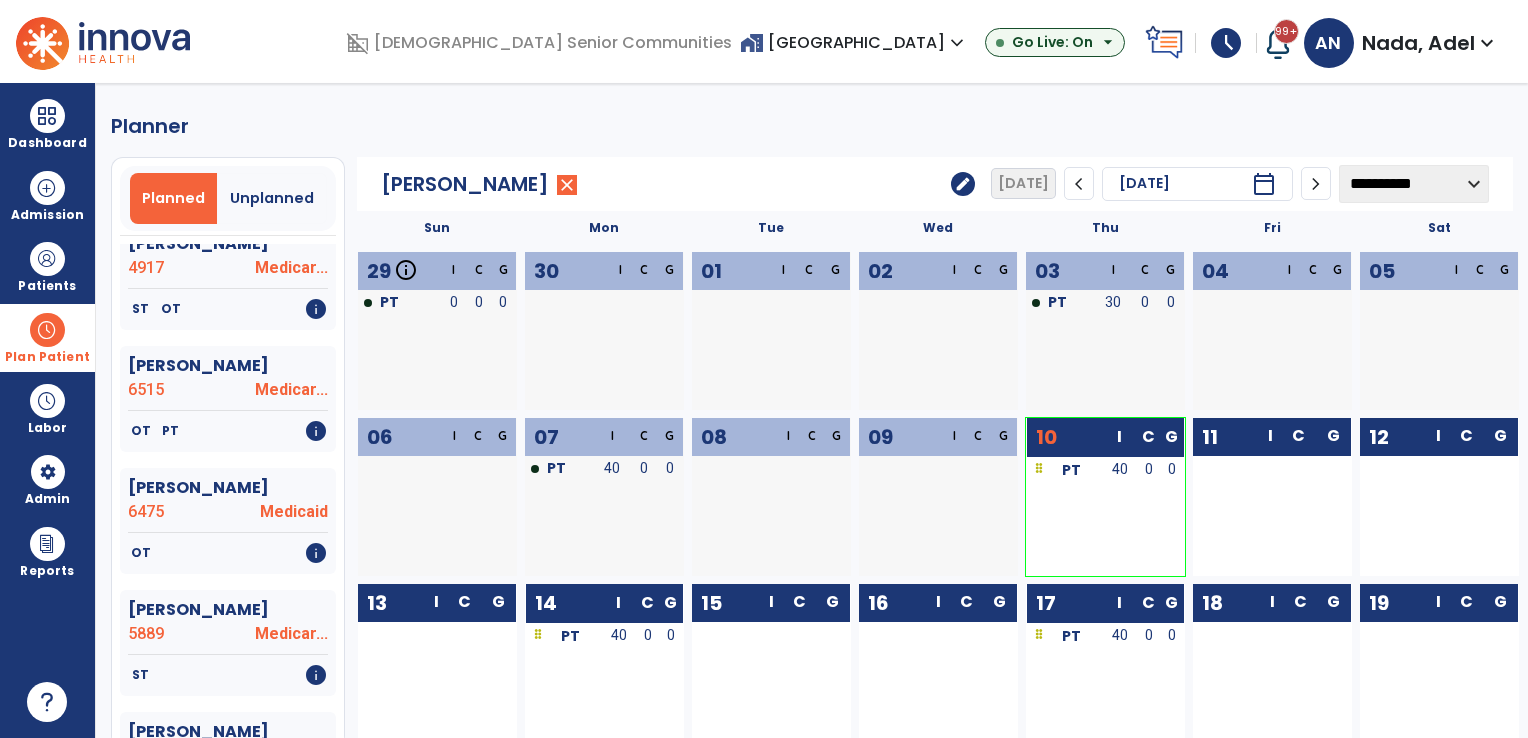 scroll, scrollTop: 700, scrollLeft: 0, axis: vertical 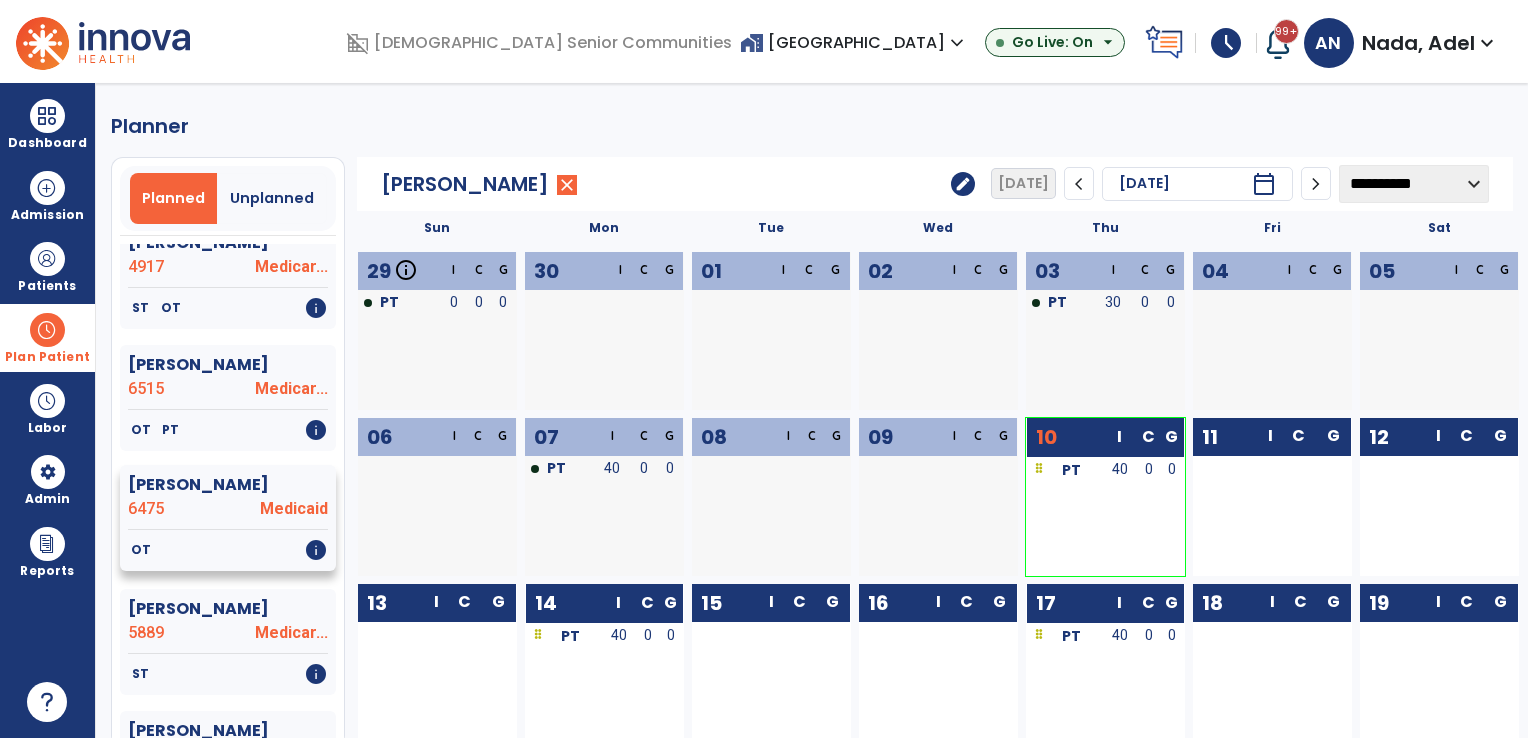 click on "[PERSON_NAME]" 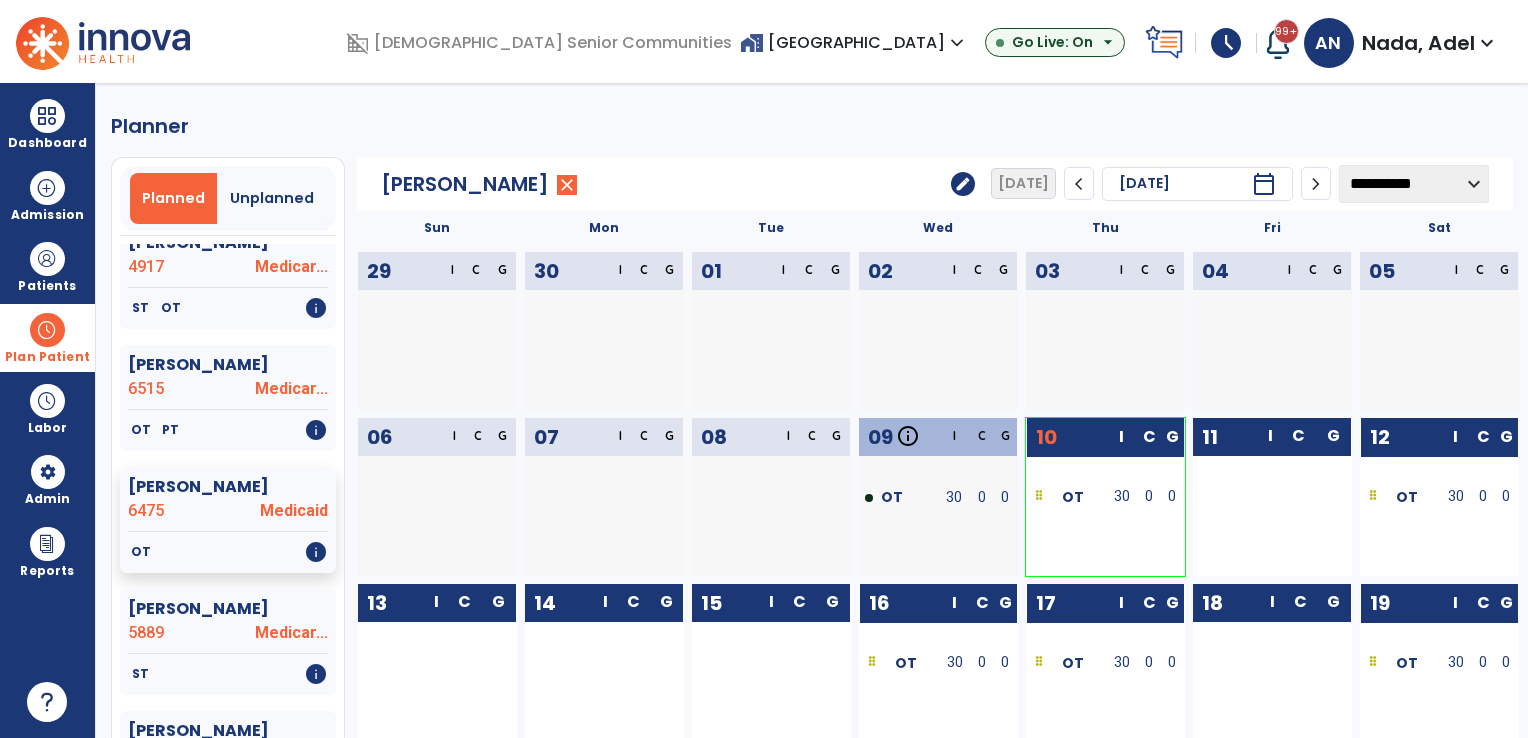 click on "Plan Patient" at bounding box center [47, 357] 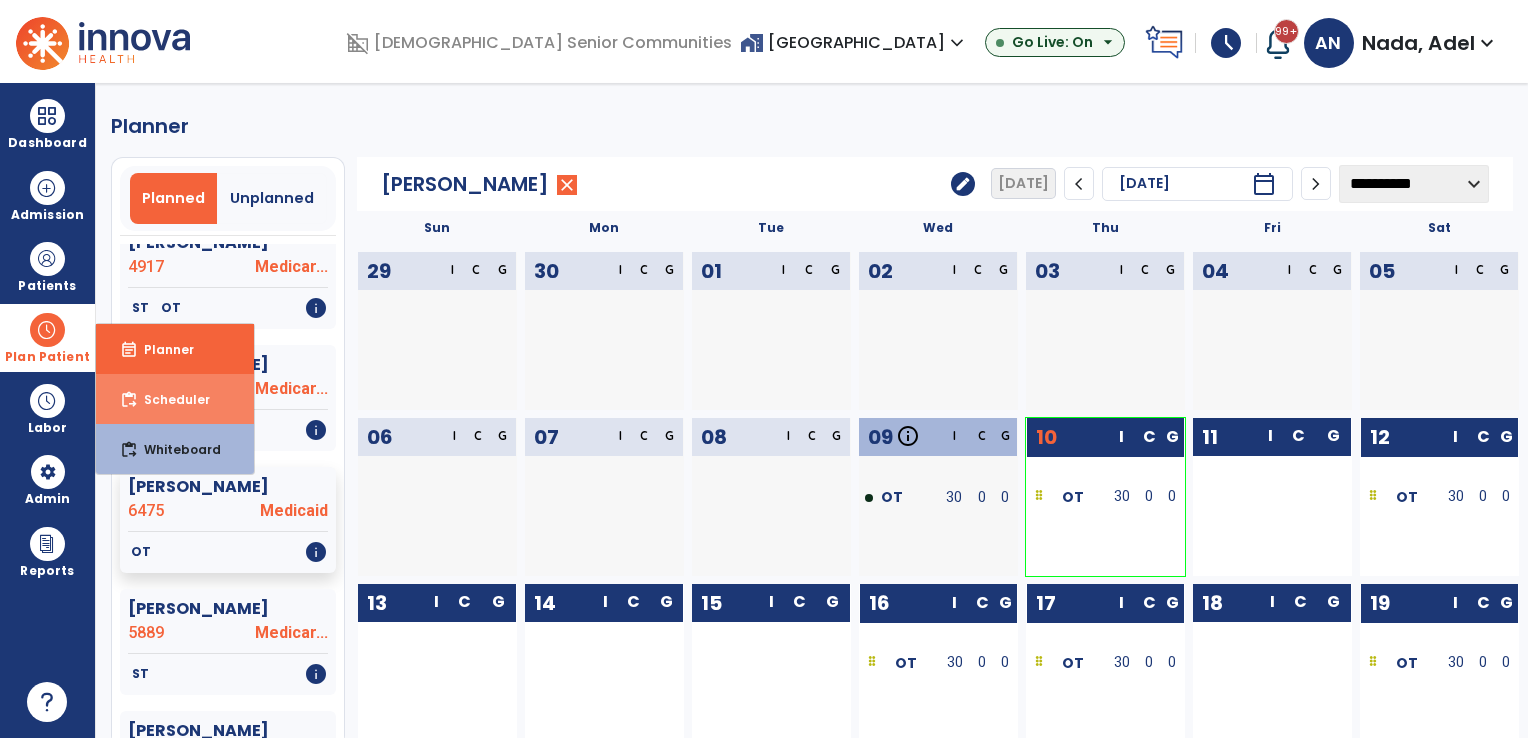 click on "Scheduler" at bounding box center (169, 399) 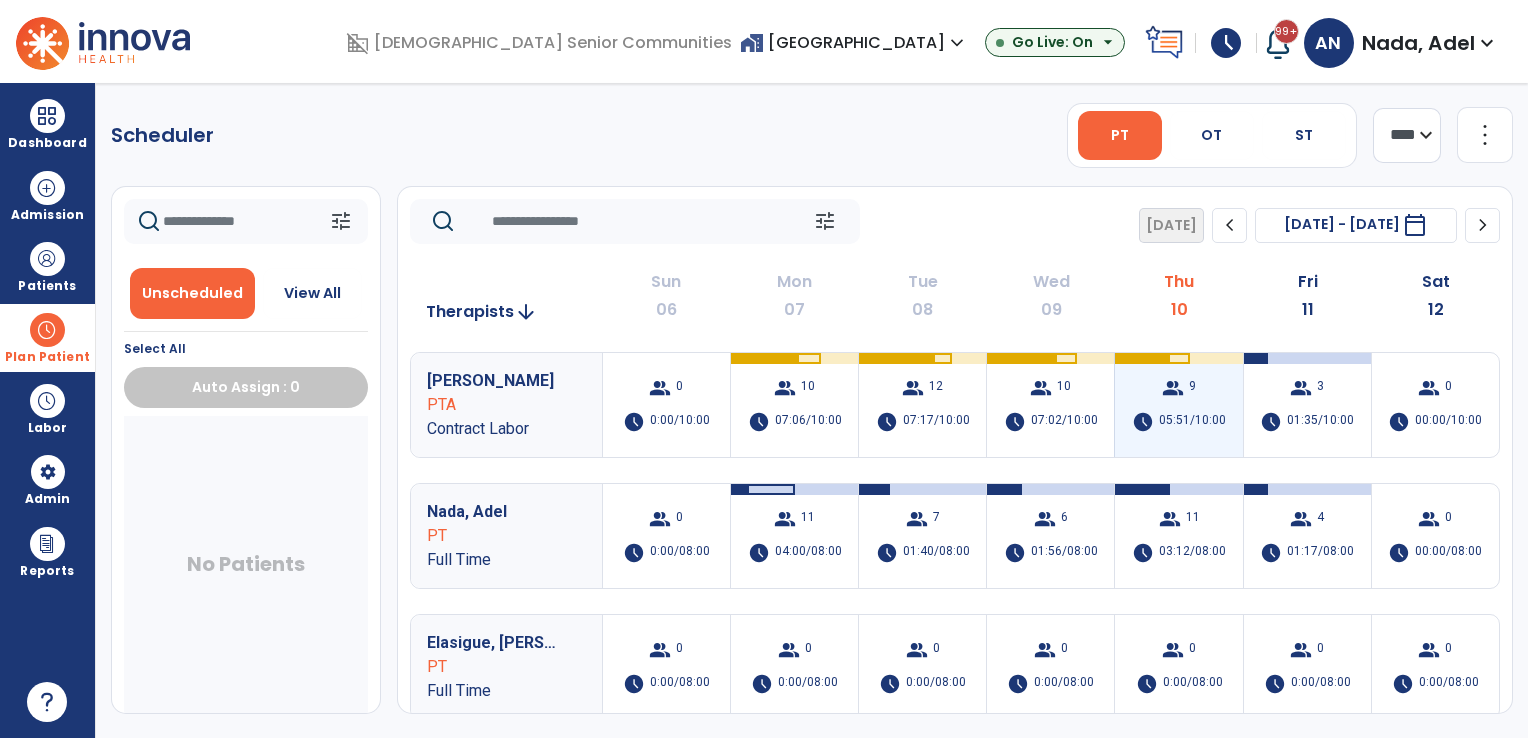 click on "group" at bounding box center (1173, 388) 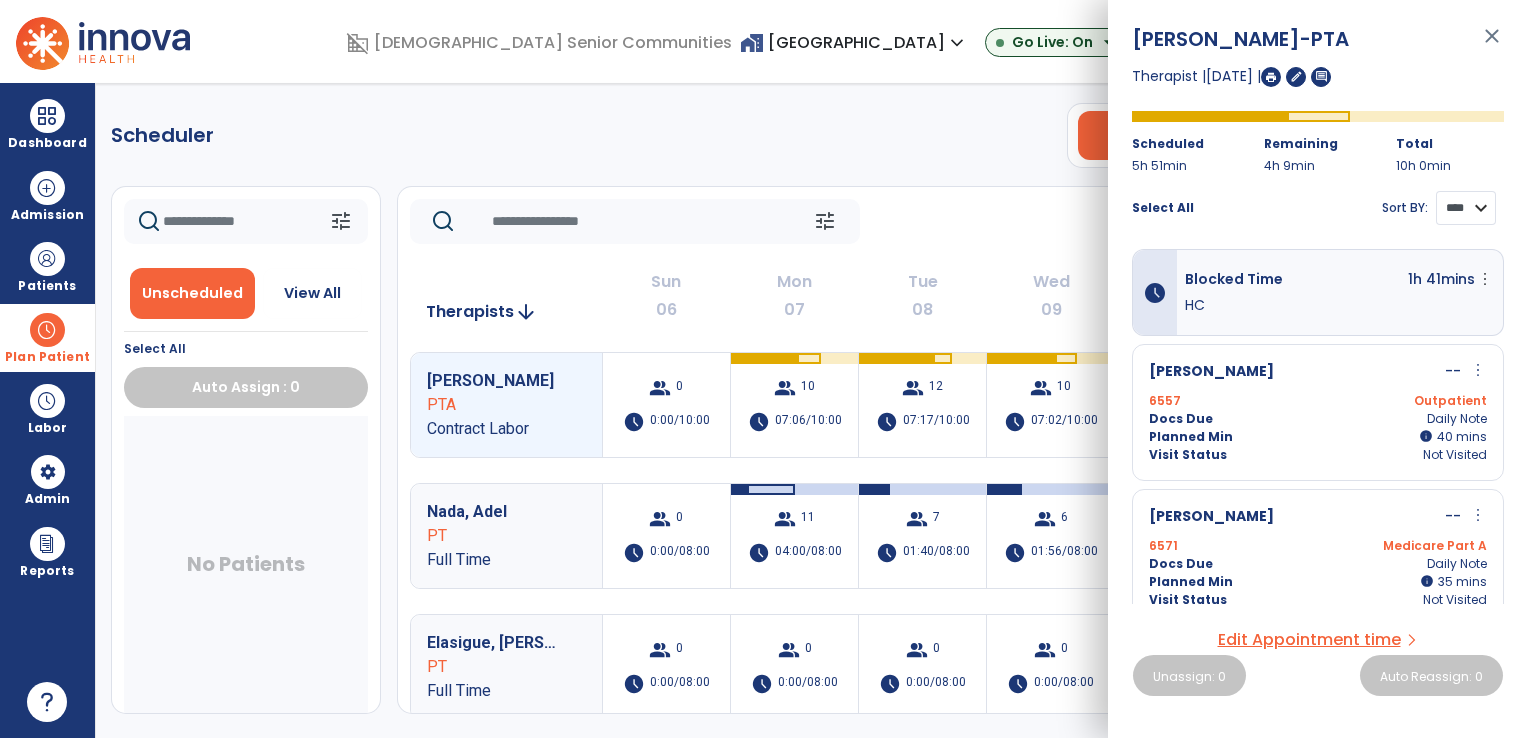 click on "**** ****" at bounding box center (1466, 208) 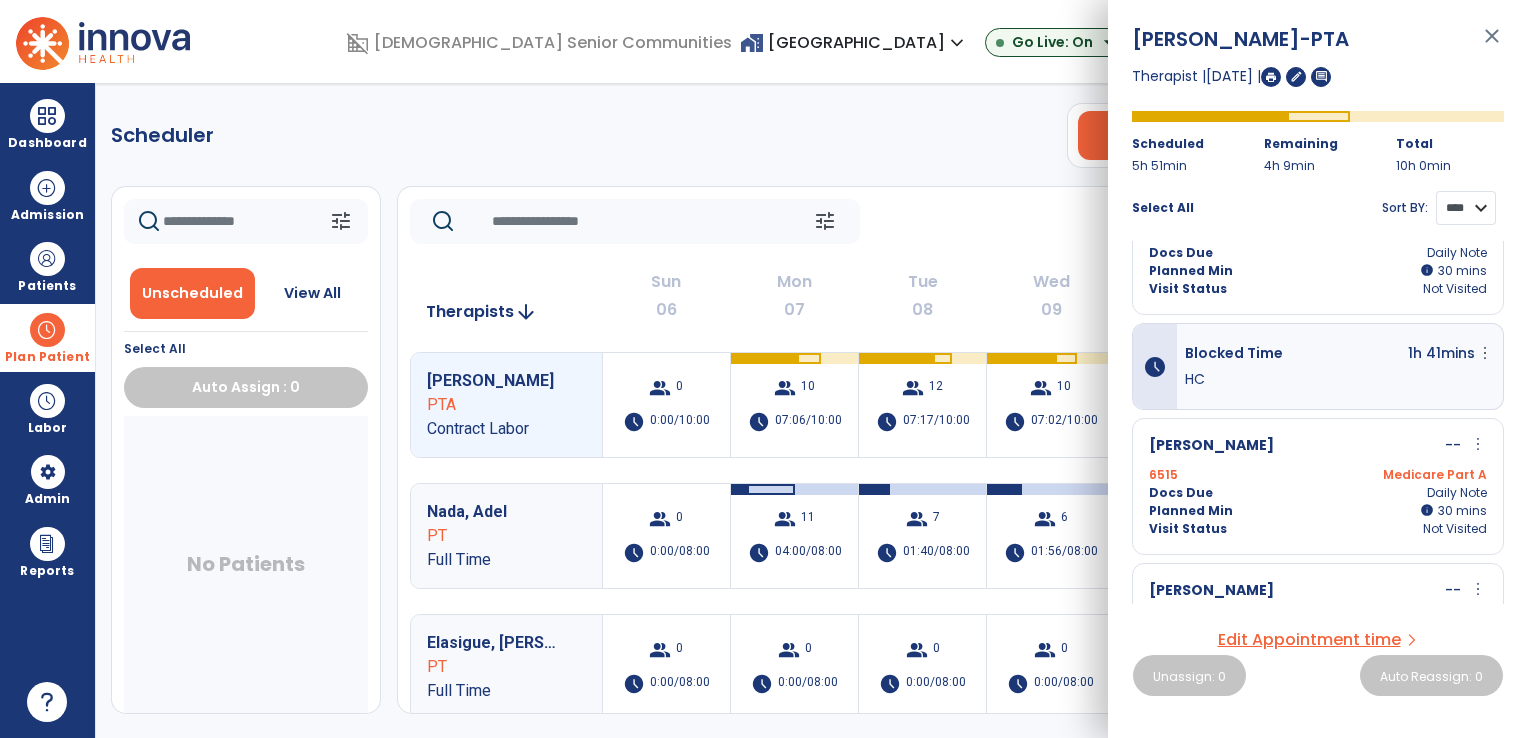 scroll, scrollTop: 0, scrollLeft: 0, axis: both 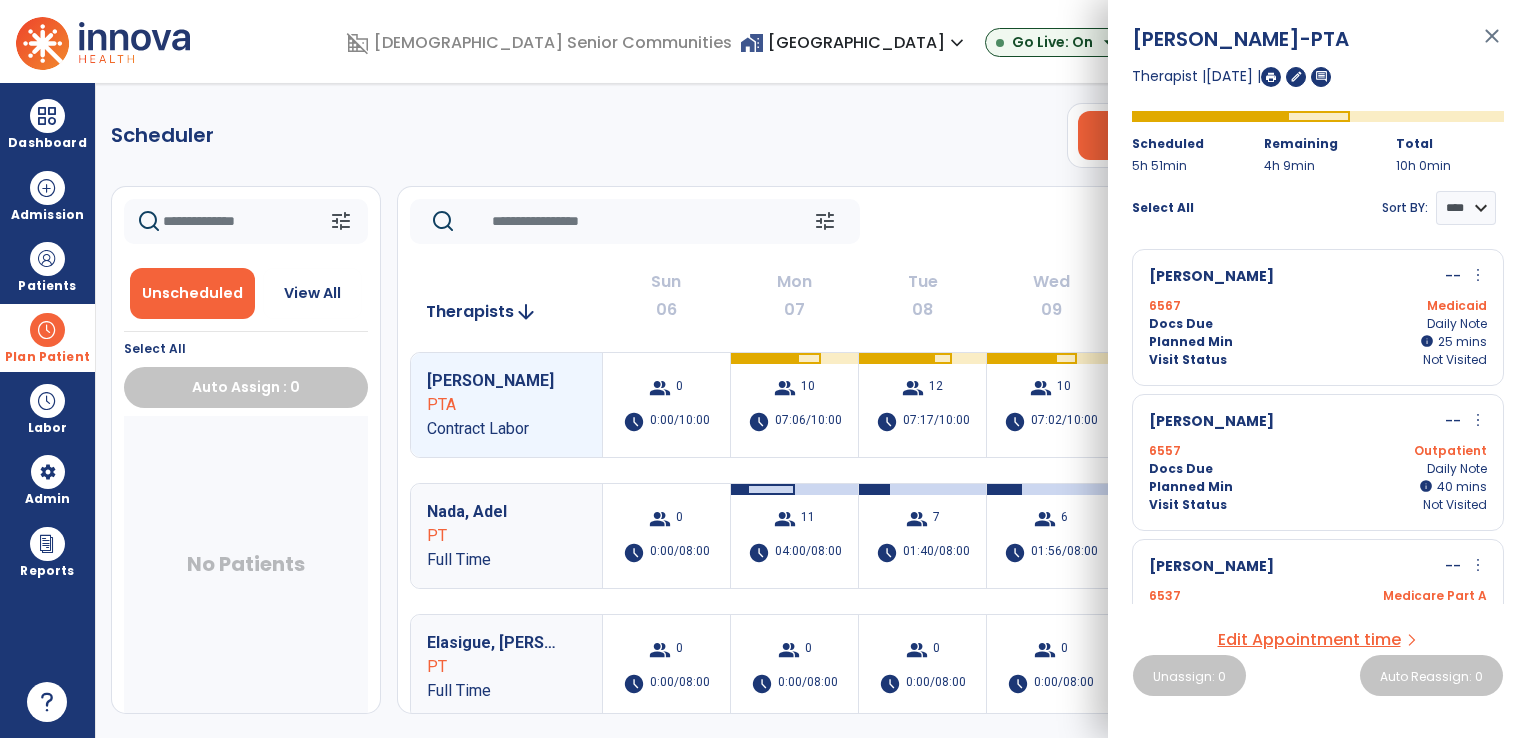 click on "tune   [DATE]  chevron_left [DATE] - [DATE]  *********  calendar_today  chevron_right" 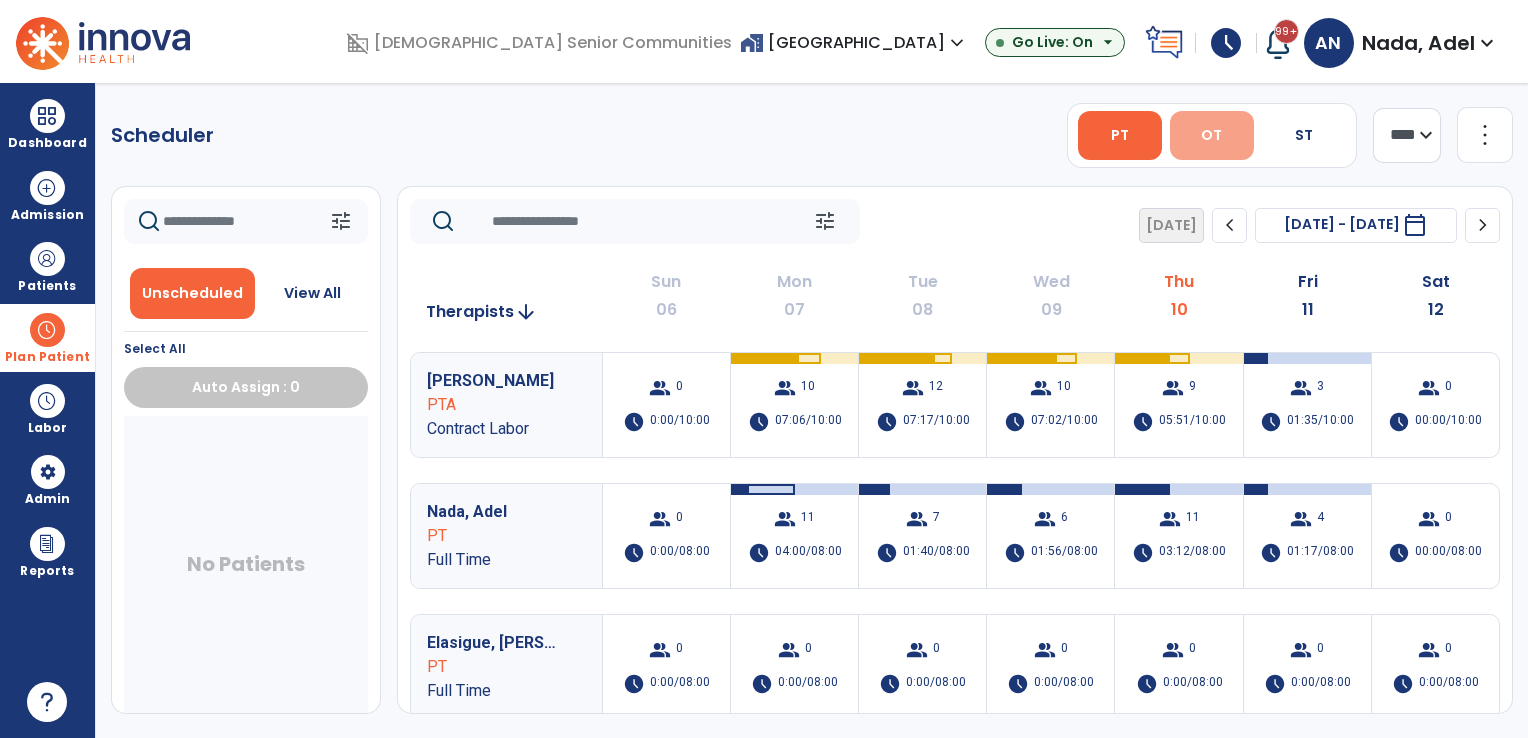 click on "OT" at bounding box center [1211, 135] 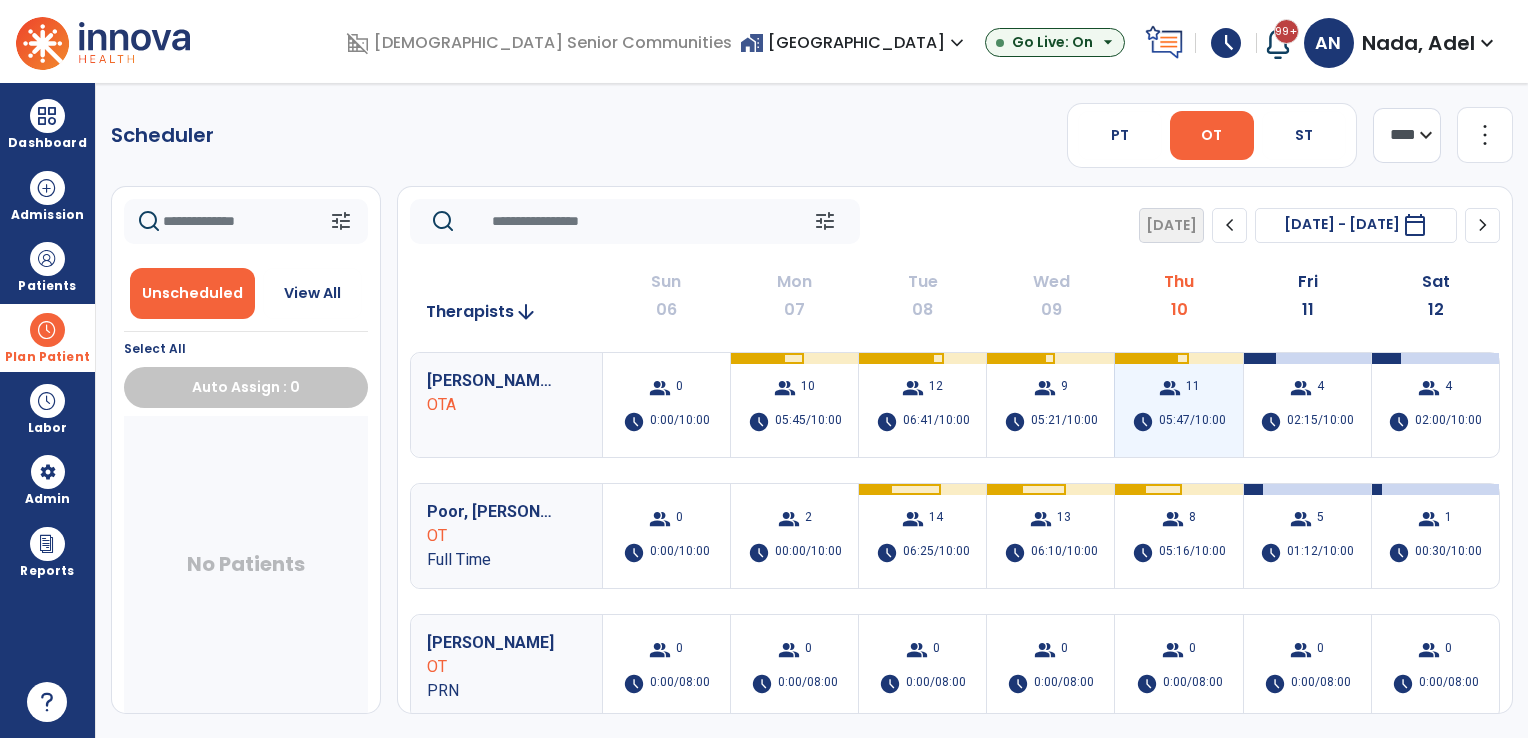 click on "group" at bounding box center [1170, 388] 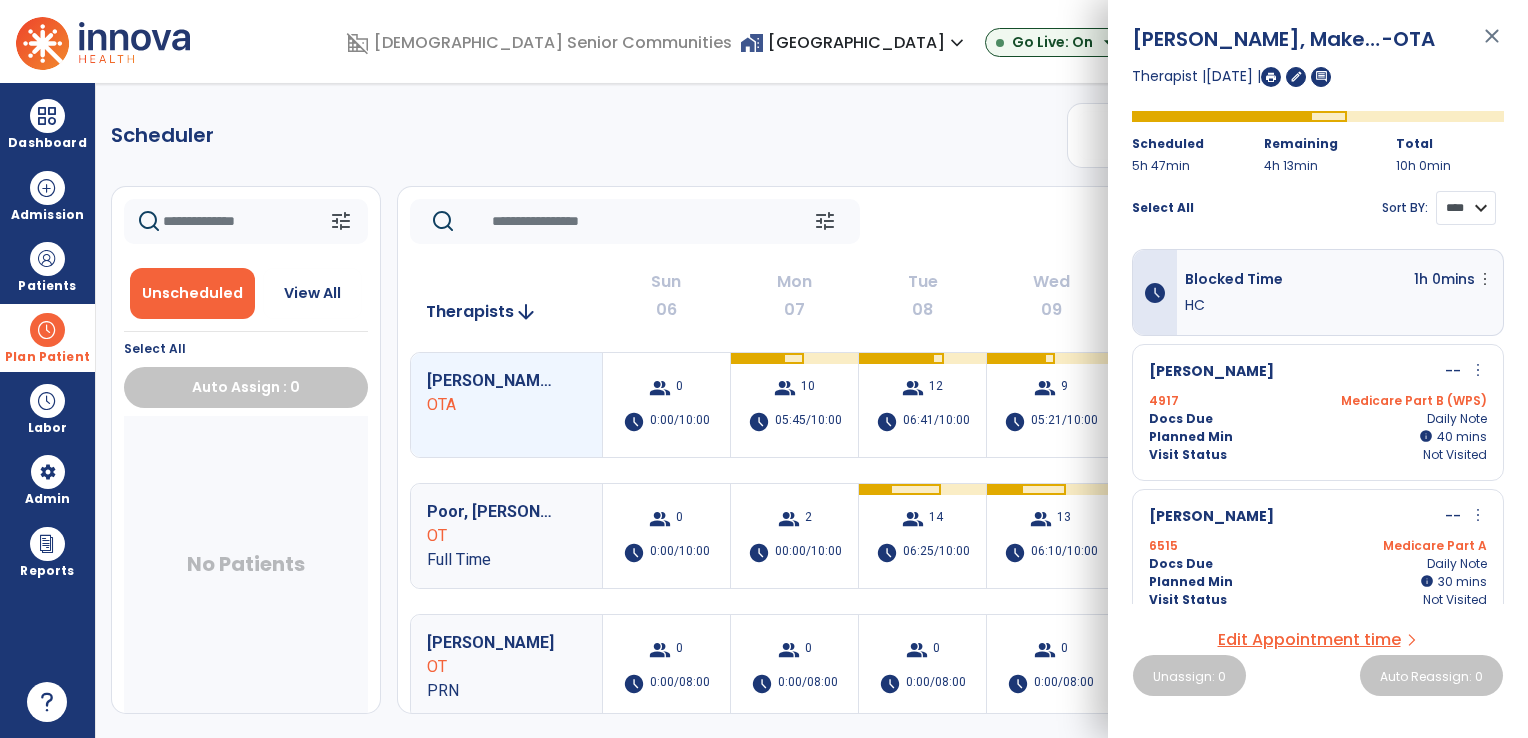 click on "**** ****" at bounding box center (1466, 208) 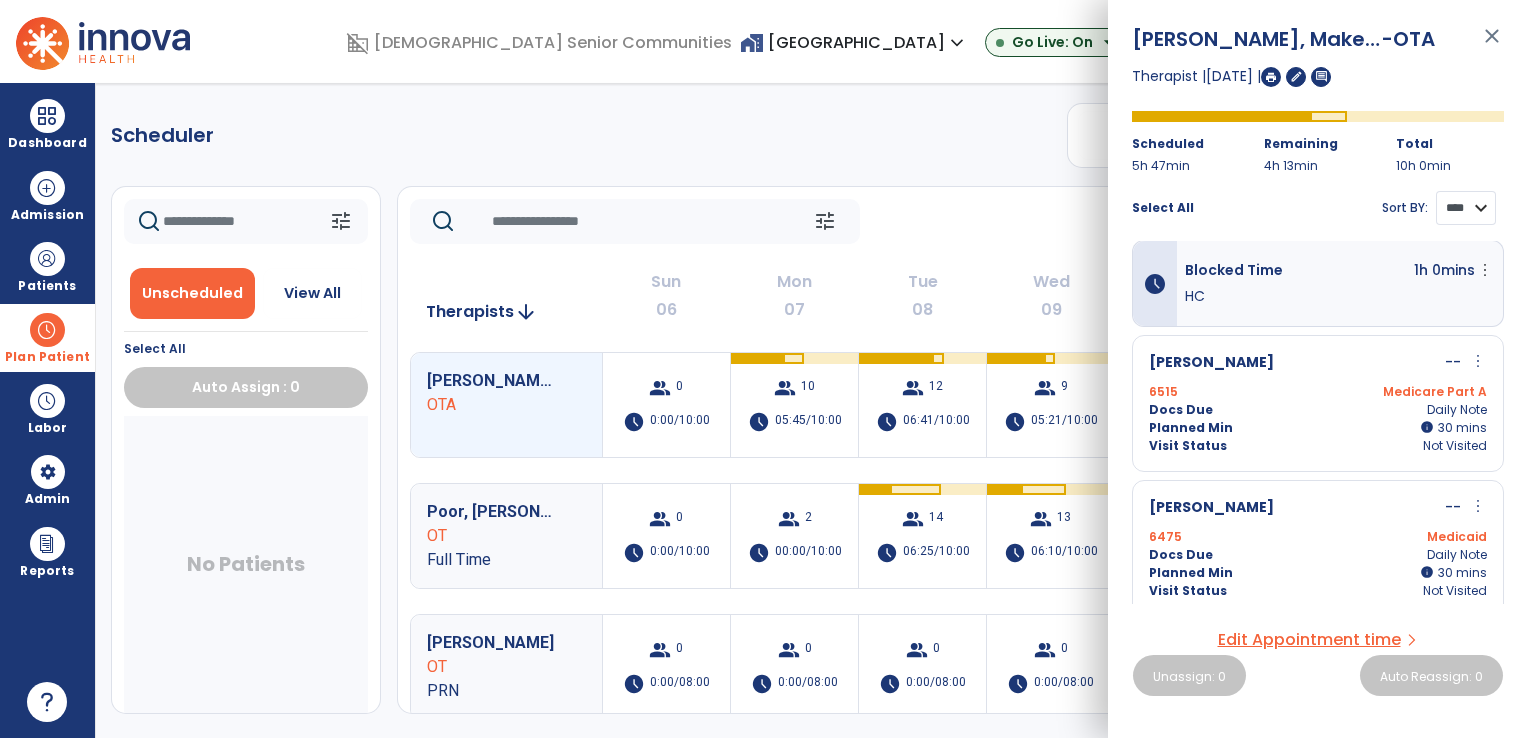 scroll, scrollTop: 300, scrollLeft: 0, axis: vertical 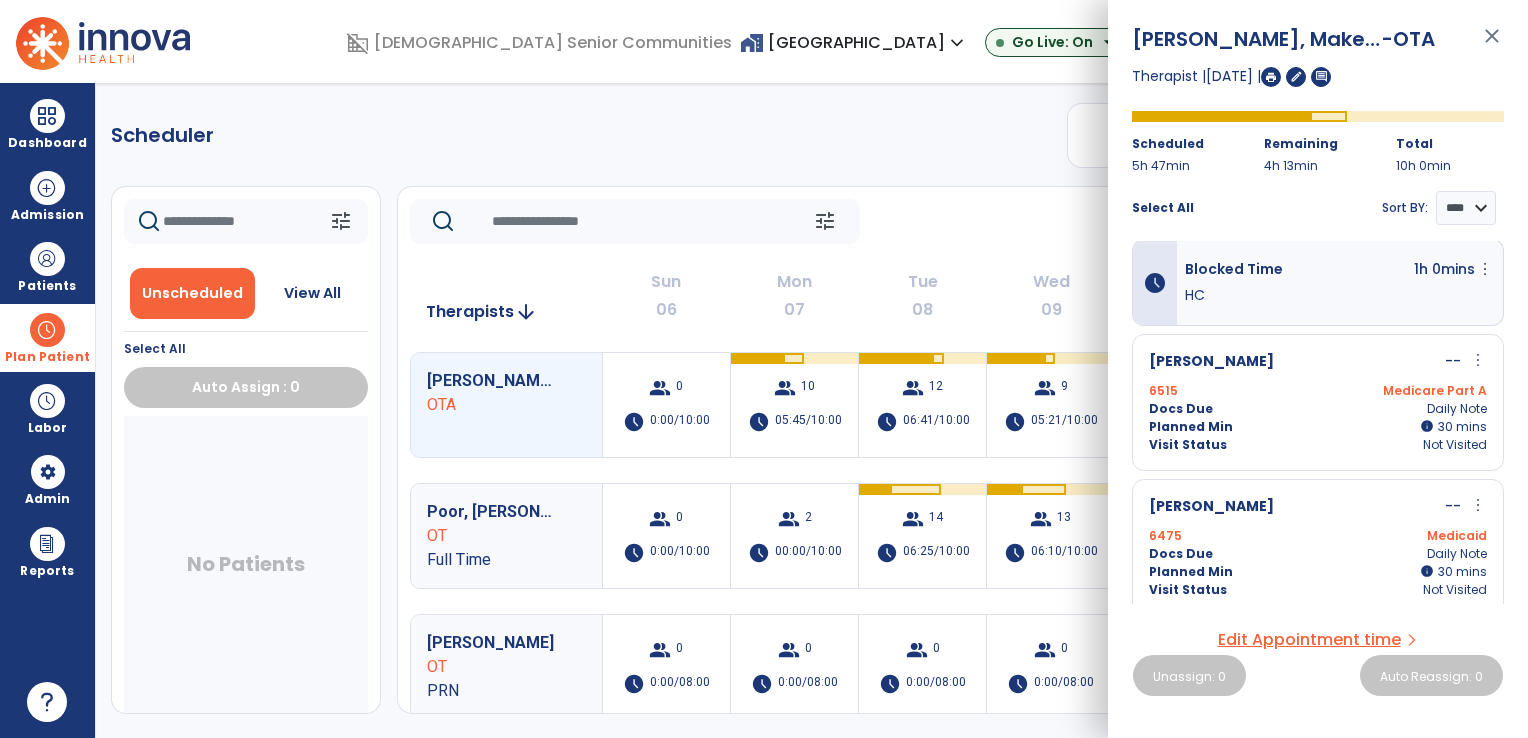 click on "[PERSON_NAME]   --  more_vert  edit   Edit Session   alt_route   Split Minutes" at bounding box center (1318, 507) 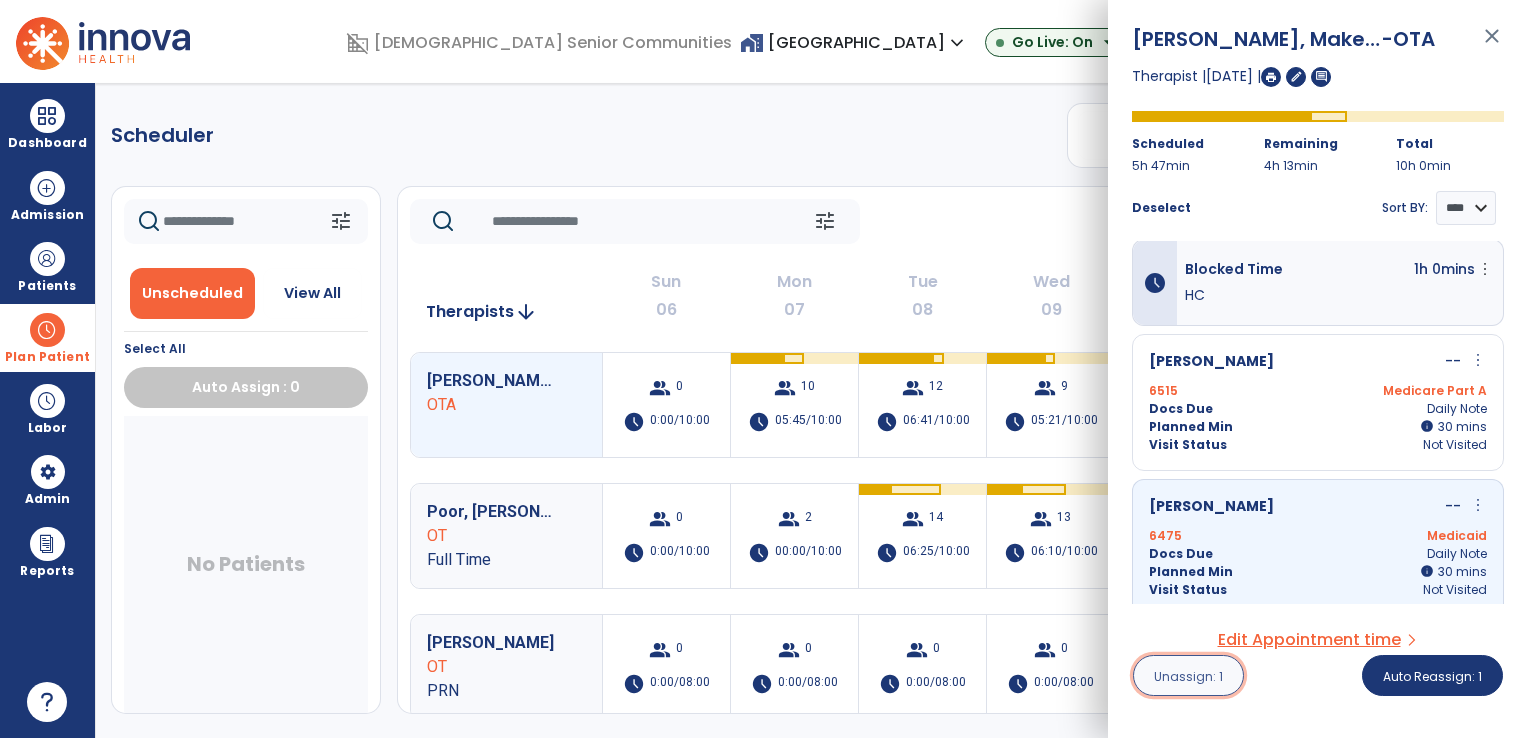 click on "Unassign: 1" at bounding box center [1188, 676] 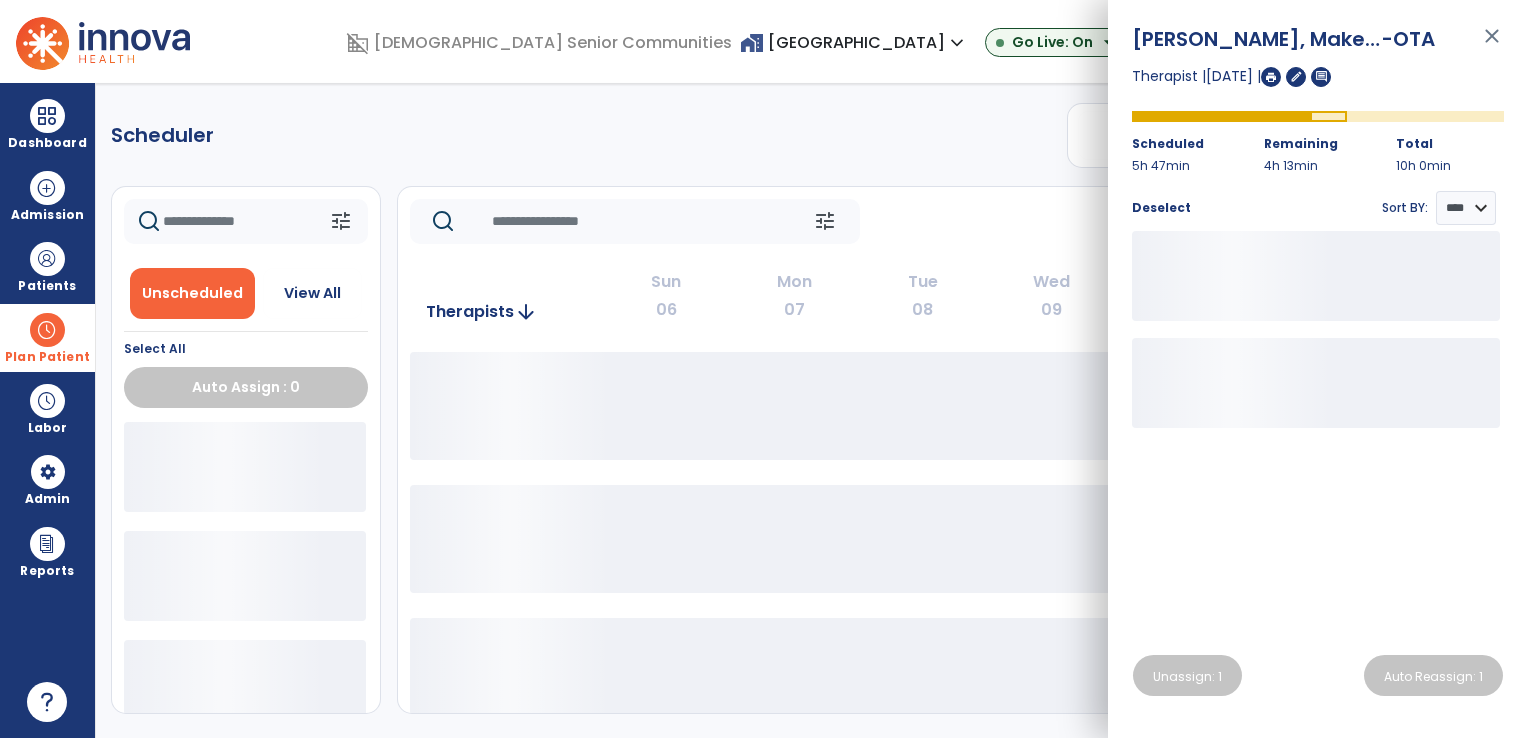 click on "tune   [DATE]  chevron_left [DATE] - [DATE]  *********  calendar_today  chevron_right" 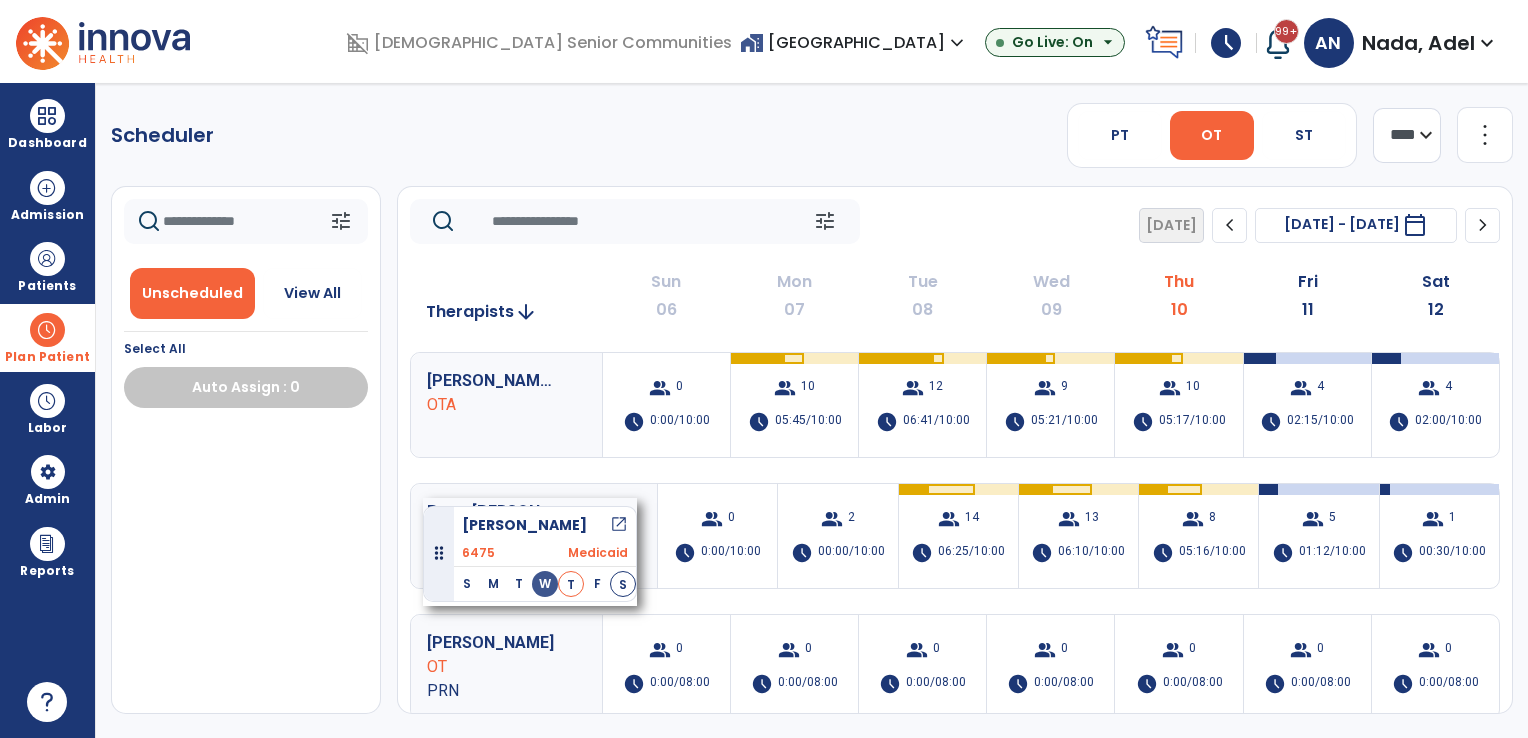drag, startPoint x: 212, startPoint y: 456, endPoint x: 423, endPoint y: 498, distance: 215.1395 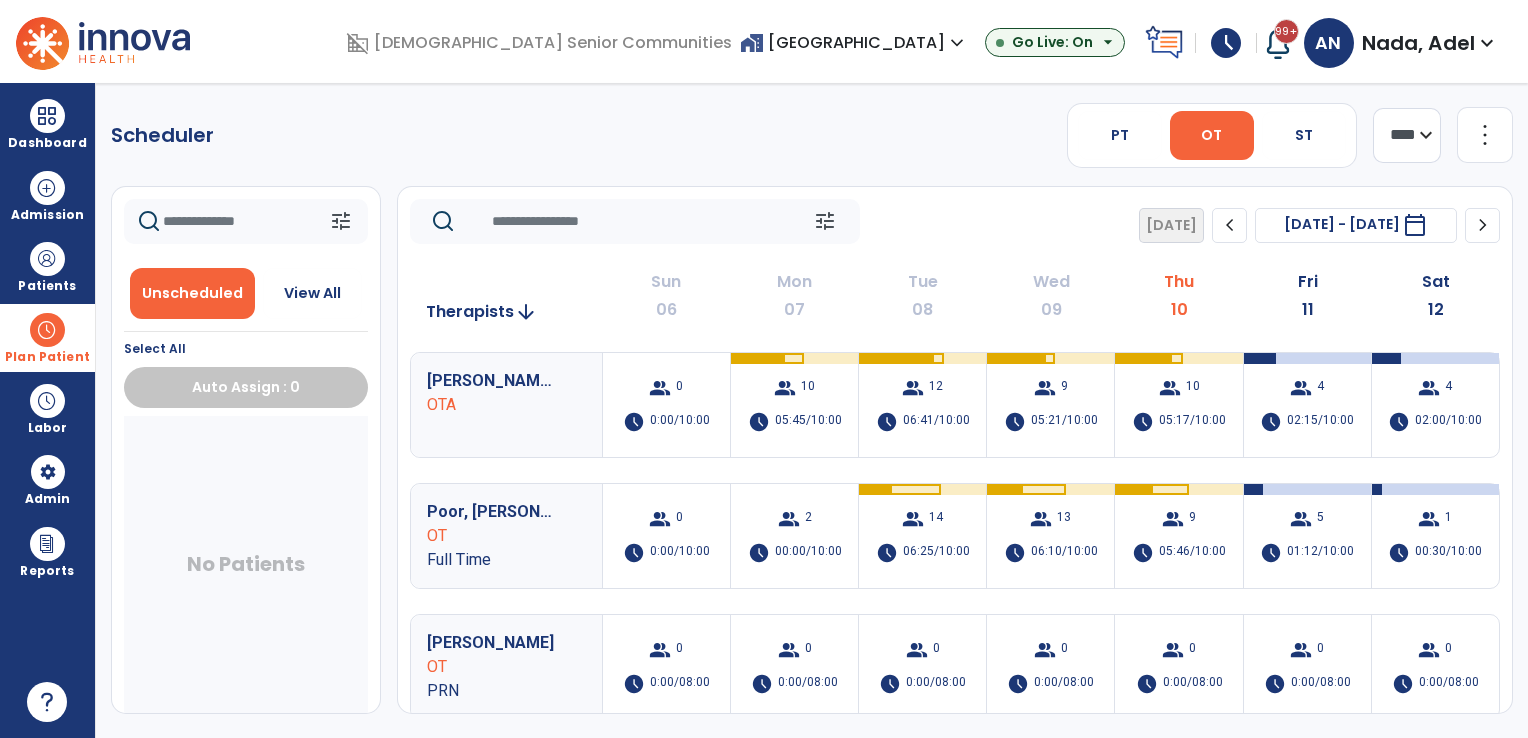 click at bounding box center [47, 330] 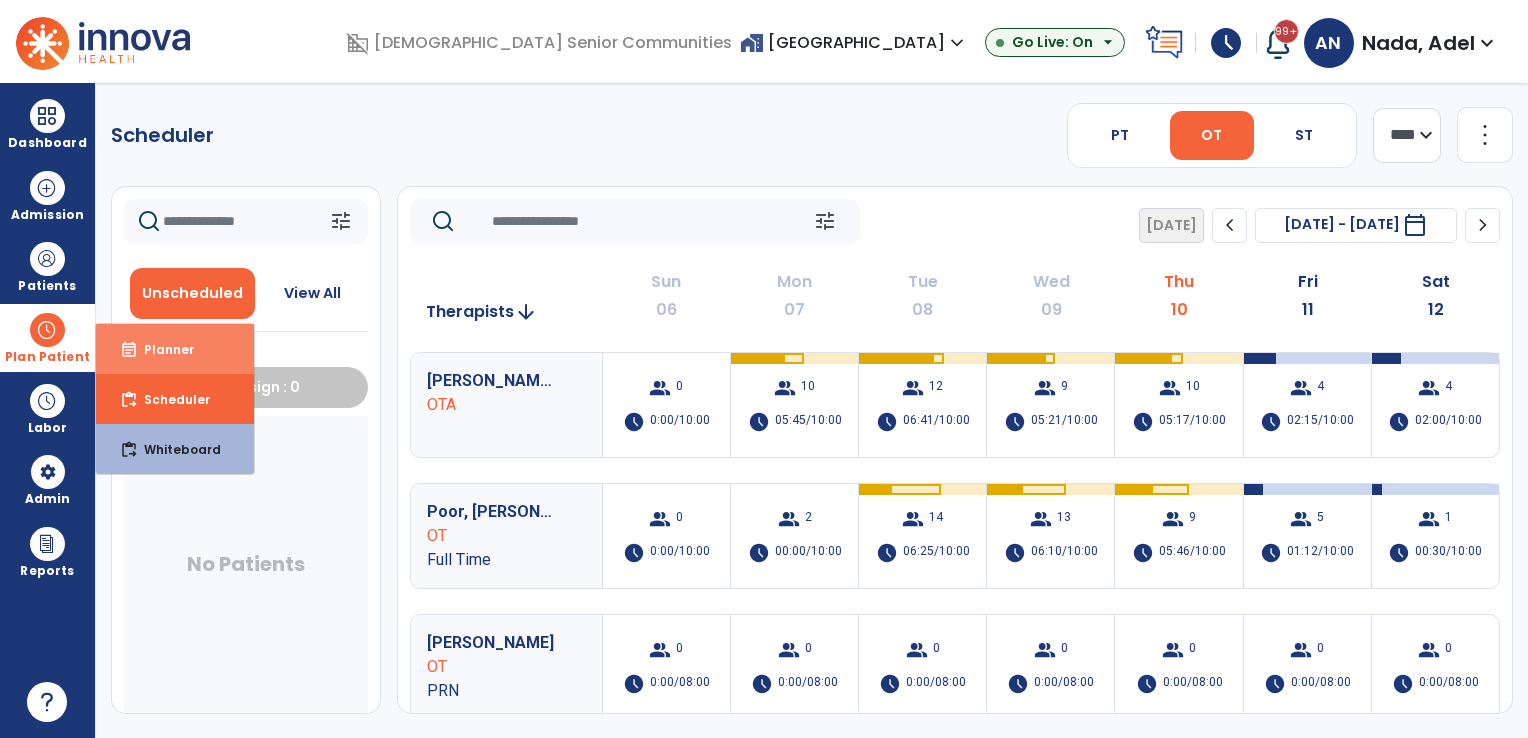 click on "event_note" at bounding box center (129, 350) 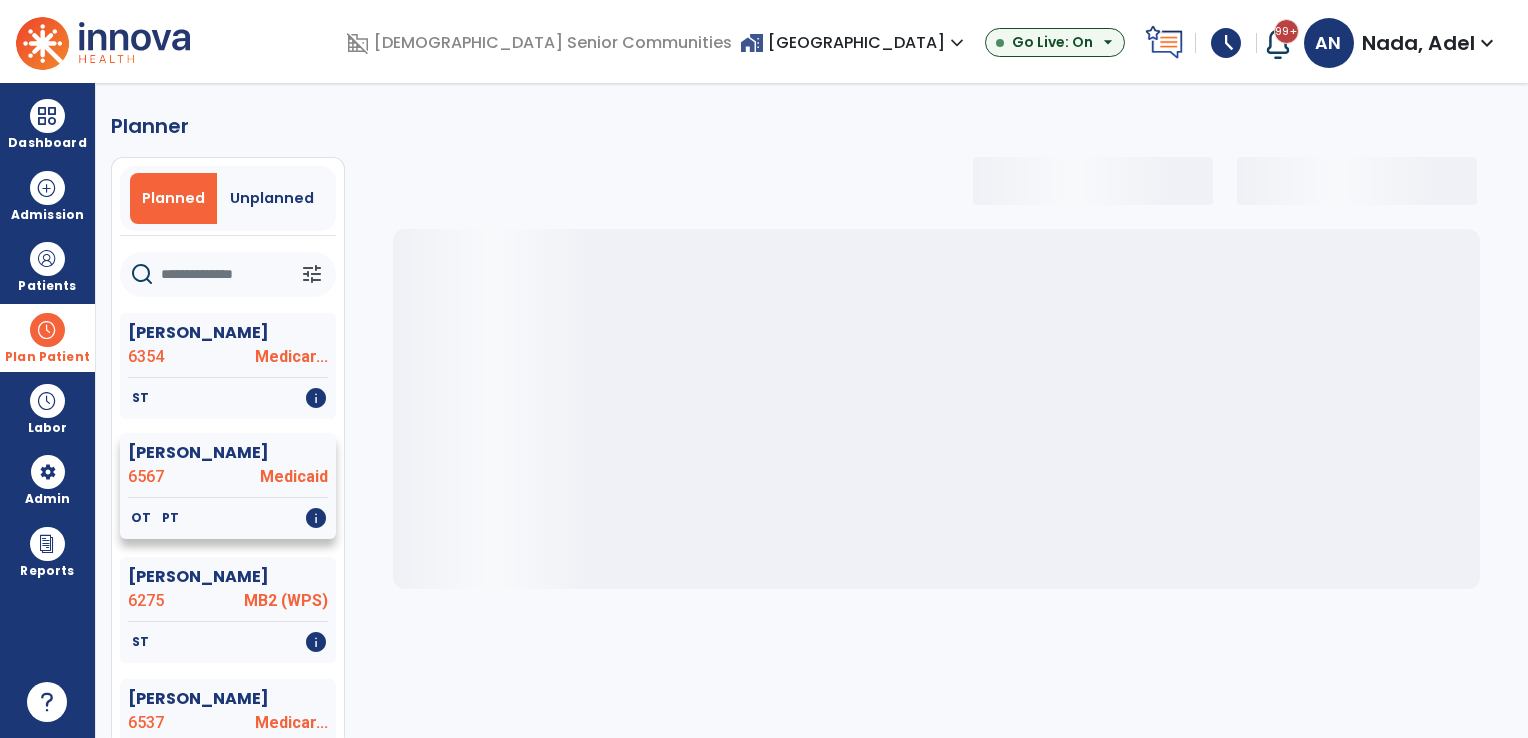 select on "***" 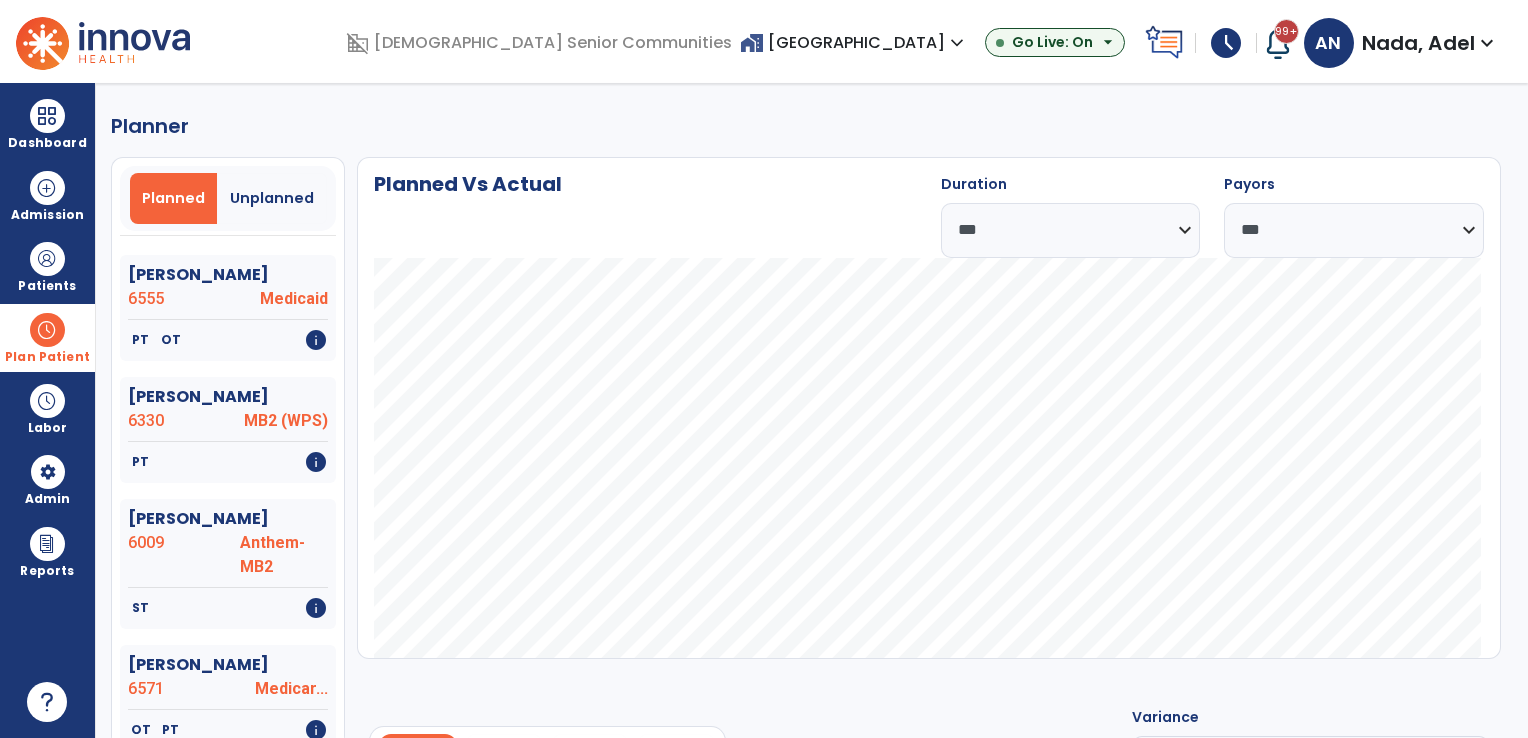 scroll, scrollTop: 3300, scrollLeft: 0, axis: vertical 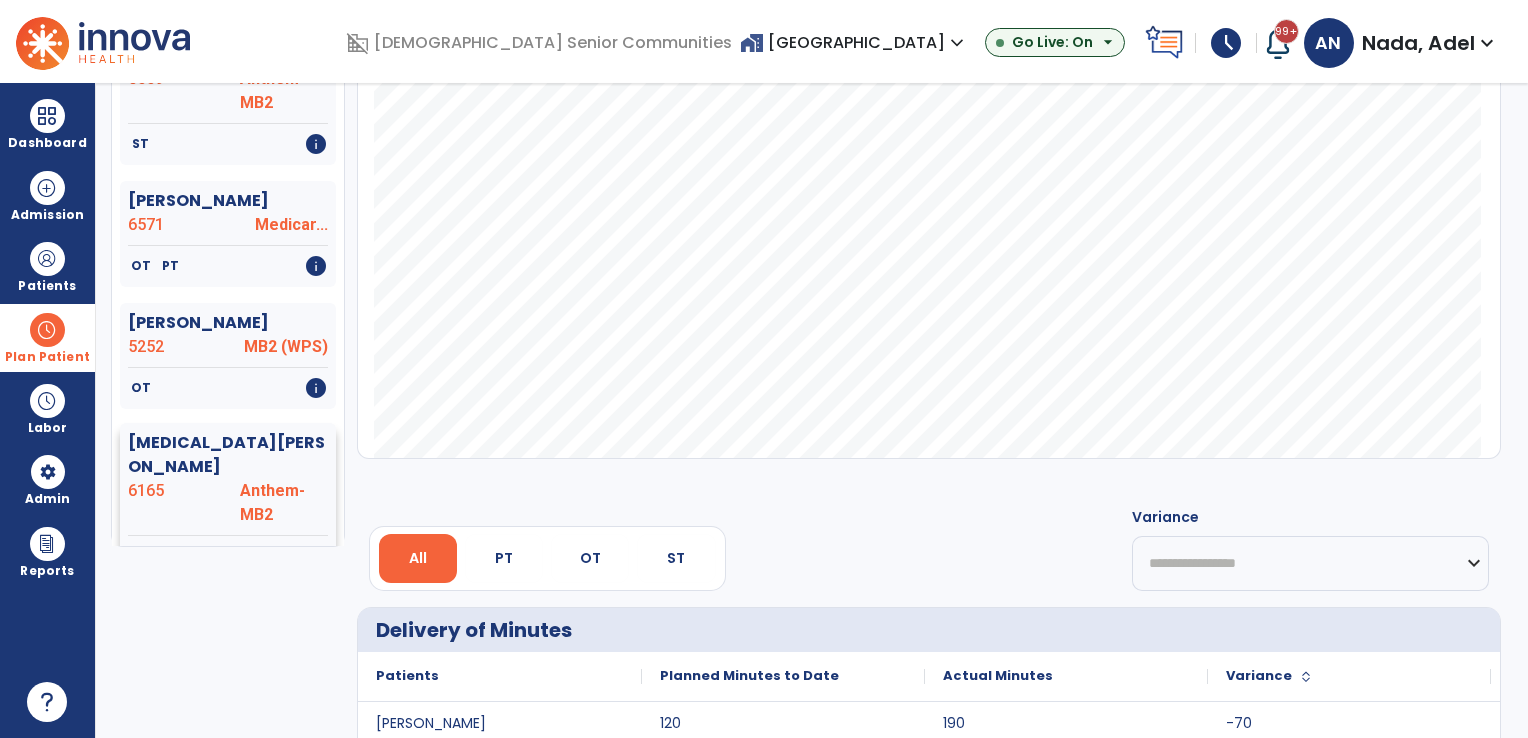 click on "6165" 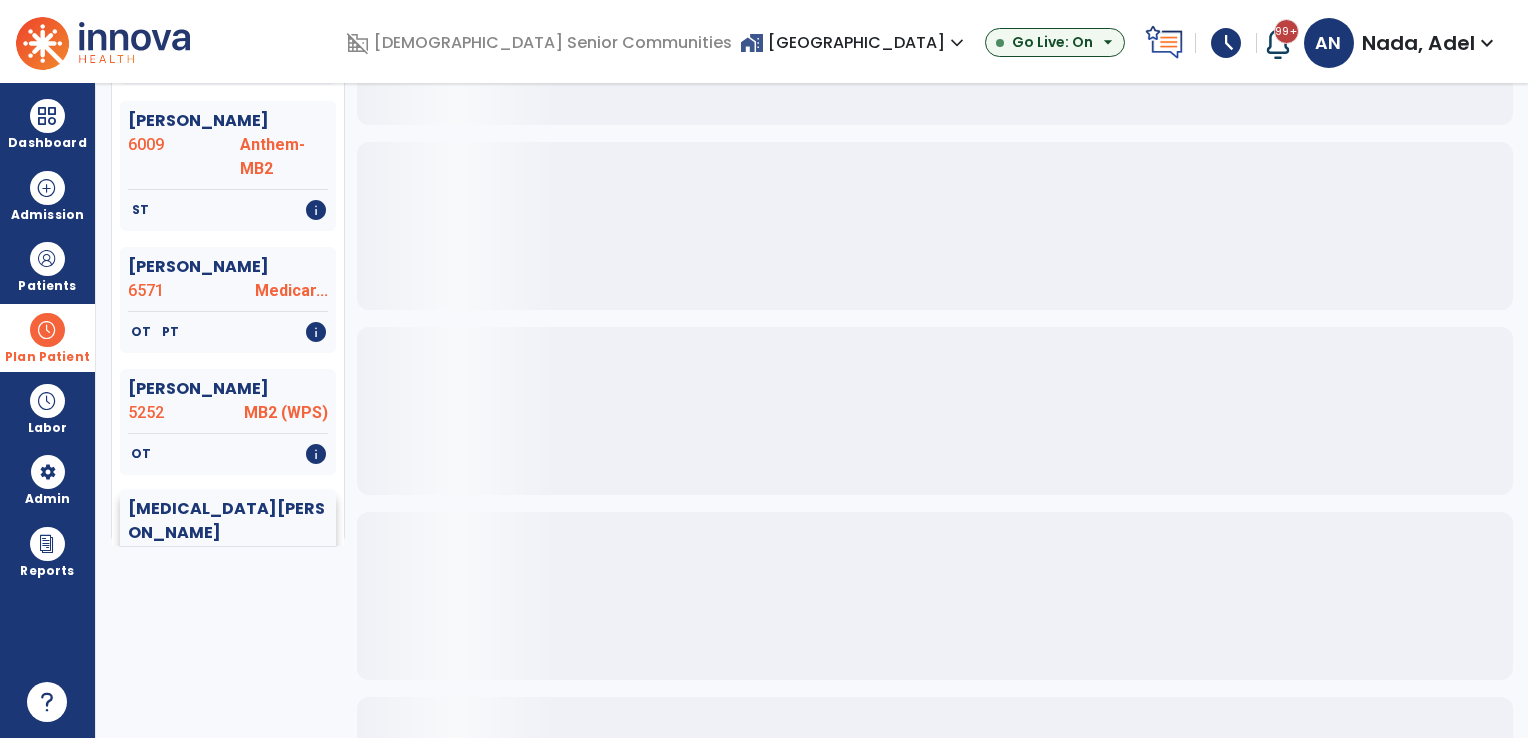 scroll, scrollTop: 3100, scrollLeft: 0, axis: vertical 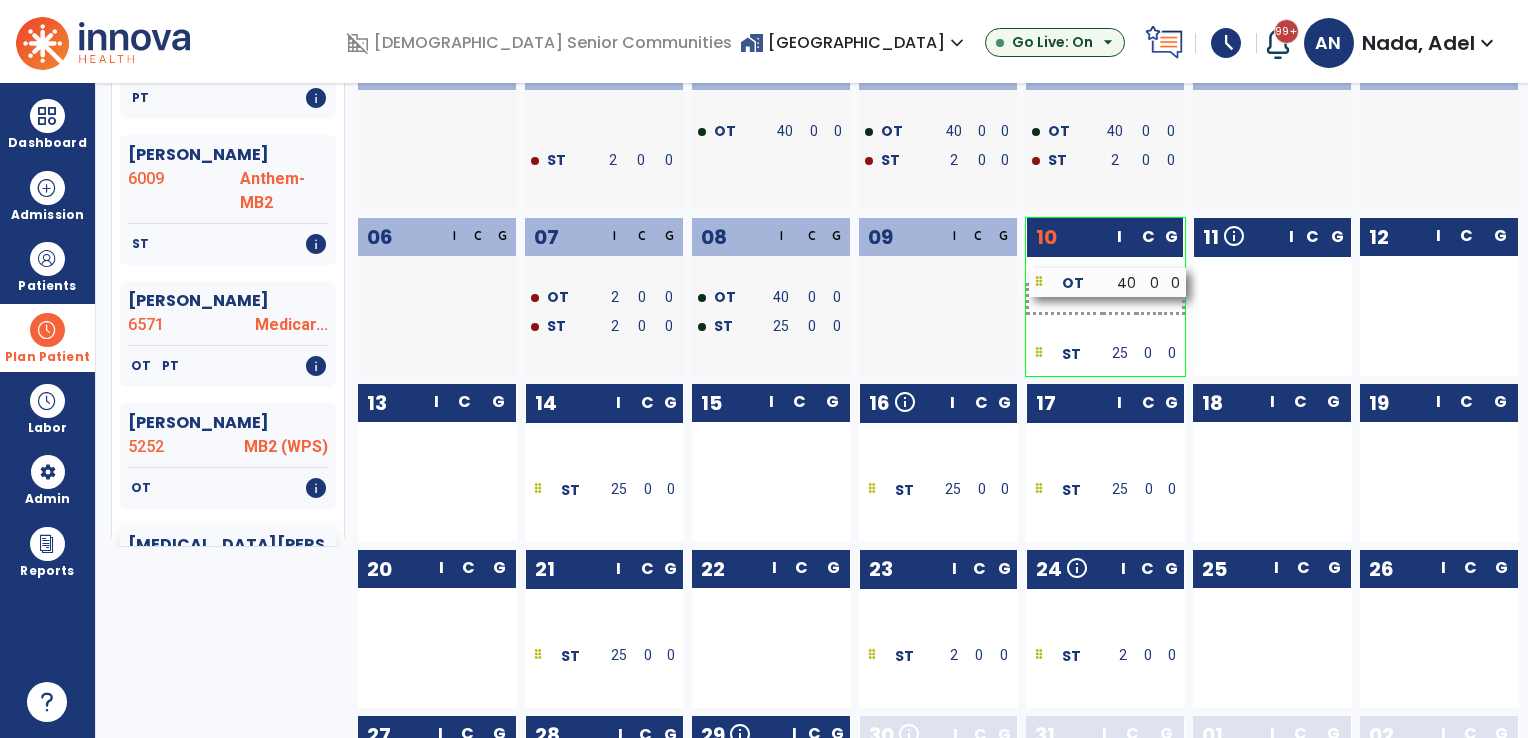 drag, startPoint x: 1316, startPoint y: 303, endPoint x: 1153, endPoint y: 288, distance: 163.68874 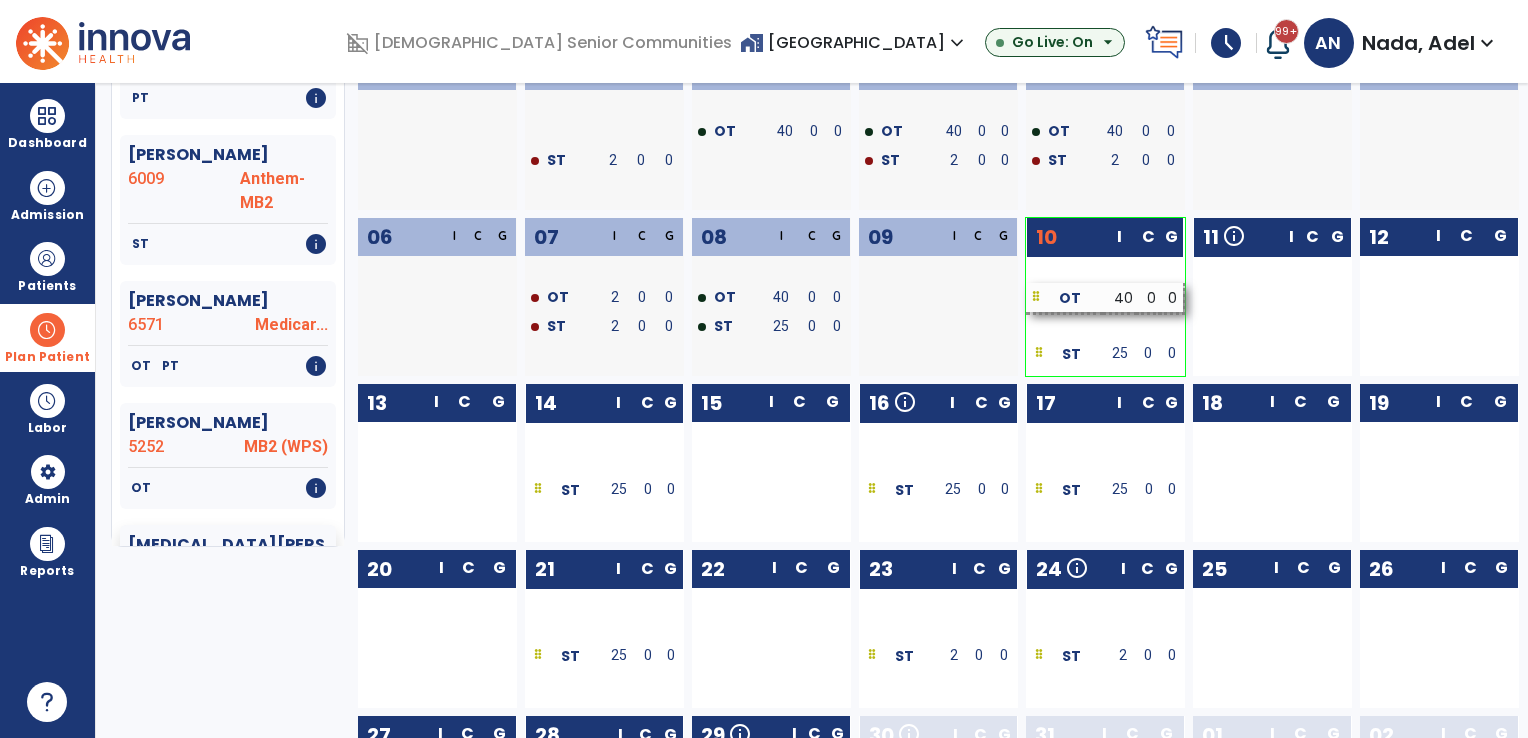 scroll, scrollTop: 692, scrollLeft: 0, axis: vertical 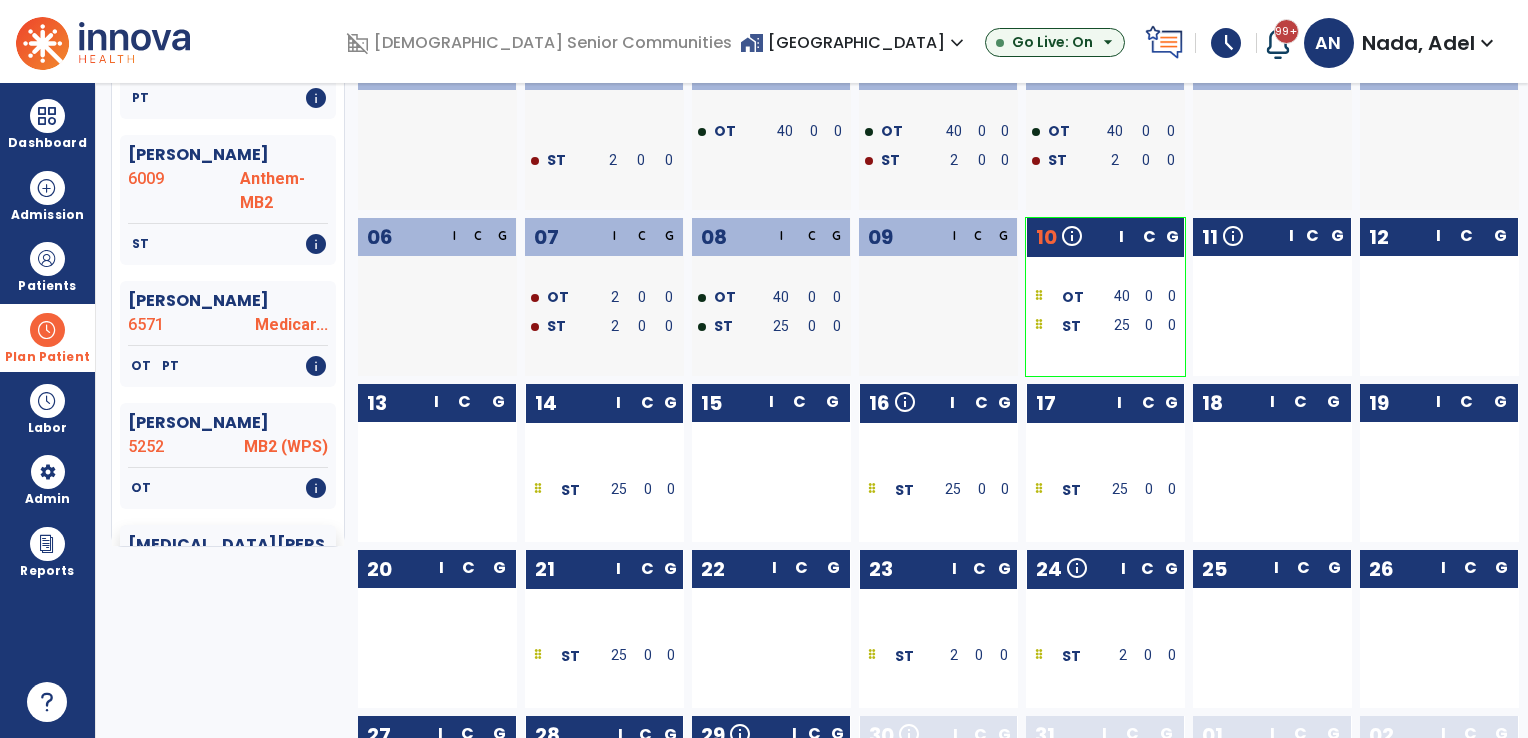 click on "Plan Patient" at bounding box center [47, 337] 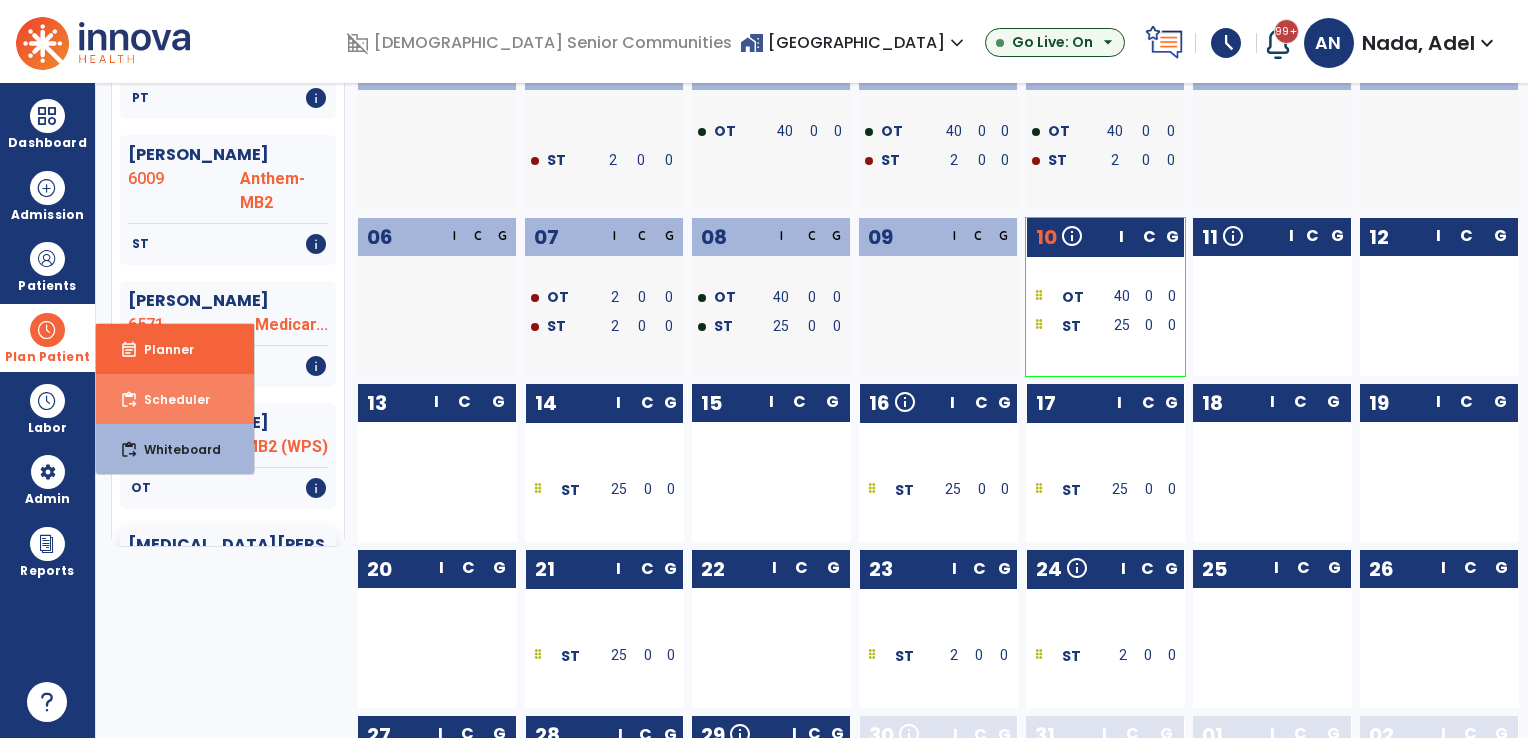 click on "Scheduler" at bounding box center (169, 399) 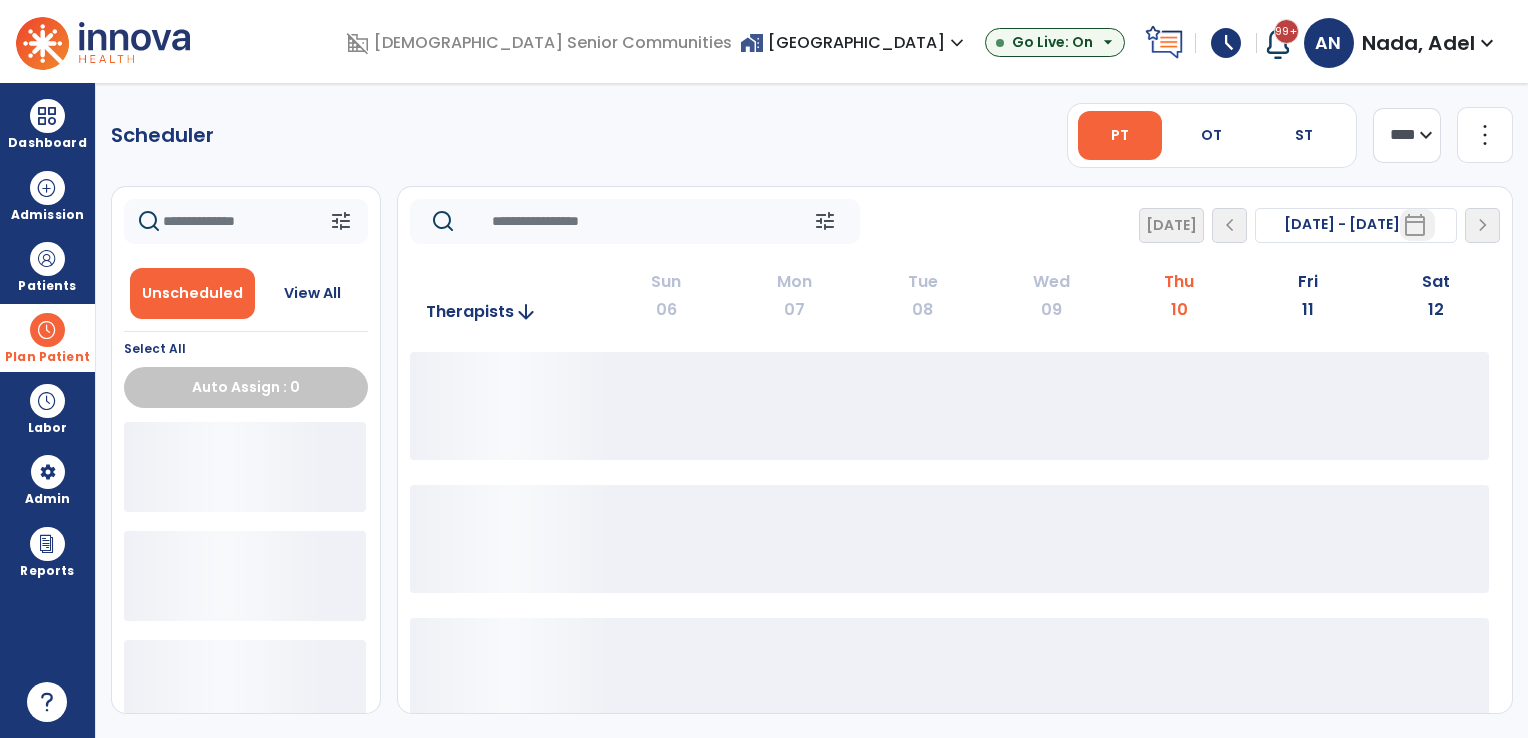 scroll, scrollTop: 0, scrollLeft: 0, axis: both 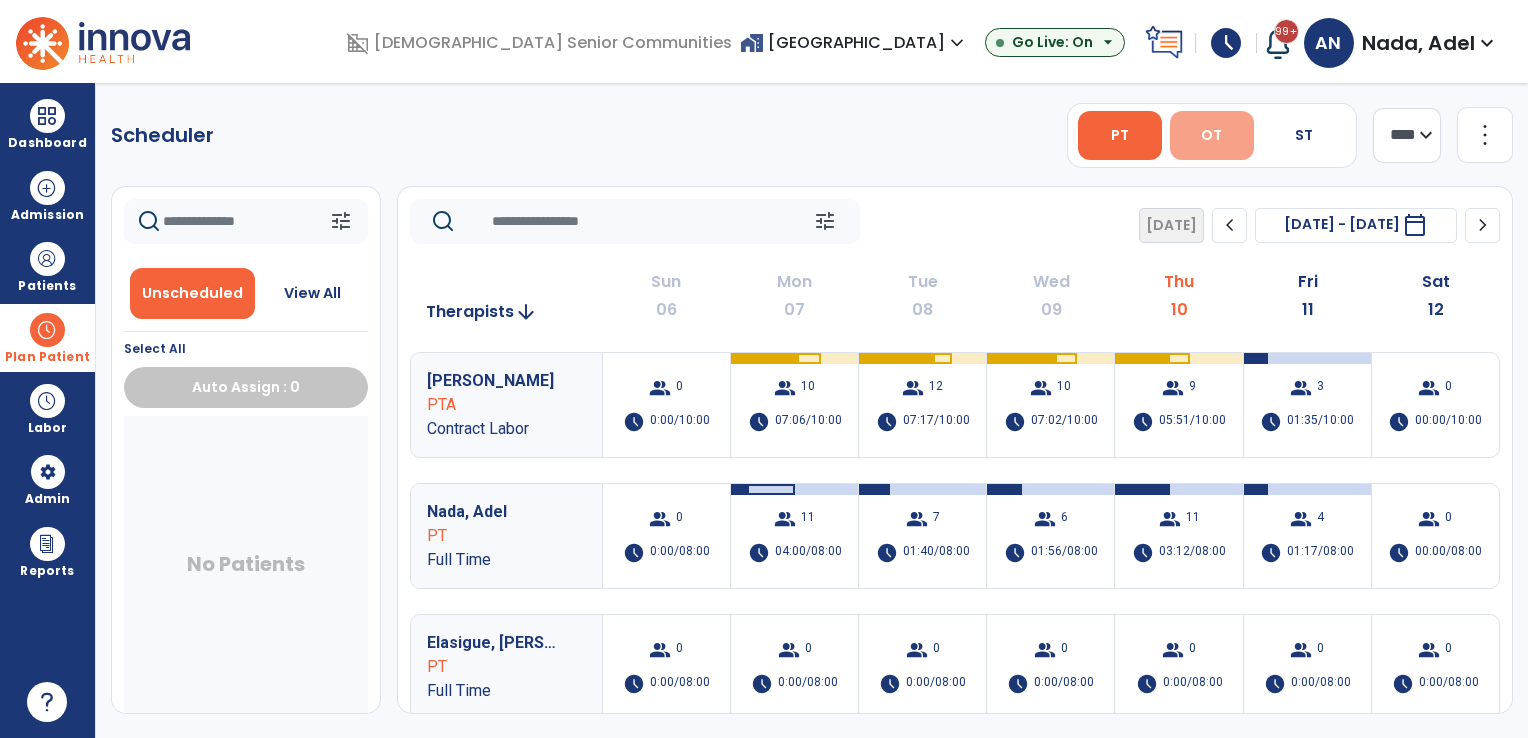 click on "OT" at bounding box center [1211, 135] 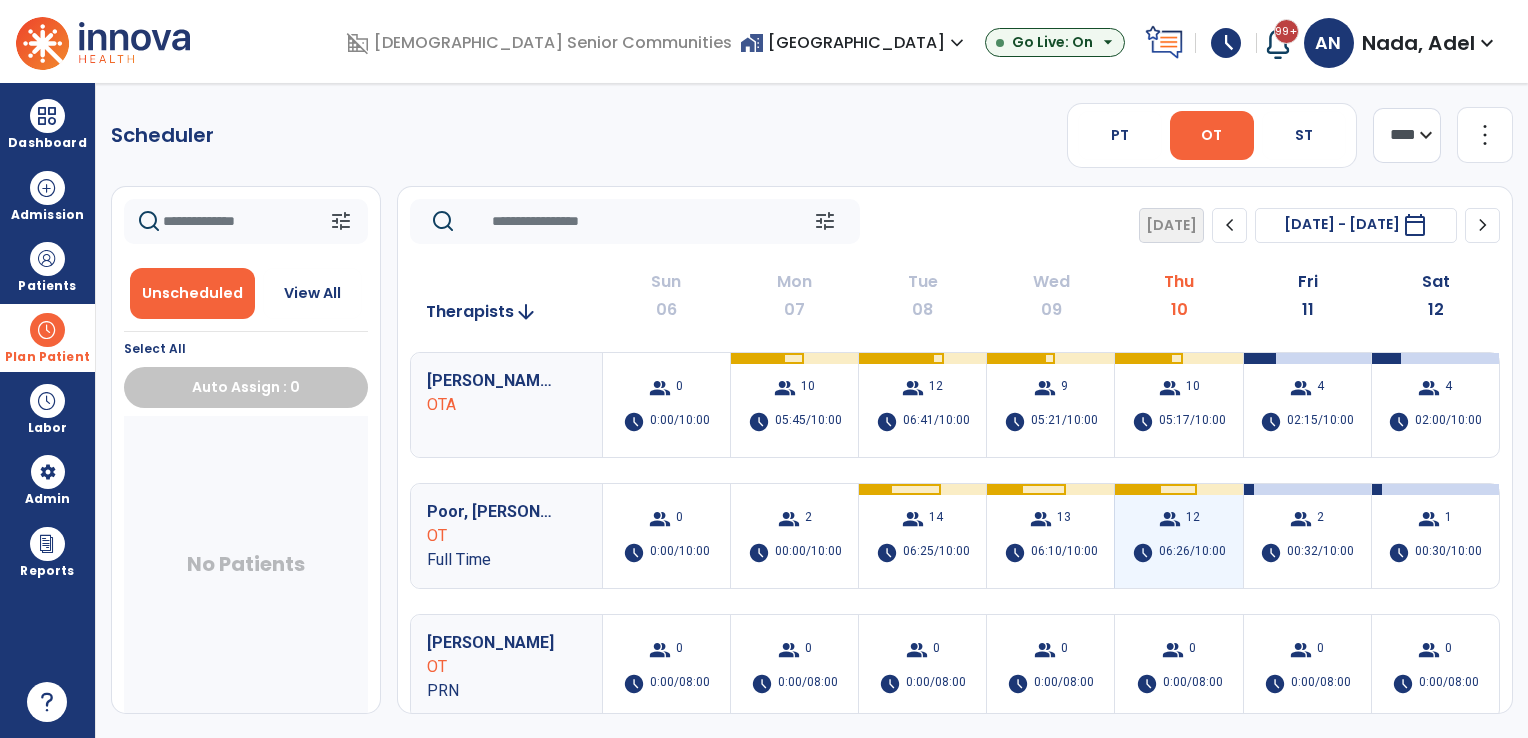 click on "group  12  schedule  06:26/10:00" at bounding box center [1178, 536] 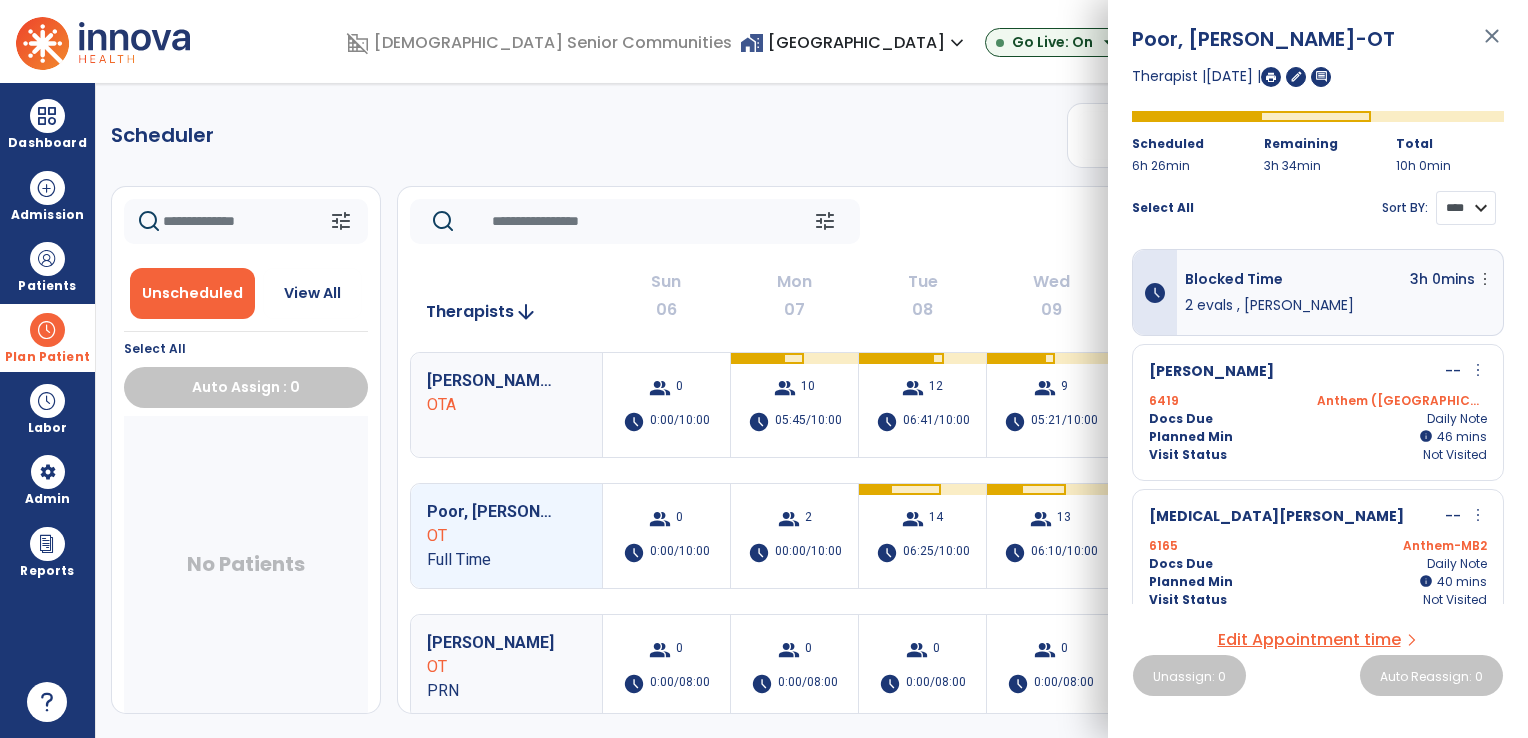 click on "**** ****" at bounding box center (1466, 208) 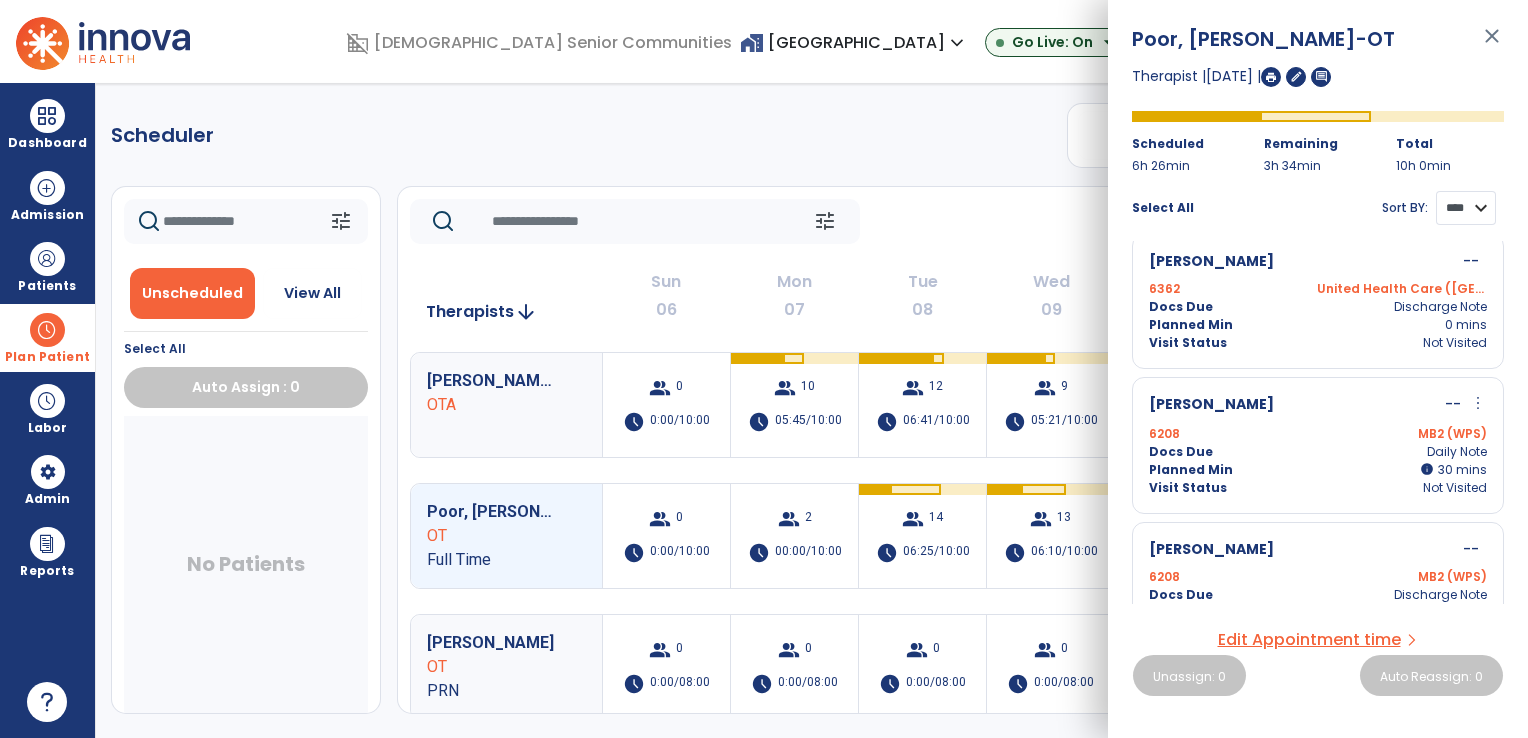 scroll, scrollTop: 500, scrollLeft: 0, axis: vertical 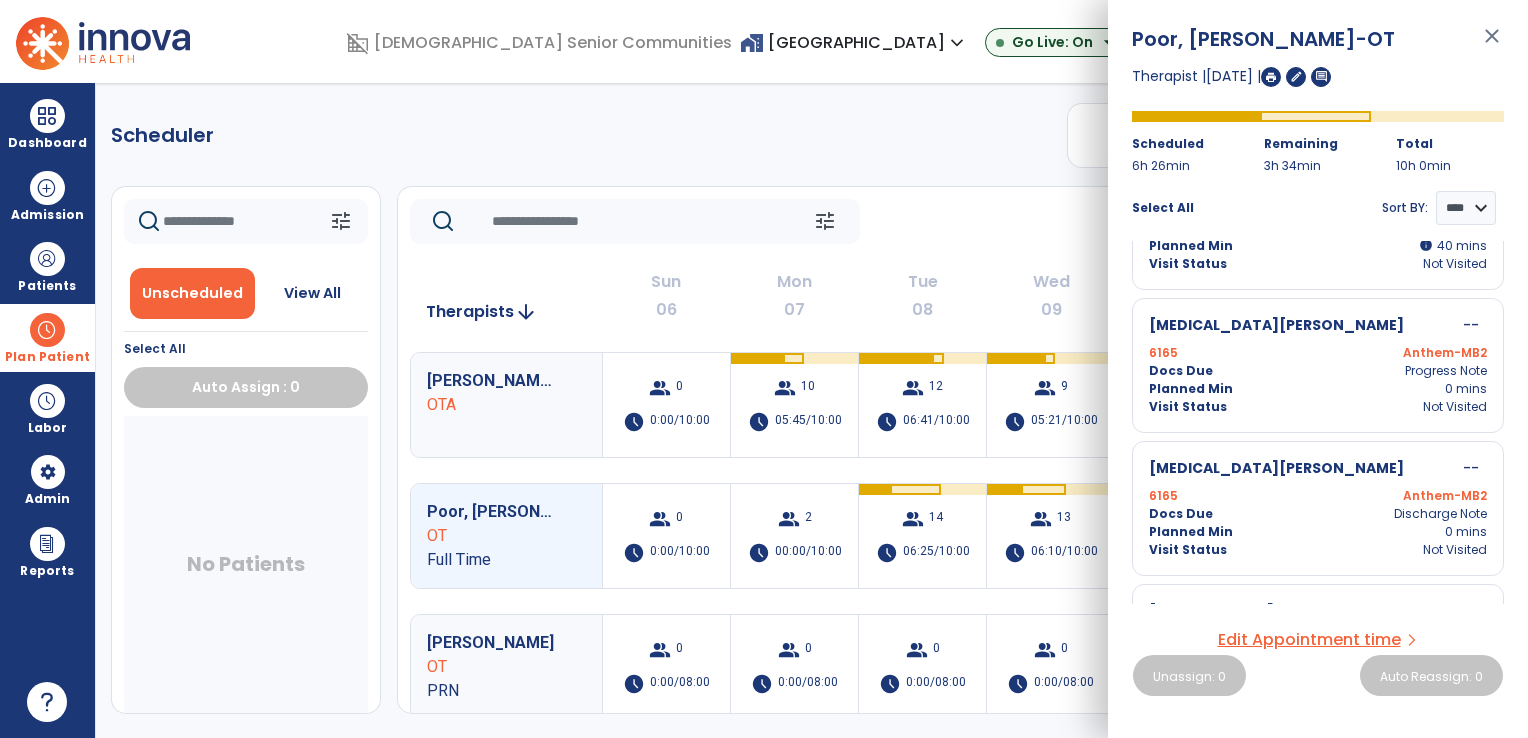 click on "tune   [DATE]  chevron_left [DATE] - [DATE]  *********  calendar_today  chevron_right" 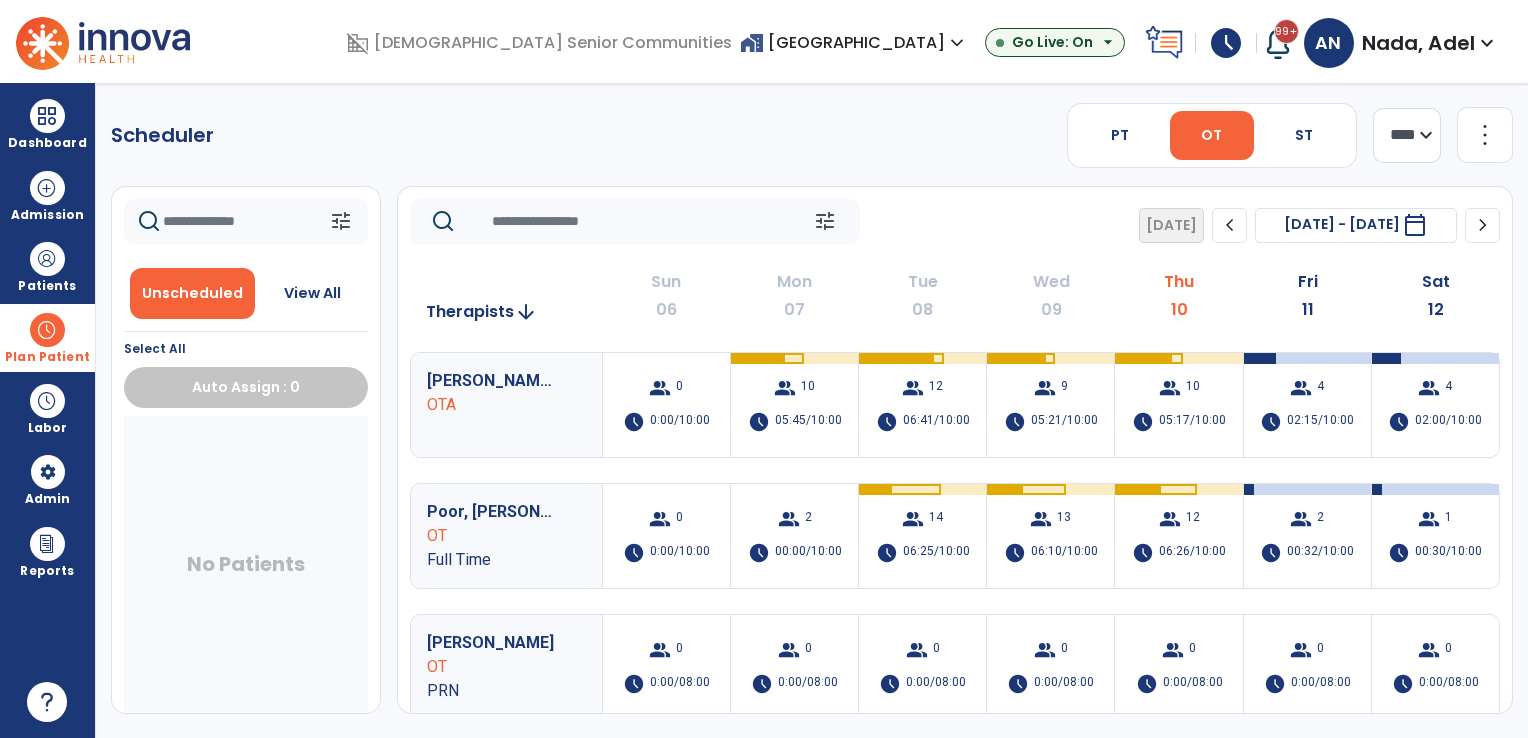 click at bounding box center (47, 330) 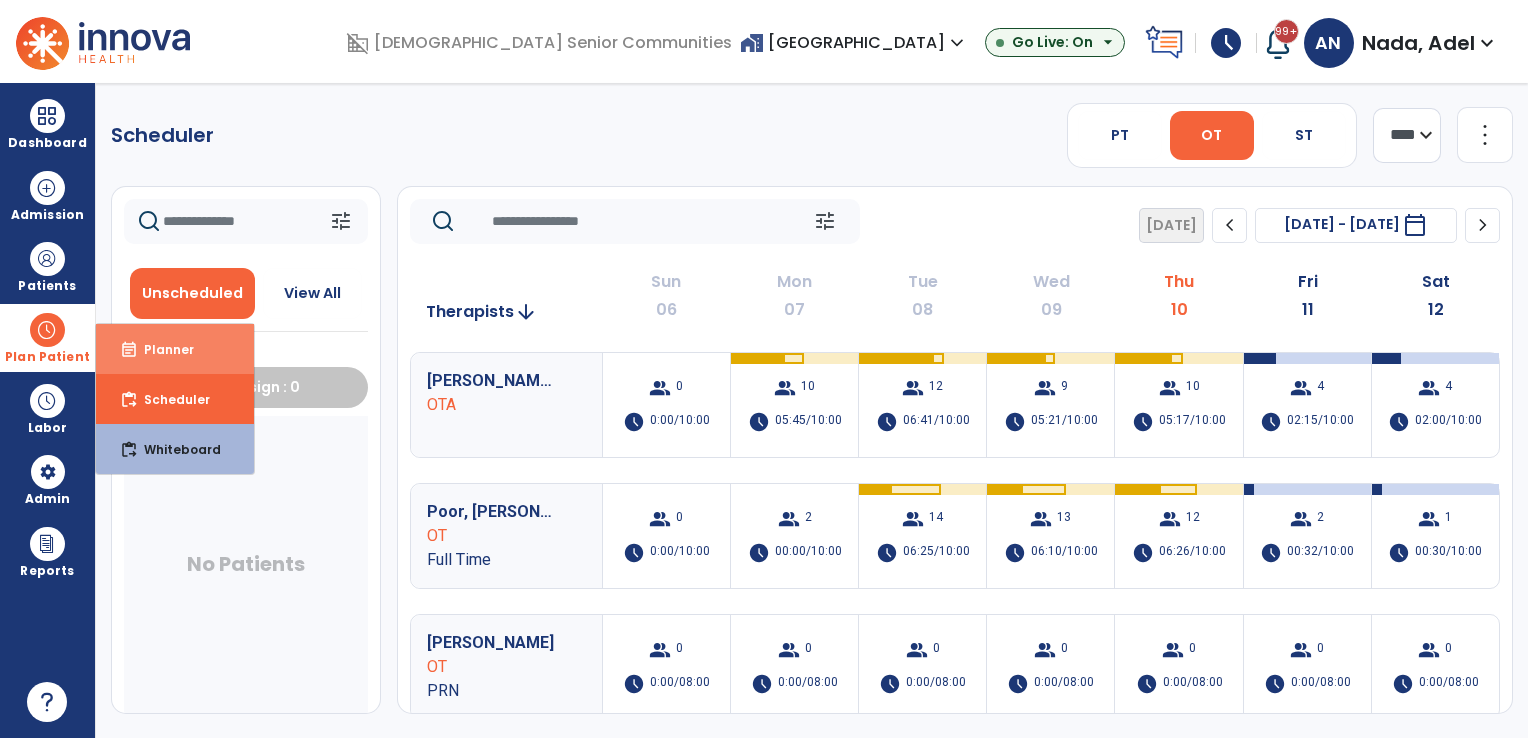click on "Planner" at bounding box center (161, 349) 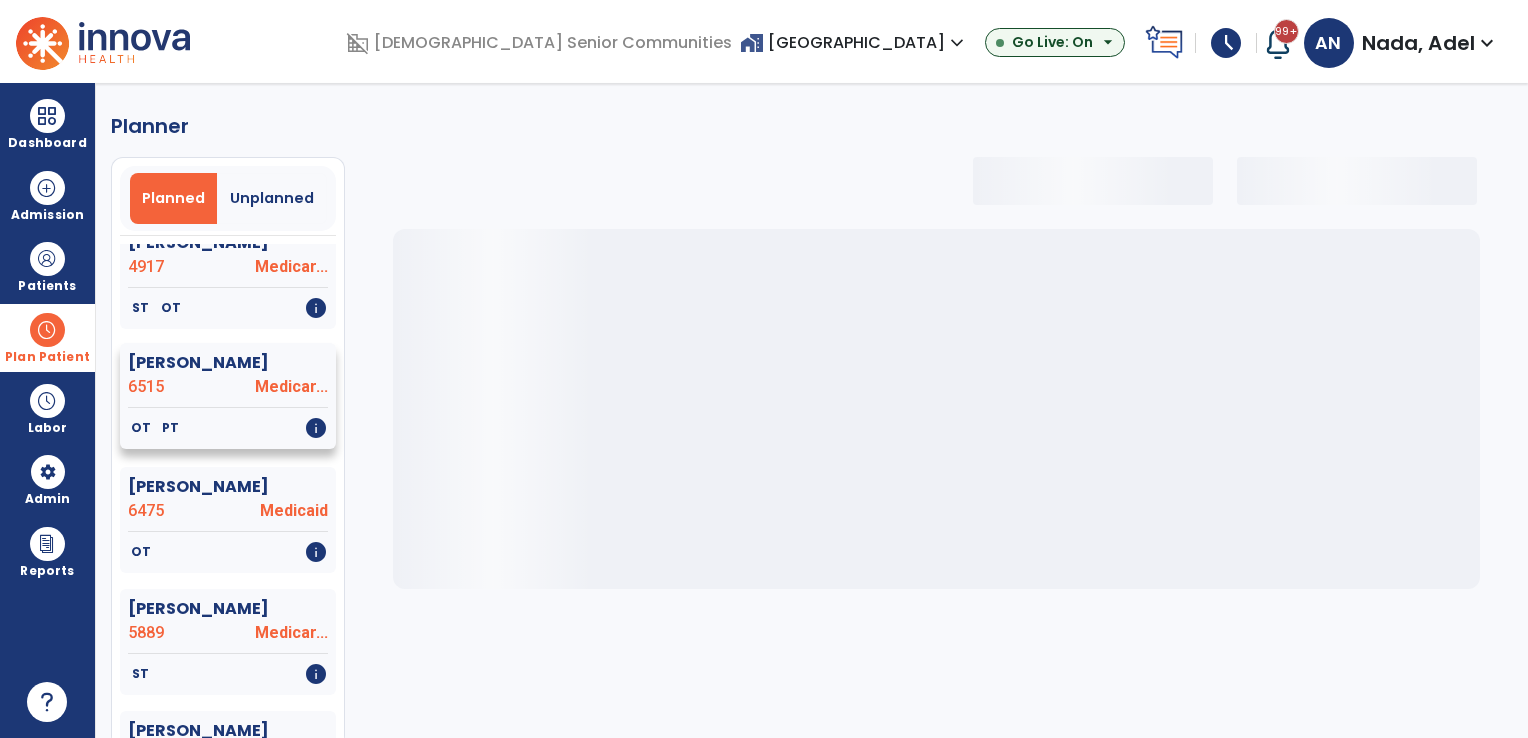 select on "***" 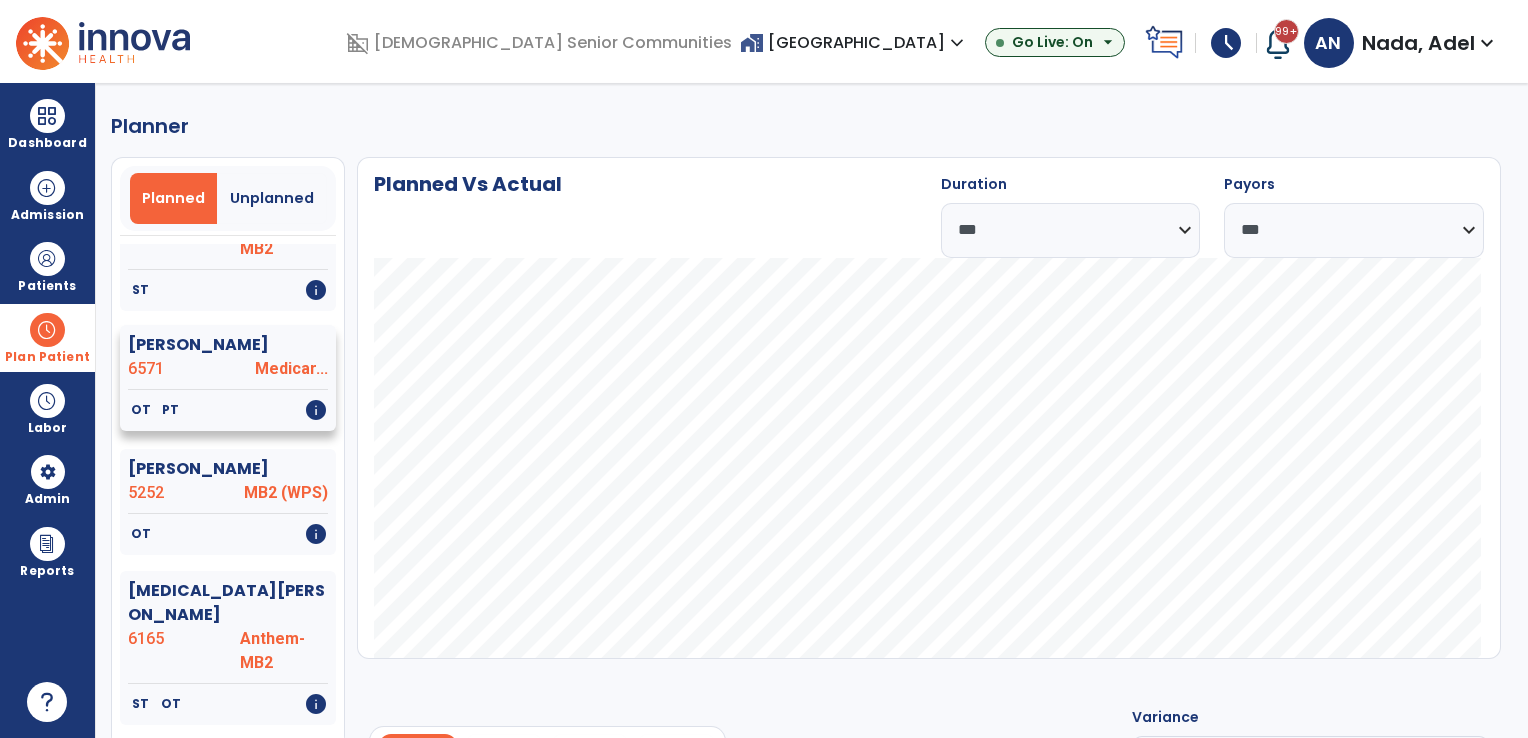 scroll, scrollTop: 3300, scrollLeft: 0, axis: vertical 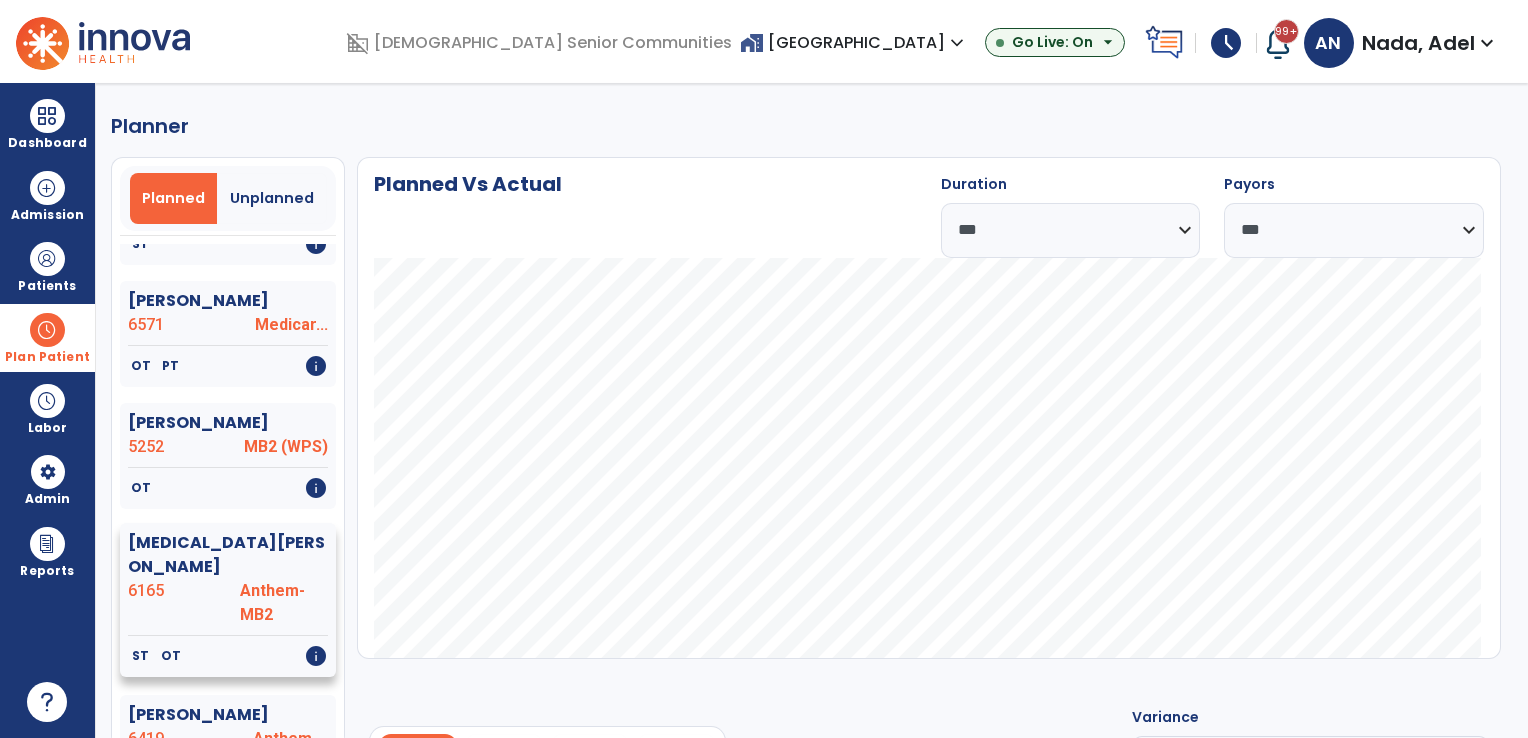 click on "6165" 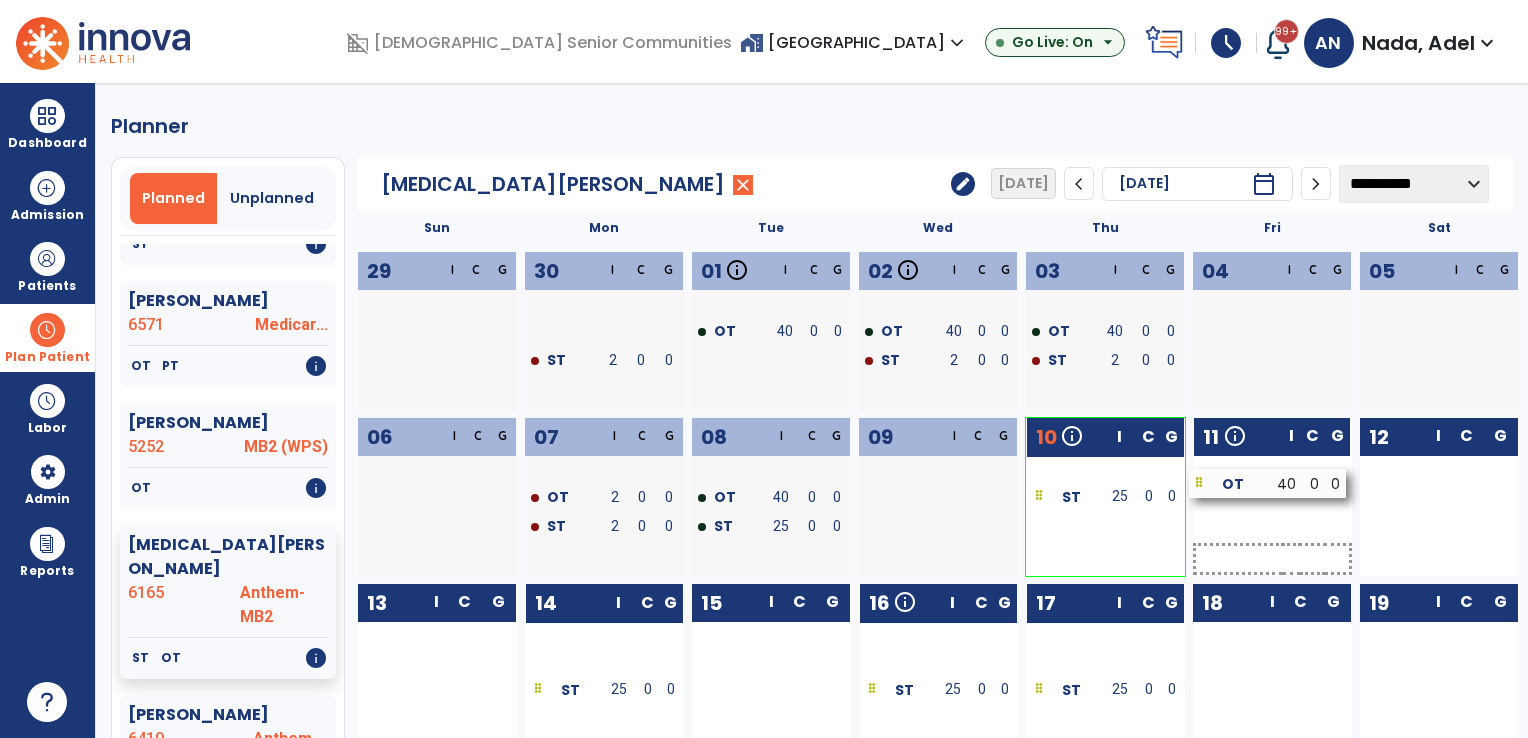 drag, startPoint x: 1127, startPoint y: 503, endPoint x: 1291, endPoint y: 489, distance: 164.59648 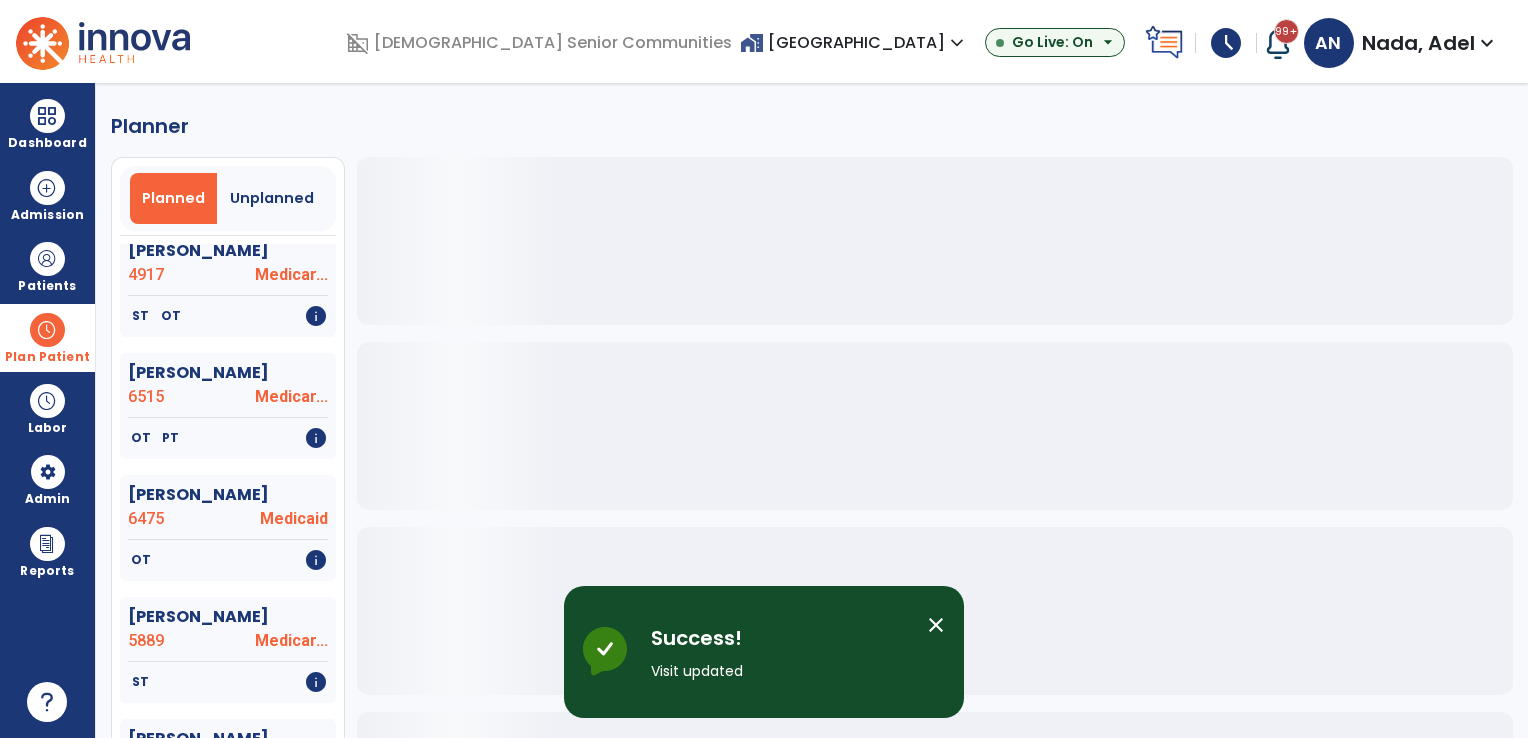 scroll, scrollTop: 3300, scrollLeft: 0, axis: vertical 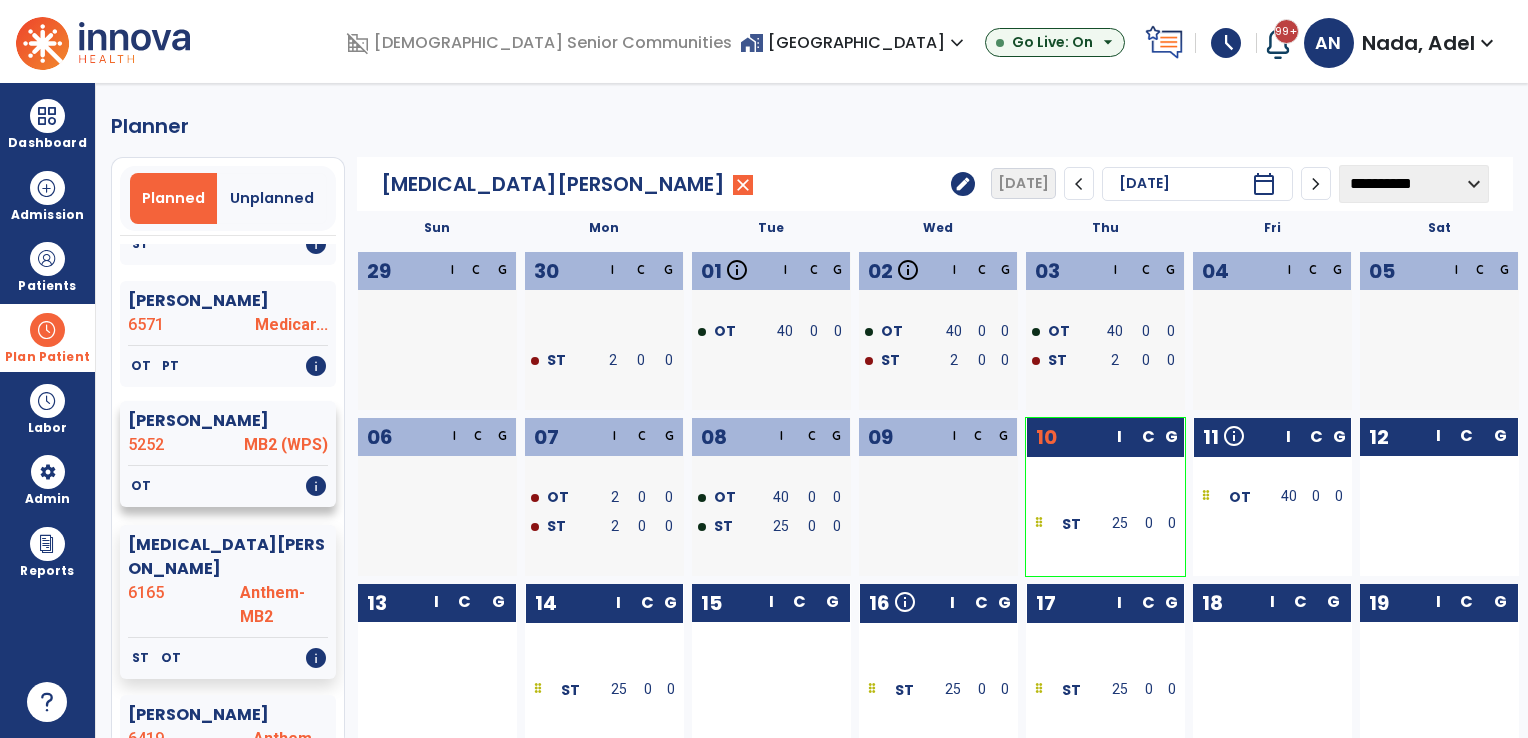 click on "5252" 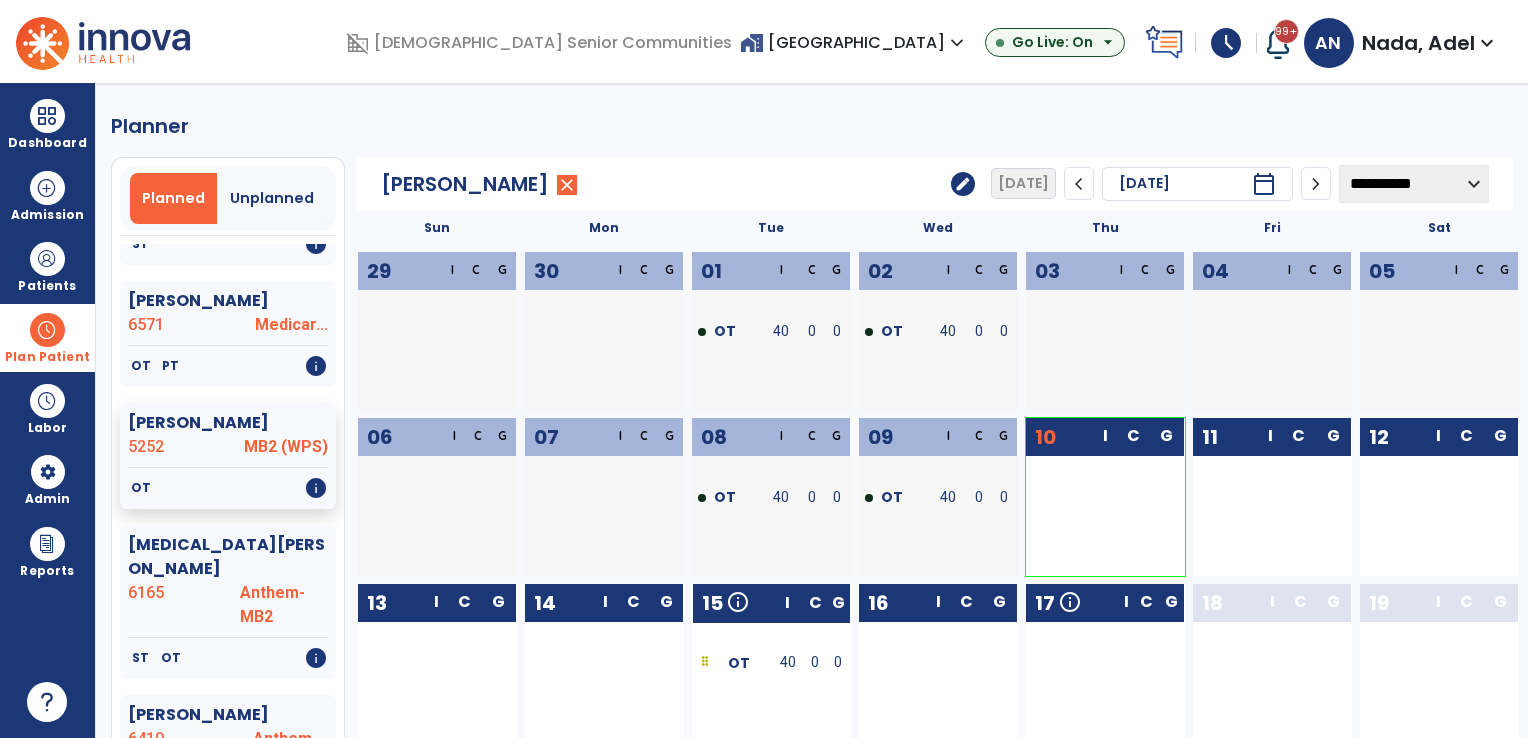 click on "**********" 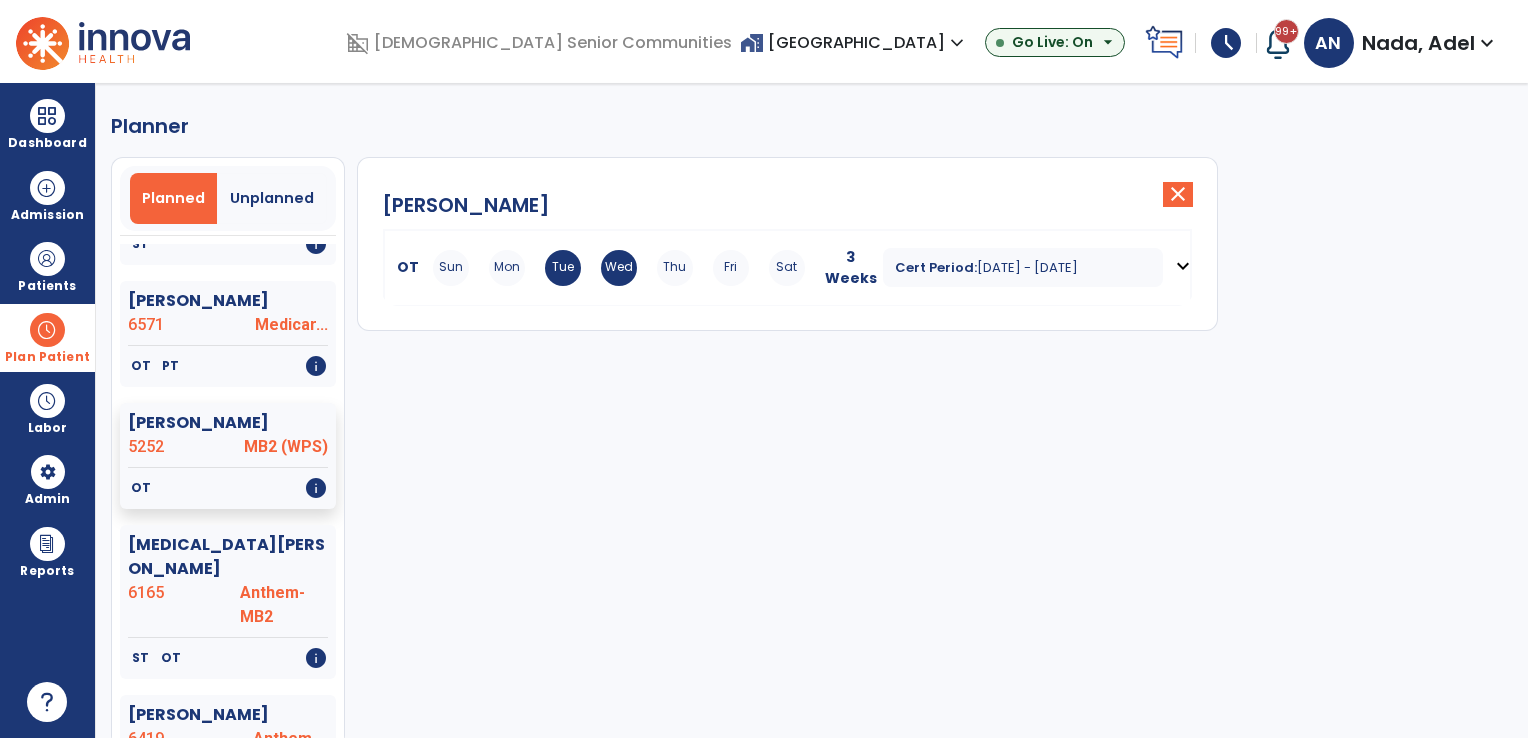 click on "close" 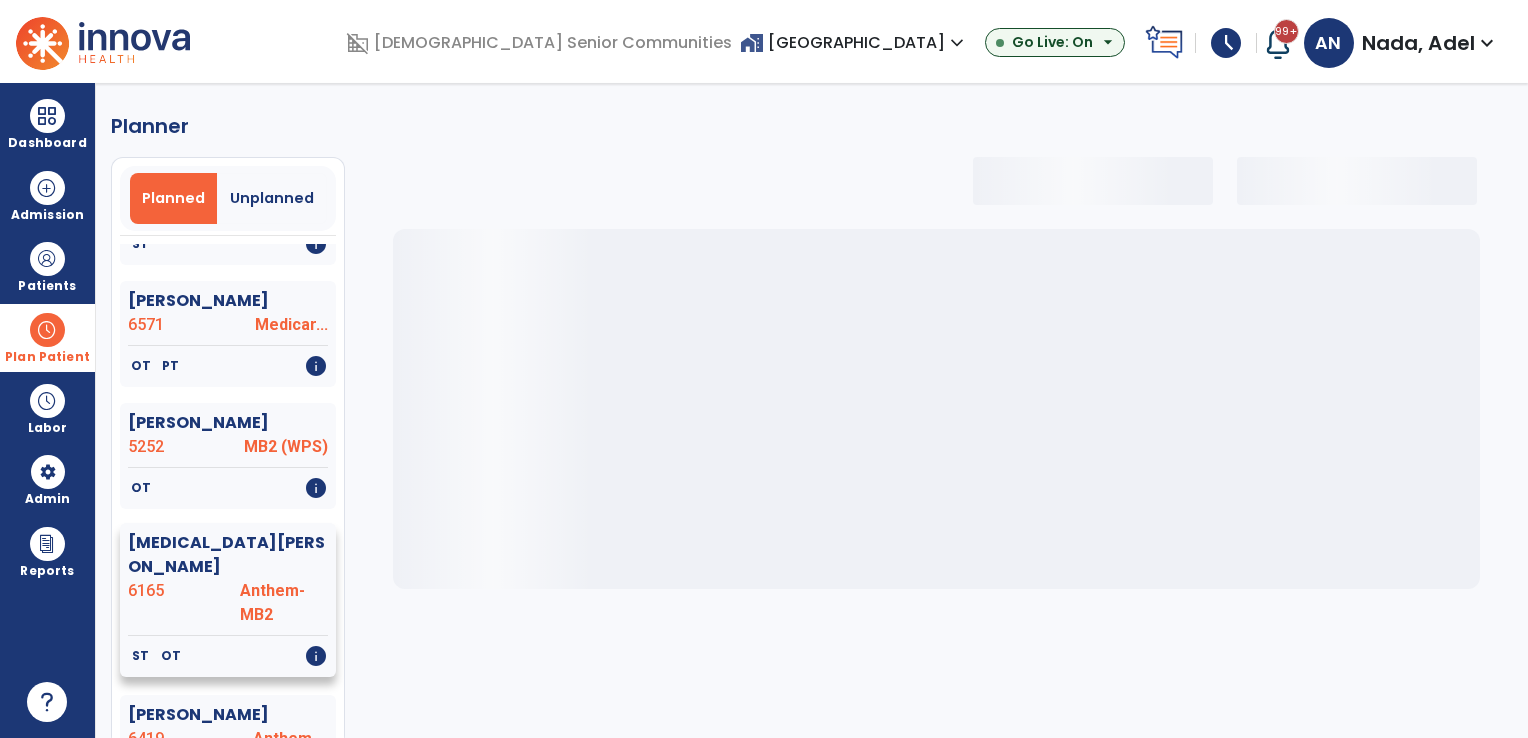 select on "***" 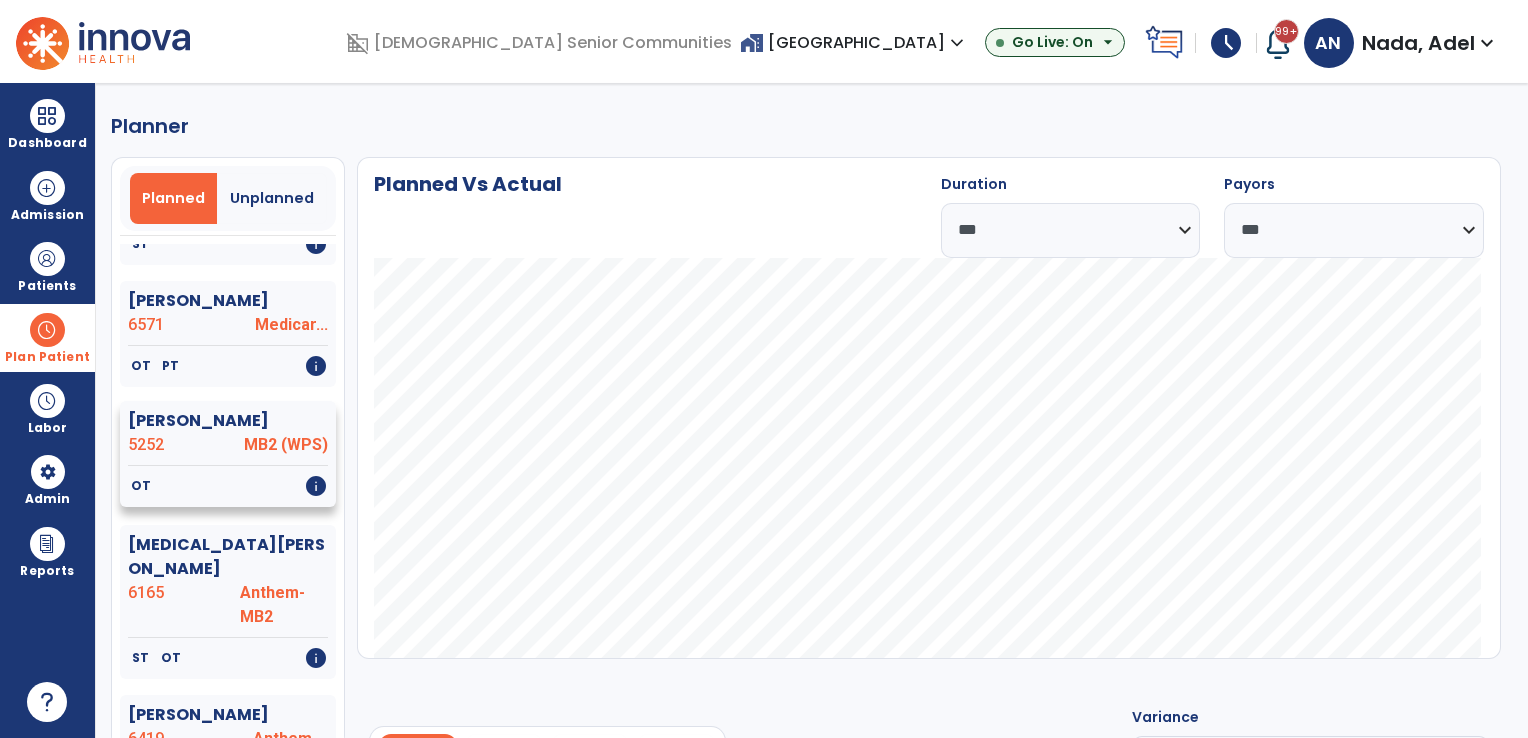 click on "5252" 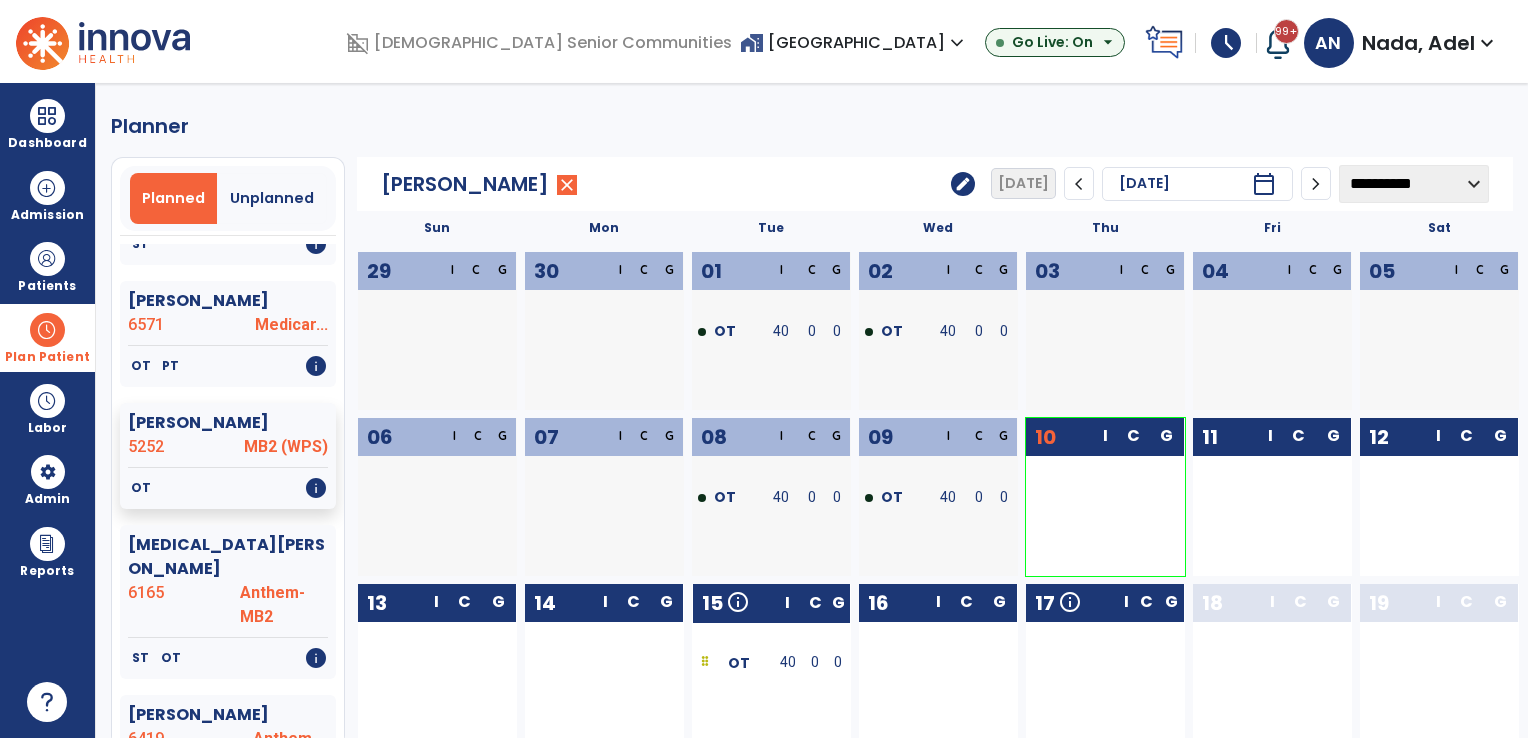 click on "edit" 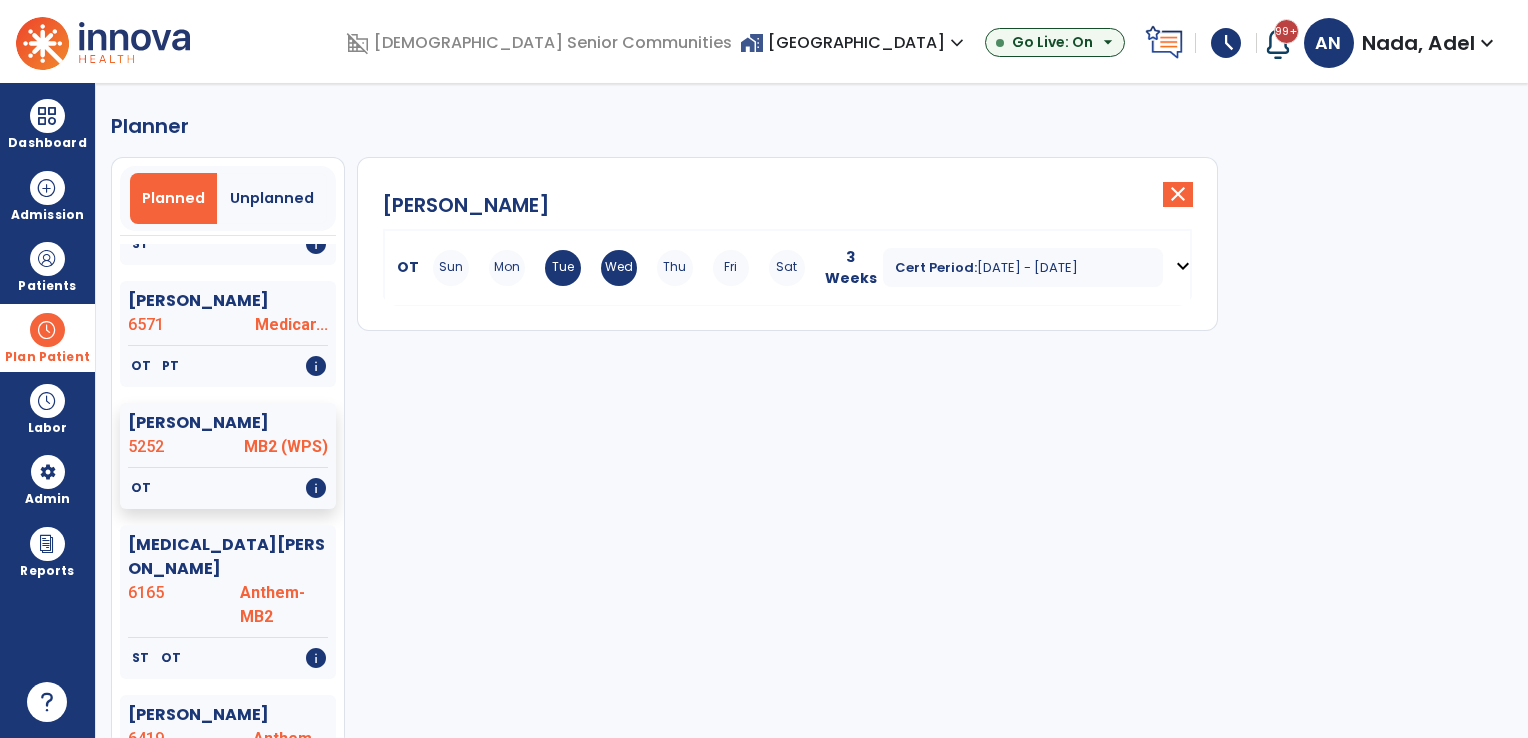 click on "Cert Period:" at bounding box center (936, 267) 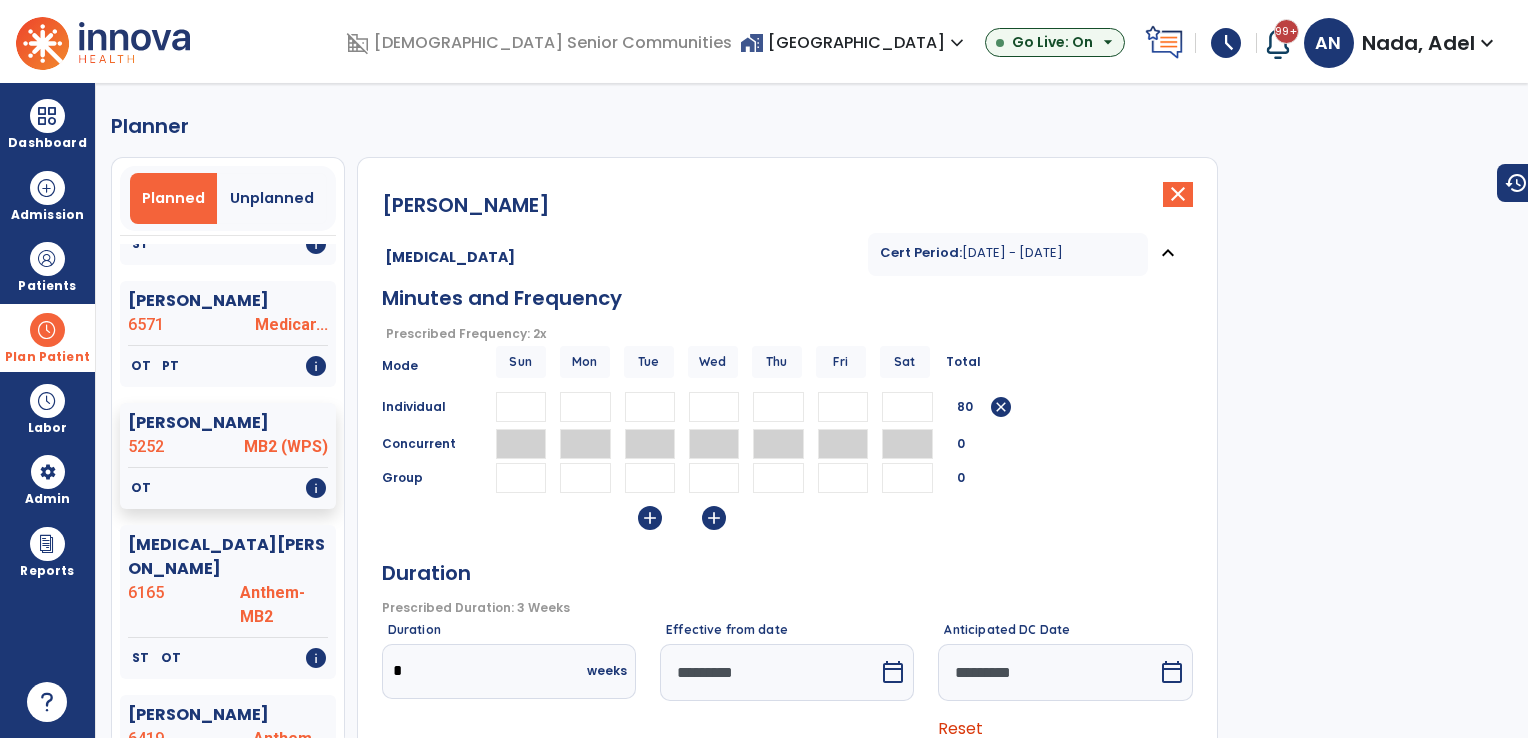 click on "close" 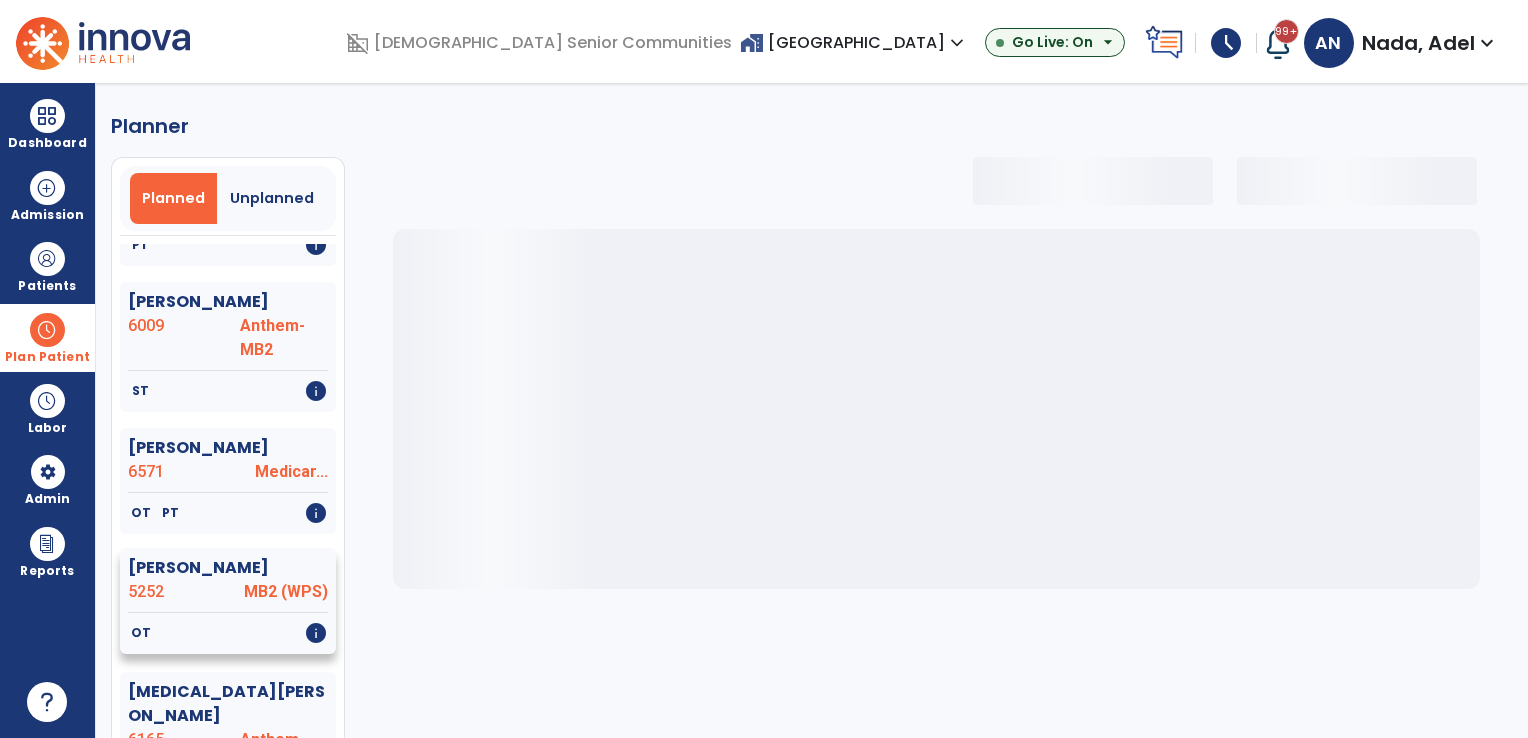 select on "***" 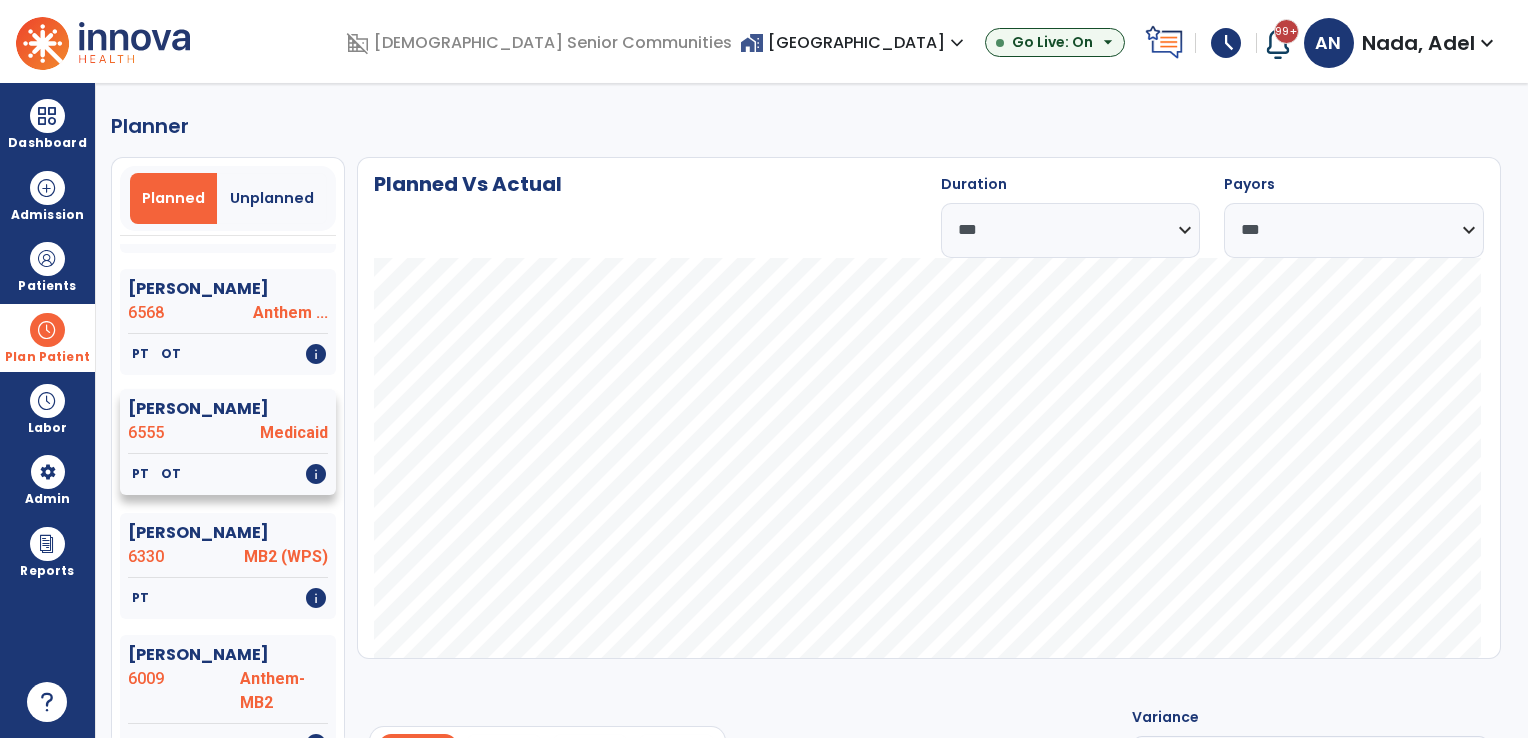 scroll, scrollTop: 2700, scrollLeft: 0, axis: vertical 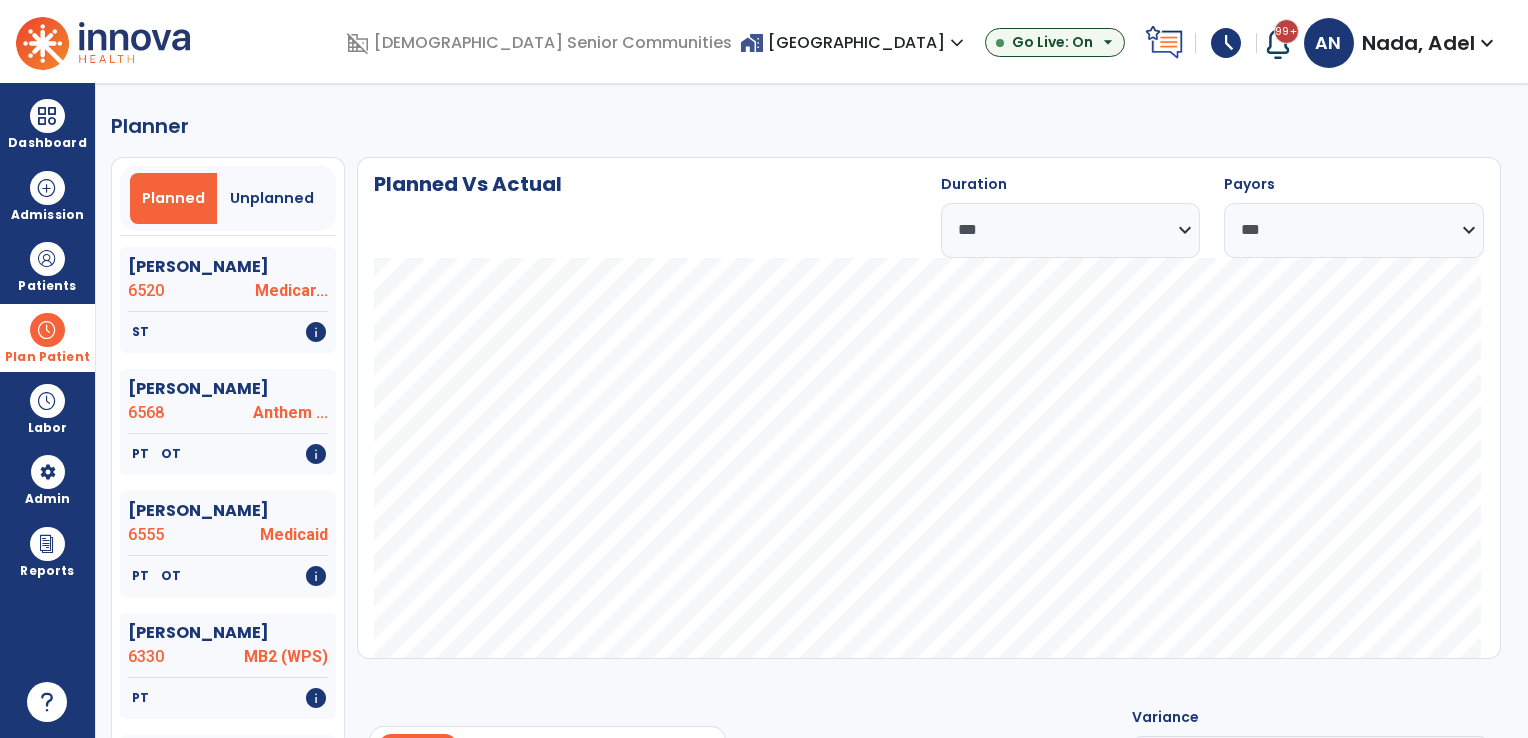click on "Plan Patient" at bounding box center (47, 337) 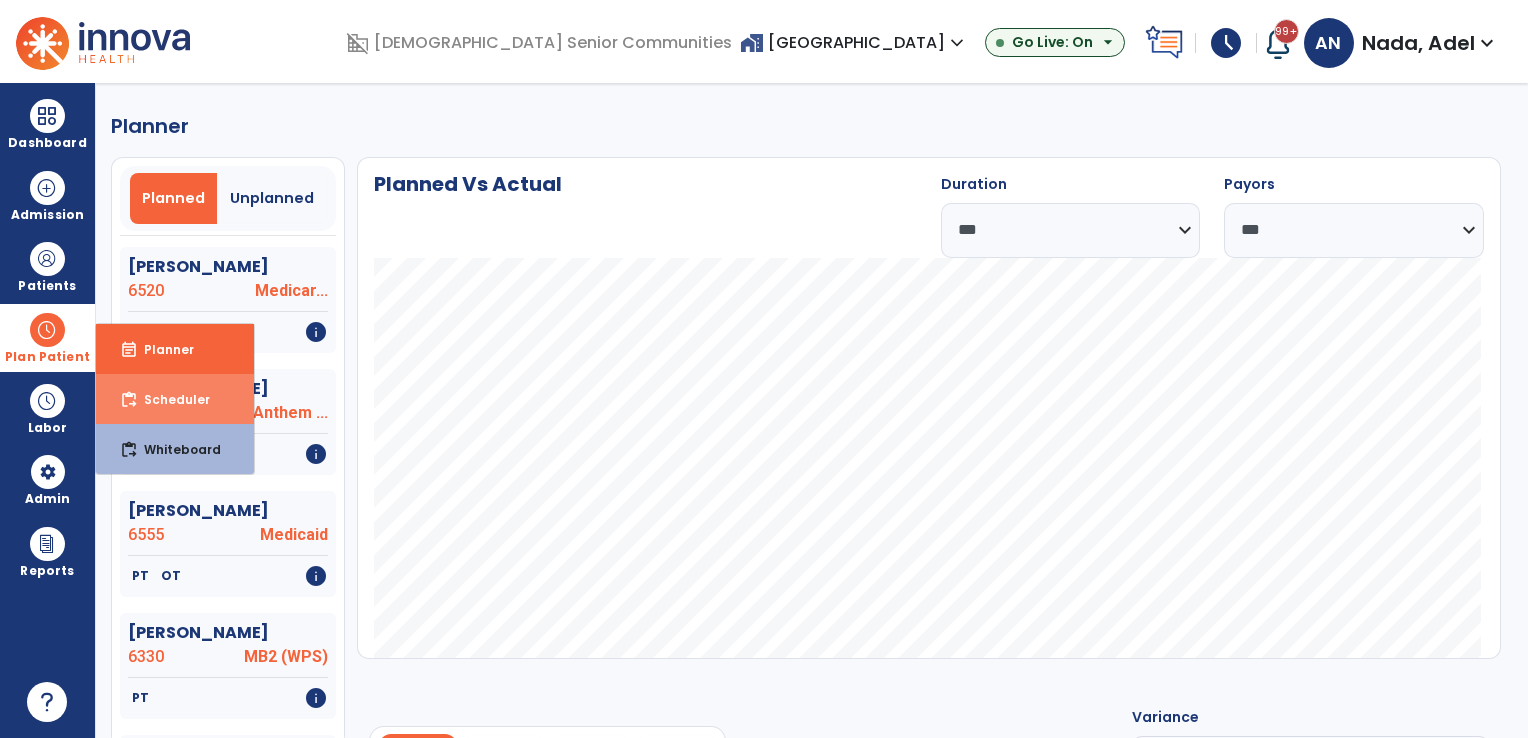 click on "Scheduler" at bounding box center [169, 399] 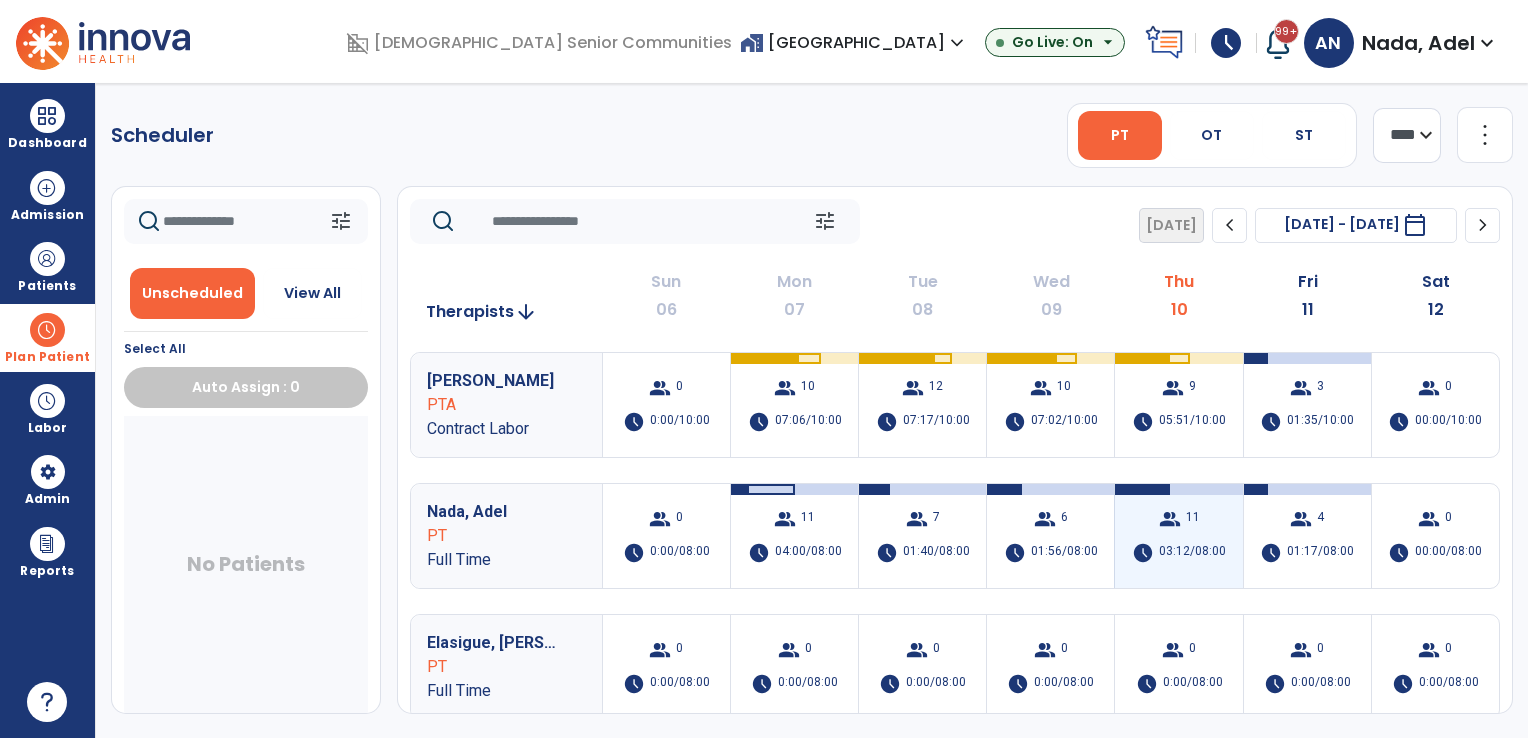 click on "group" at bounding box center (1170, 519) 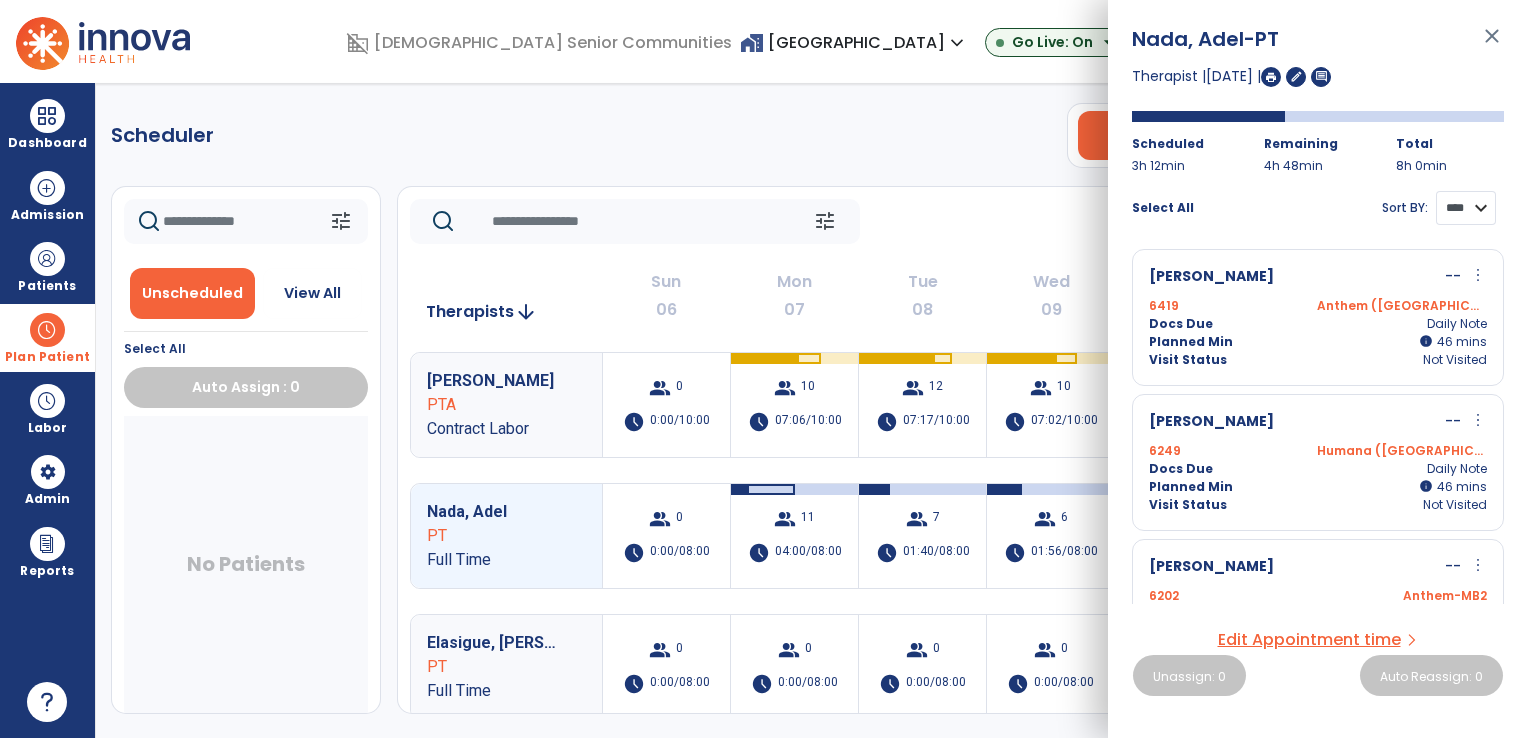 click on "**** ****" at bounding box center [1466, 208] 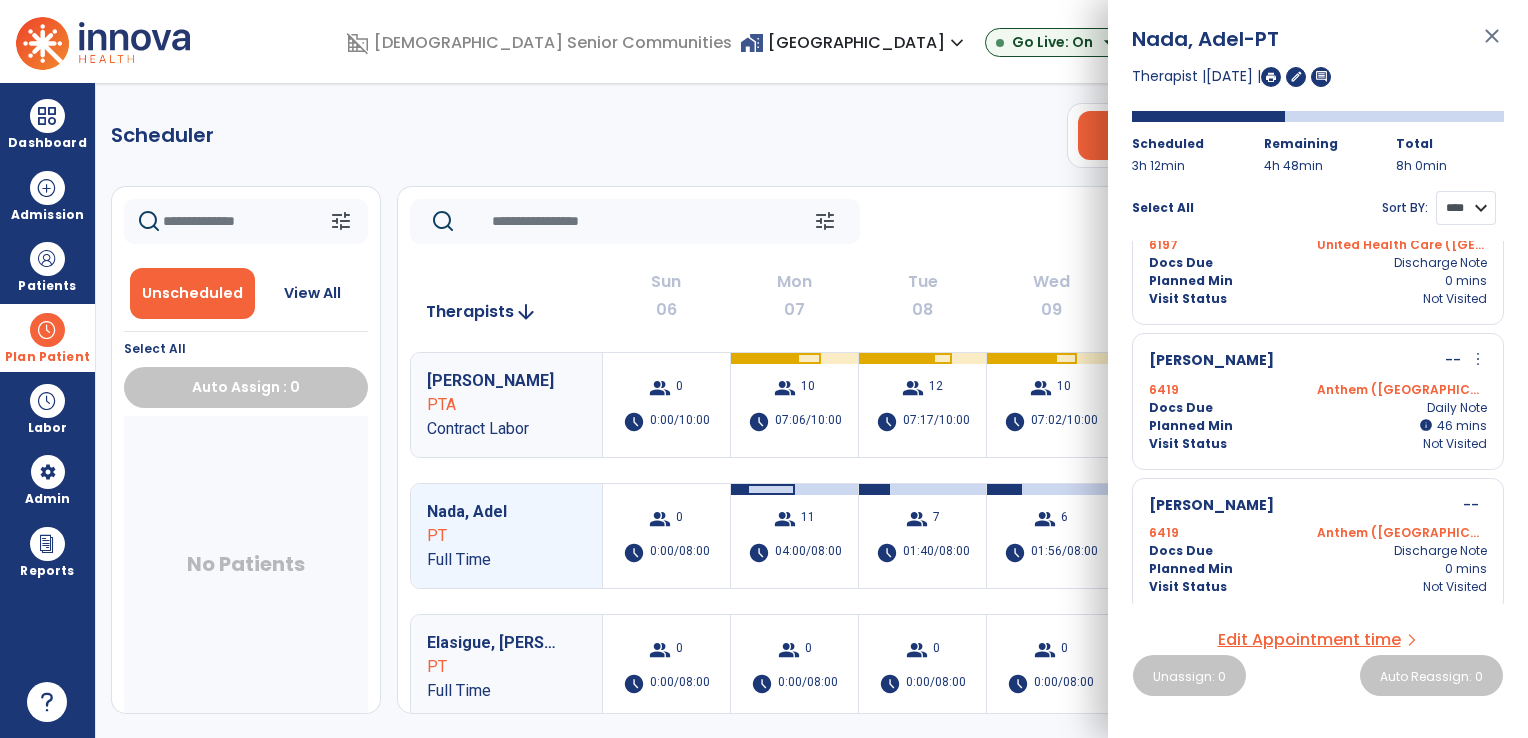 scroll, scrollTop: 1214, scrollLeft: 0, axis: vertical 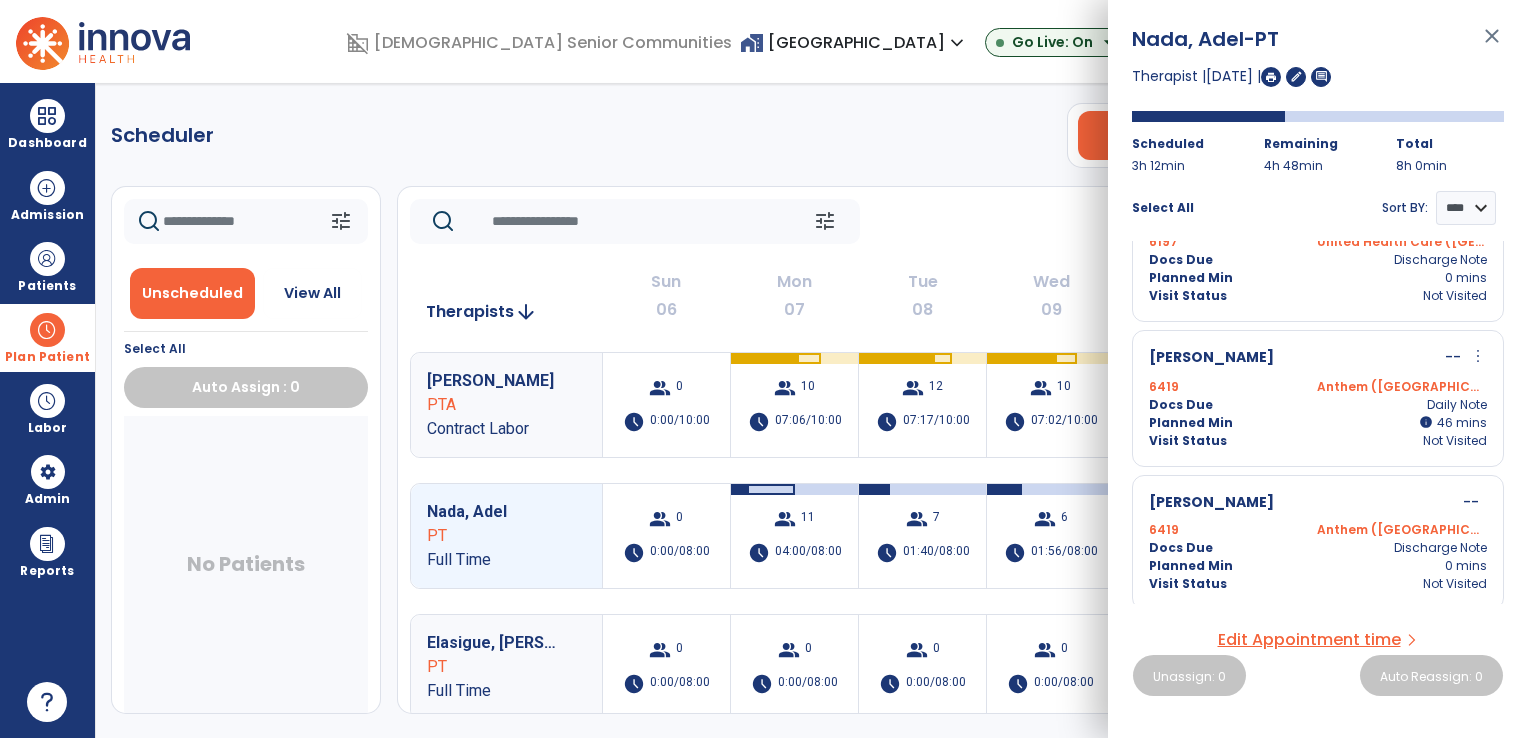 click on "tune   [DATE]  chevron_left [DATE] - [DATE]  *********  calendar_today  chevron_right" 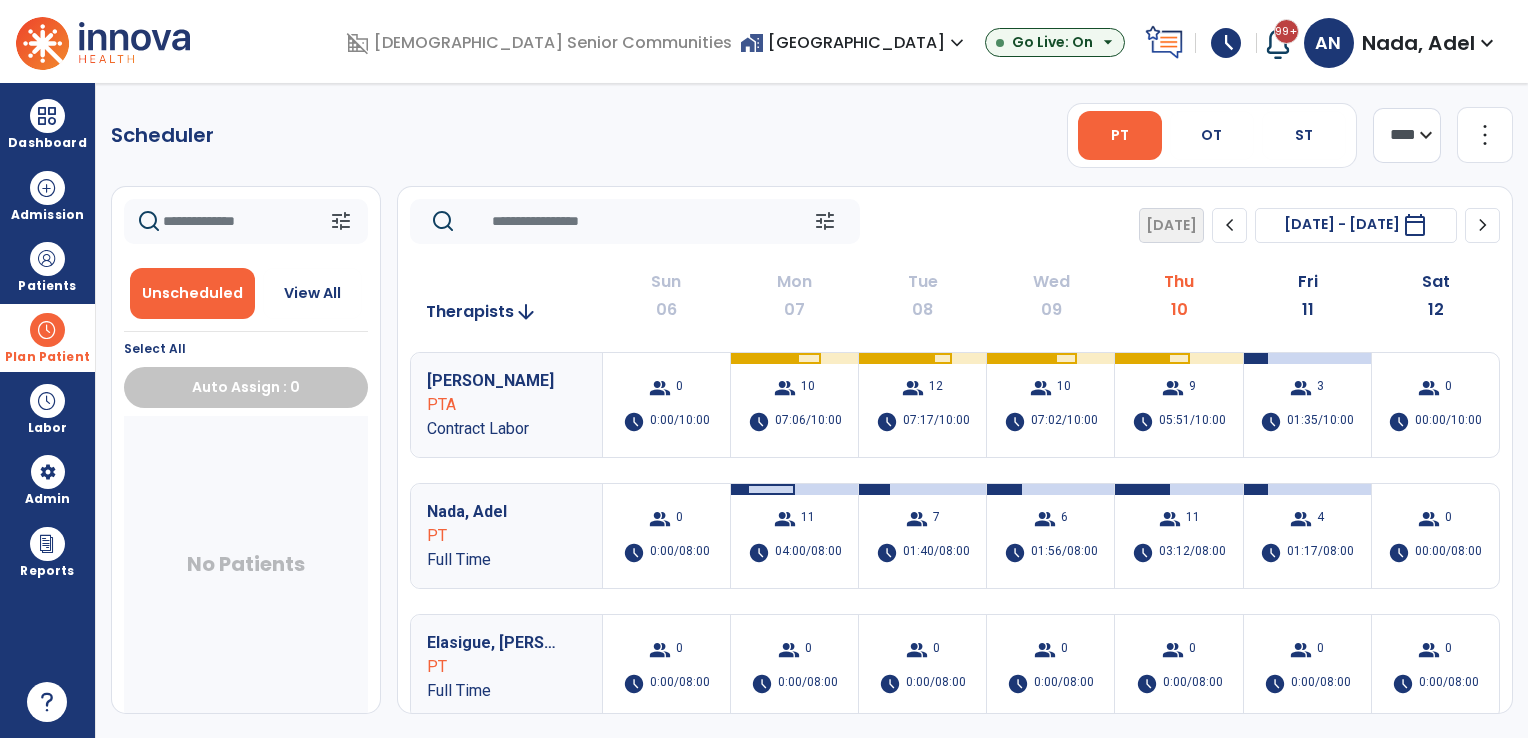 click on "Plan Patient" at bounding box center (47, 337) 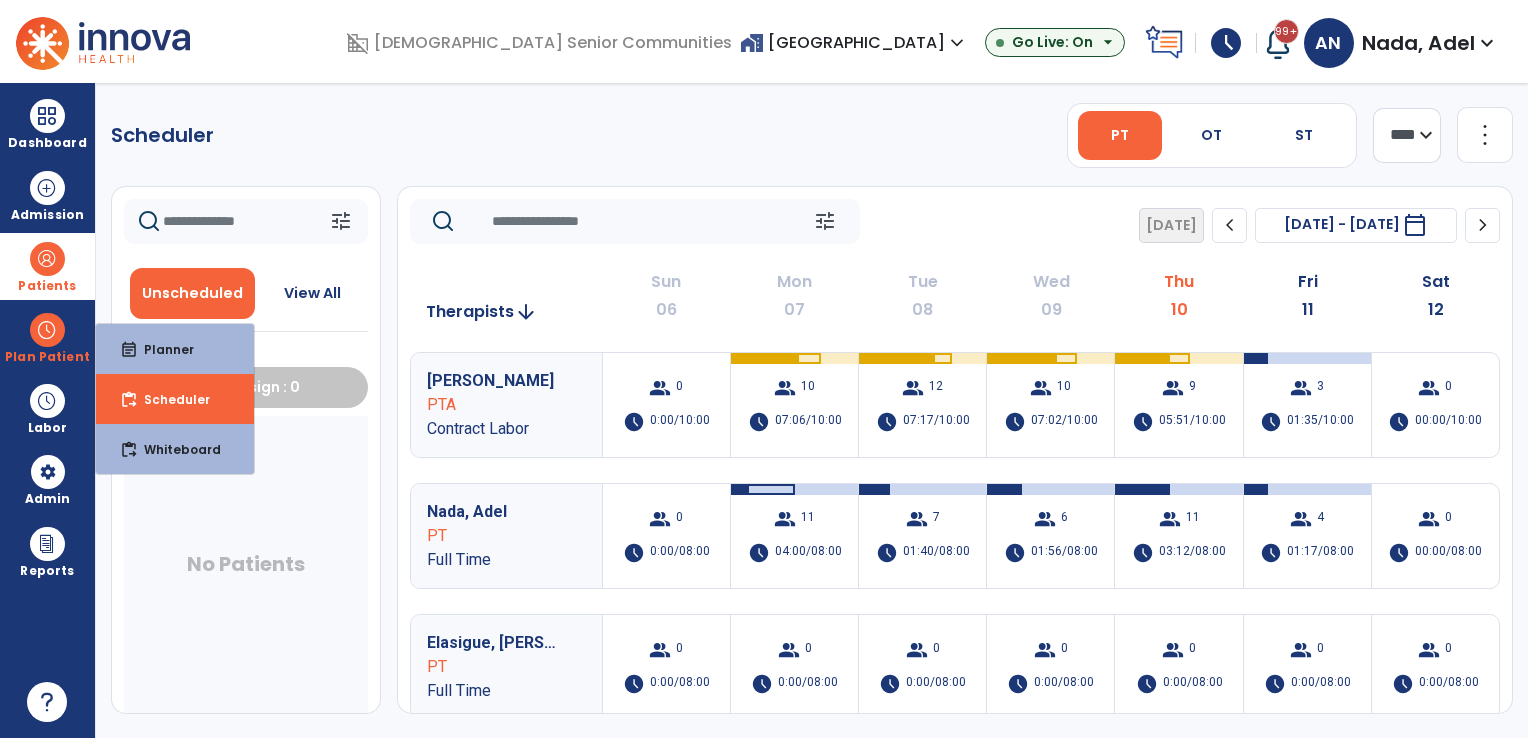 drag, startPoint x: 48, startPoint y: 273, endPoint x: 56, endPoint y: 266, distance: 10.630146 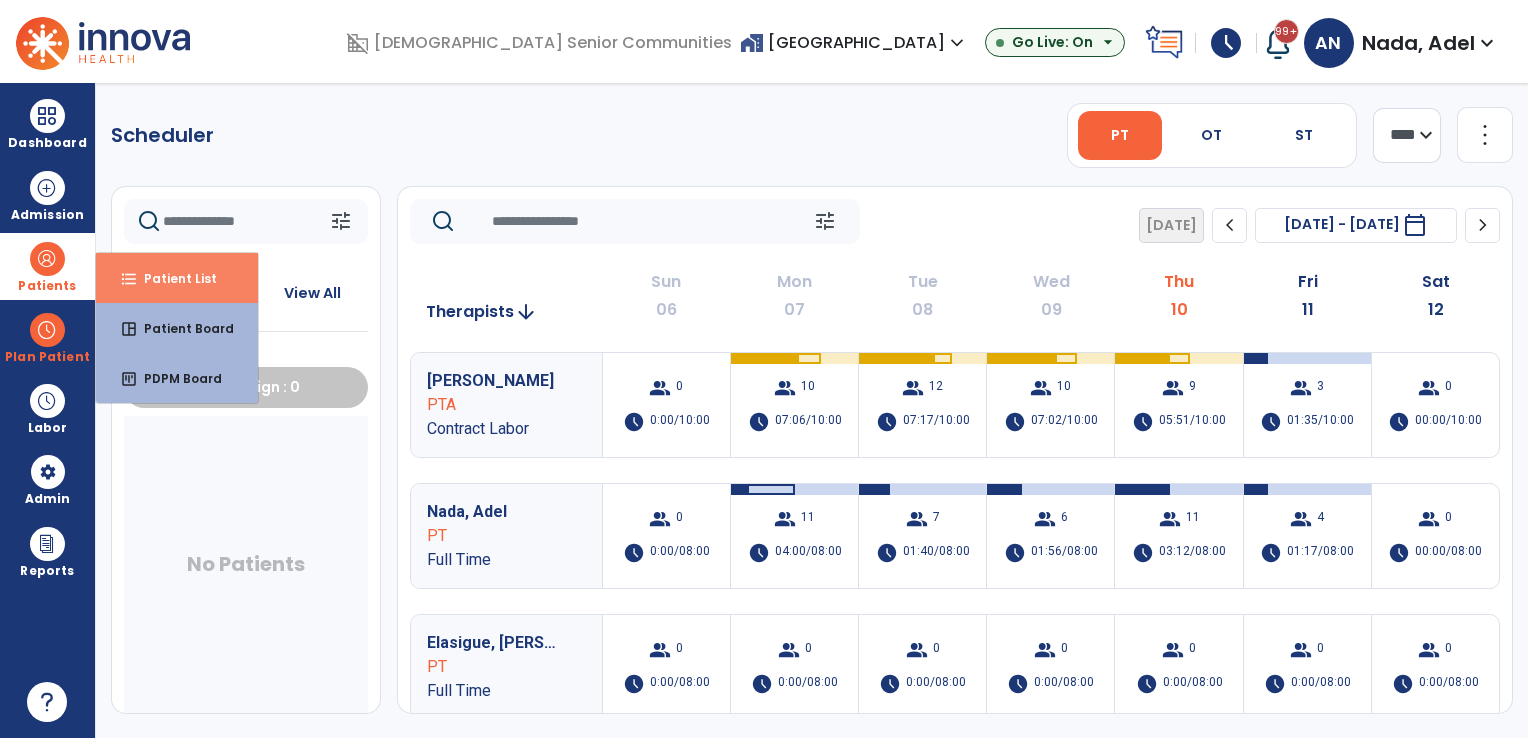 click on "Patient List" at bounding box center (172, 278) 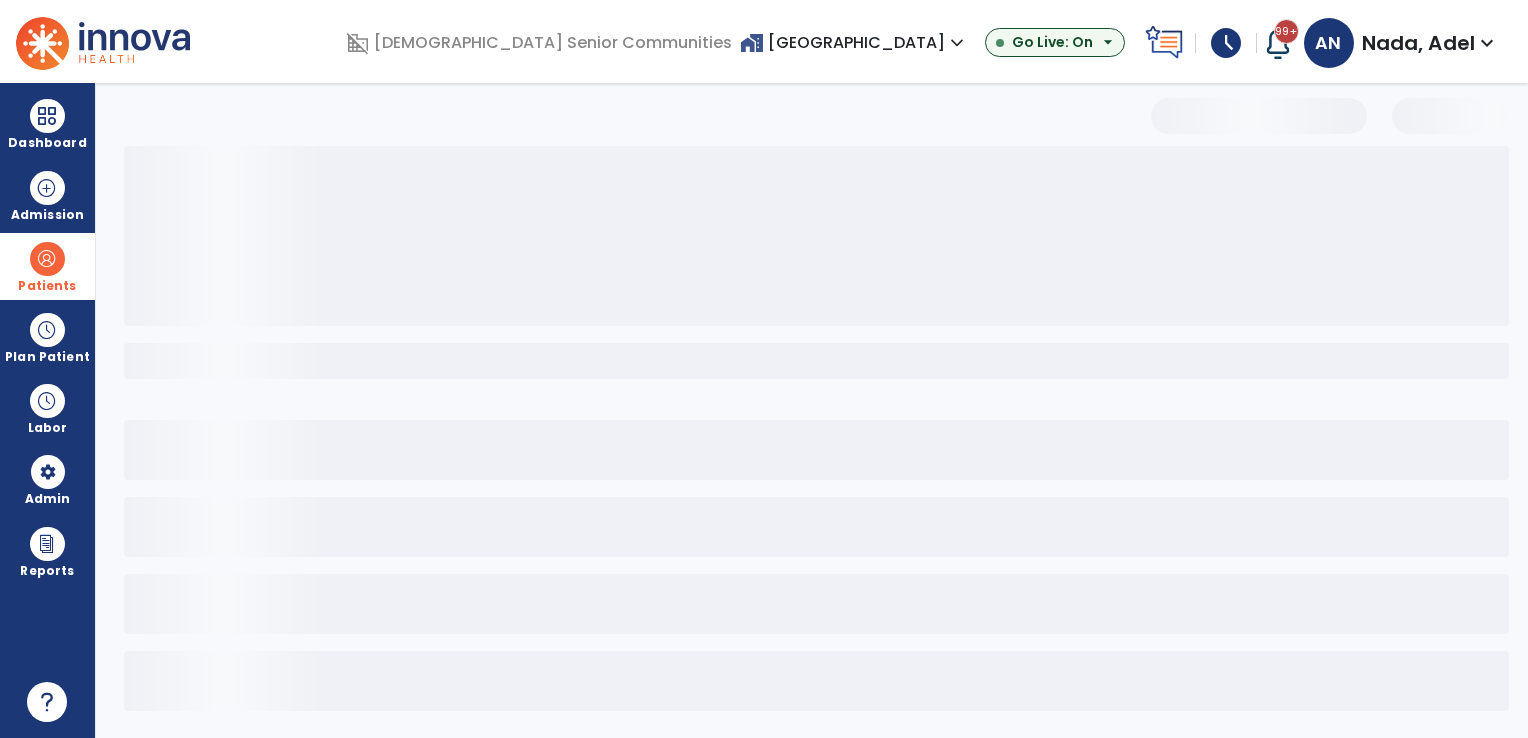select on "***" 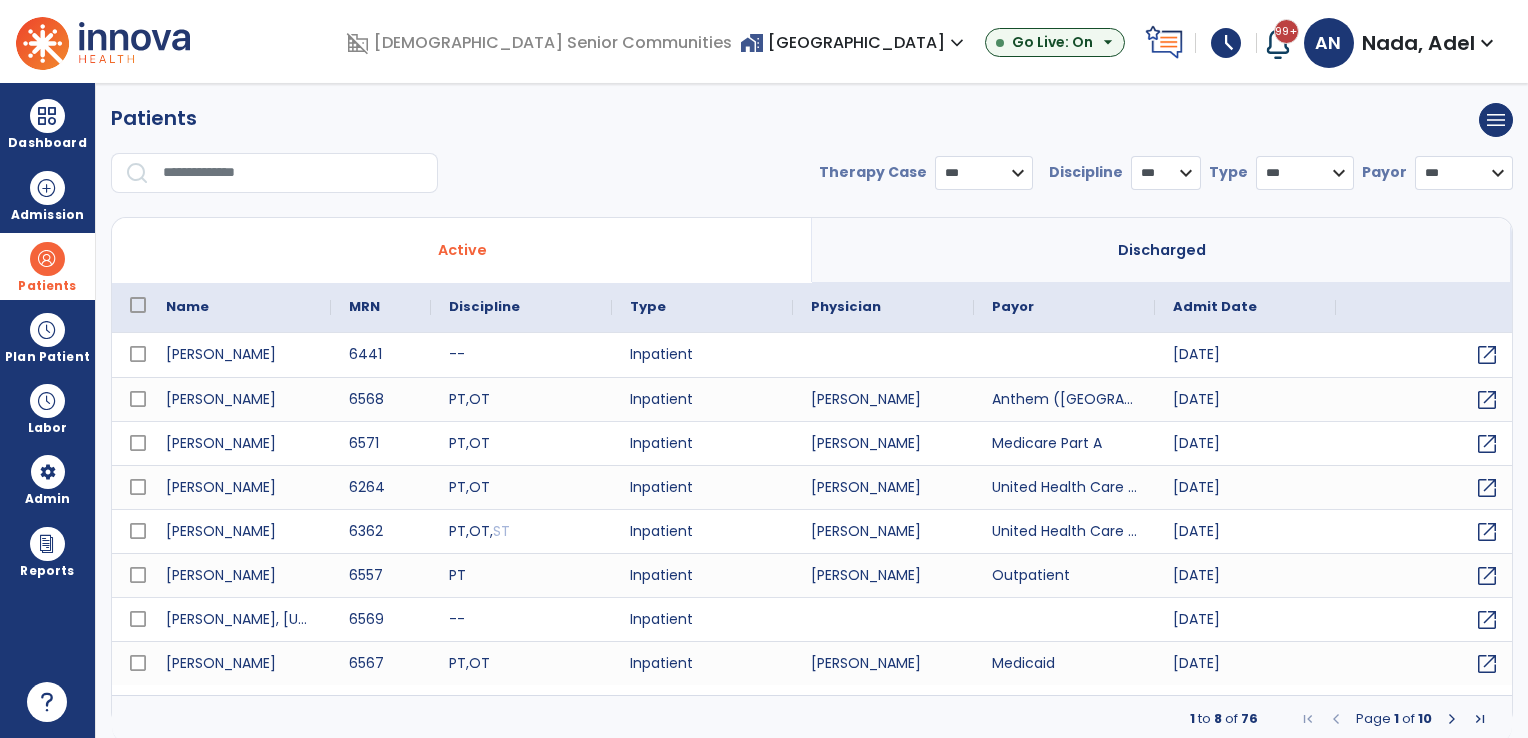 click at bounding box center [293, 173] 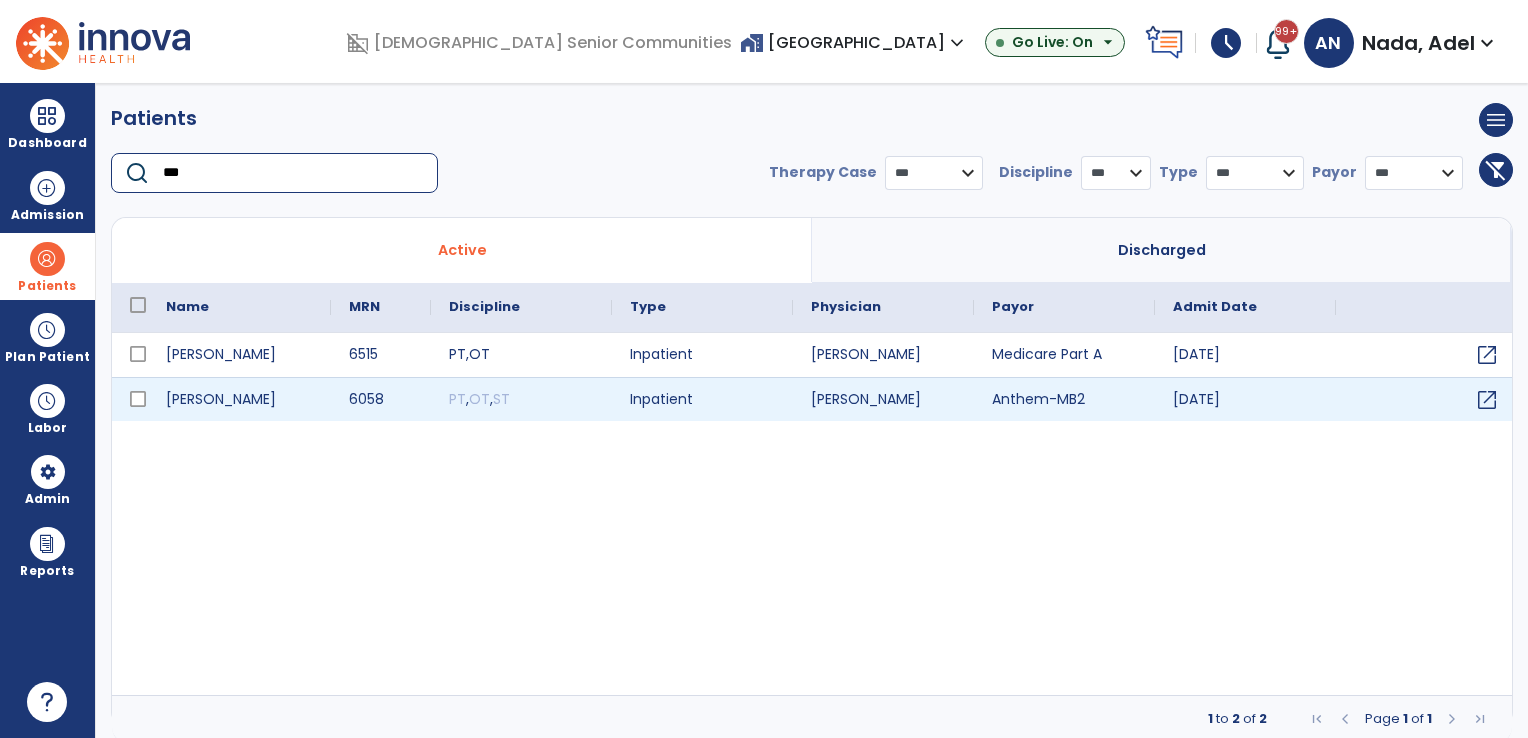 type on "***" 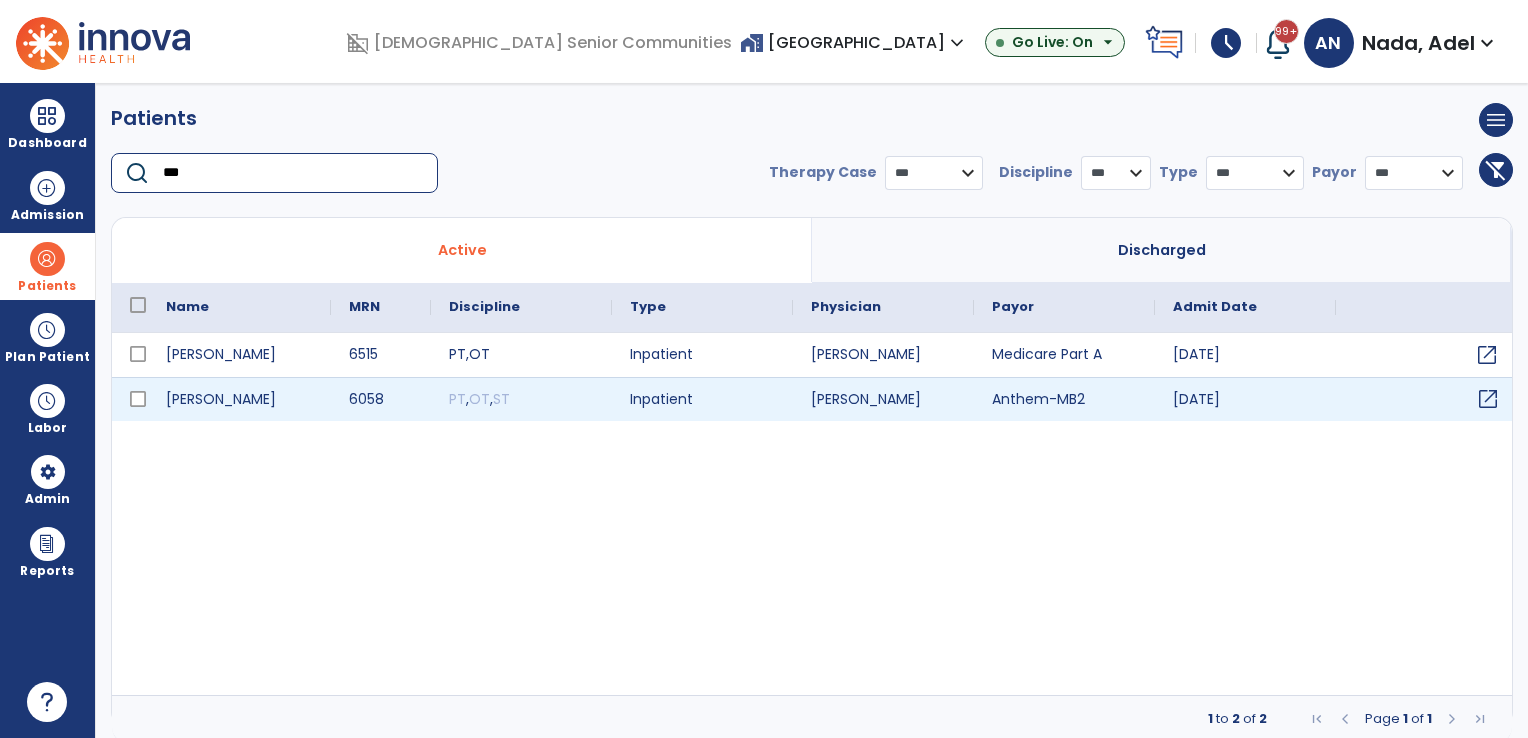 click on "open_in_new" at bounding box center (1488, 399) 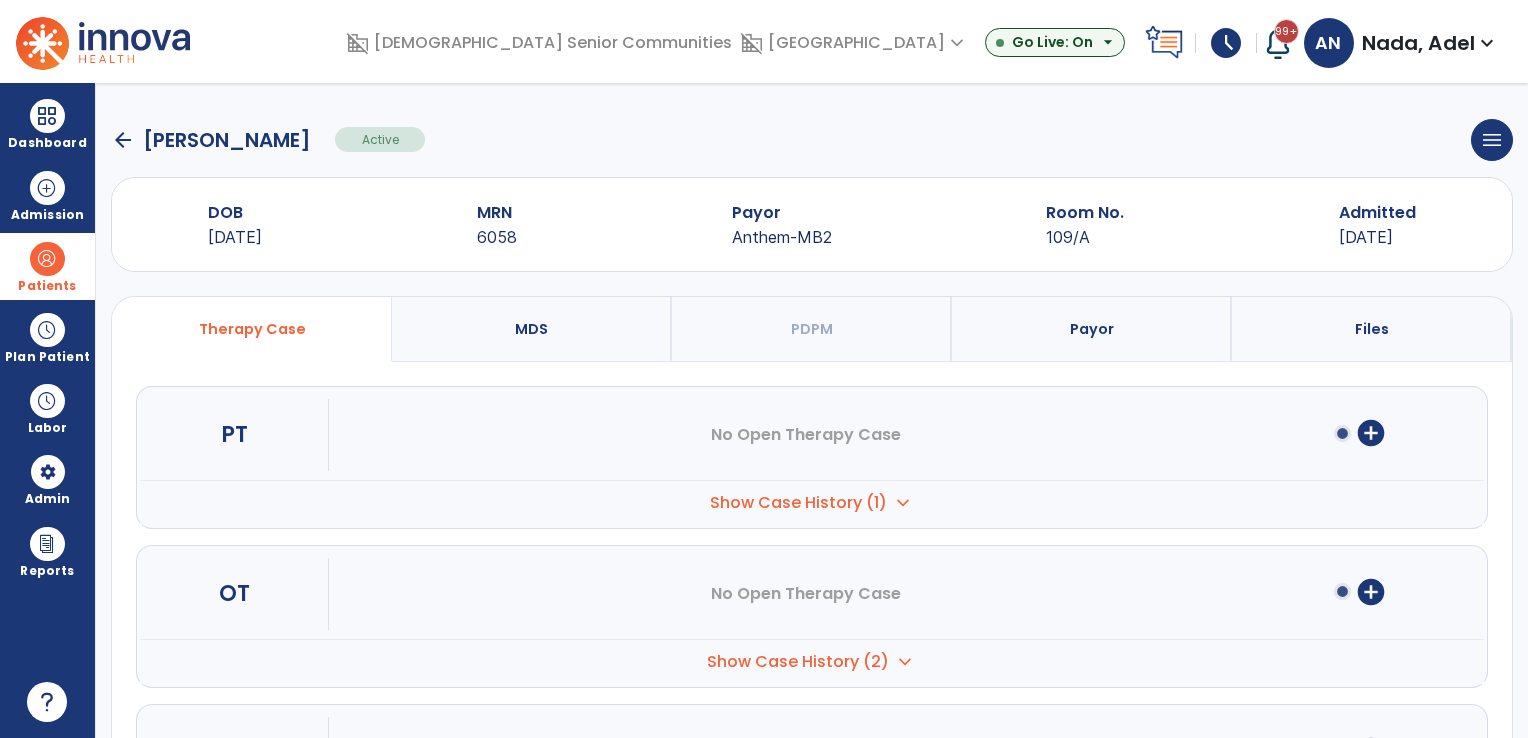 click on "Payor" at bounding box center [1092, 329] 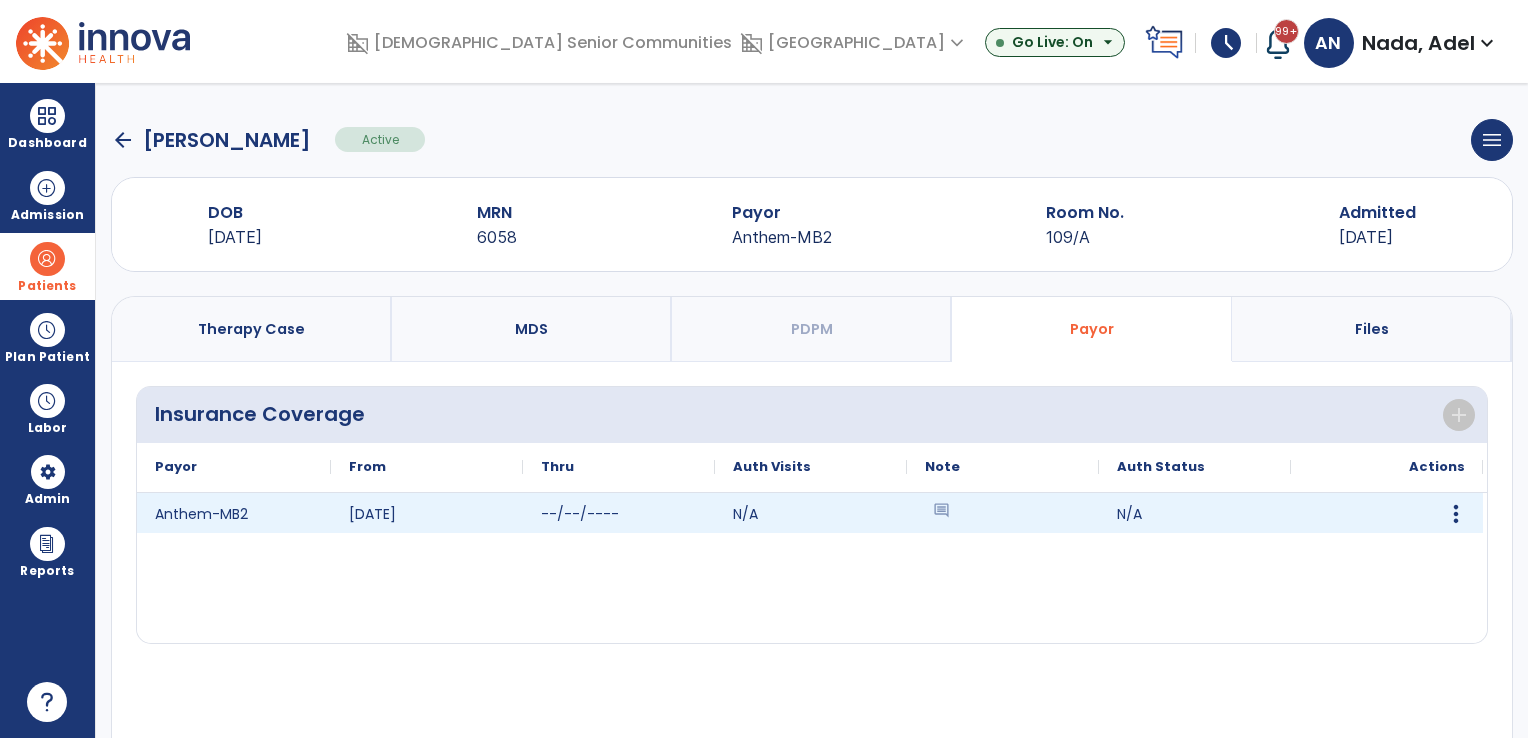 click on "Authorize   Edit Insurance Information   Delete" 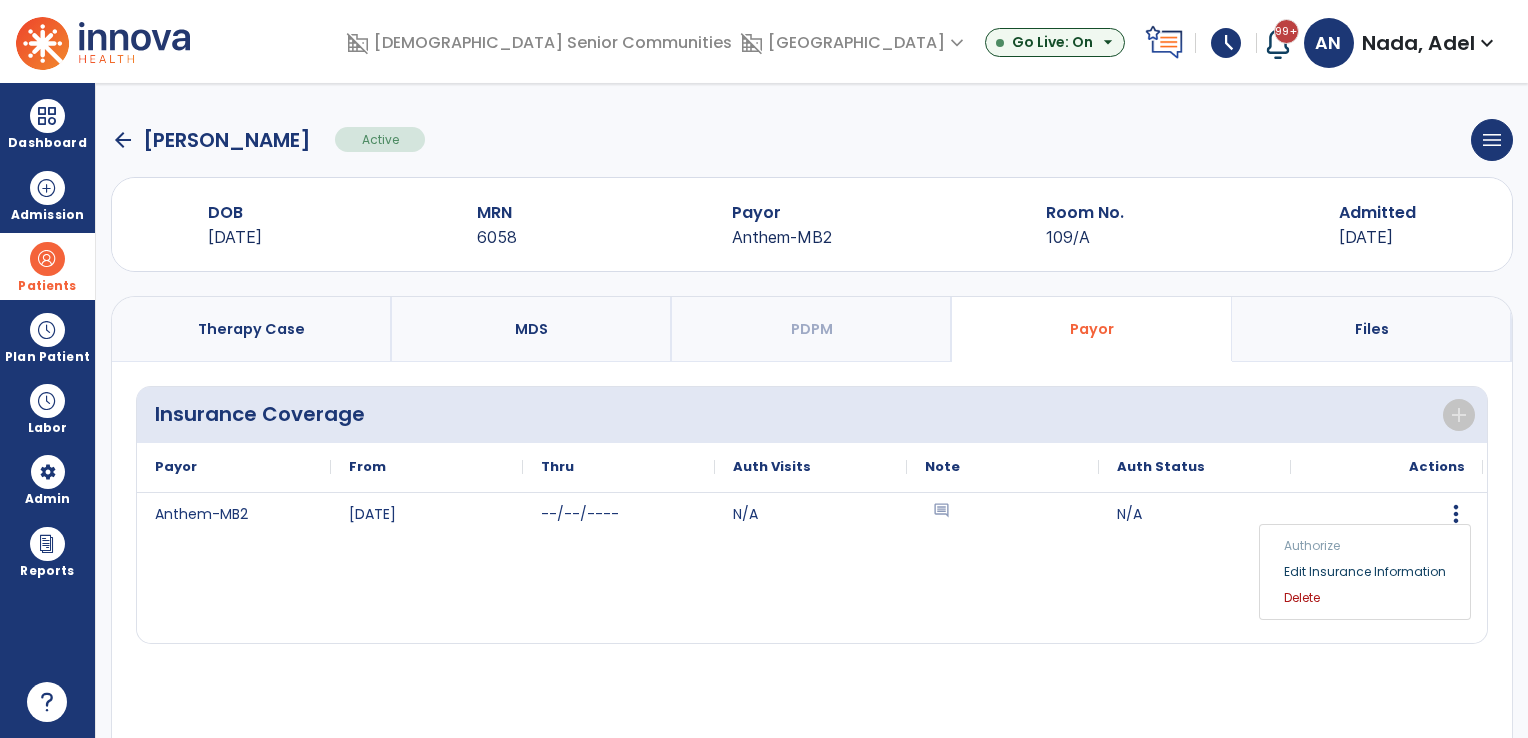 click on "DOB [DEMOGRAPHIC_DATA] MRN 6058 Payor Anthem-MB2 Room No. 109/A Admitted [DATE]" at bounding box center (812, 224) 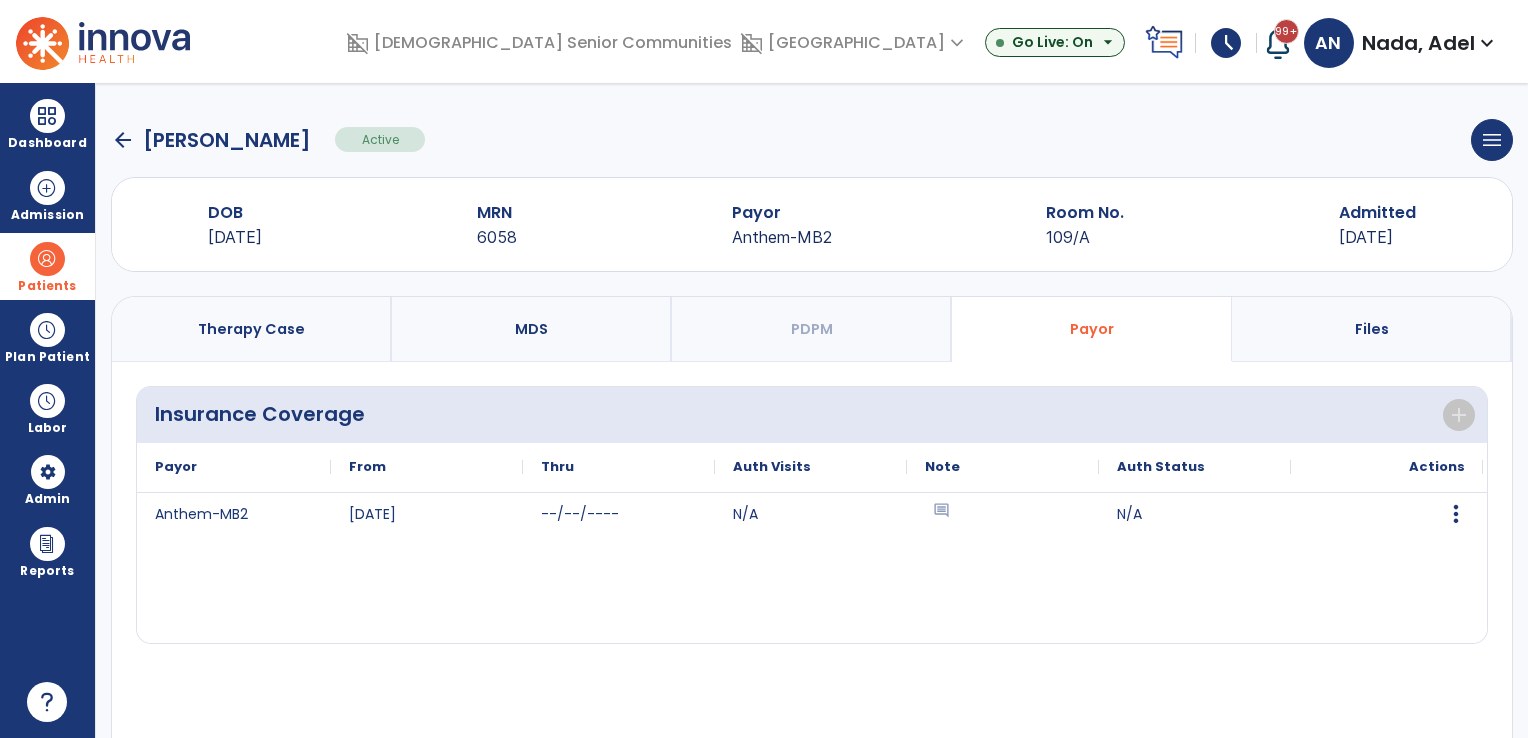 click on "Therapy Case" at bounding box center (251, 329) 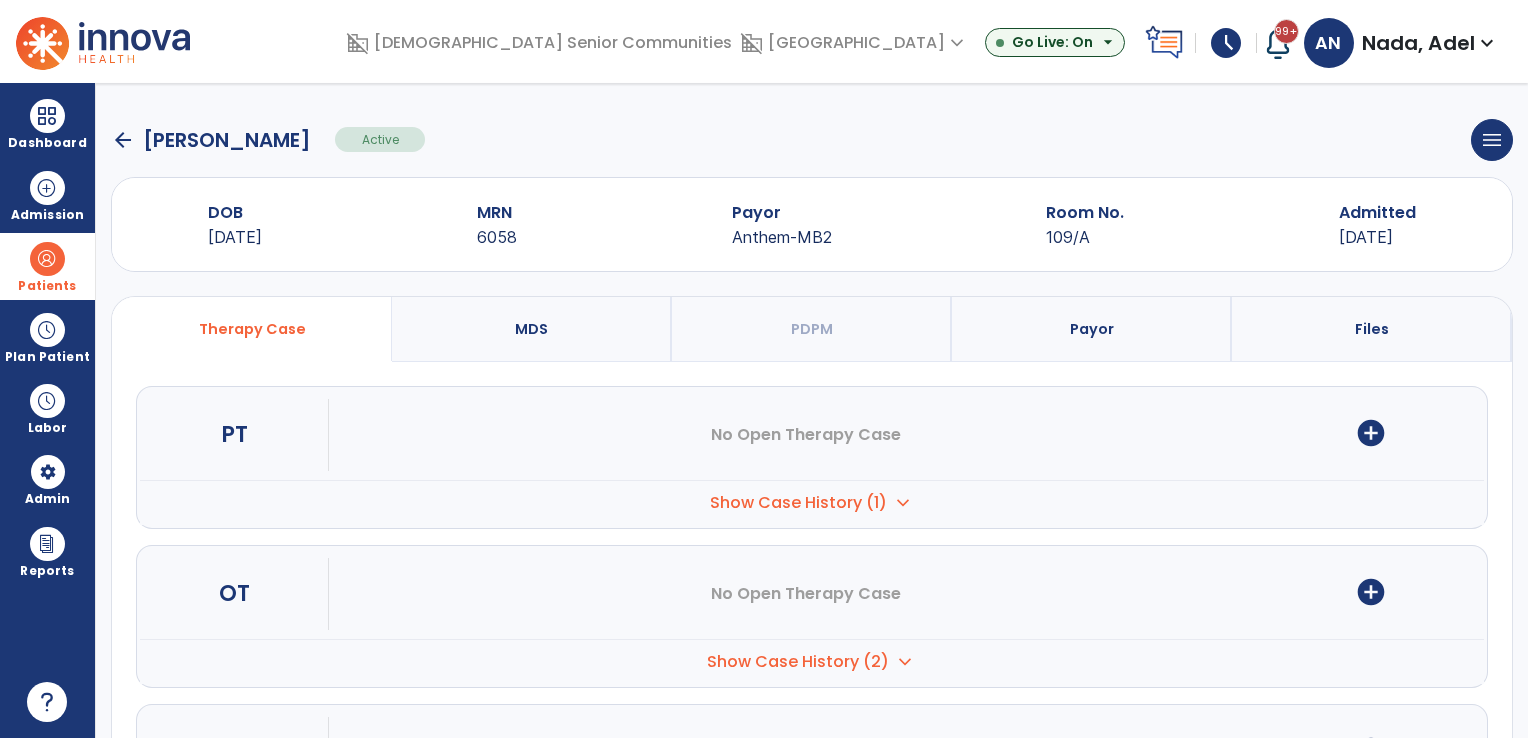 click on "add_circle" at bounding box center (1371, 592) 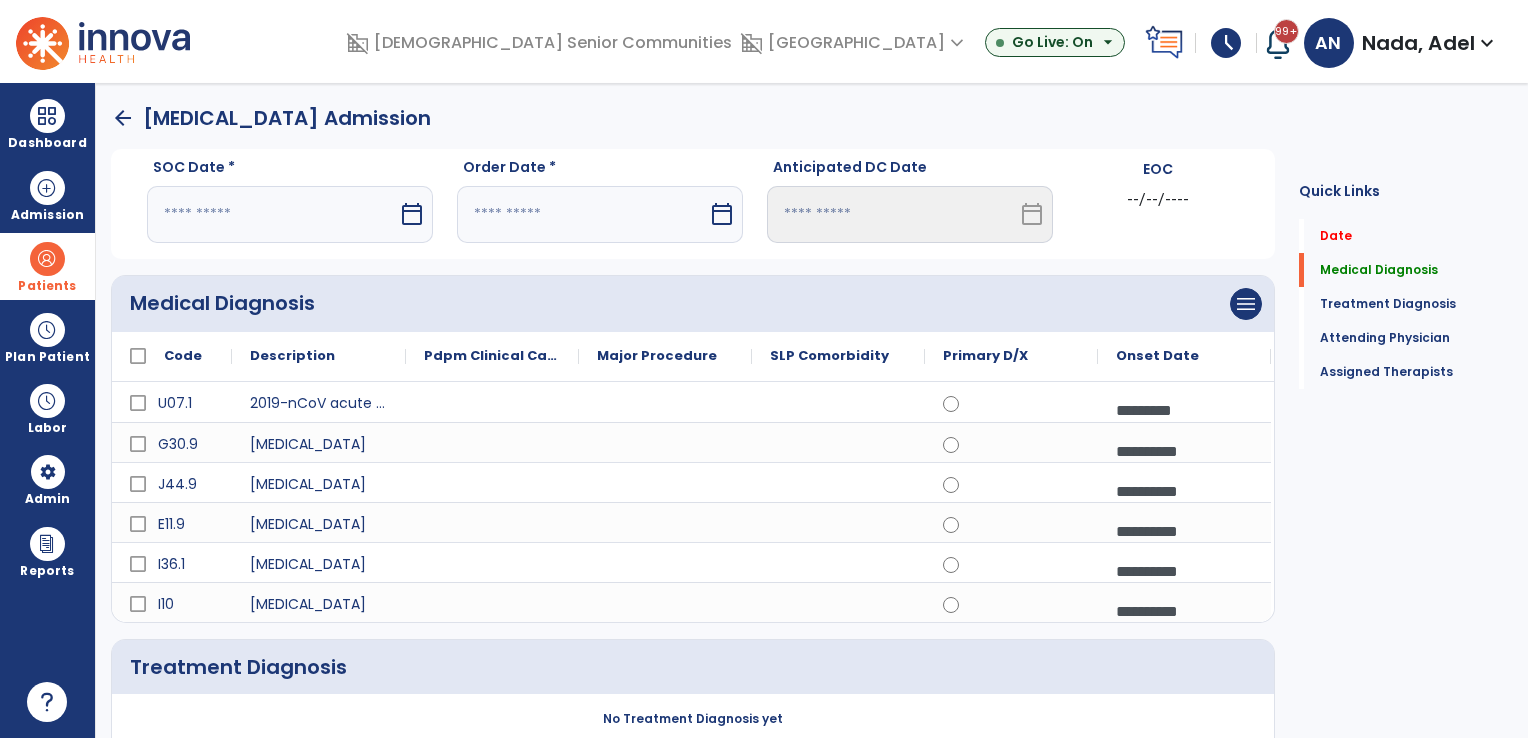 click at bounding box center [272, 214] 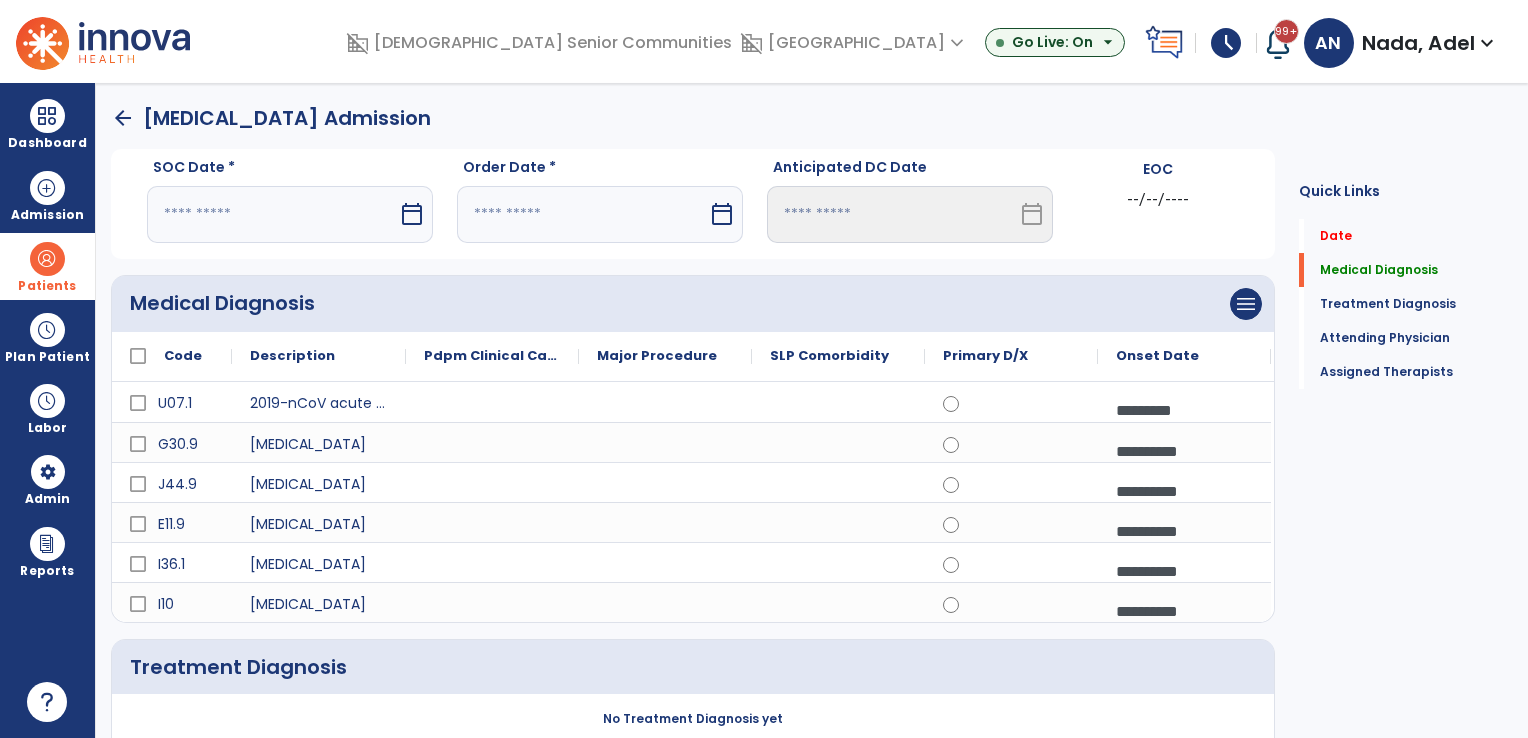 select on "*" 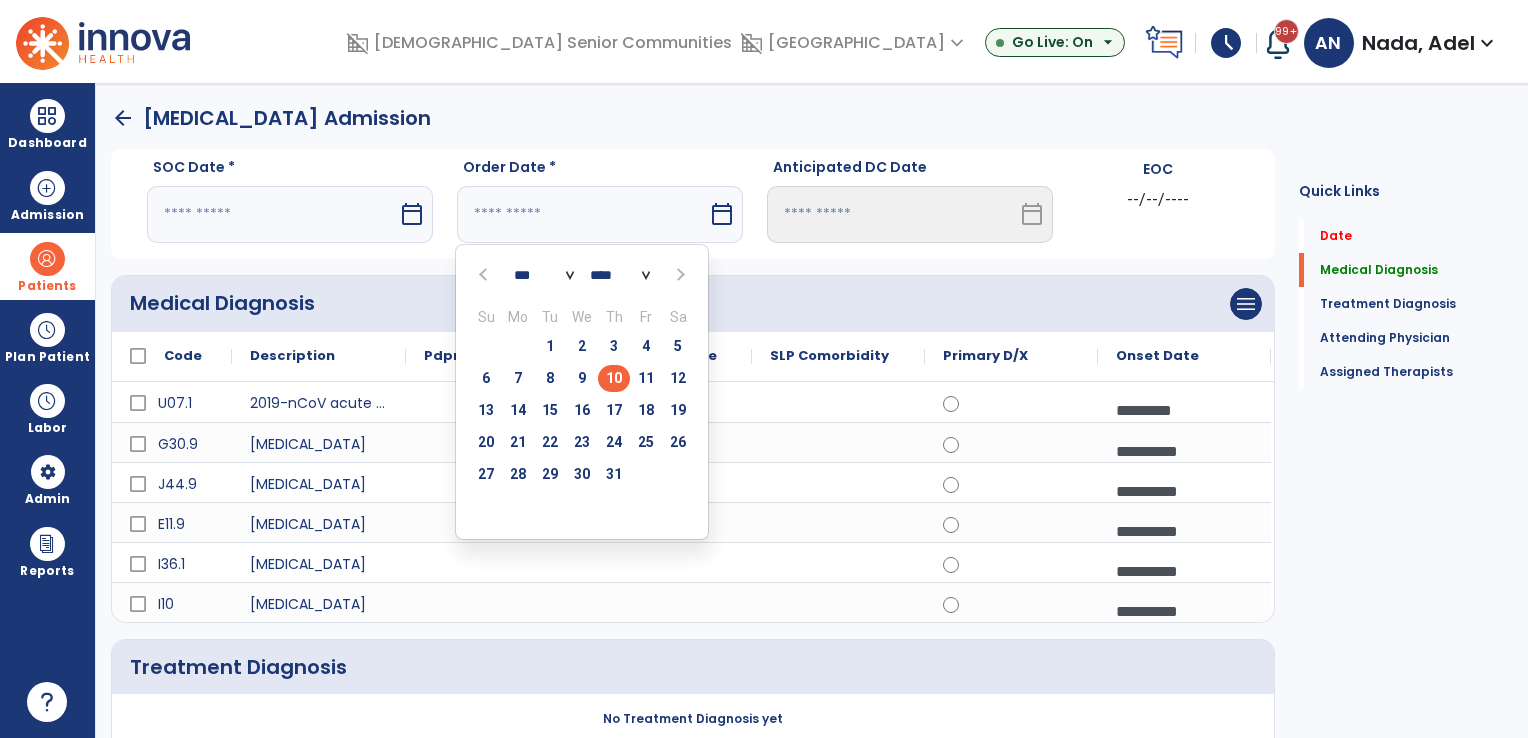 click on "10" at bounding box center [614, 378] 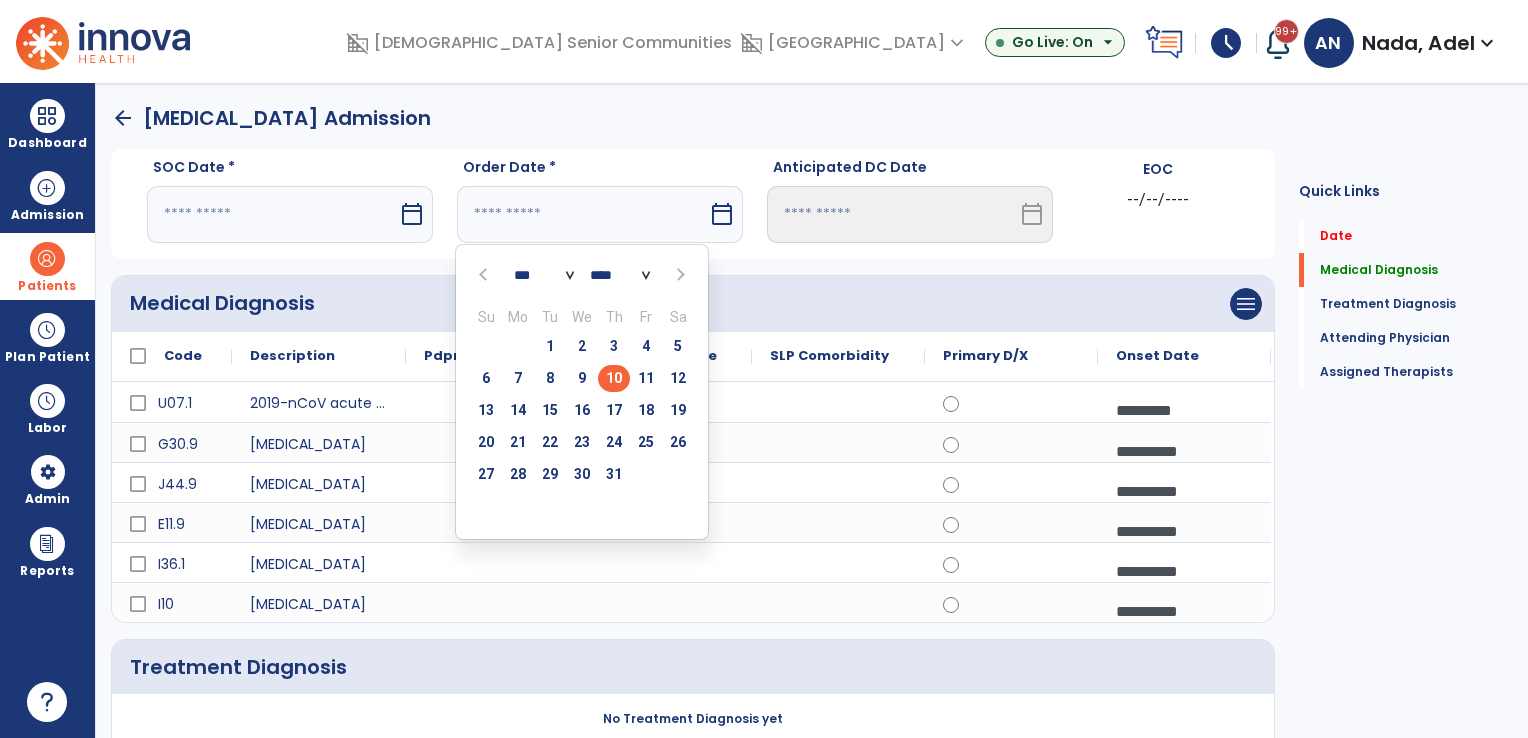 type on "*********" 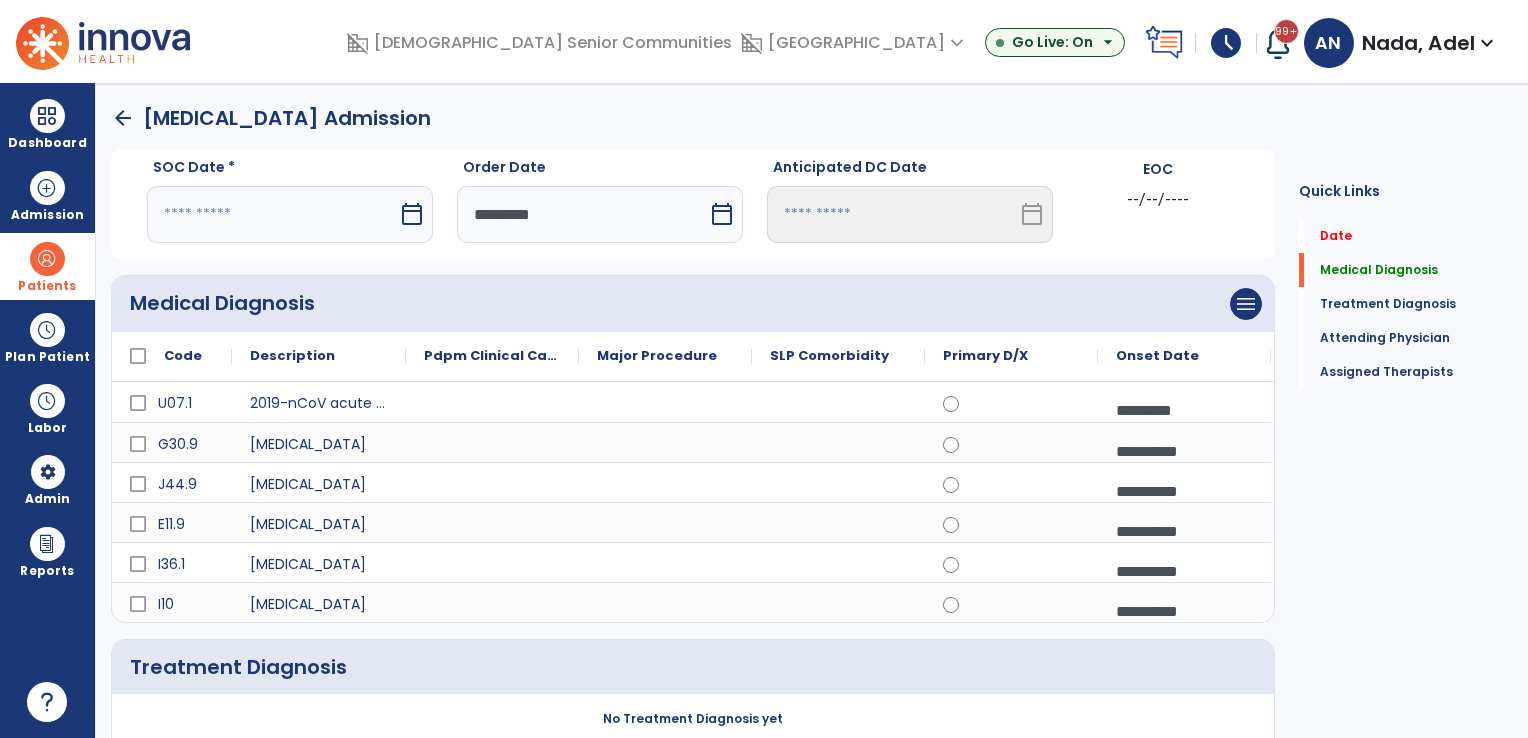 click at bounding box center (272, 214) 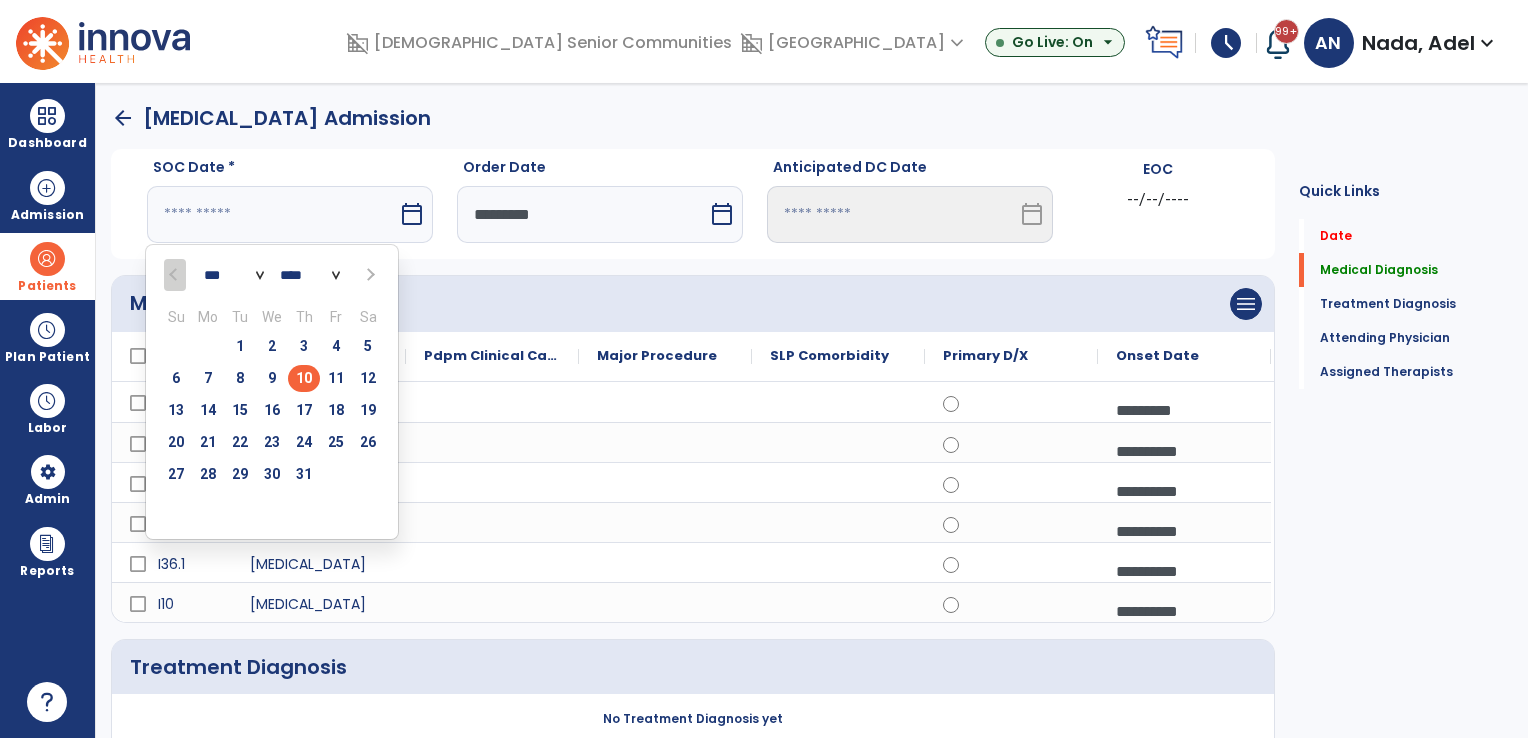 click on "10" at bounding box center [304, 378] 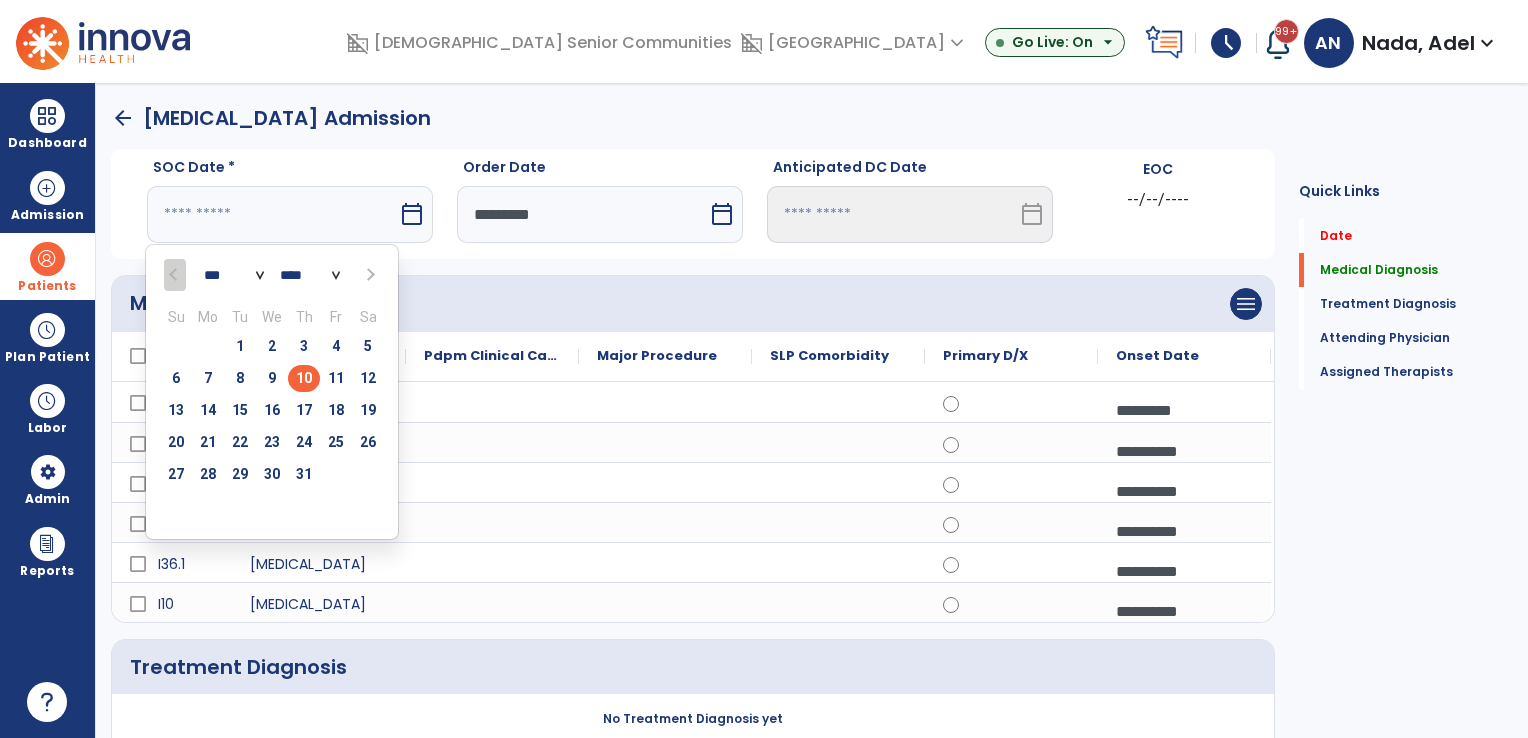 type on "*********" 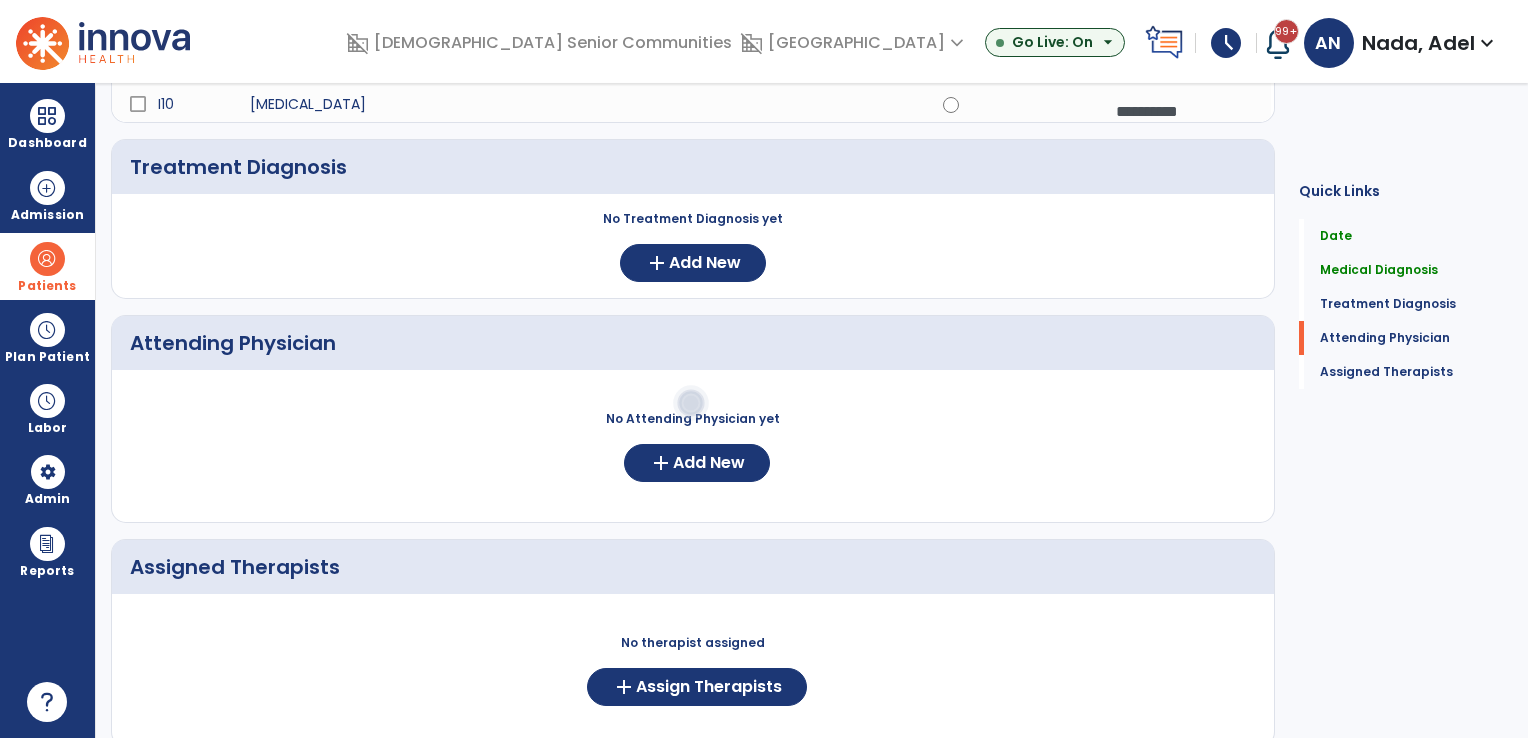 scroll, scrollTop: 597, scrollLeft: 0, axis: vertical 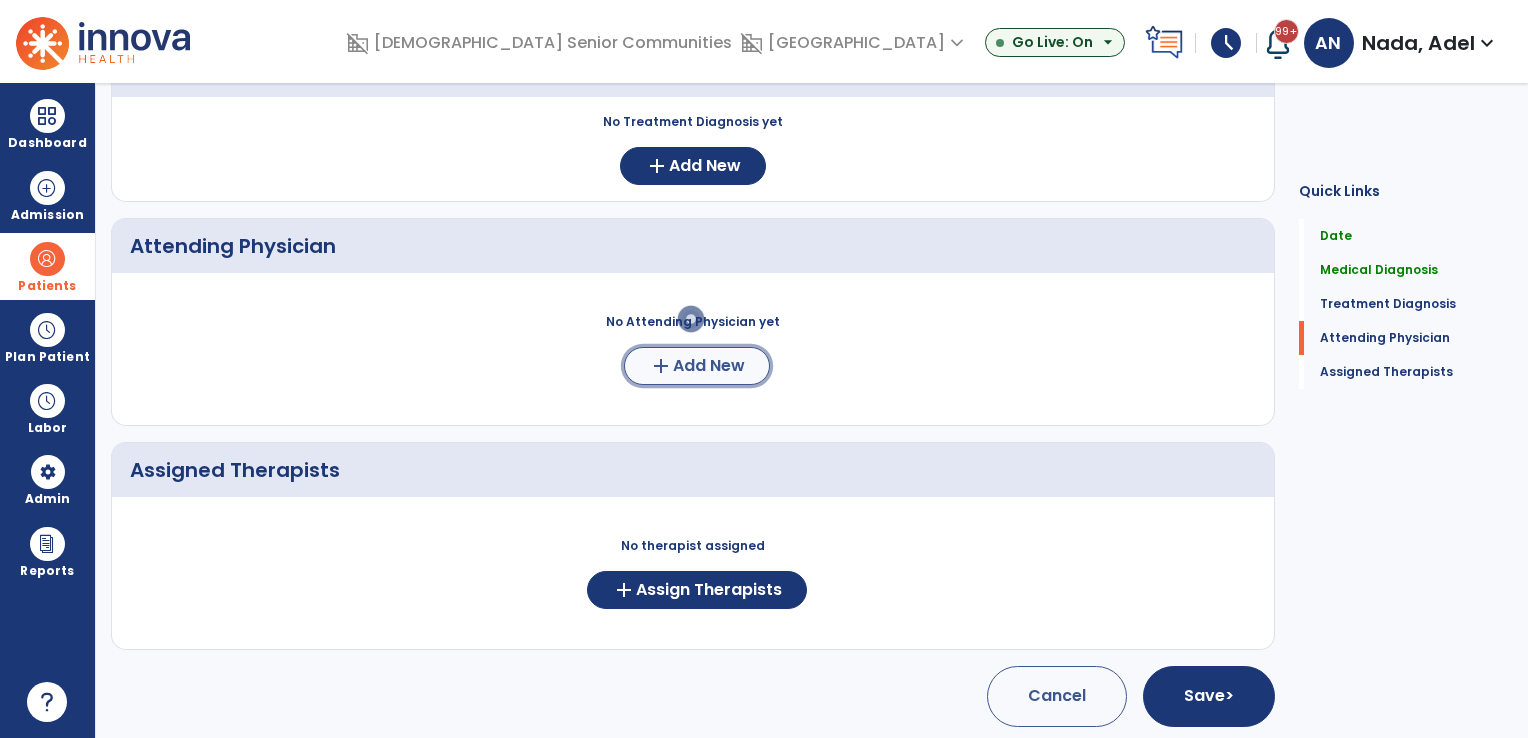 click on "Add New" 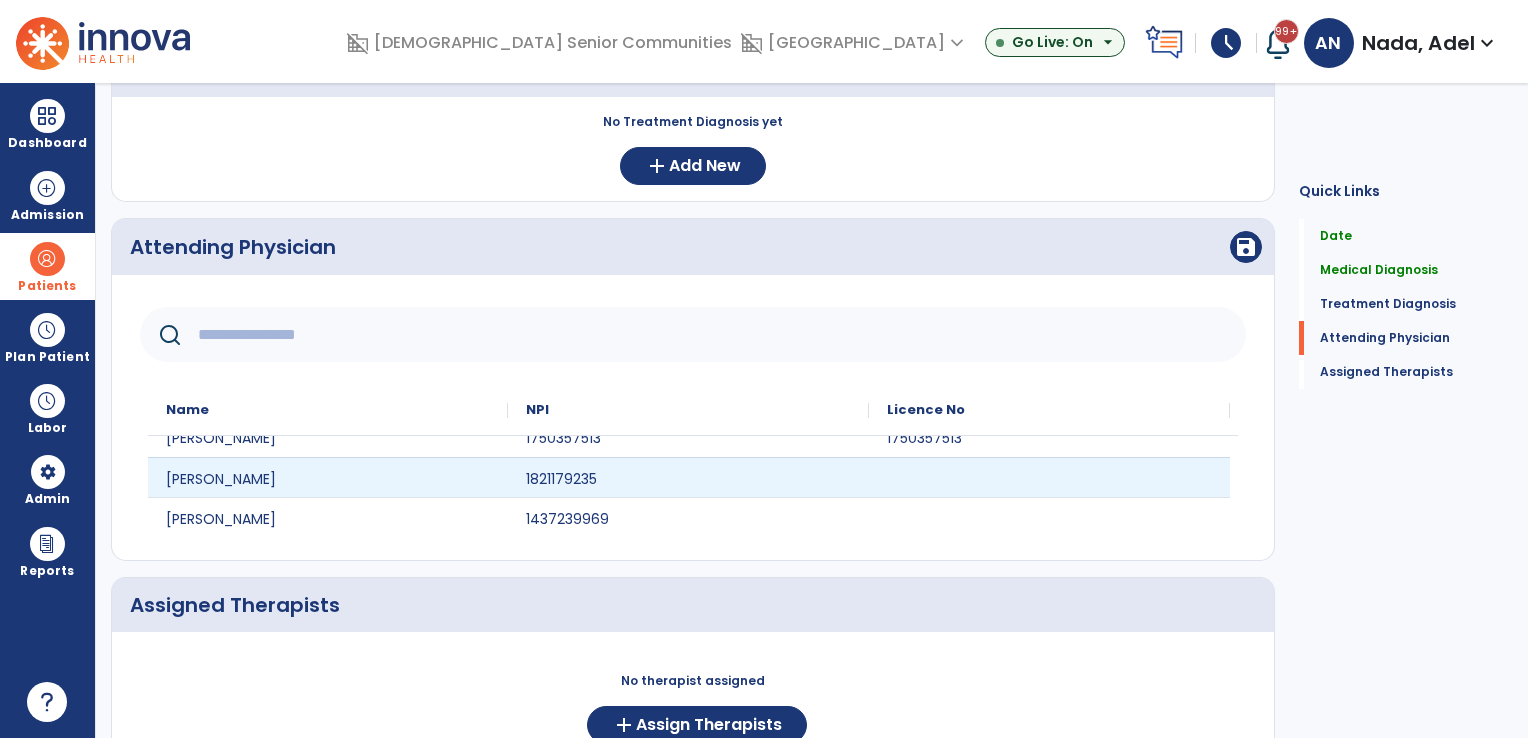 scroll, scrollTop: 0, scrollLeft: 0, axis: both 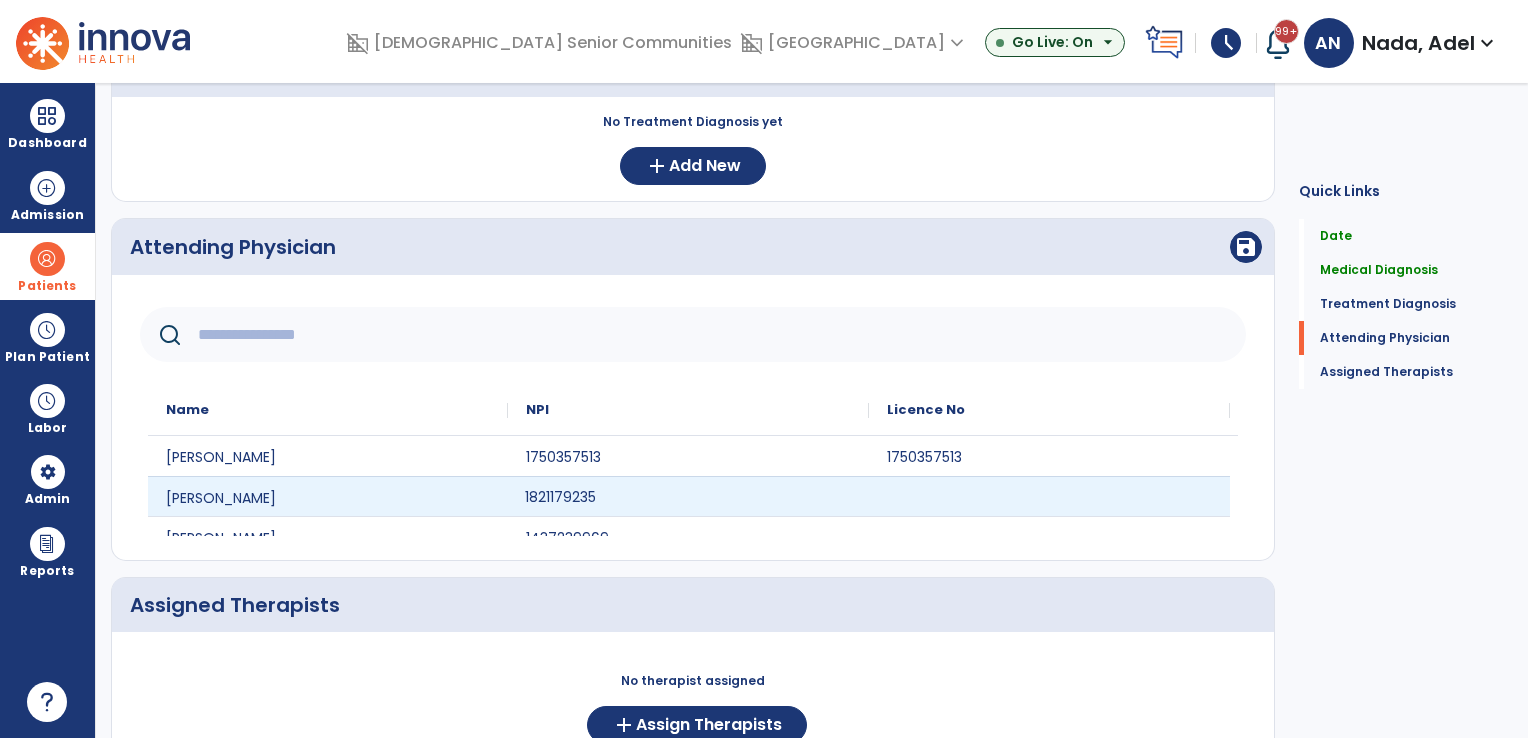click on "1821179235" 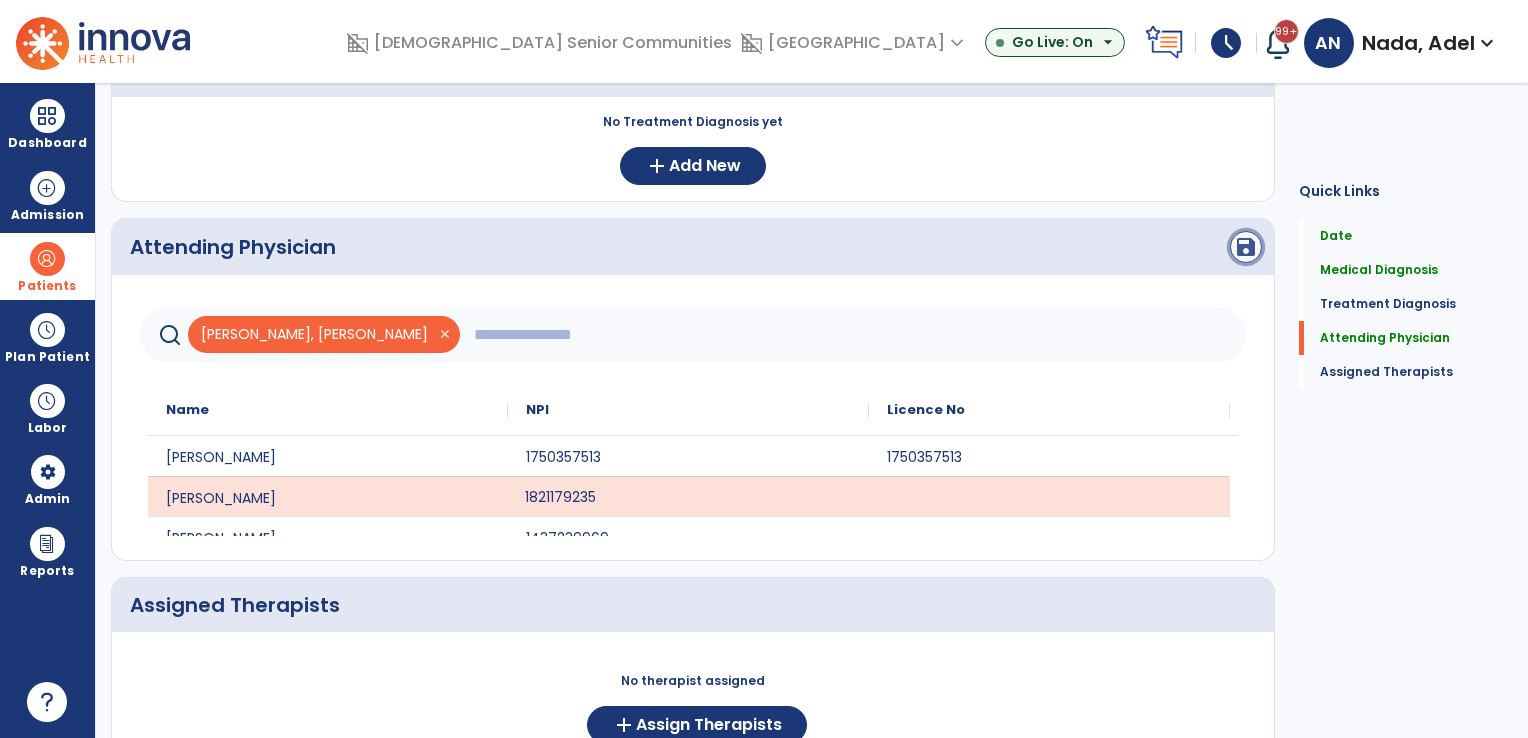 click on "save" 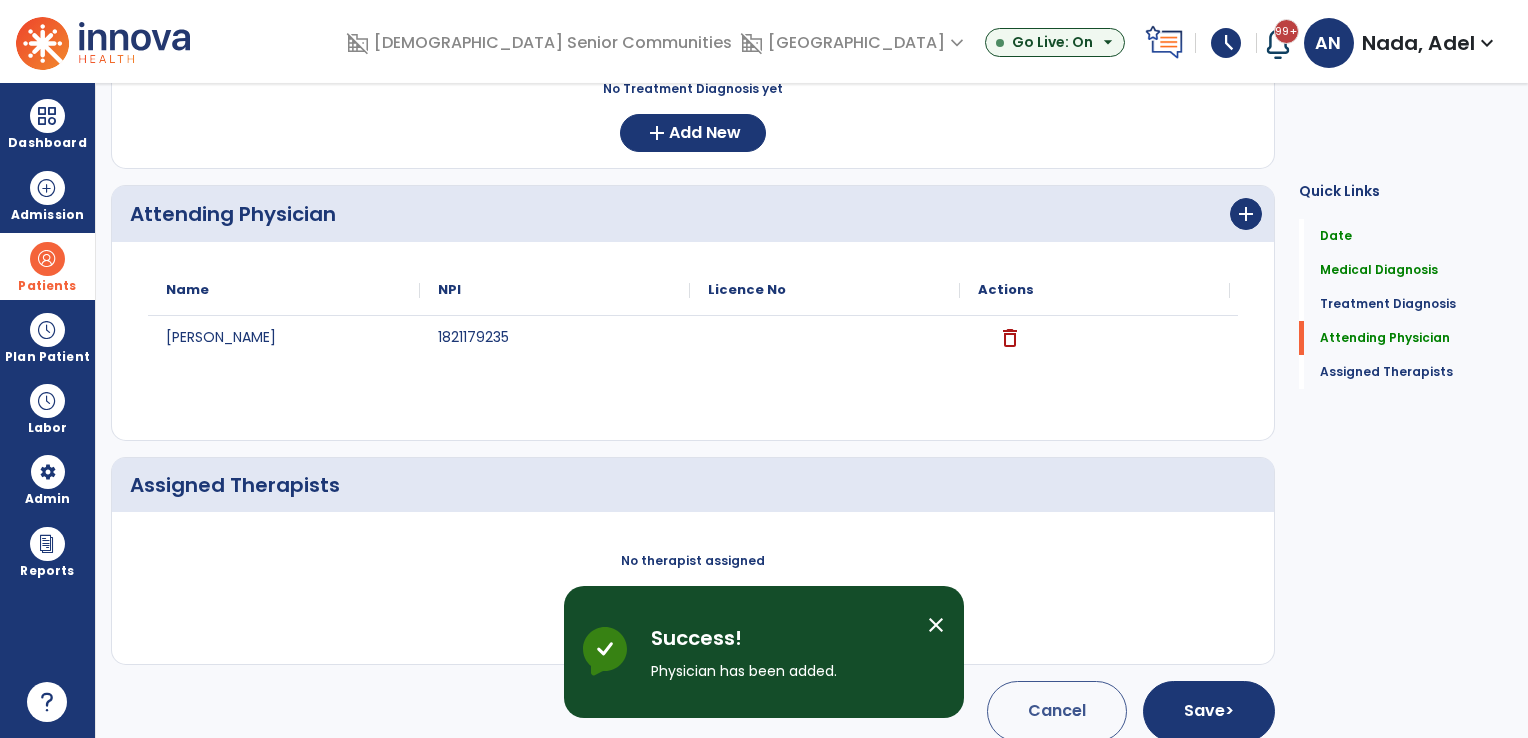 scroll, scrollTop: 646, scrollLeft: 0, axis: vertical 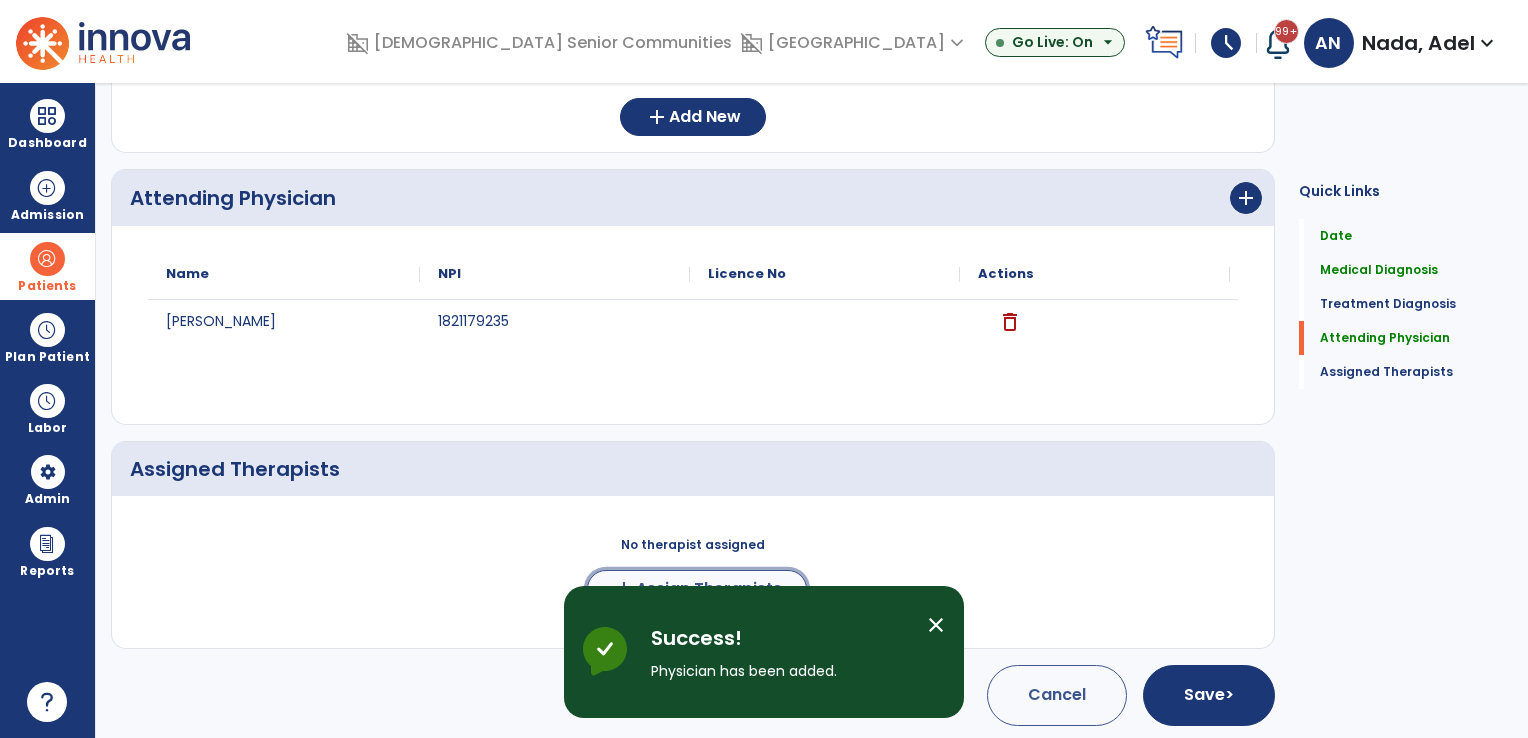 click on "Assign Therapists" 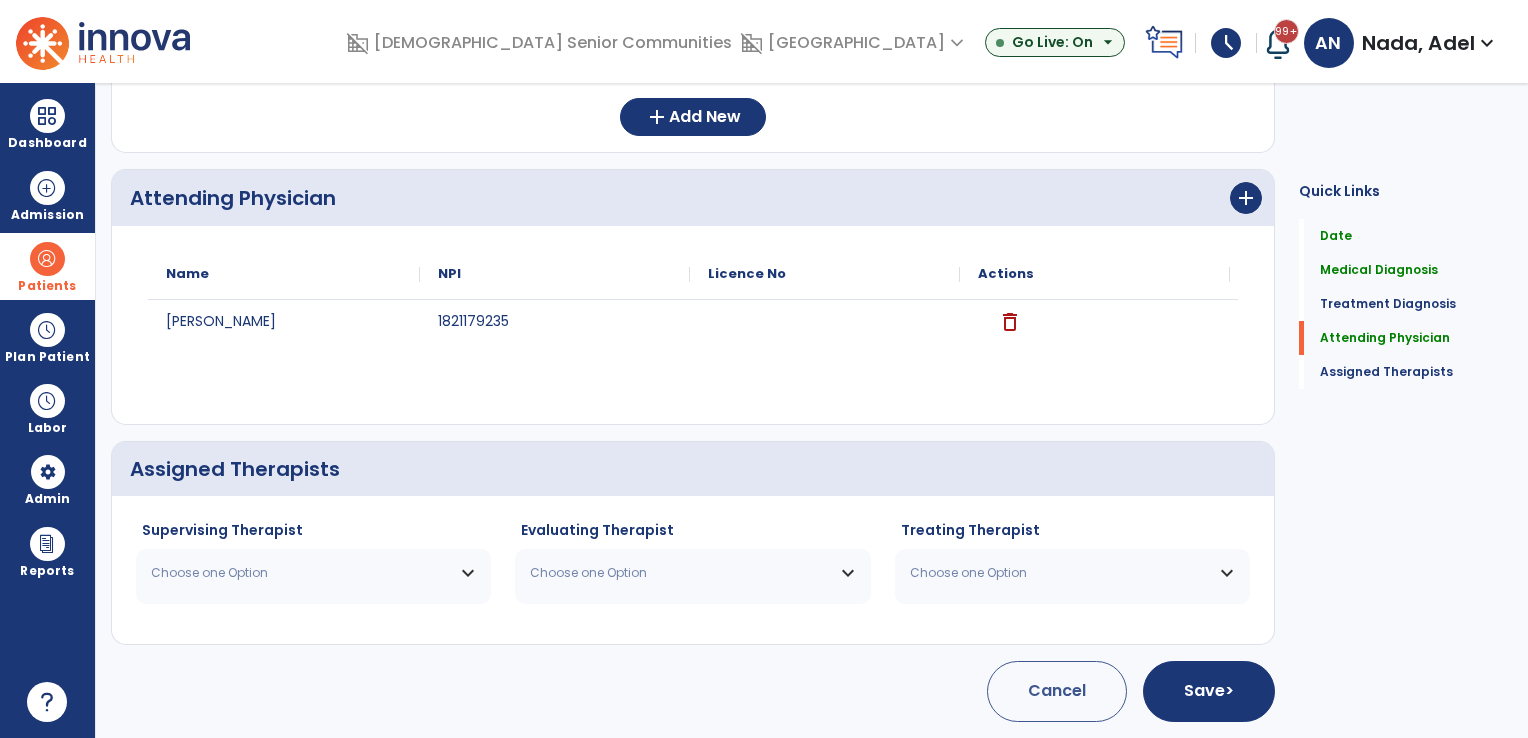 scroll, scrollTop: 642, scrollLeft: 0, axis: vertical 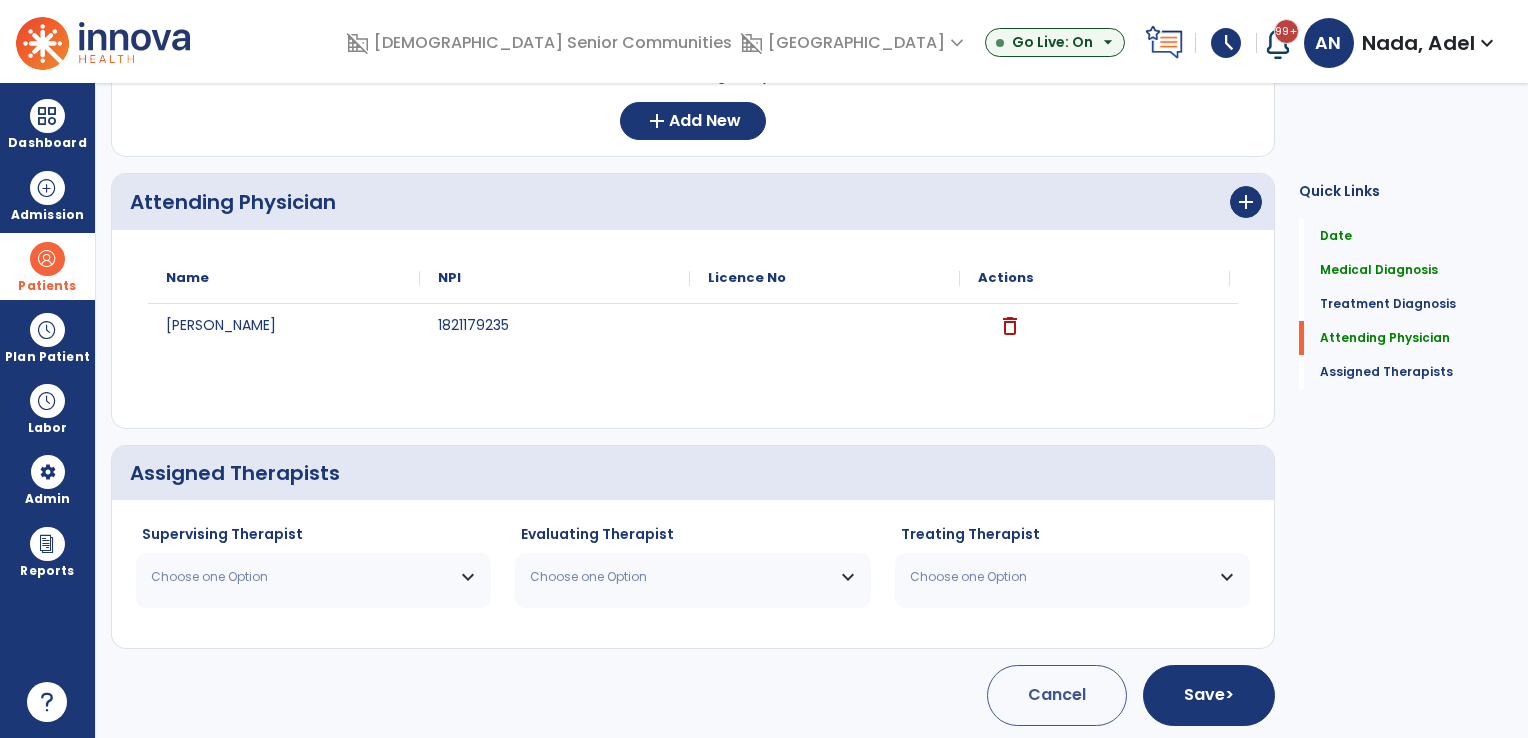 click on "Choose one Option" at bounding box center [313, 577] 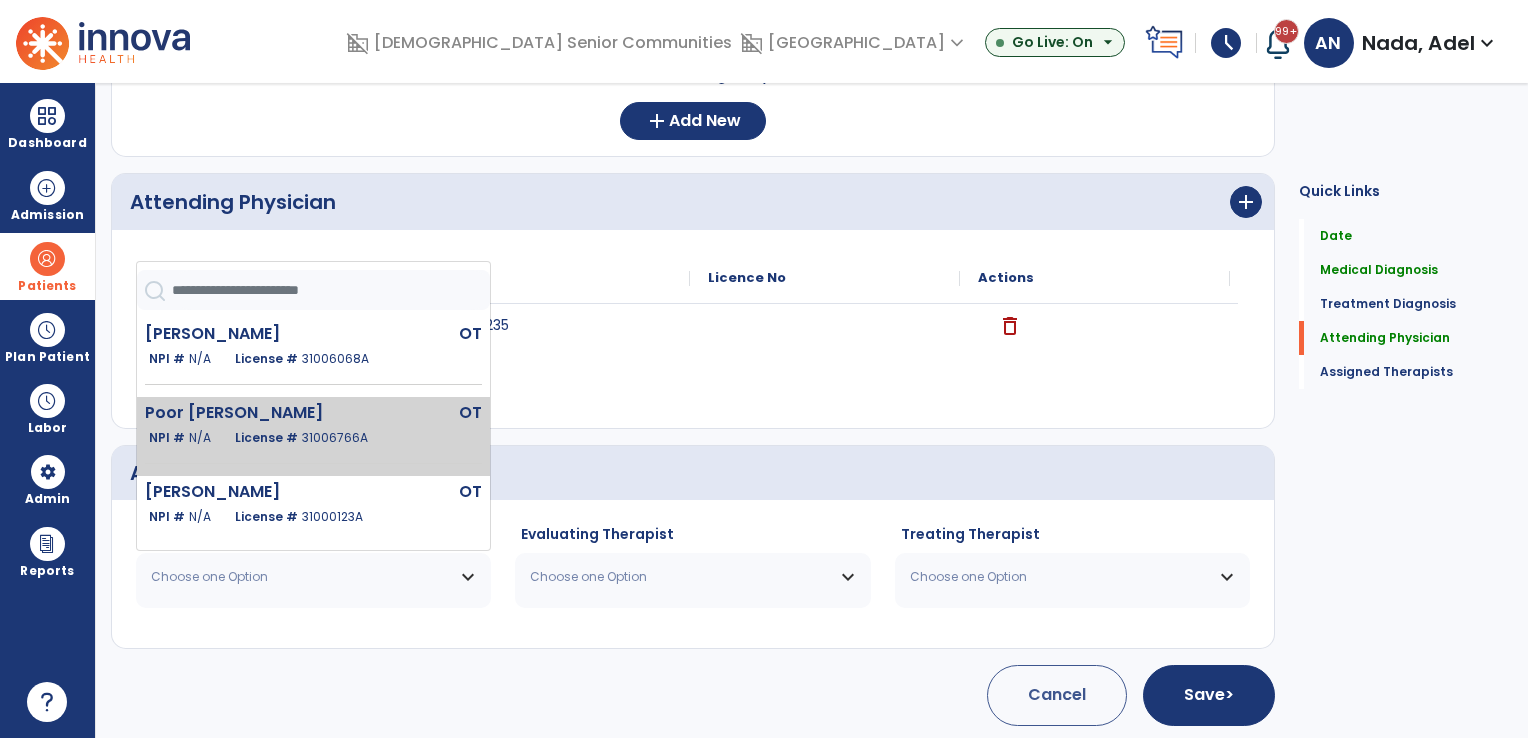 click on "N/A" 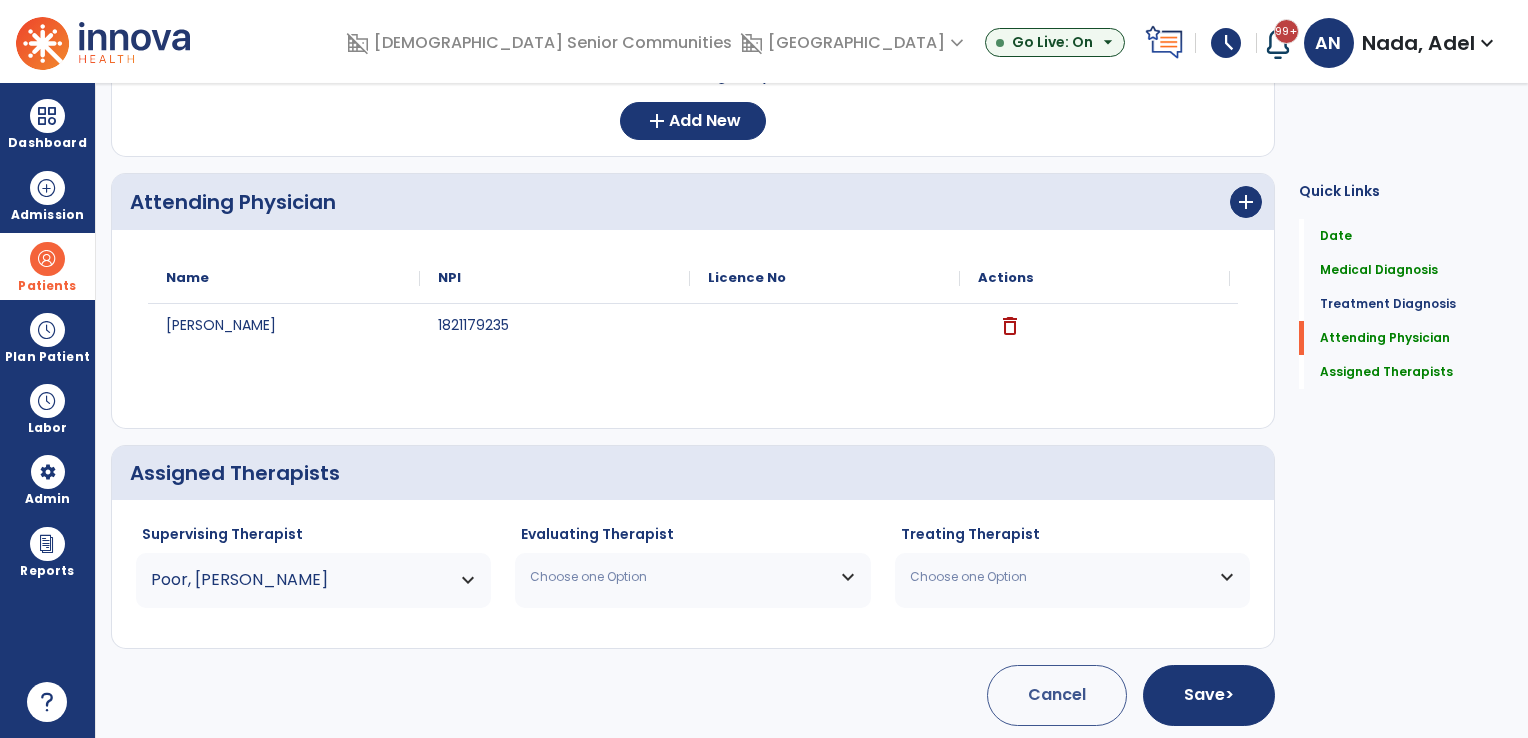 click on "Choose one Option" at bounding box center (680, 577) 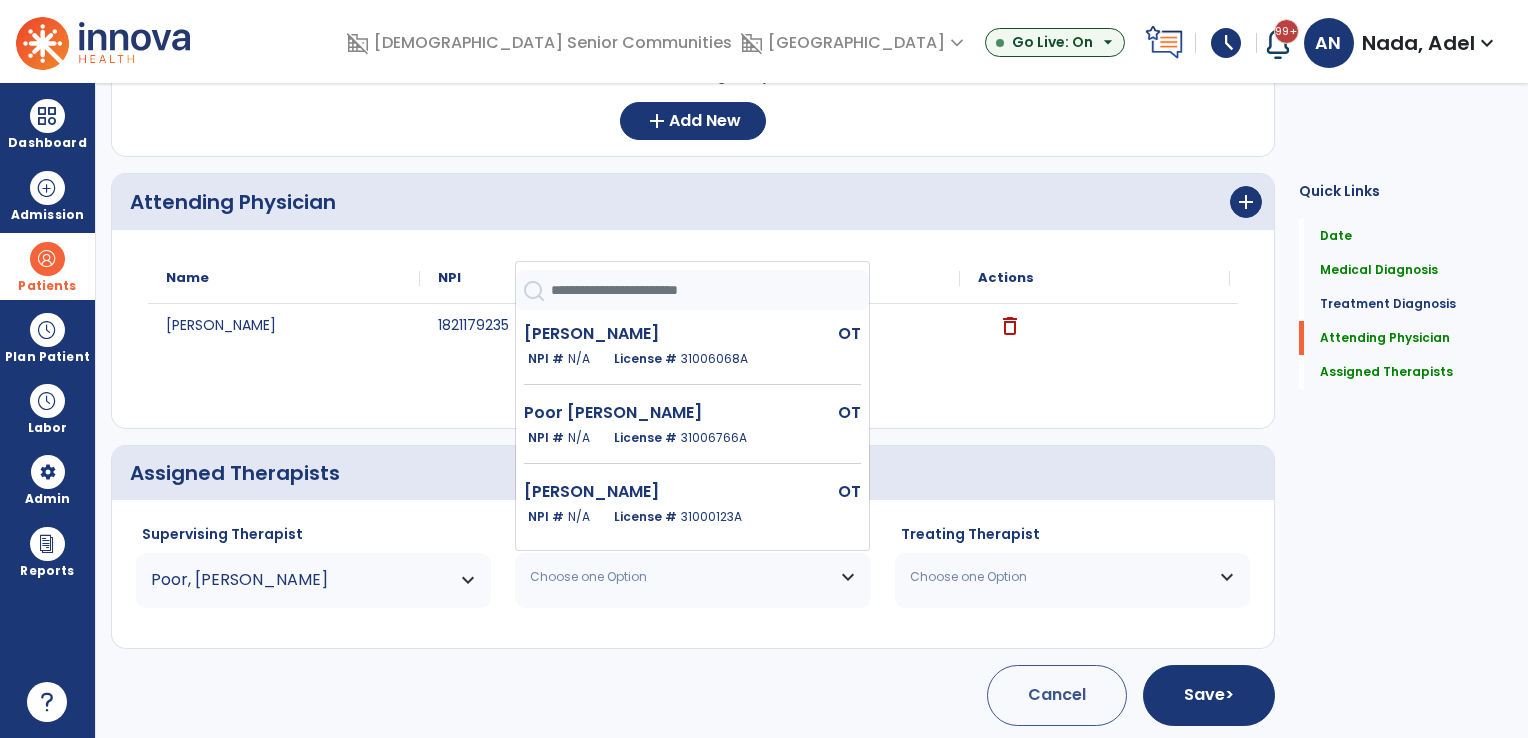 drag, startPoint x: 668, startPoint y: 422, endPoint x: 699, endPoint y: 456, distance: 46.010868 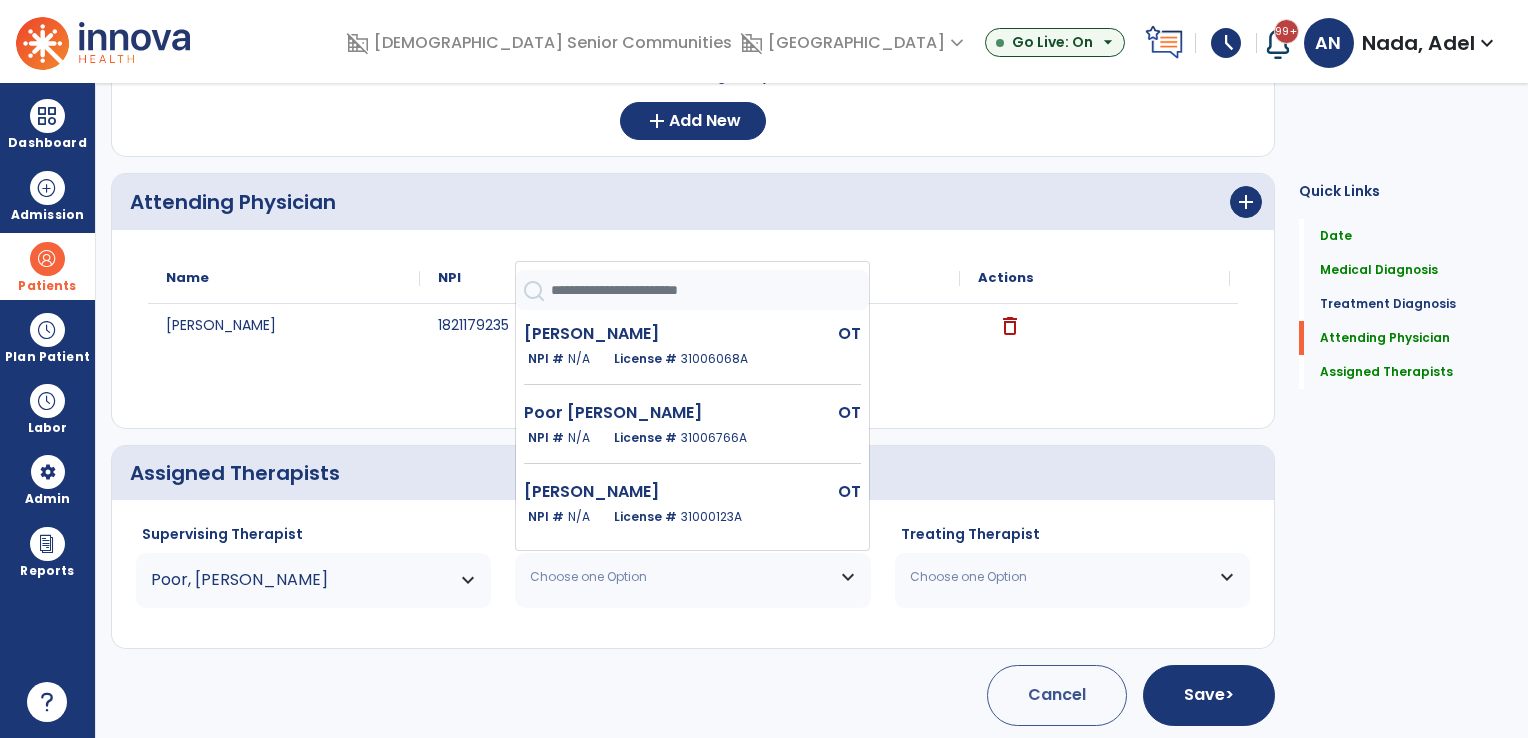 click on "Poor [PERSON_NAME]  OT   NPI #  N/A   License #  31006766A" 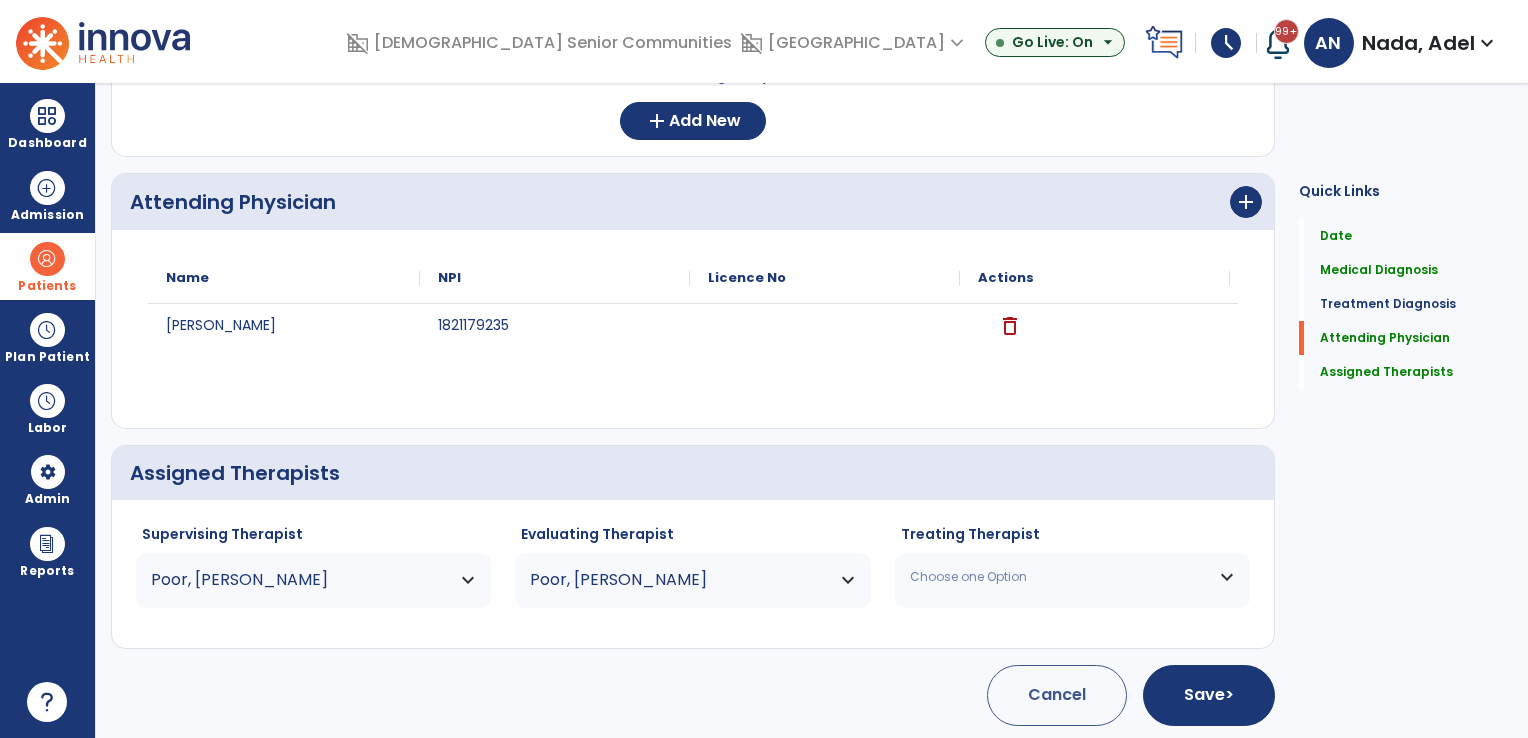 click on "Choose one Option" at bounding box center [1060, 577] 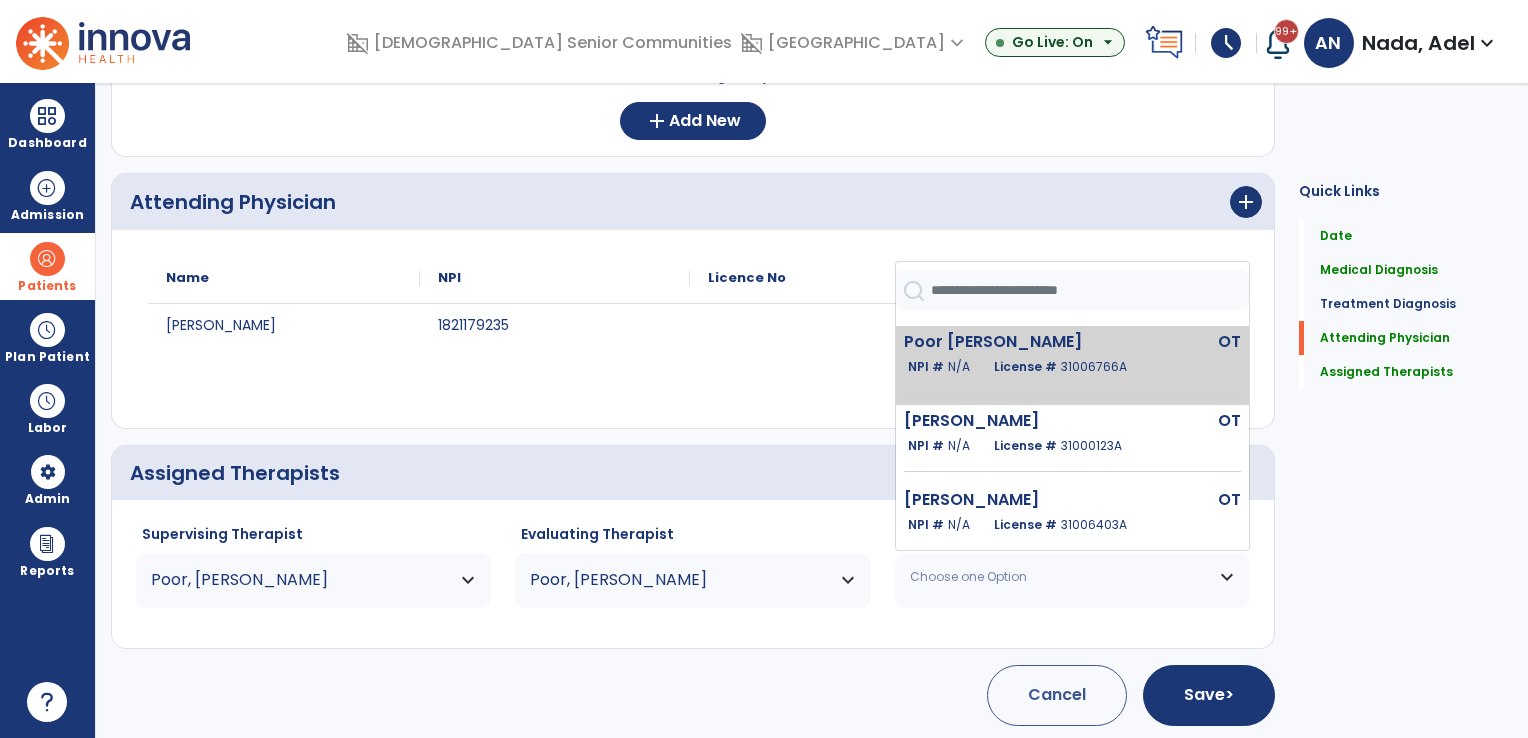 scroll, scrollTop: 170, scrollLeft: 0, axis: vertical 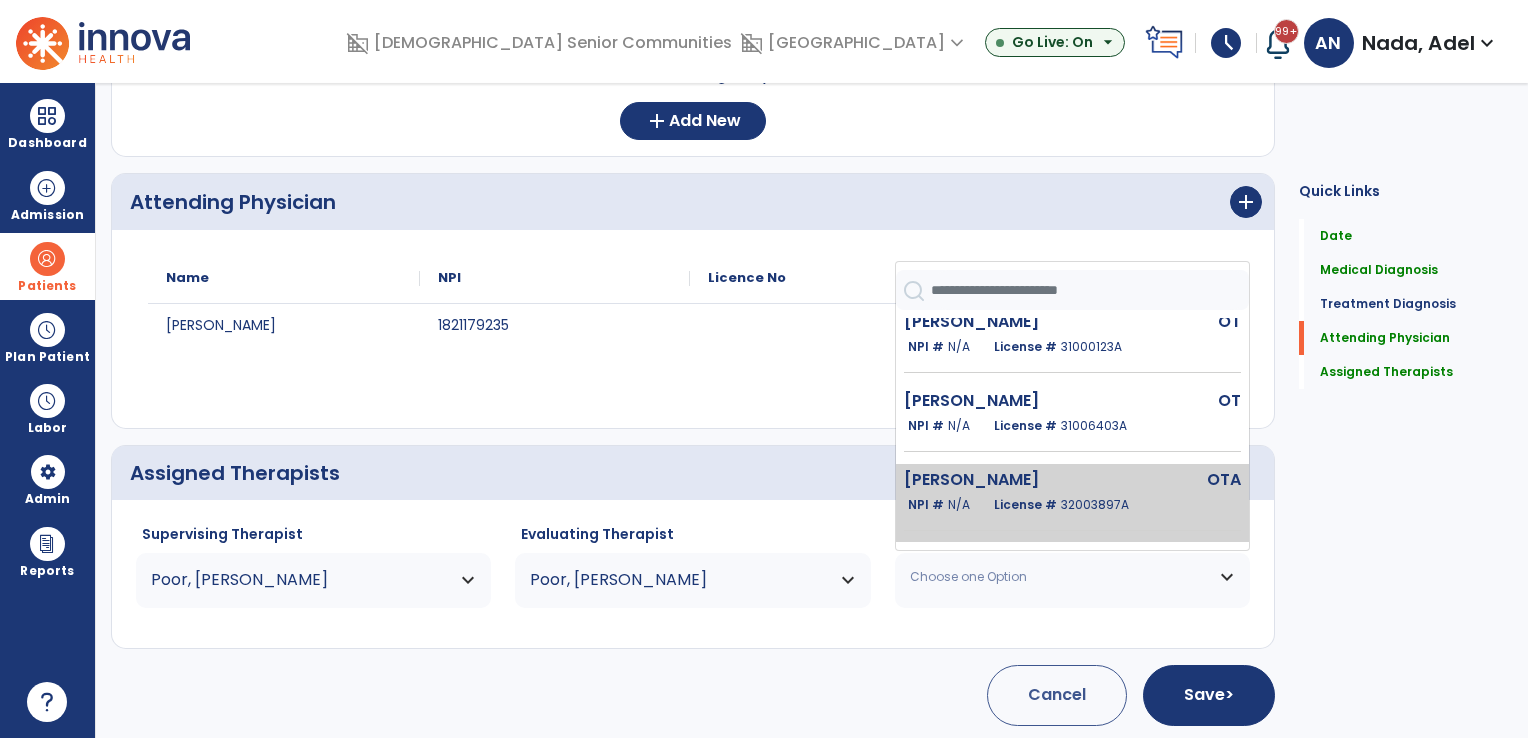 click on "[PERSON_NAME]" 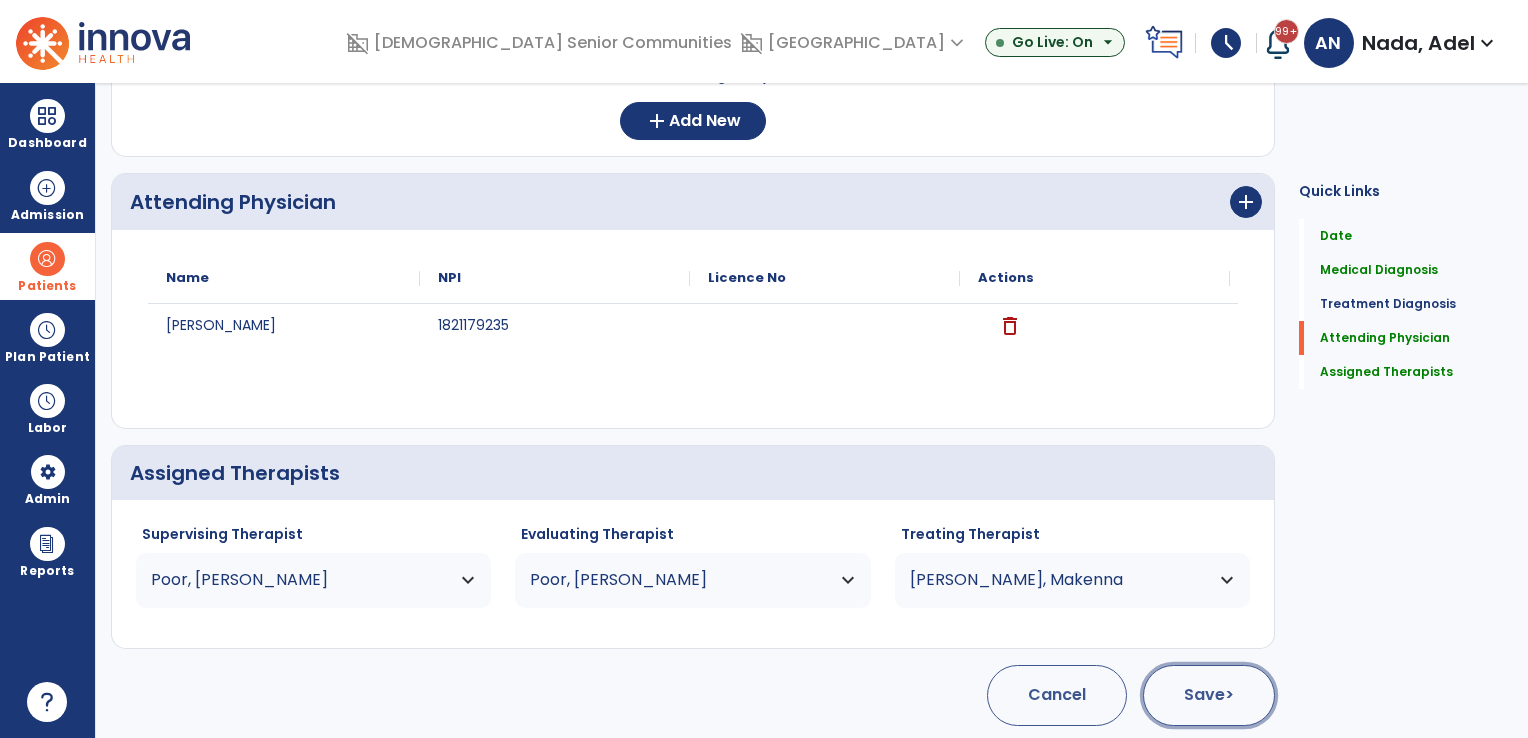 click on "Save  >" 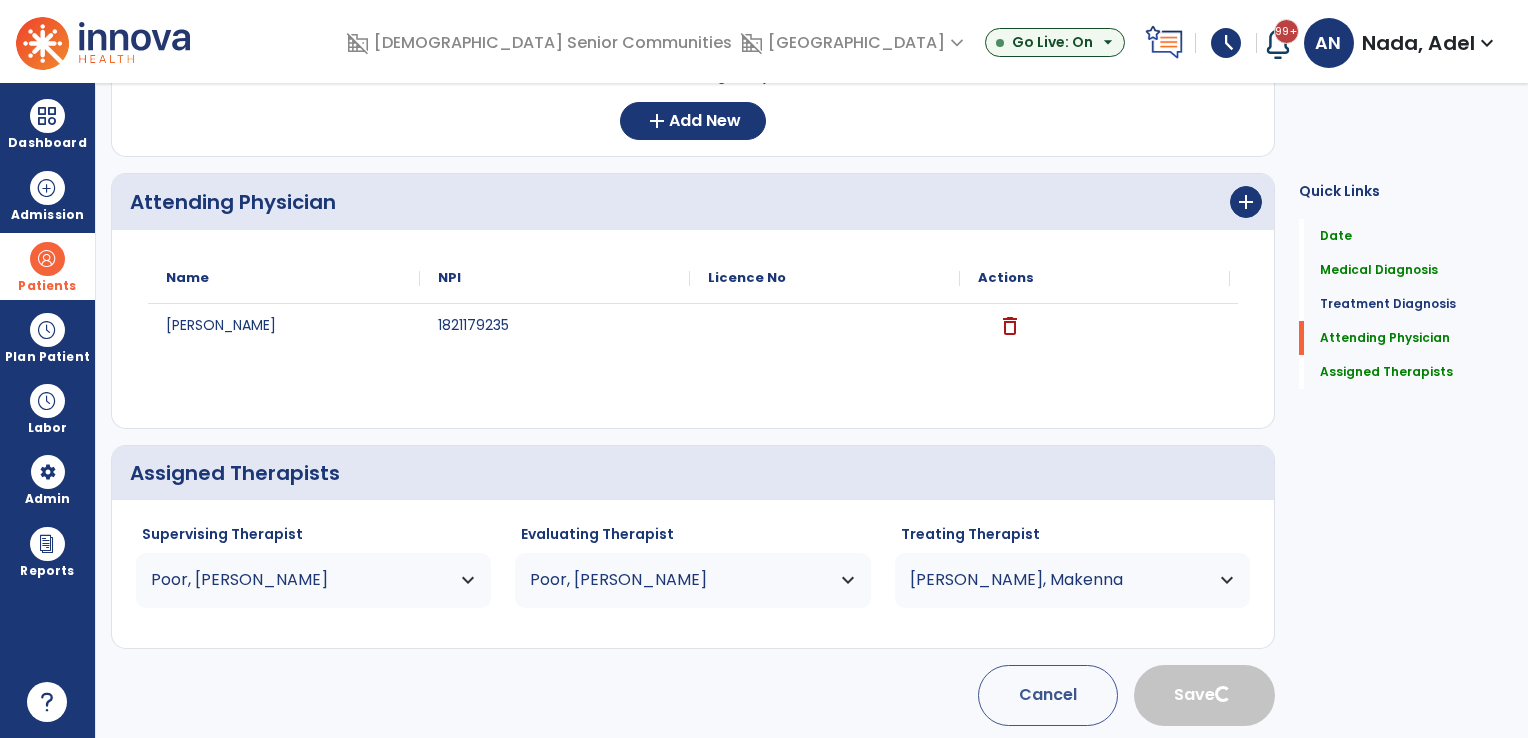 type 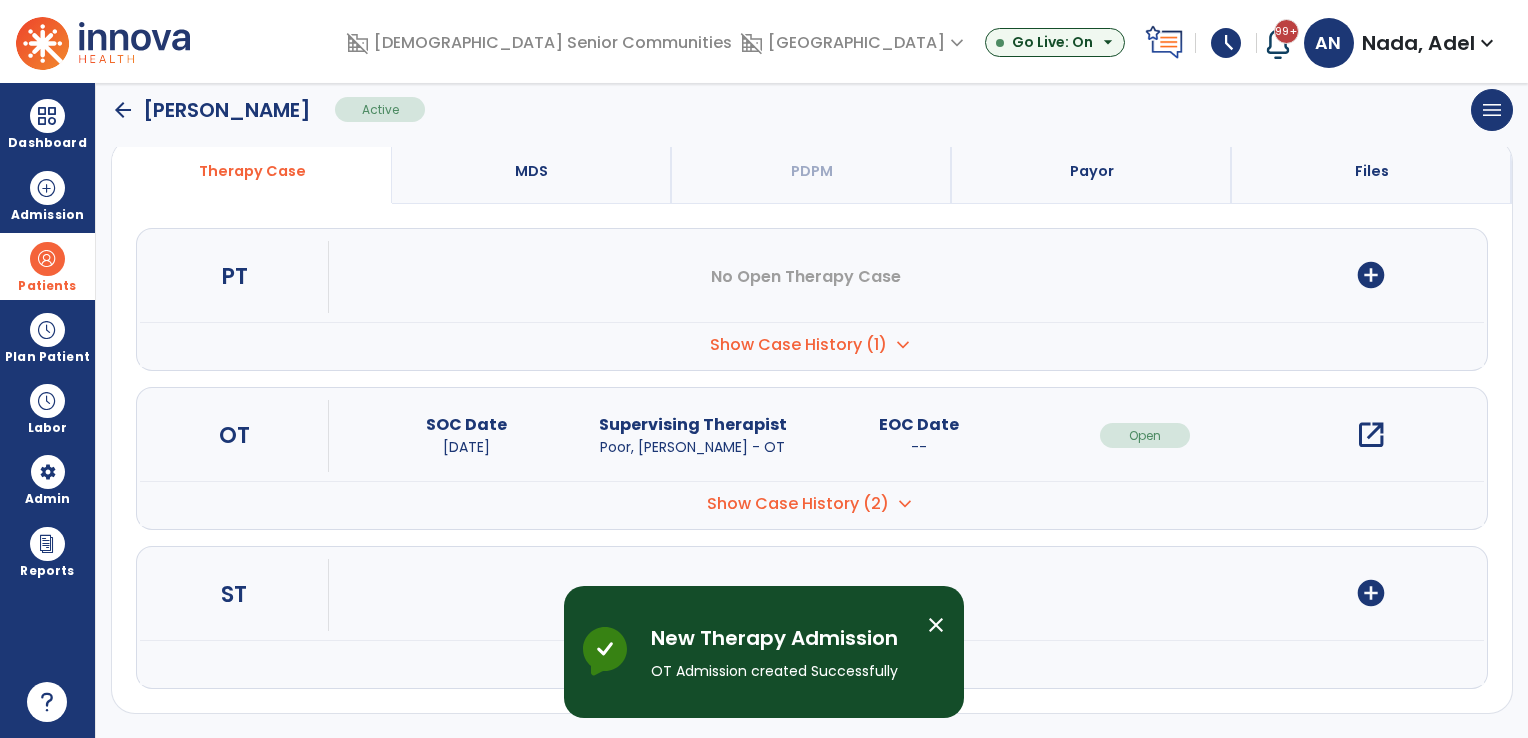 scroll, scrollTop: 153, scrollLeft: 0, axis: vertical 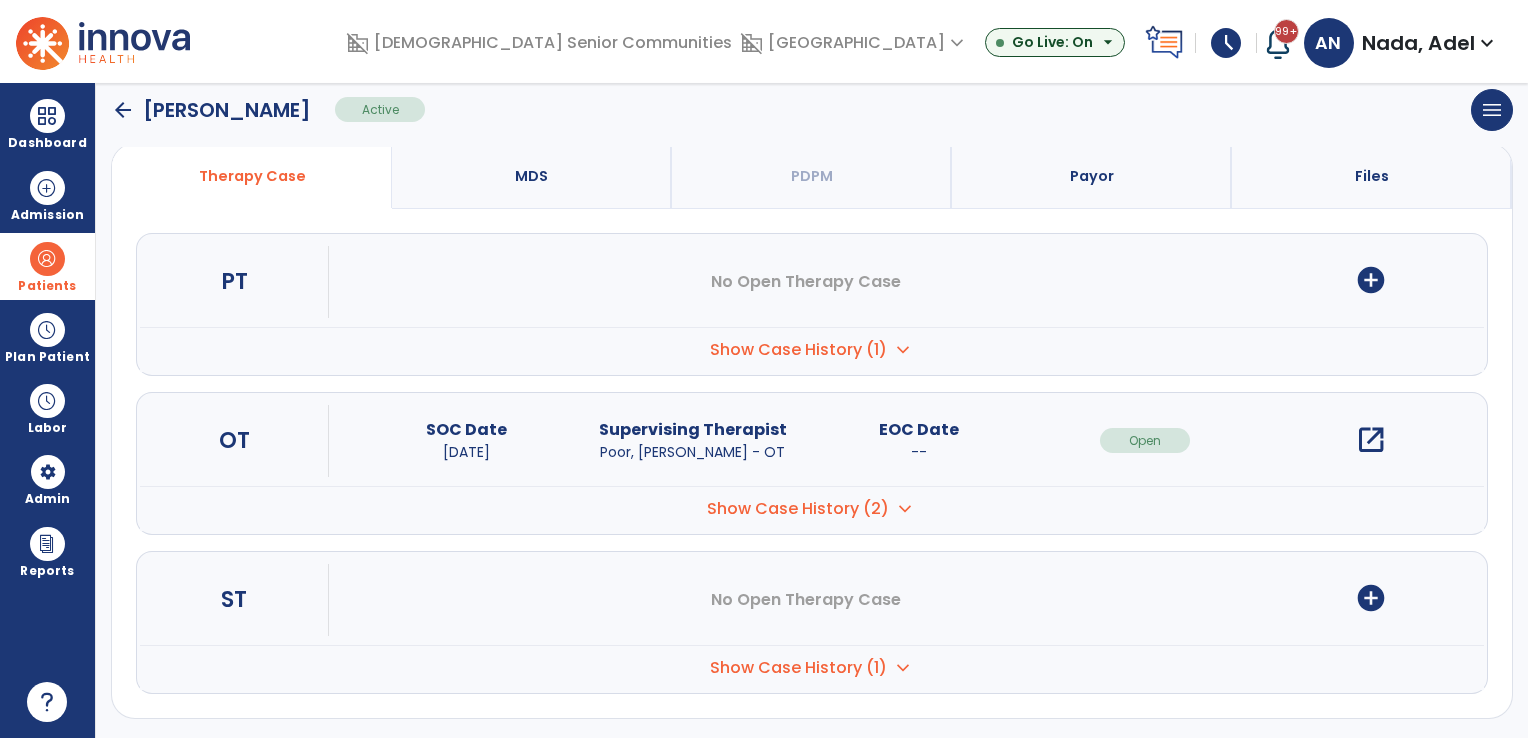 click on "PT No Open Therapy Case  add_circle
Case No.
SOC Date
01" at bounding box center [812, 463] 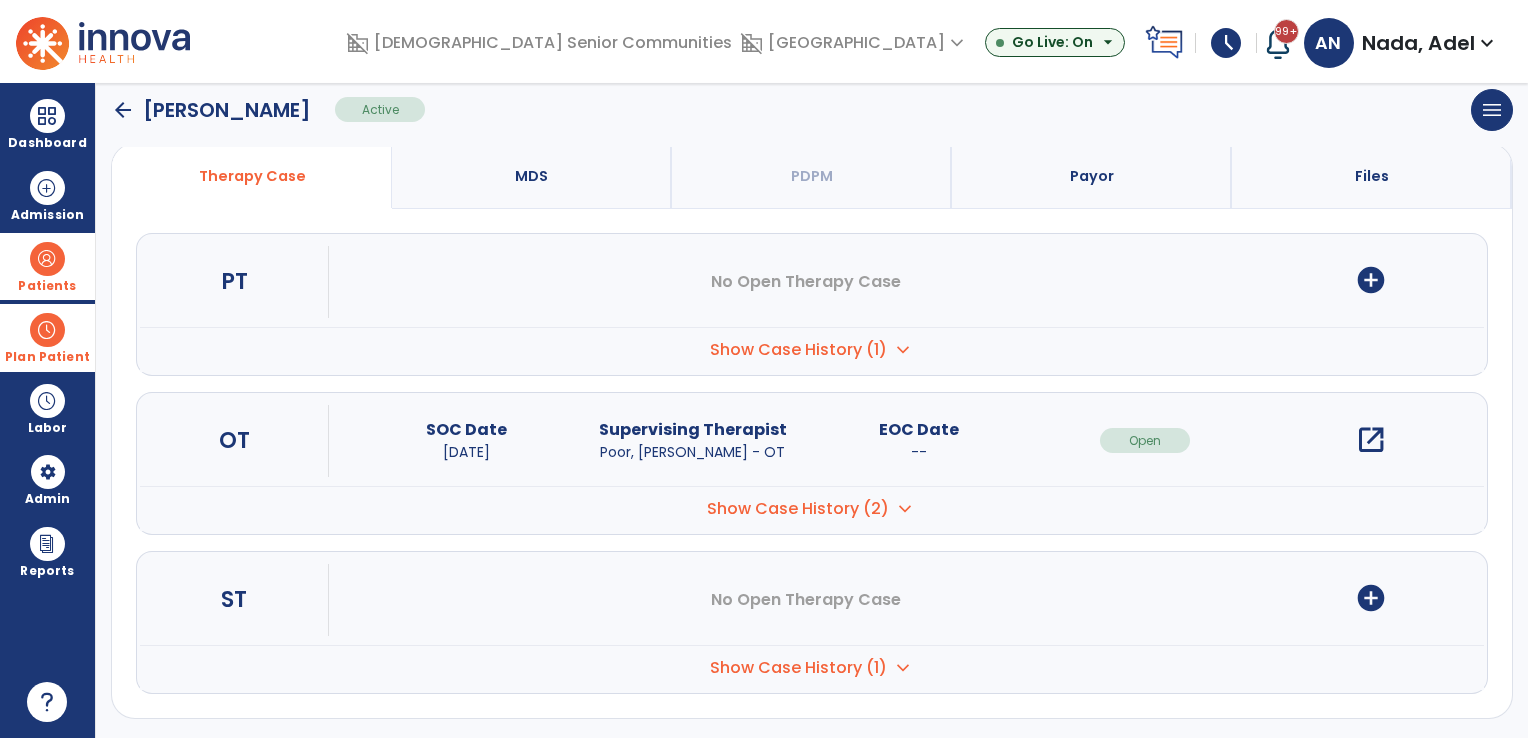 click on "Plan Patient" at bounding box center [47, 266] 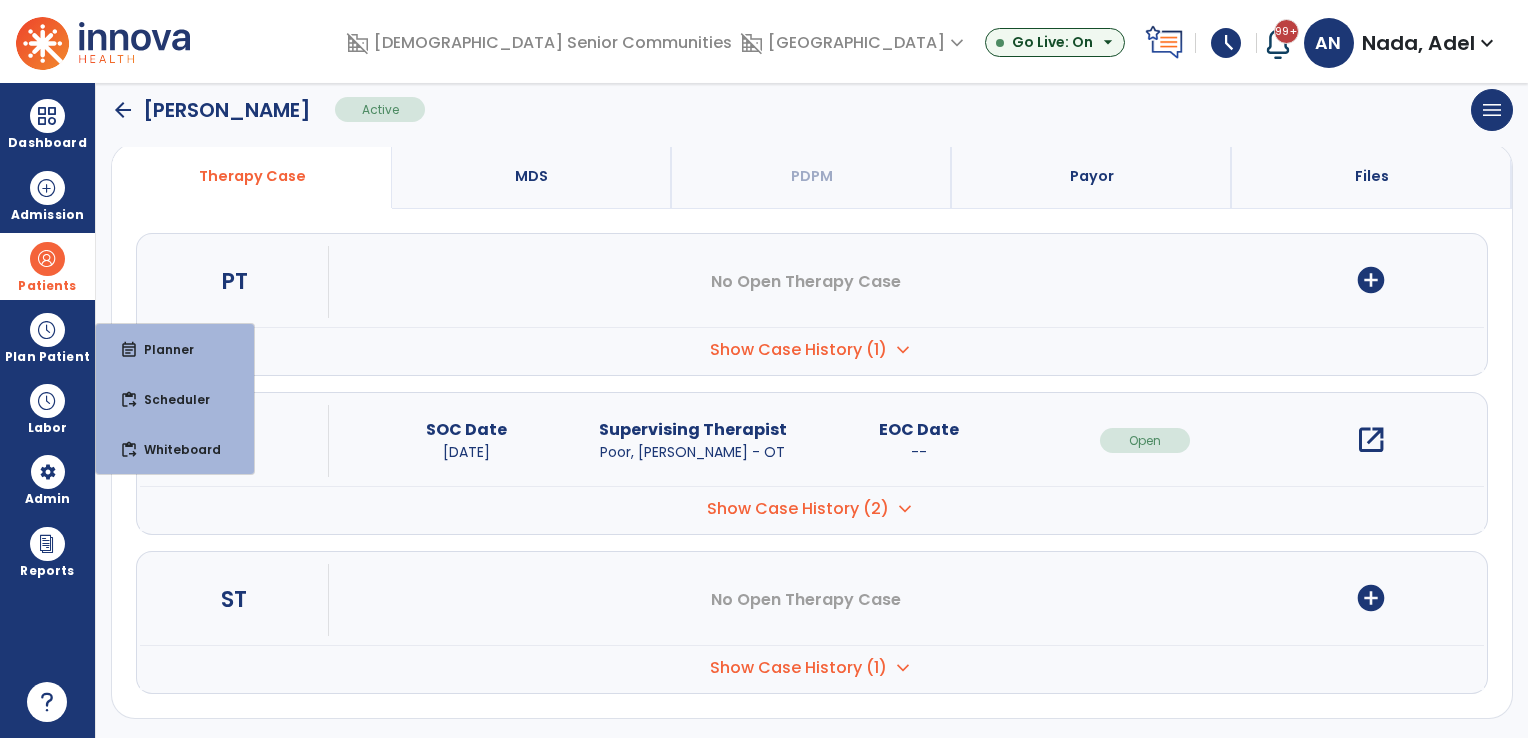 click on "Patients" at bounding box center [47, 286] 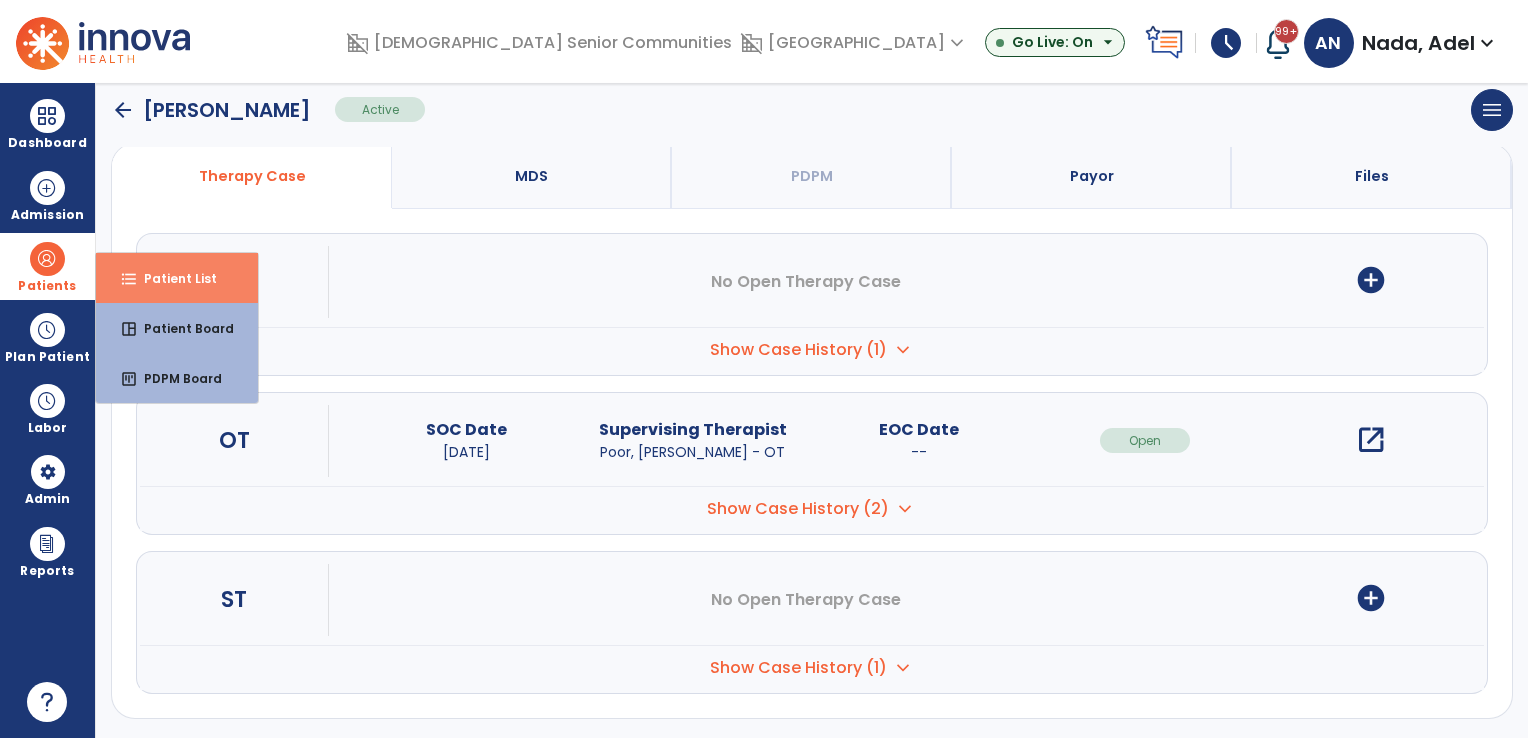 click on "Patient List" at bounding box center [172, 278] 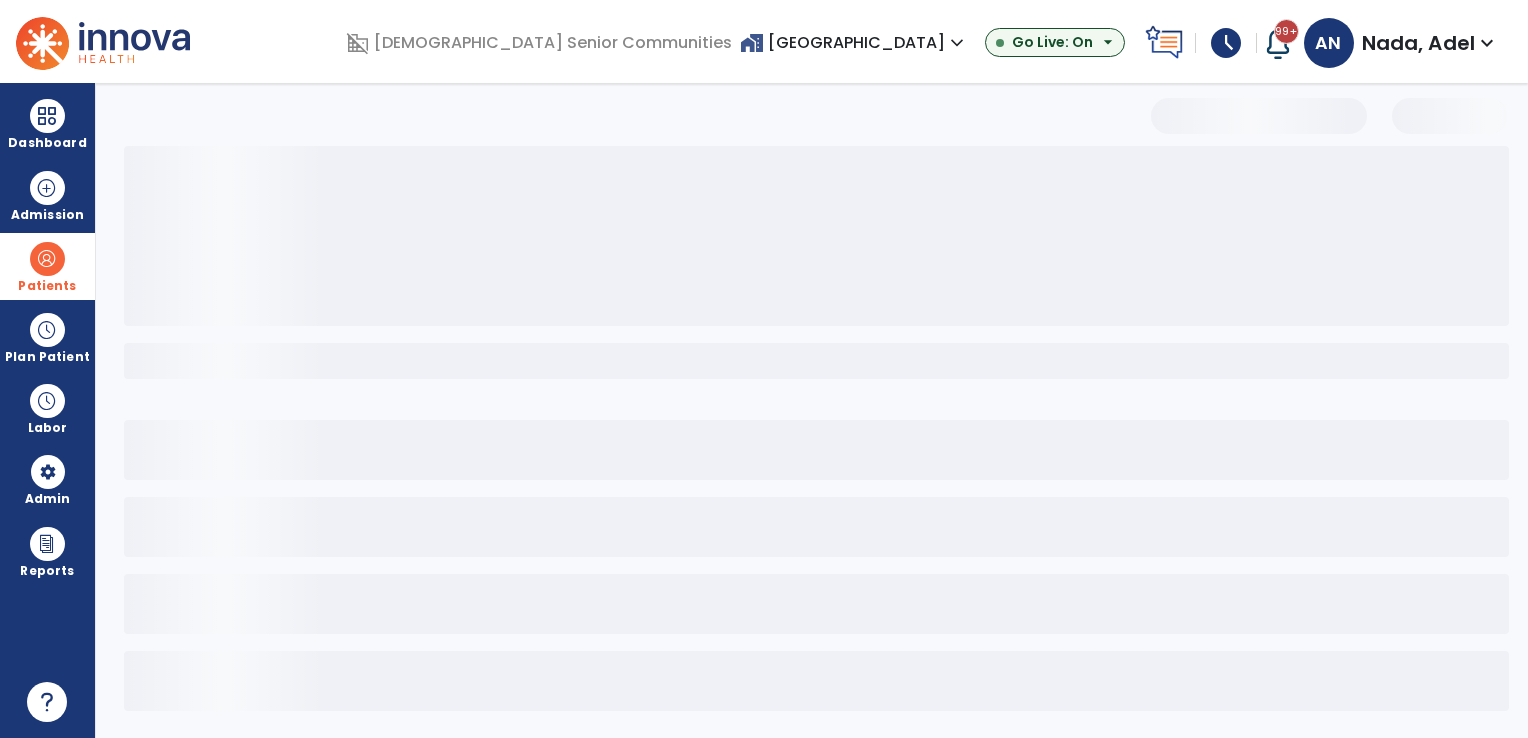 scroll, scrollTop: 3, scrollLeft: 0, axis: vertical 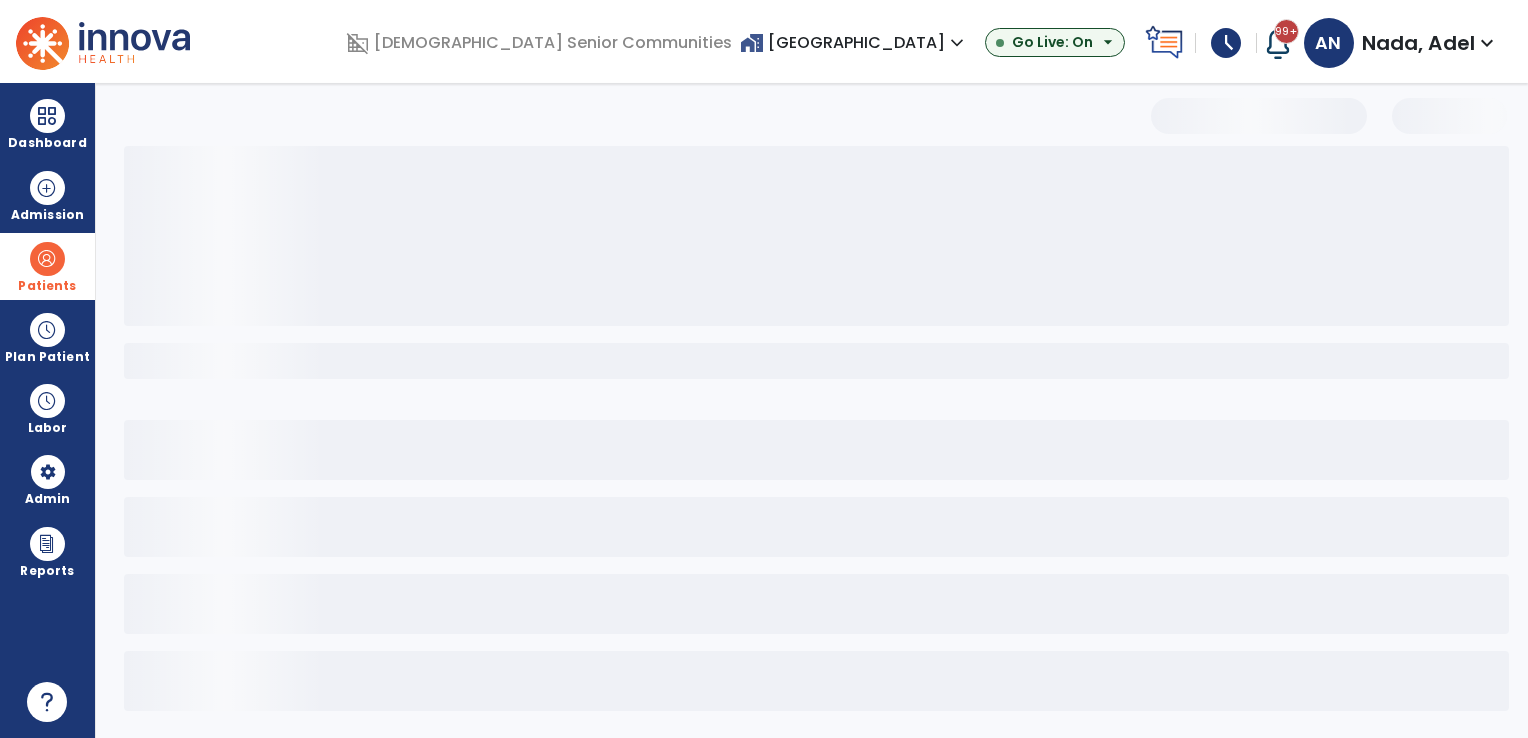 select on "***" 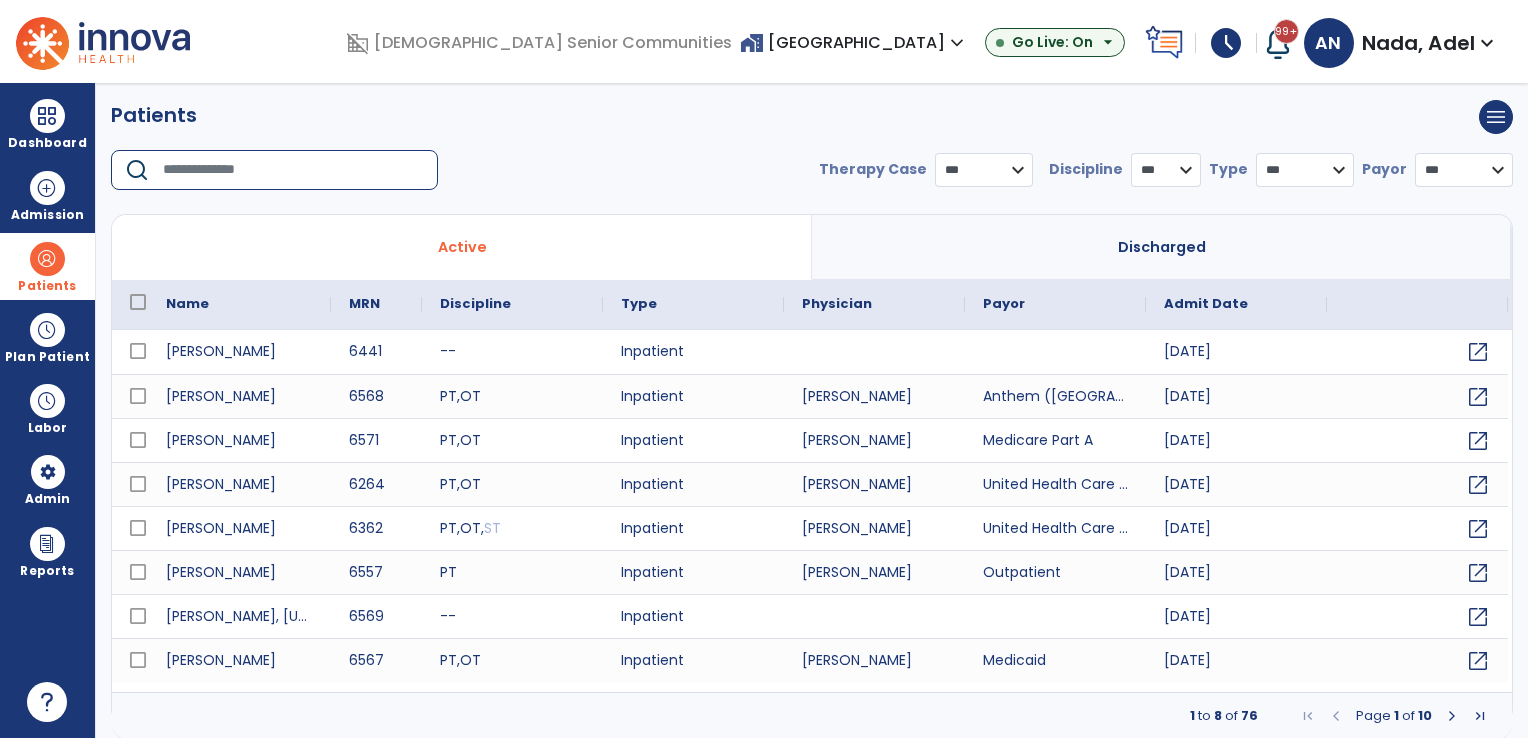 click at bounding box center [293, 170] 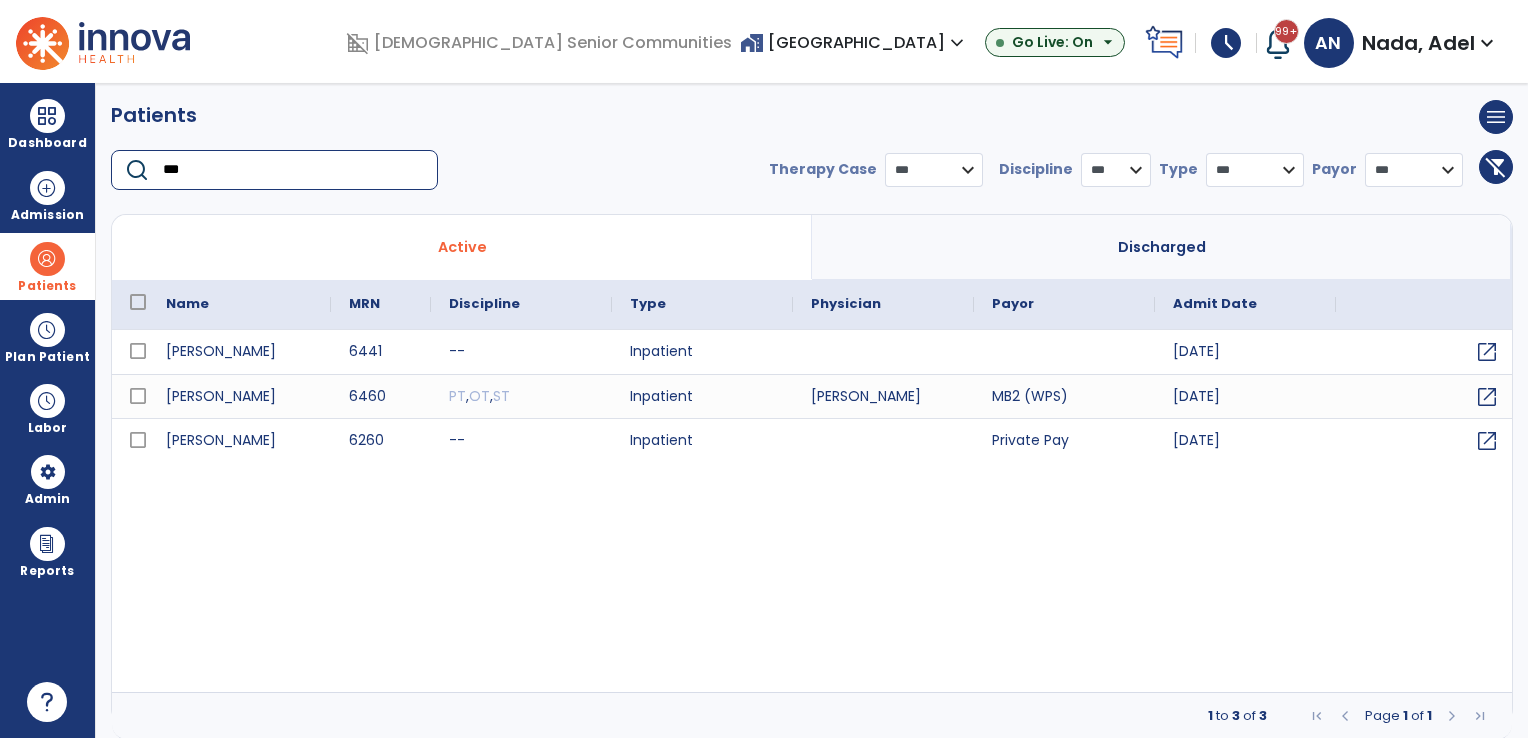 type on "***" 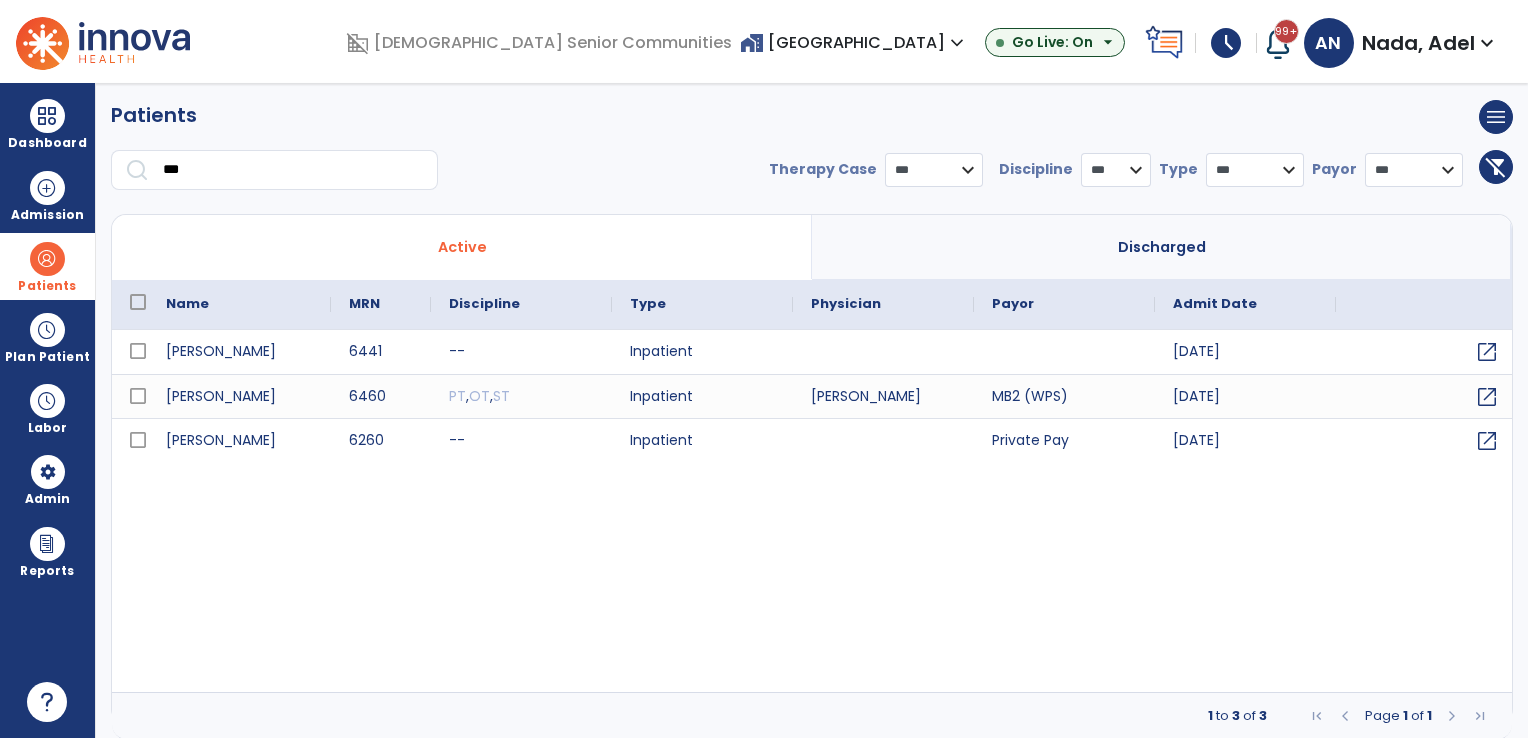 click on "Discharged" at bounding box center [1162, 247] 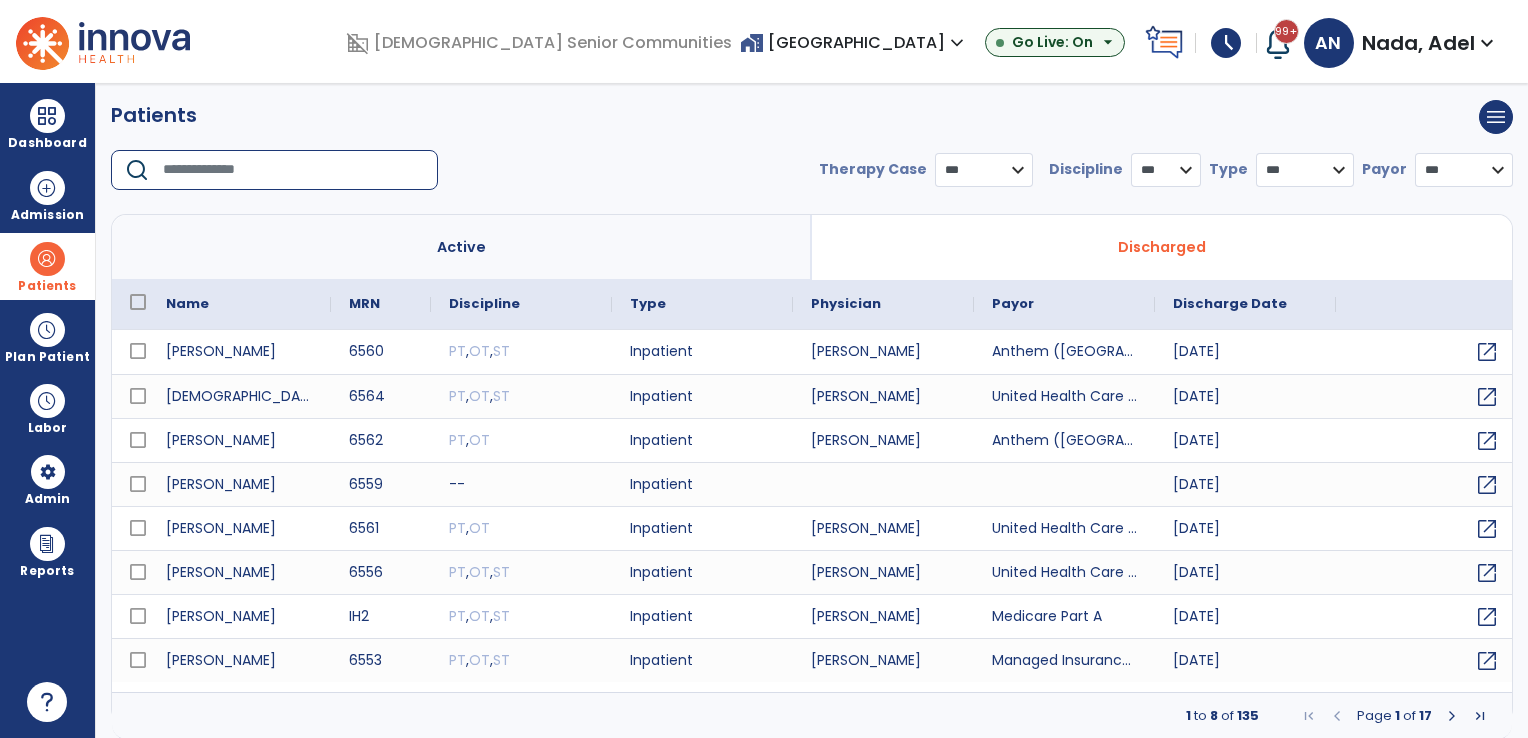 click at bounding box center [293, 170] 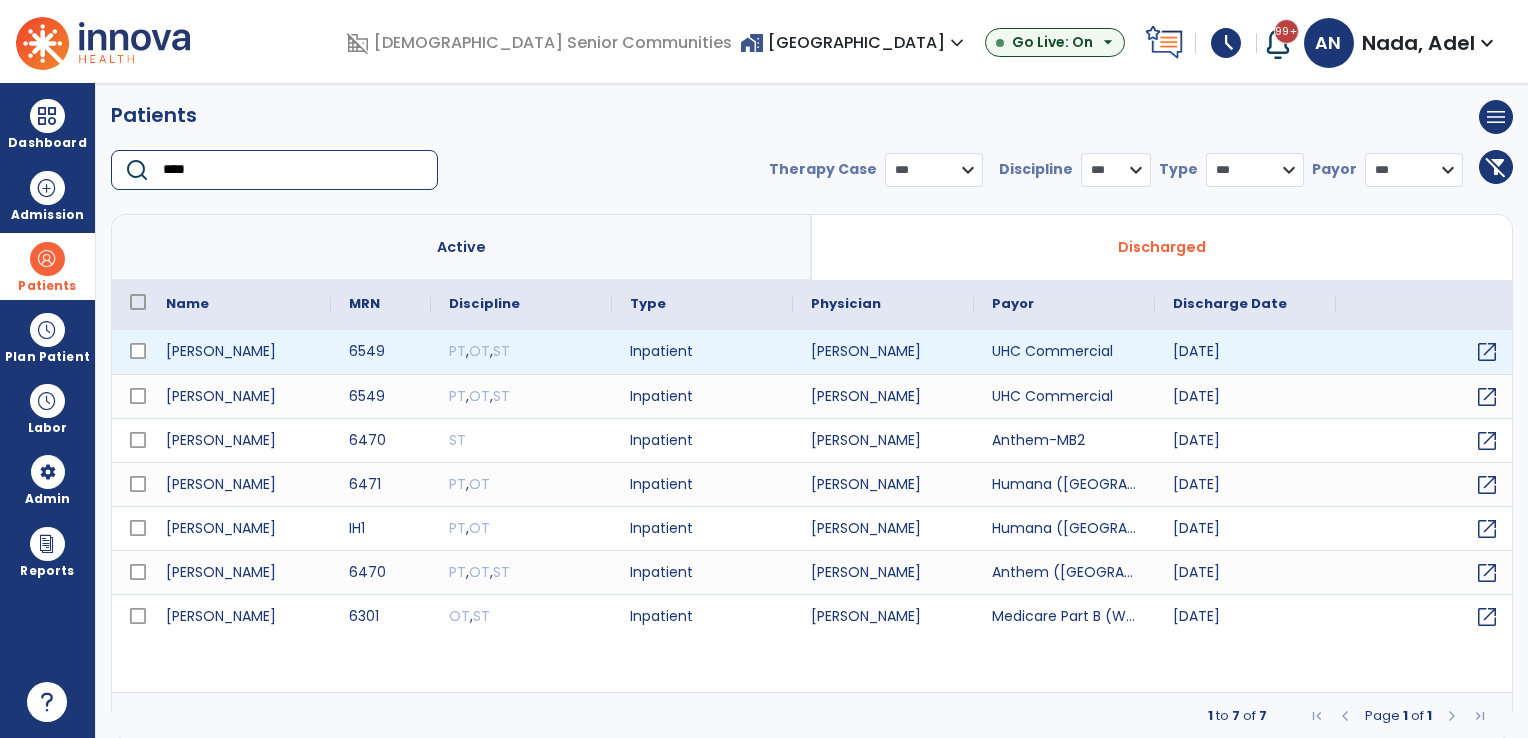 type on "****" 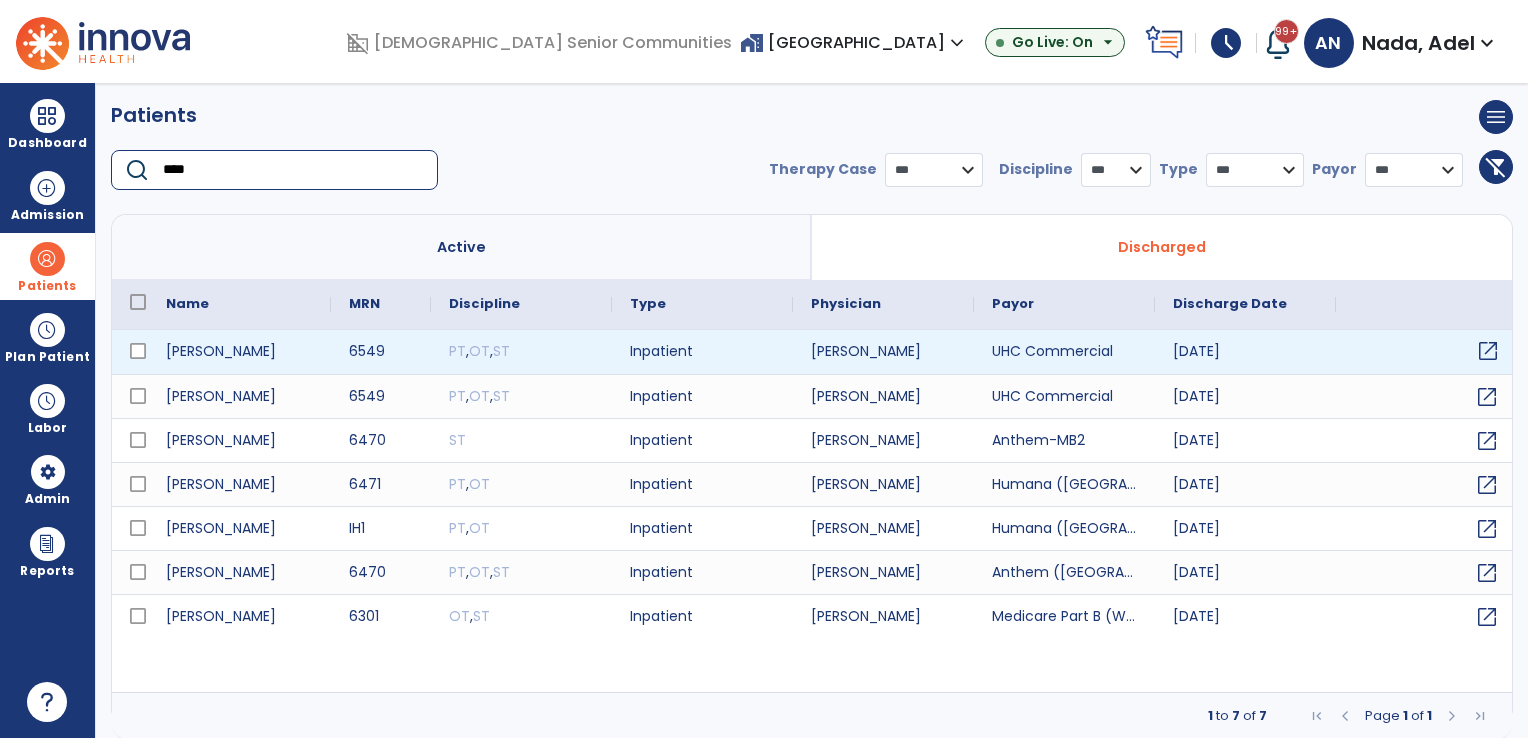 click on "open_in_new" at bounding box center (1488, 351) 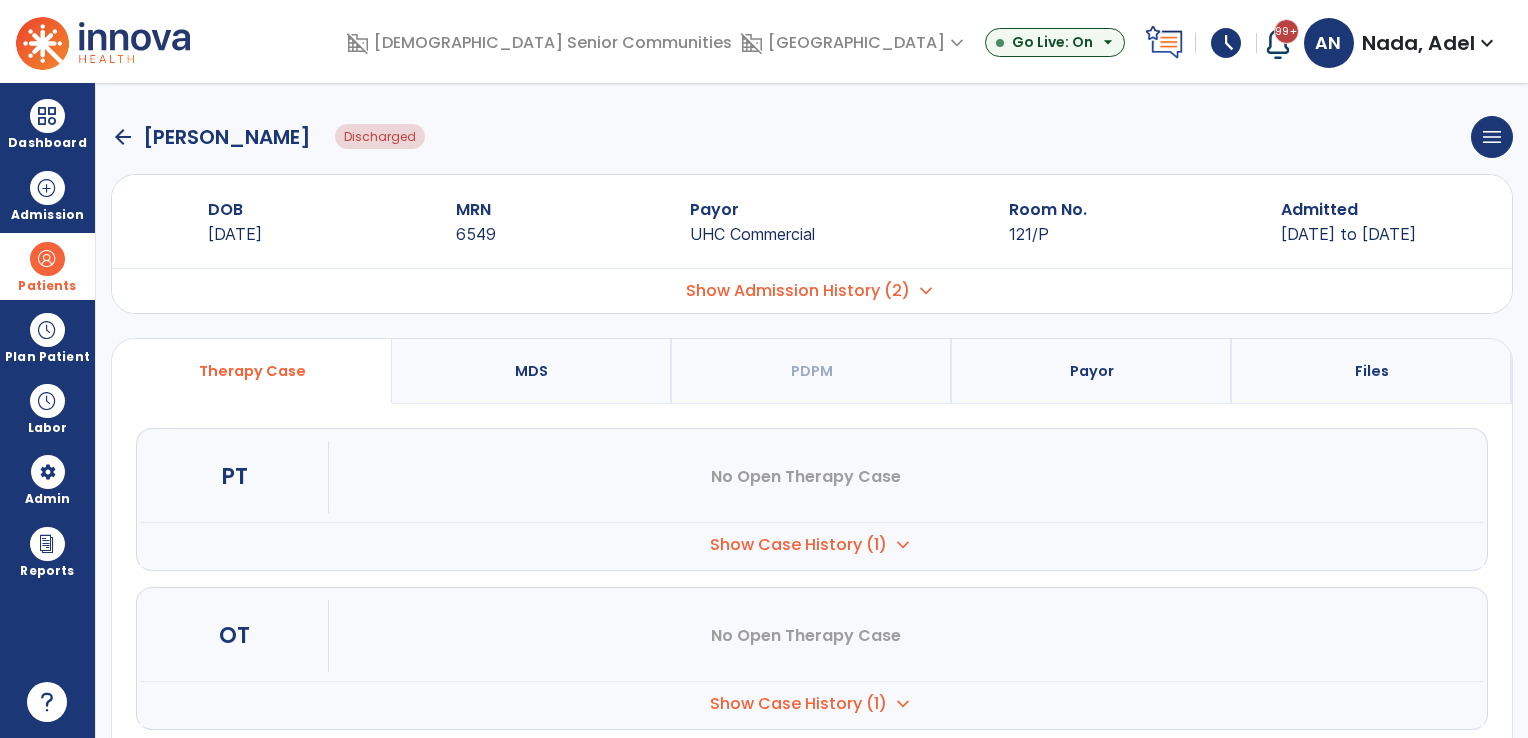 scroll, scrollTop: 0, scrollLeft: 0, axis: both 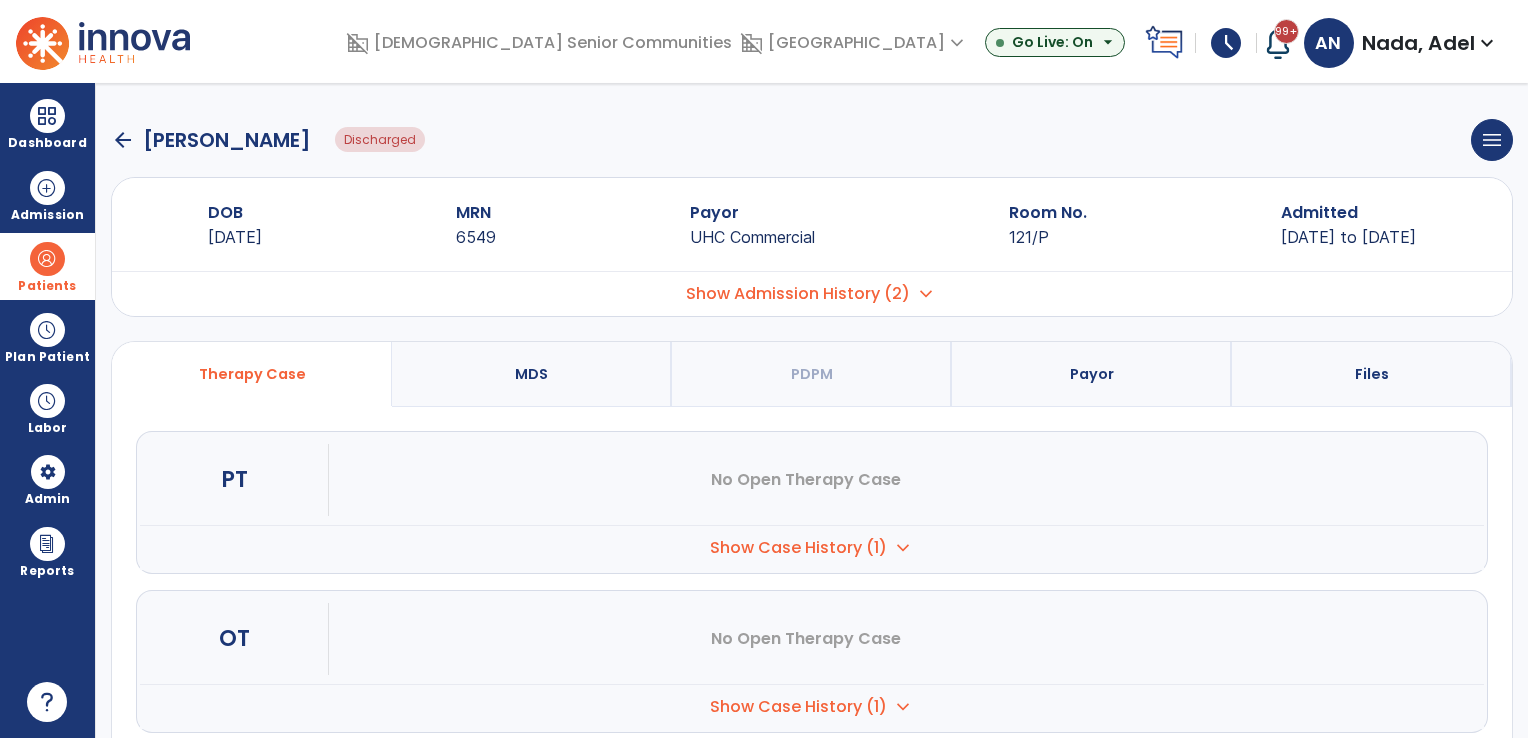 click on "Payor" at bounding box center (1092, 374) 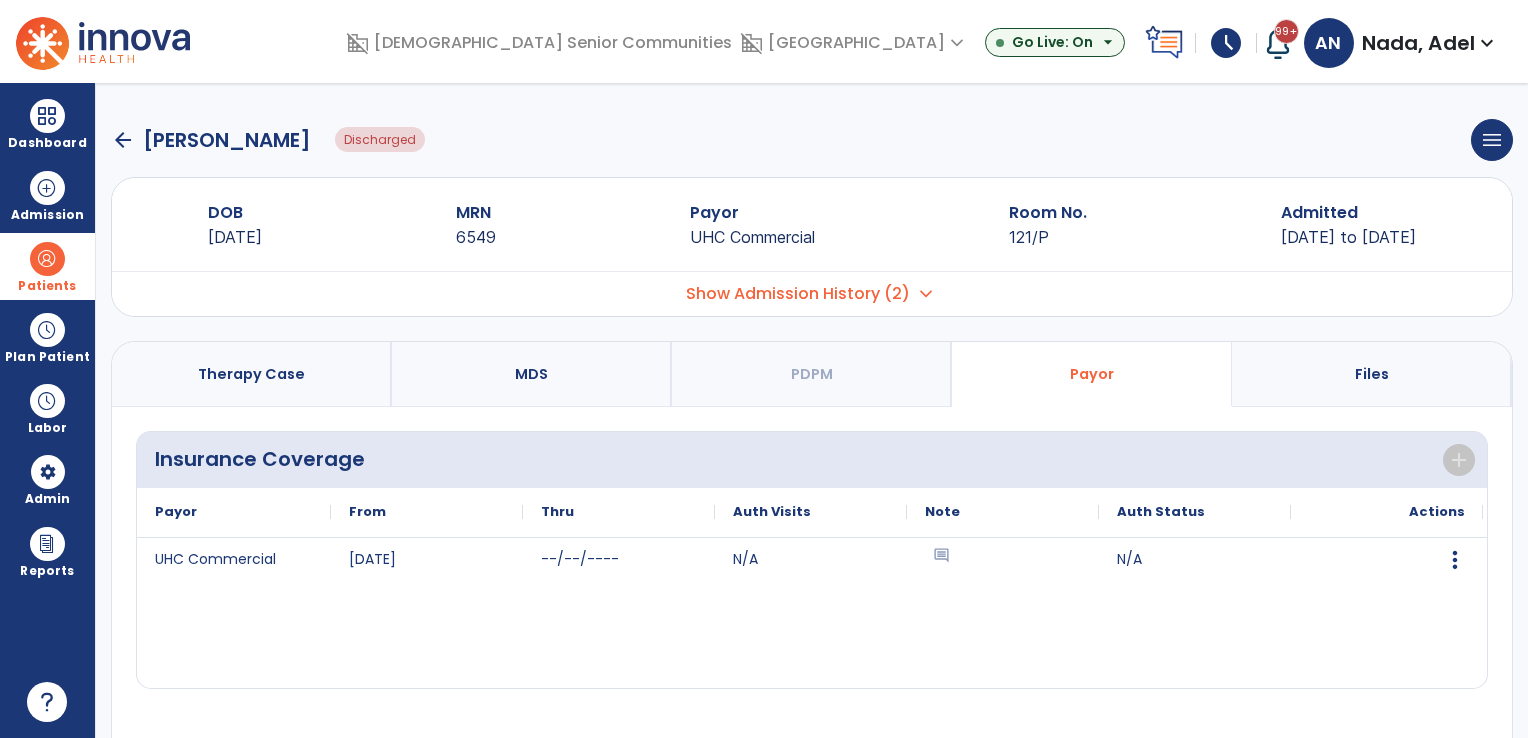 click on "Therapy Case" at bounding box center (252, 374) 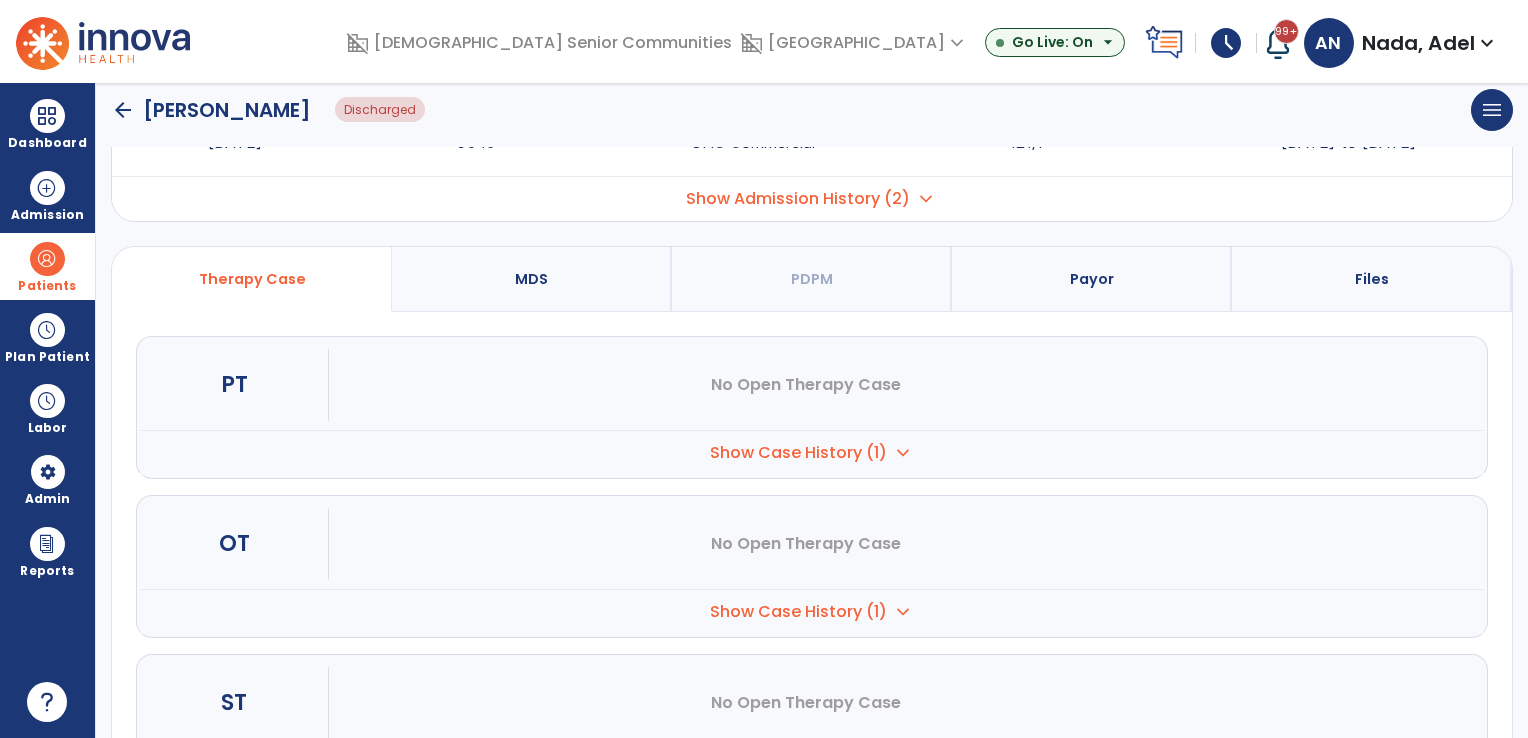 scroll, scrollTop: 0, scrollLeft: 0, axis: both 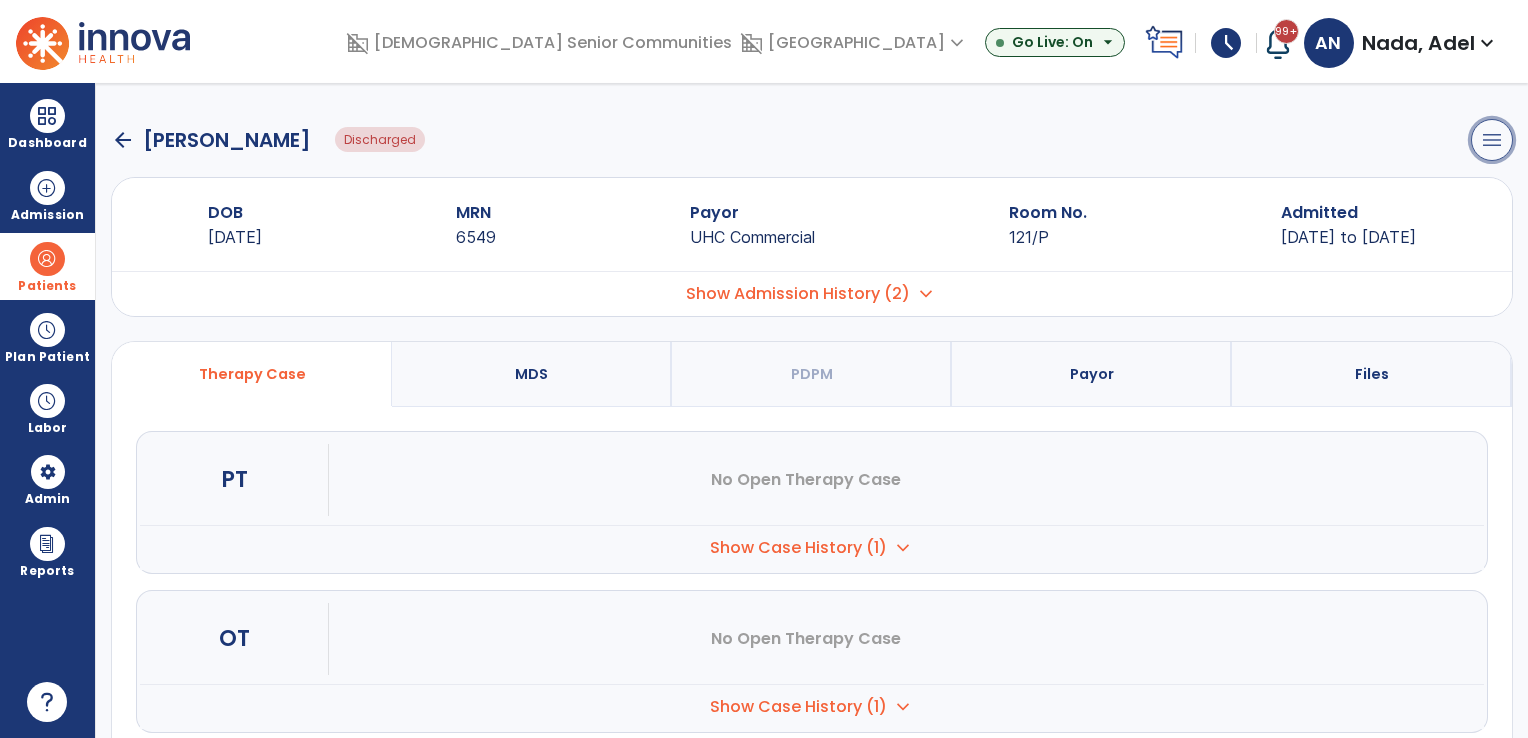click on "menu" at bounding box center (1492, 140) 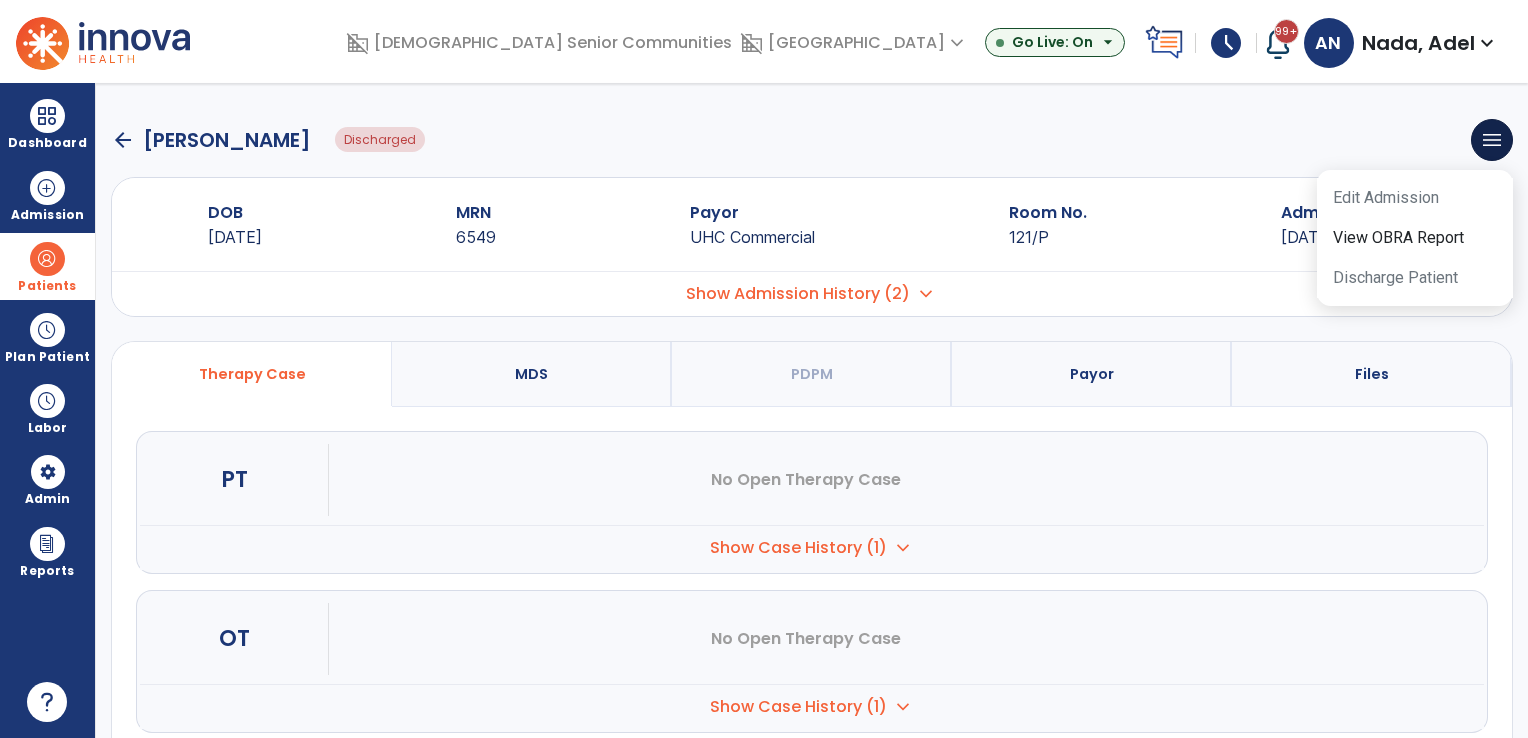 click on "arrow_back   [PERSON_NAME]  menu   Edit Admission   View OBRA Report   Discharge Patient" 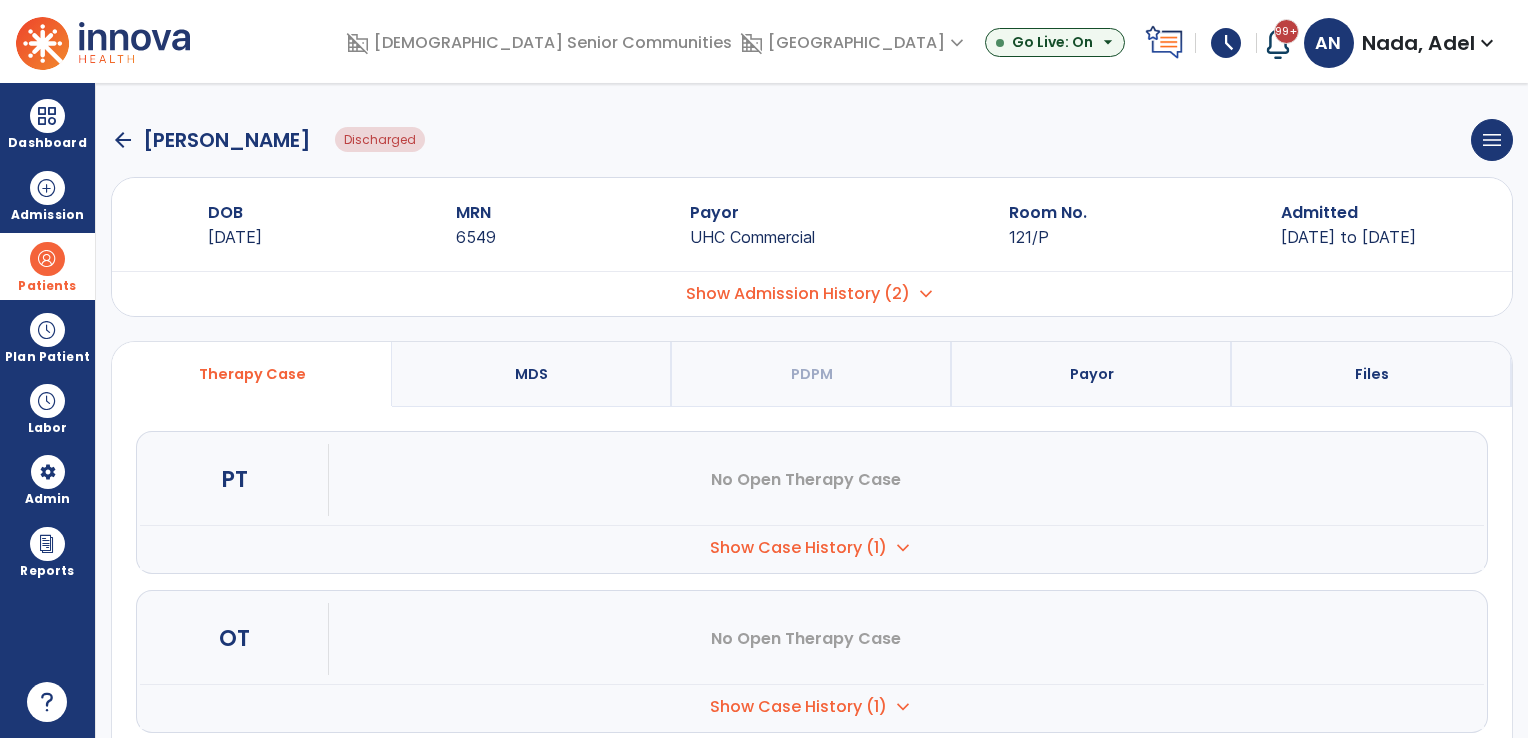 click on "arrow_back" 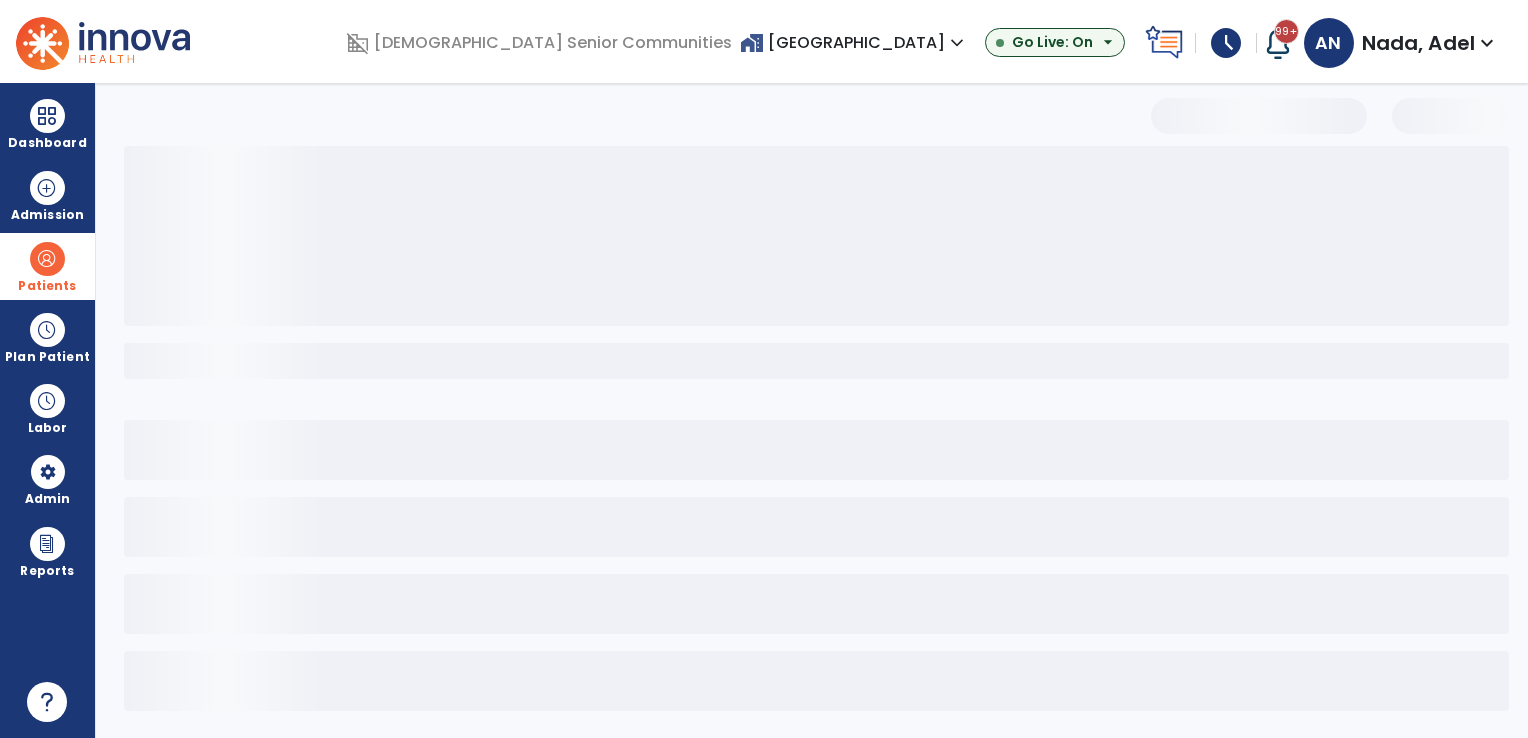 select on "***" 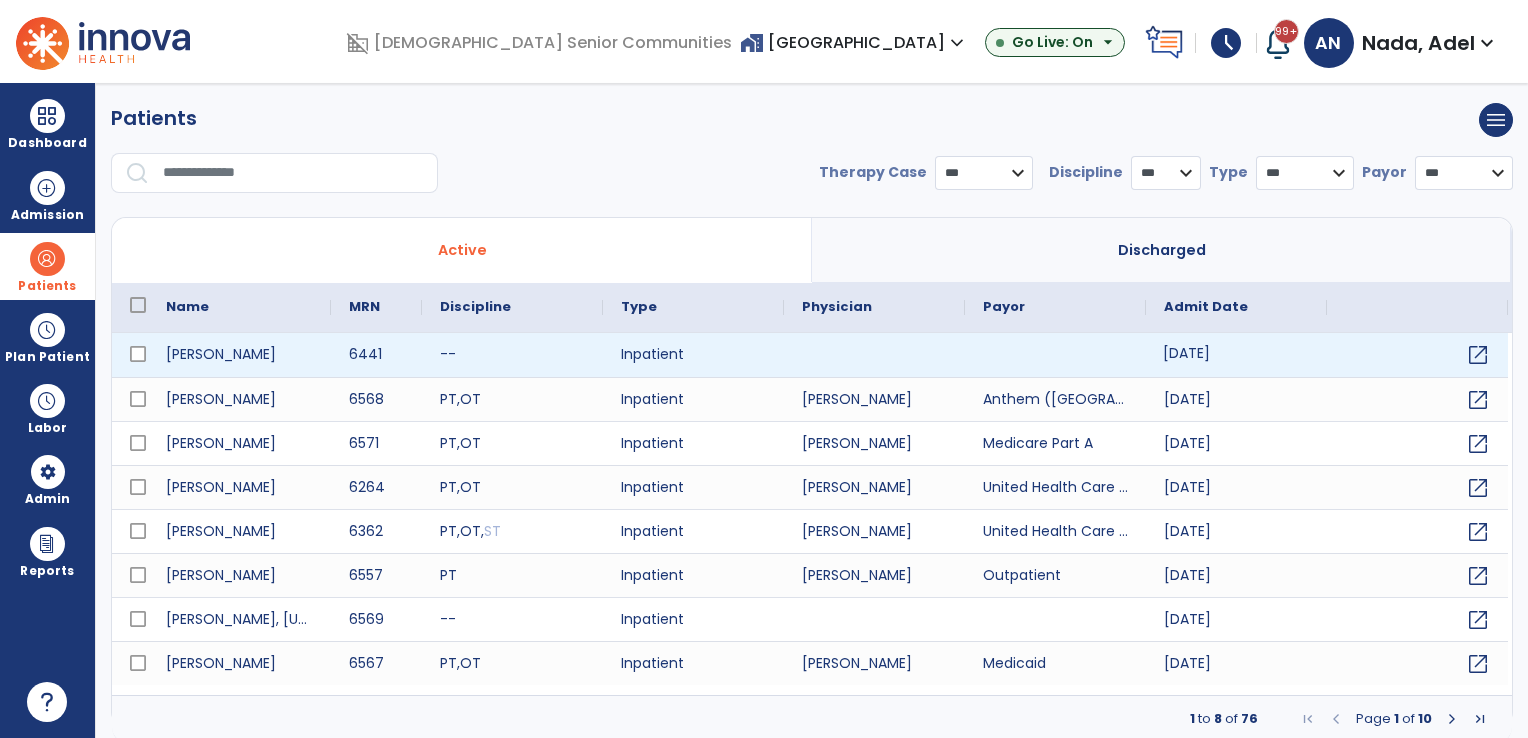 click on "[DATE]" at bounding box center [1236, 355] 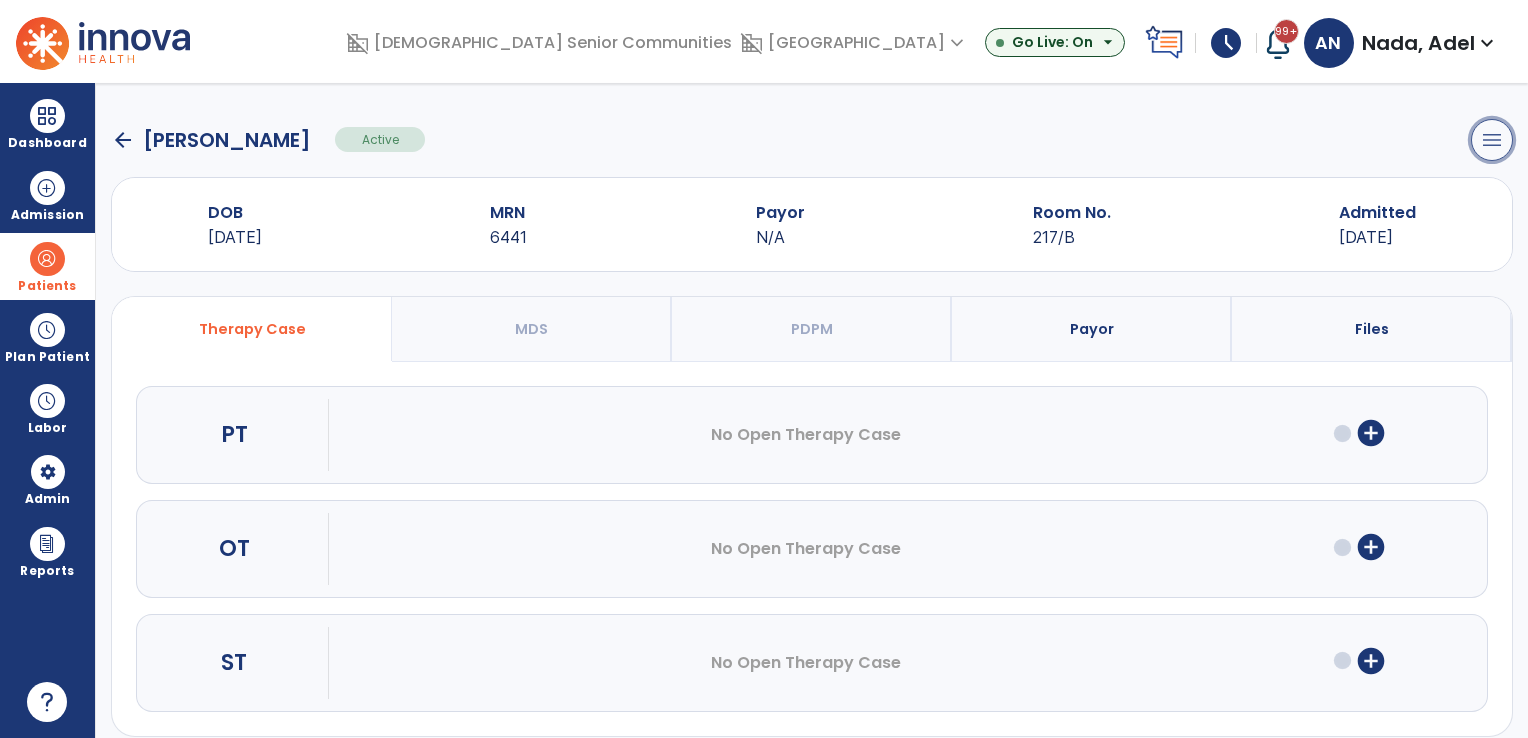 click on "menu" at bounding box center [1492, 140] 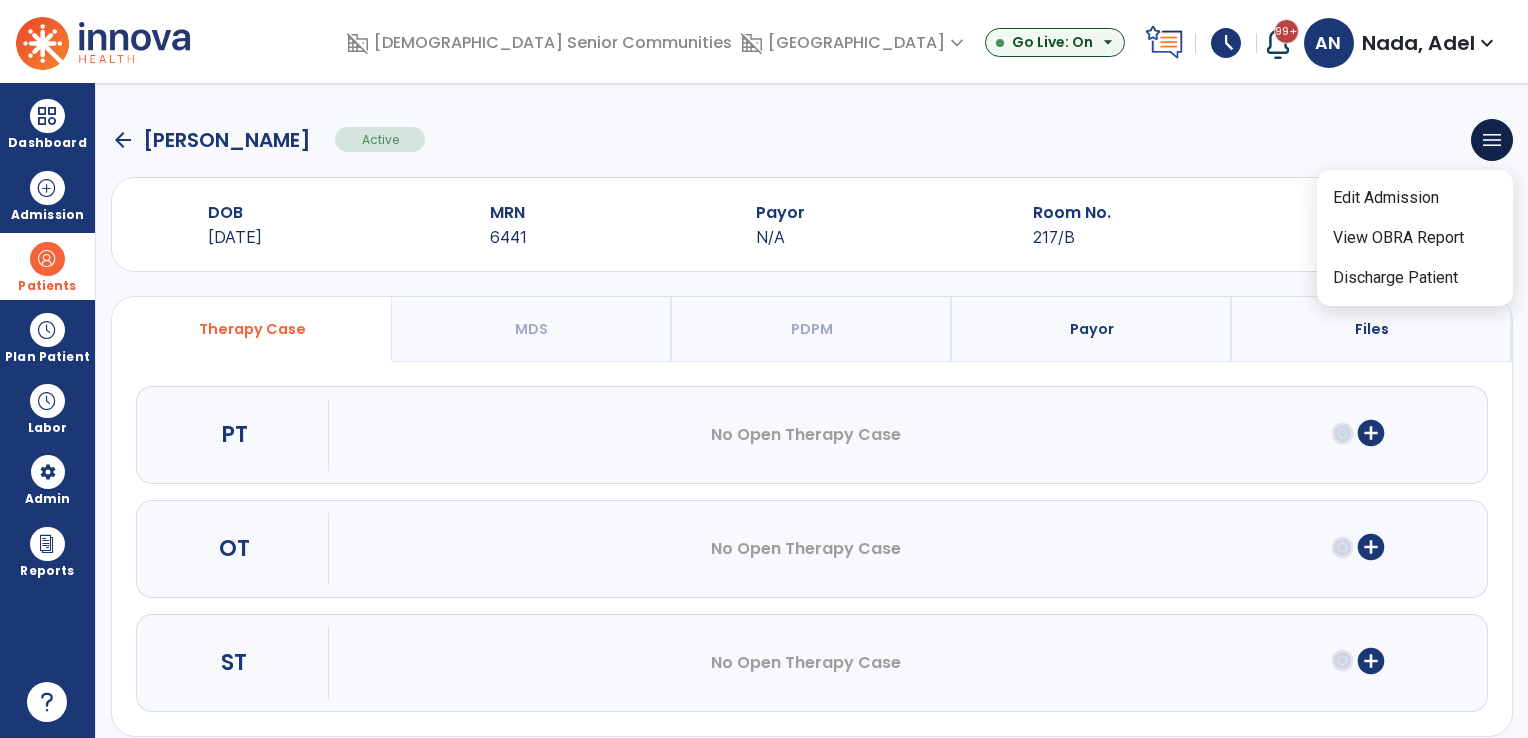 click on "arrow_back" 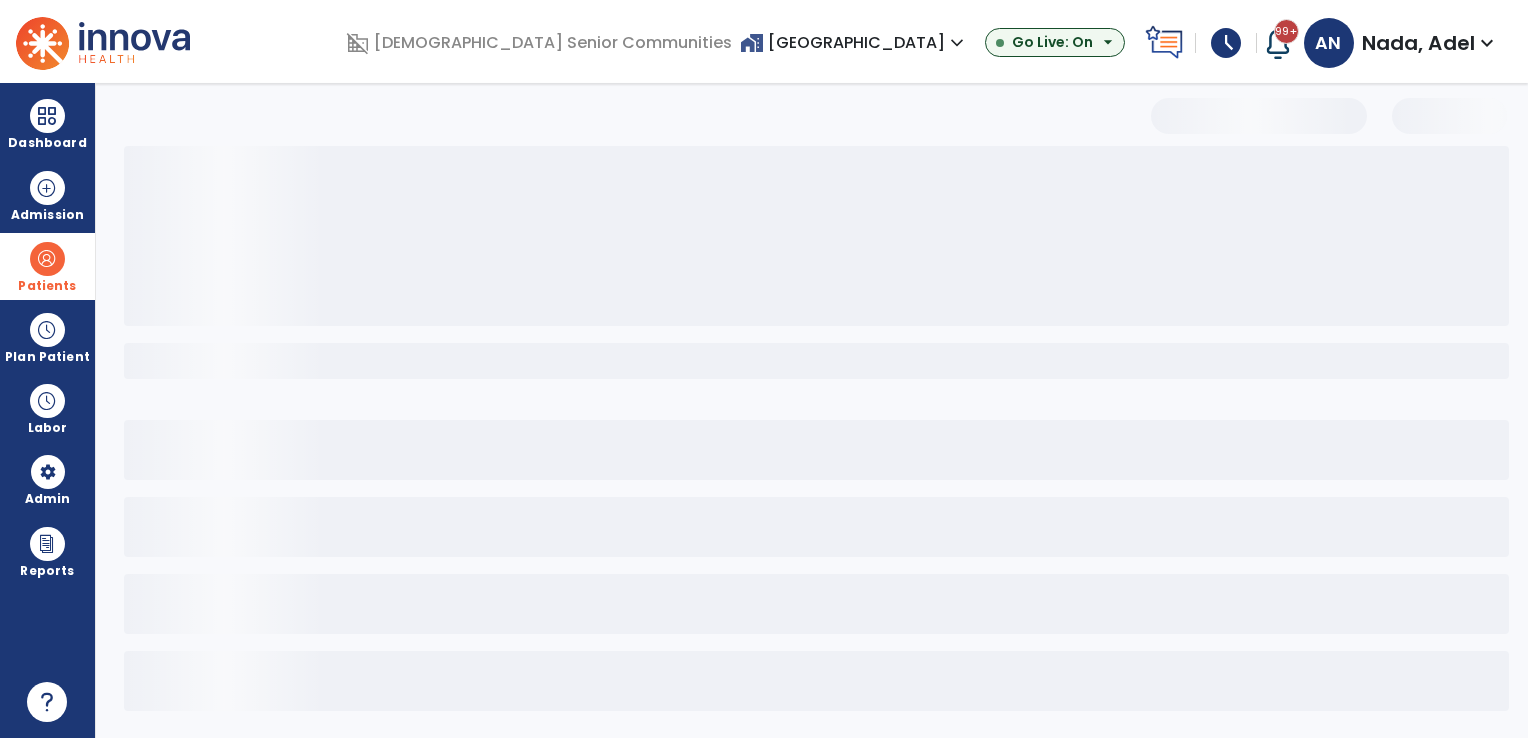 select on "***" 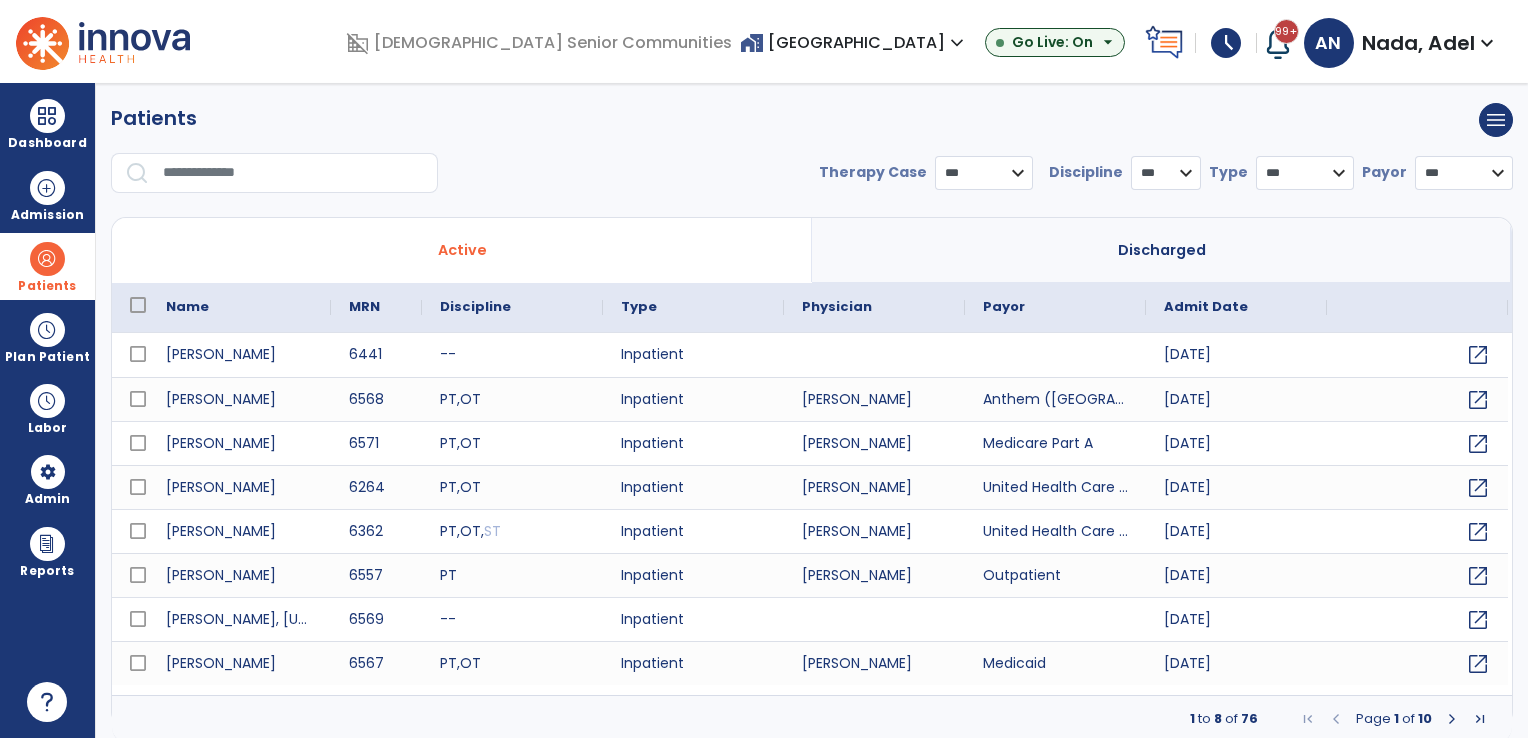 click at bounding box center (280, 181) 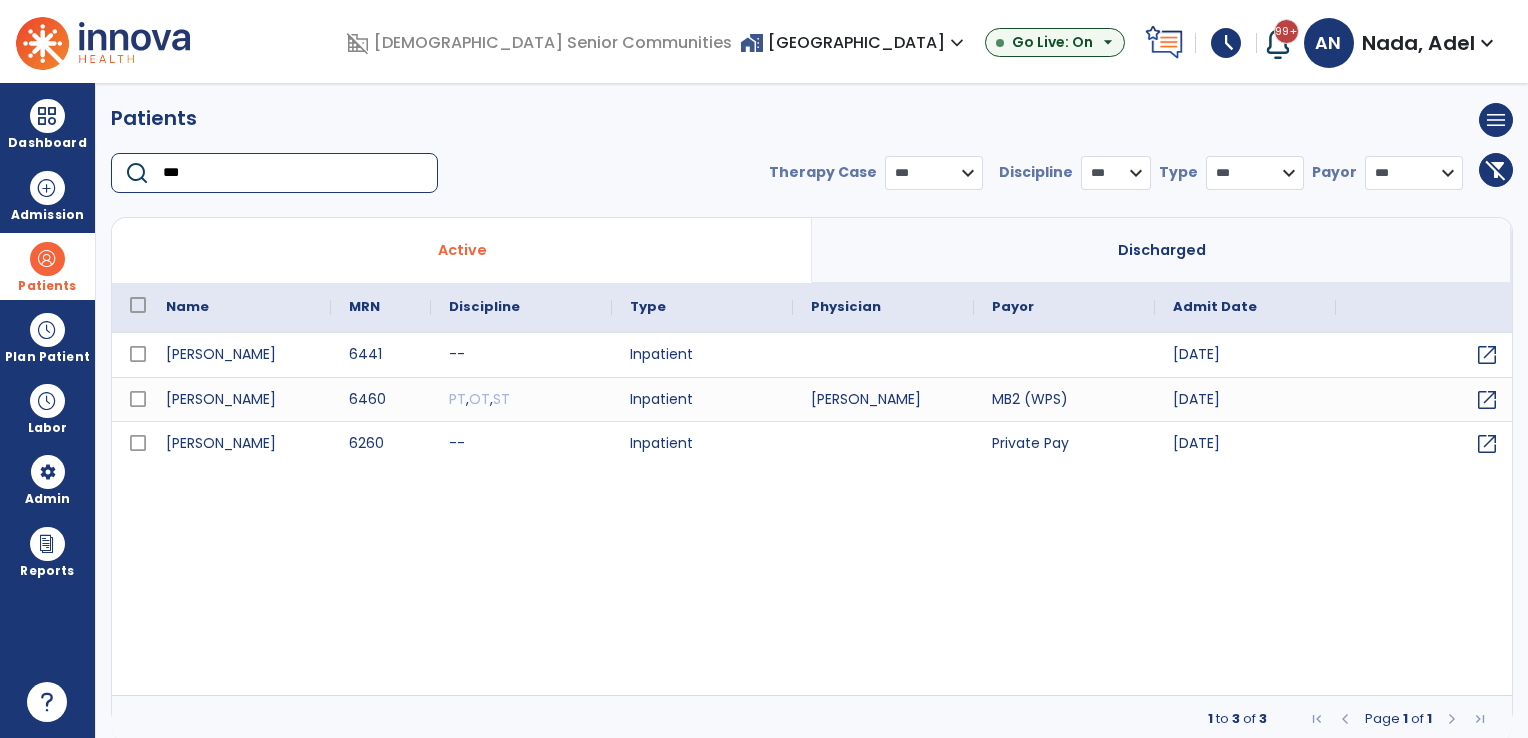type on "***" 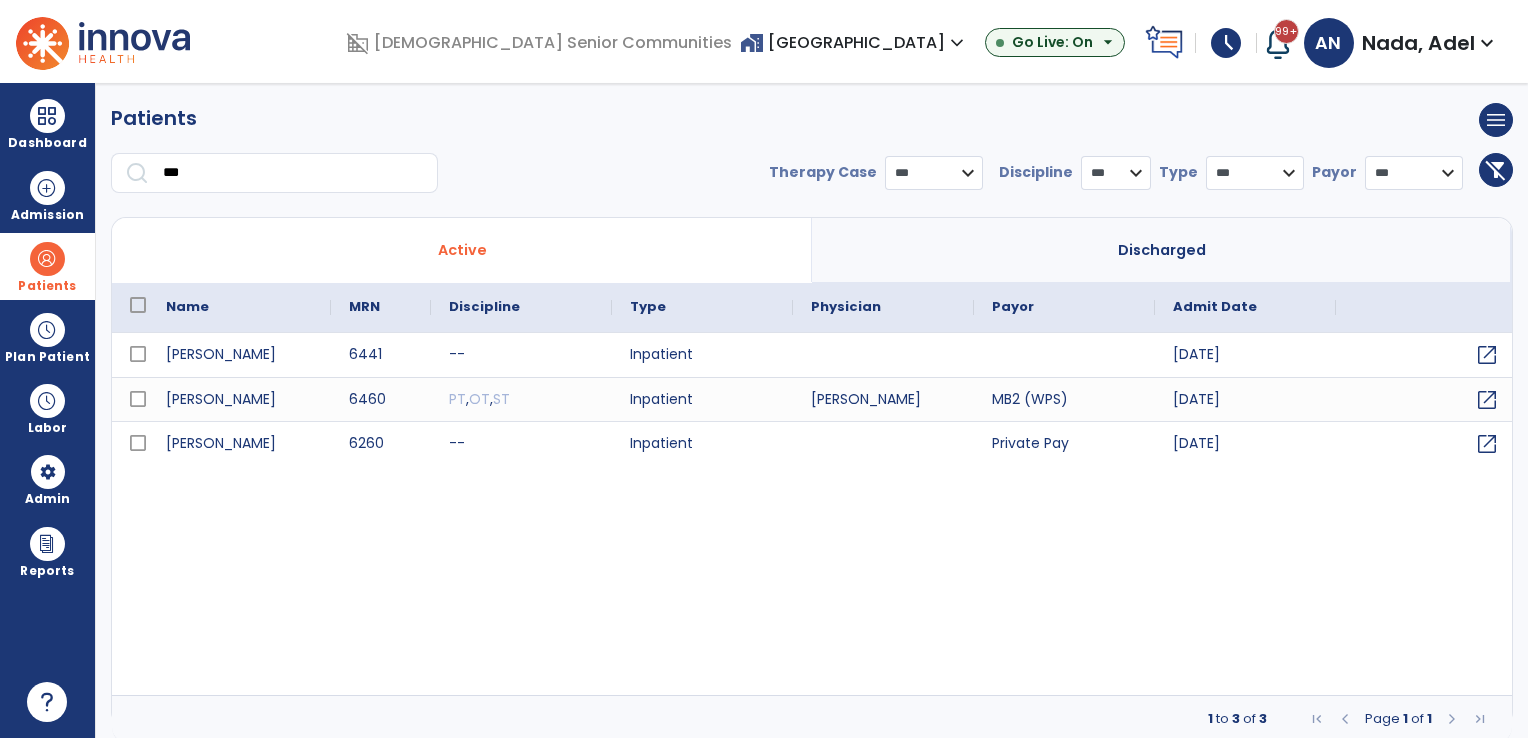 click on "Discharged" at bounding box center [1162, 250] 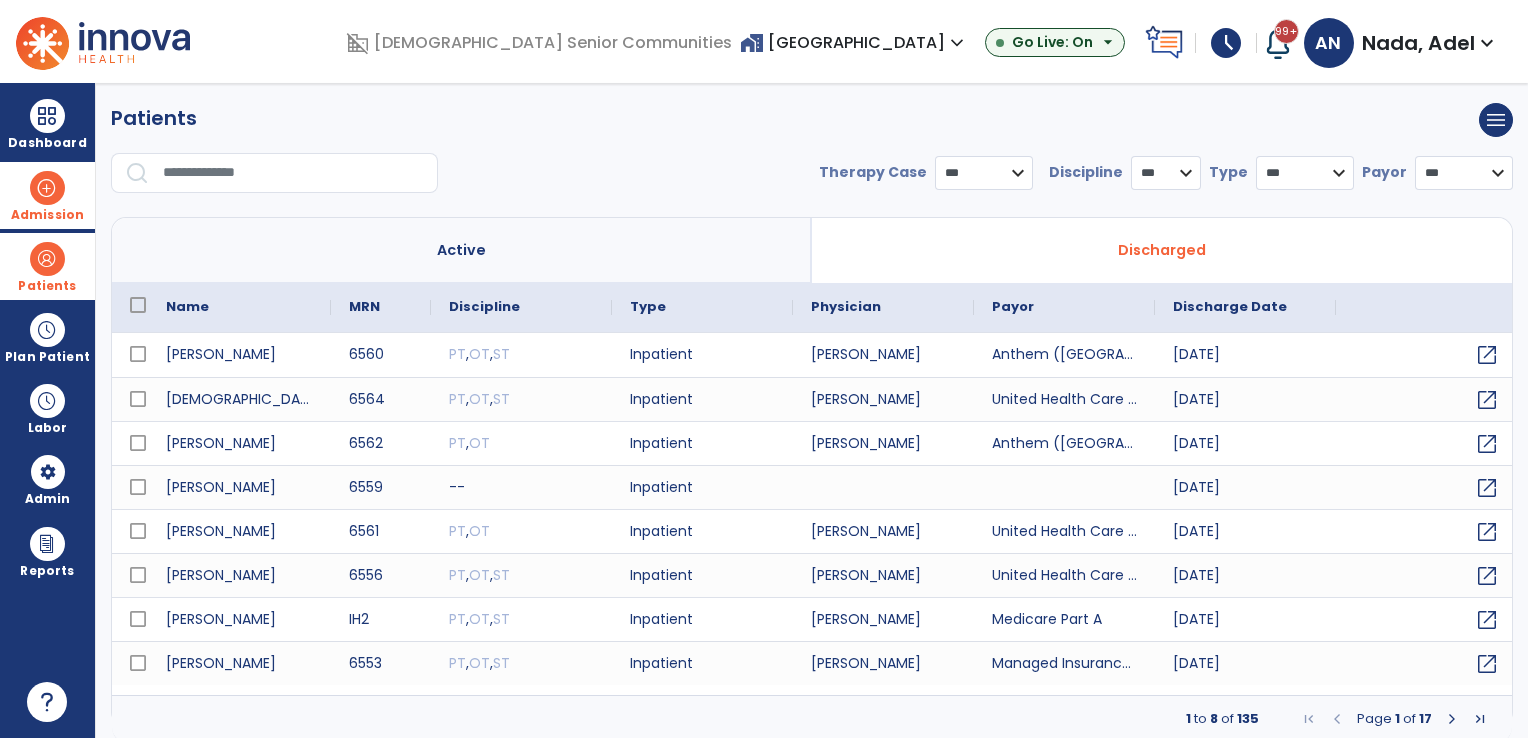 click at bounding box center (47, 188) 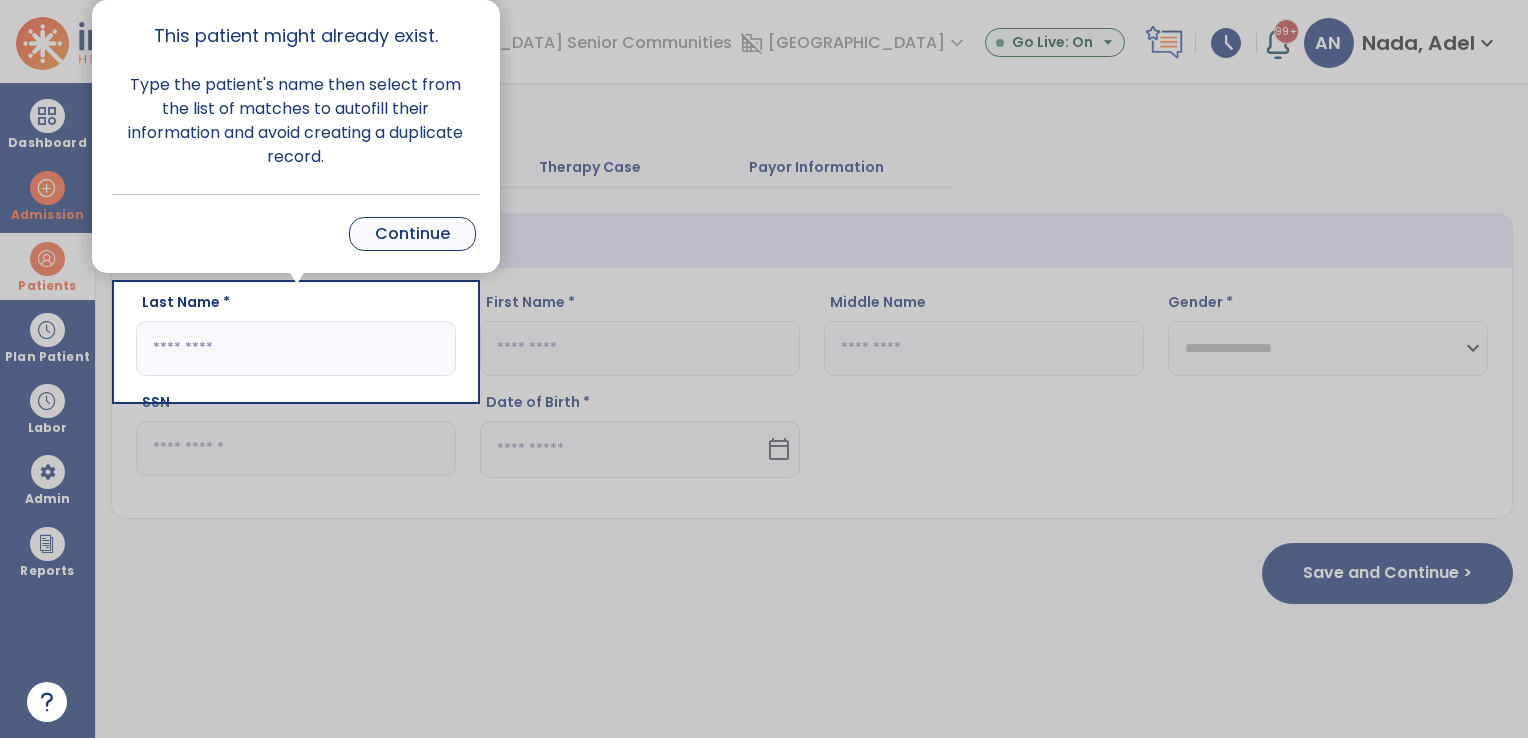 click on "Continue" at bounding box center [412, 234] 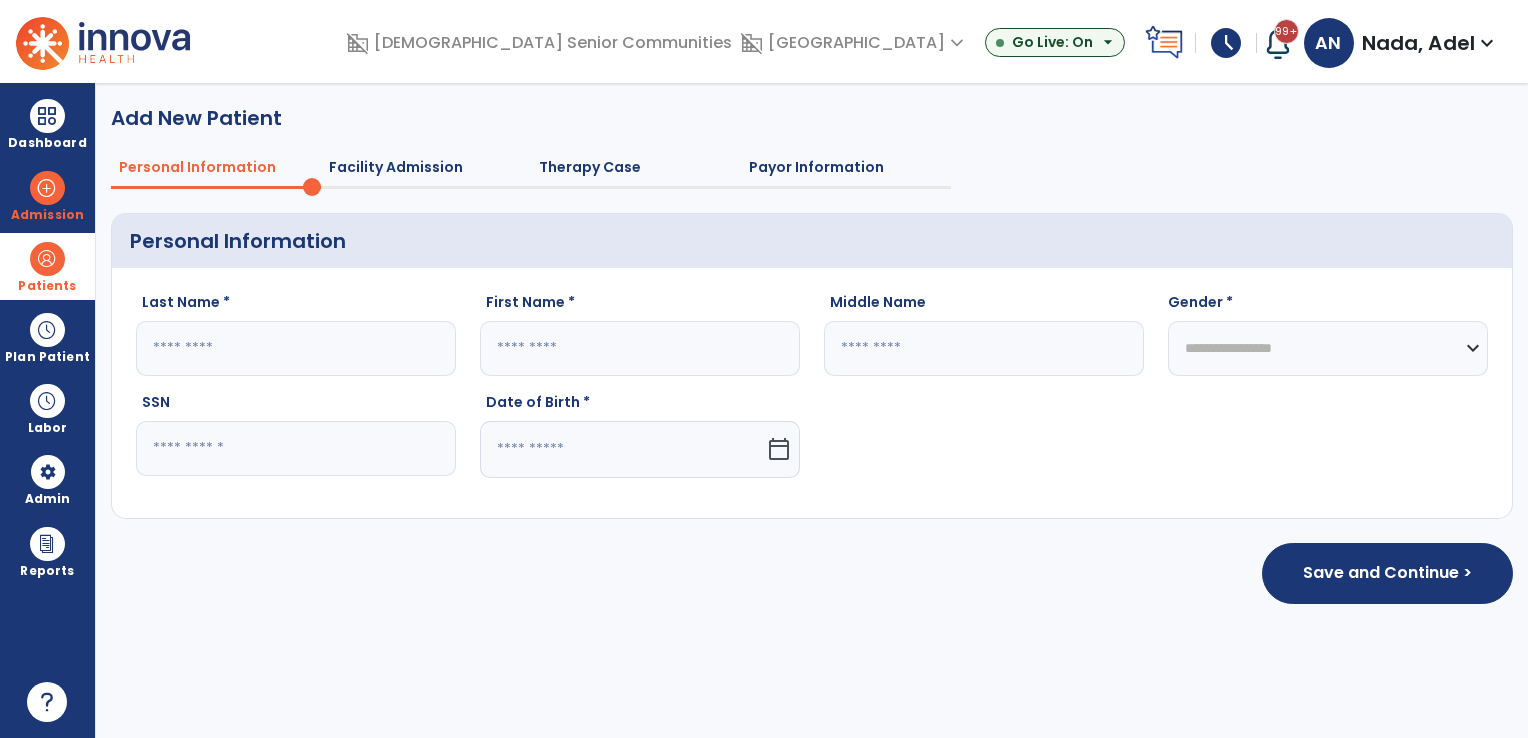 click 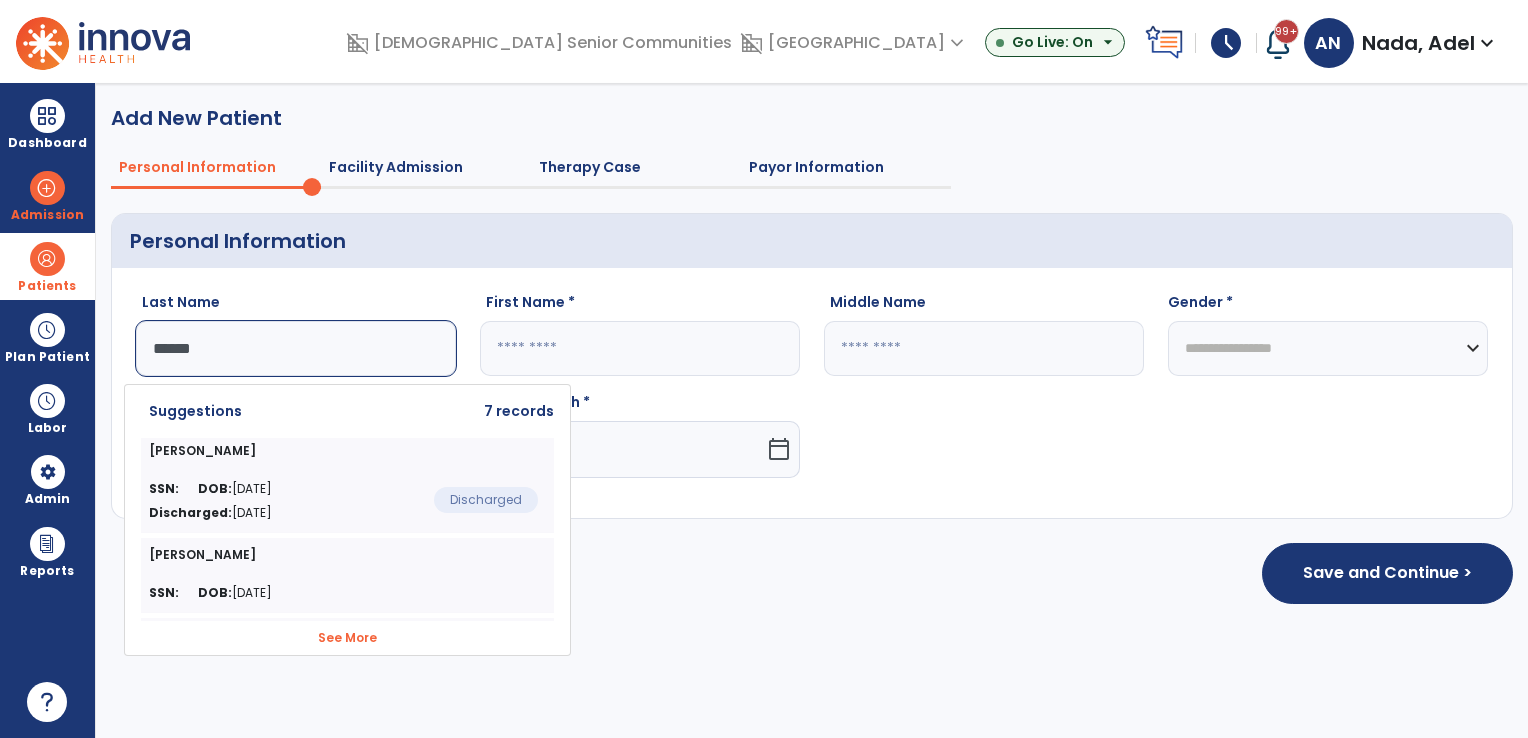 type on "*****" 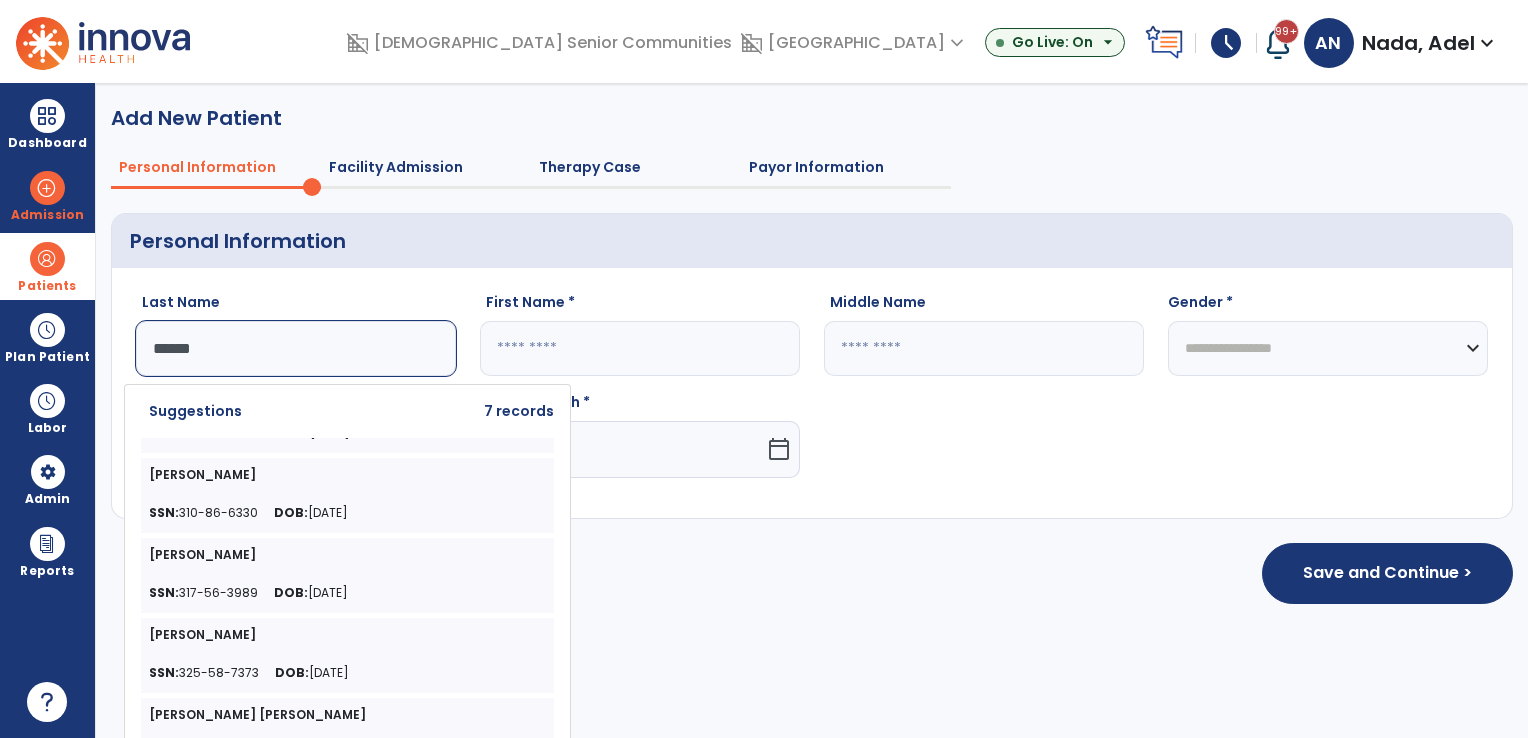 scroll, scrollTop: 240, scrollLeft: 0, axis: vertical 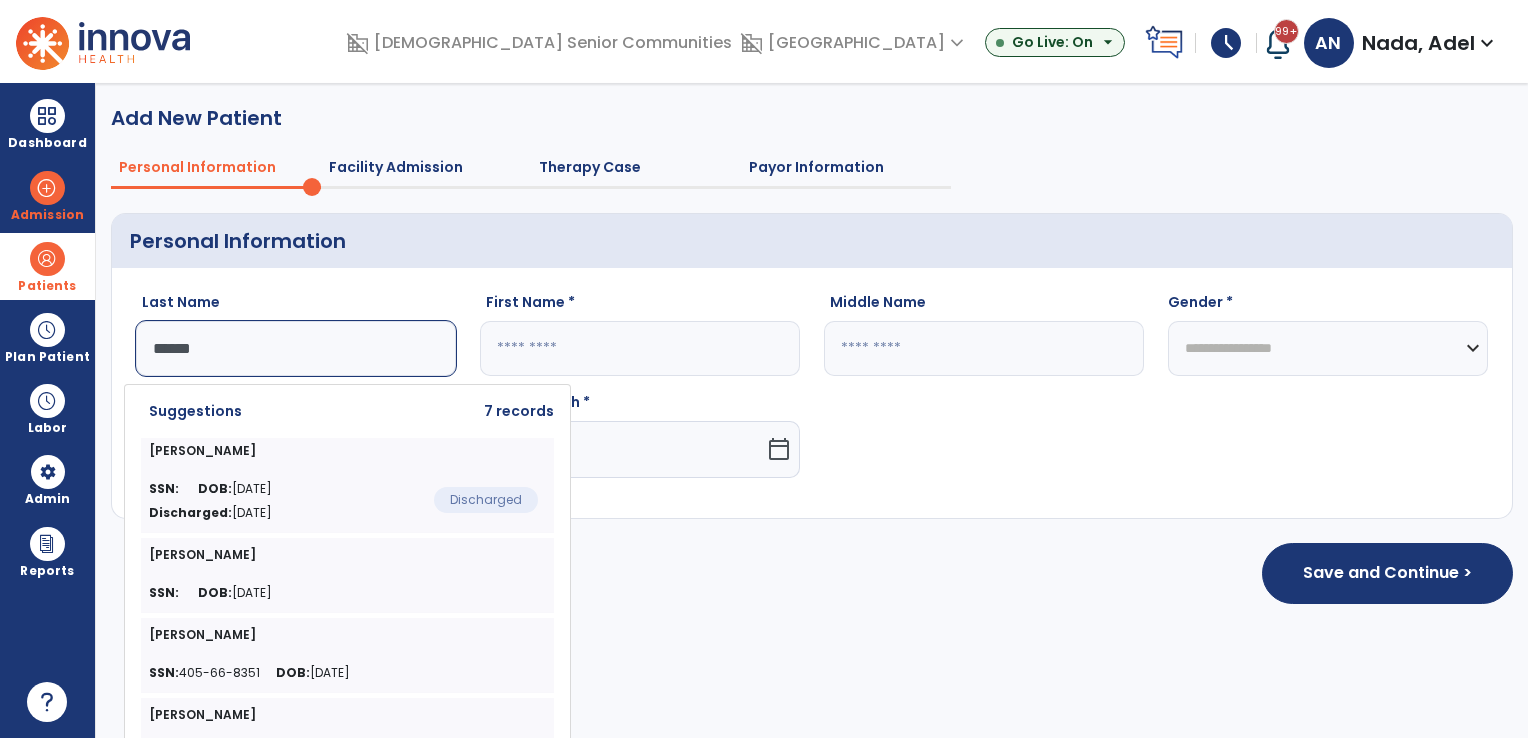 click on "**********" 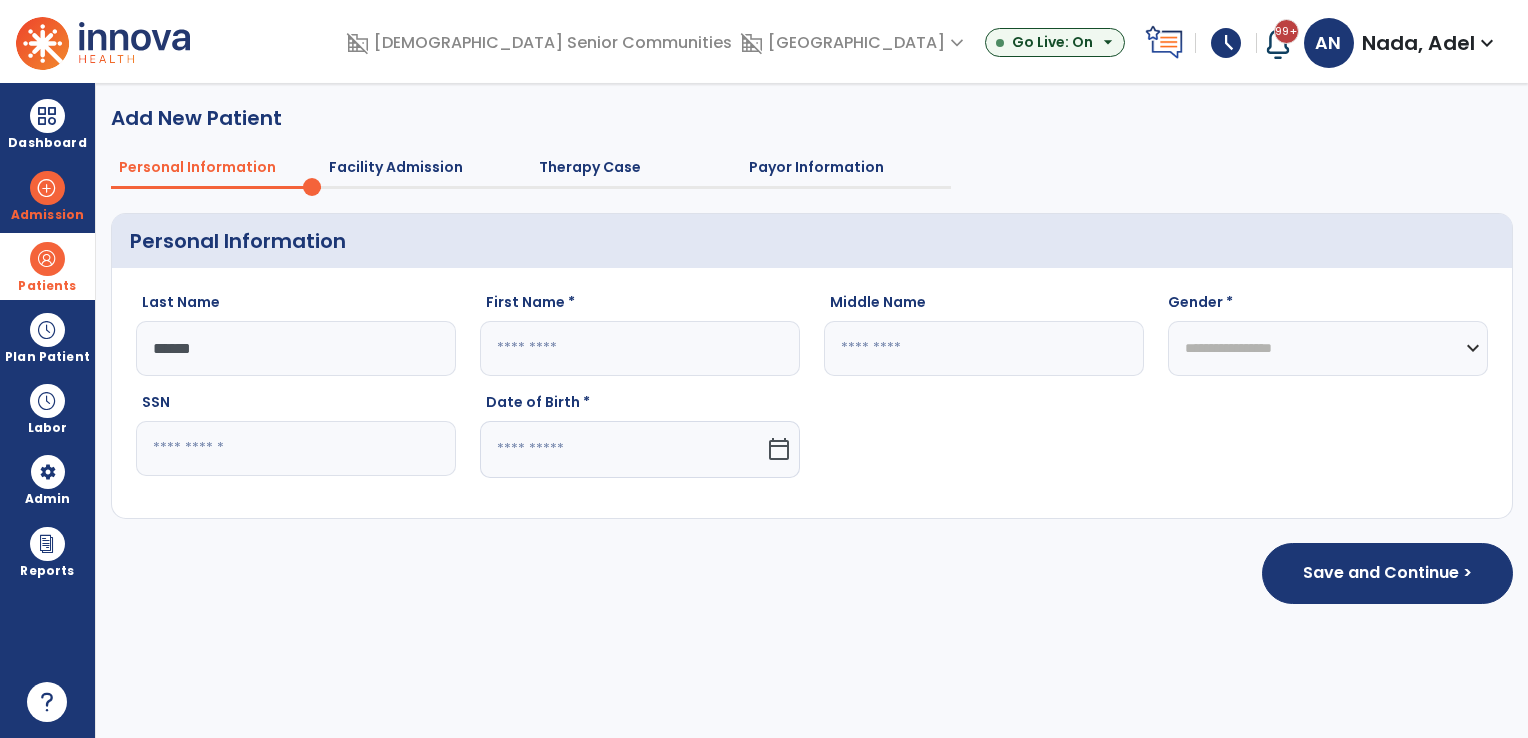 click 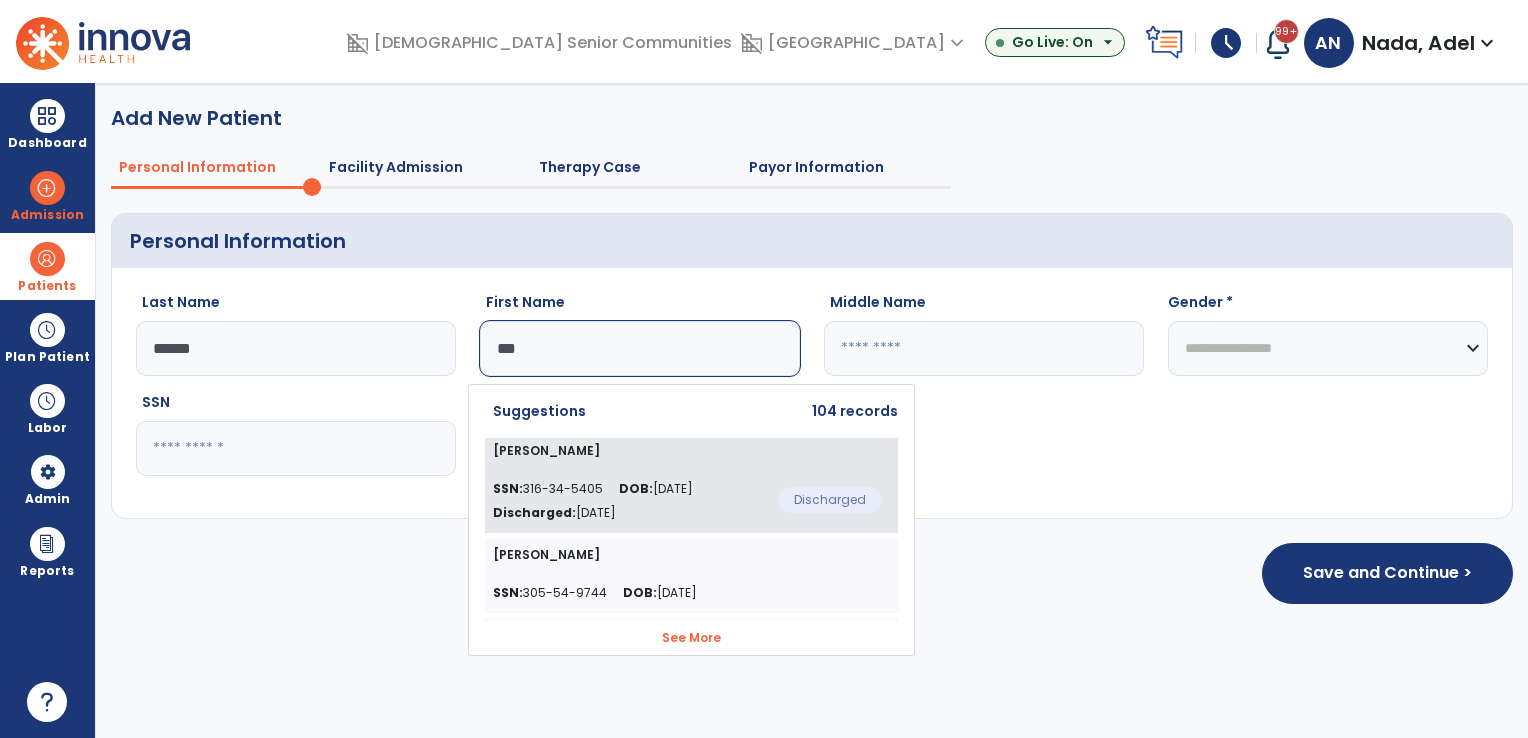 type on "***" 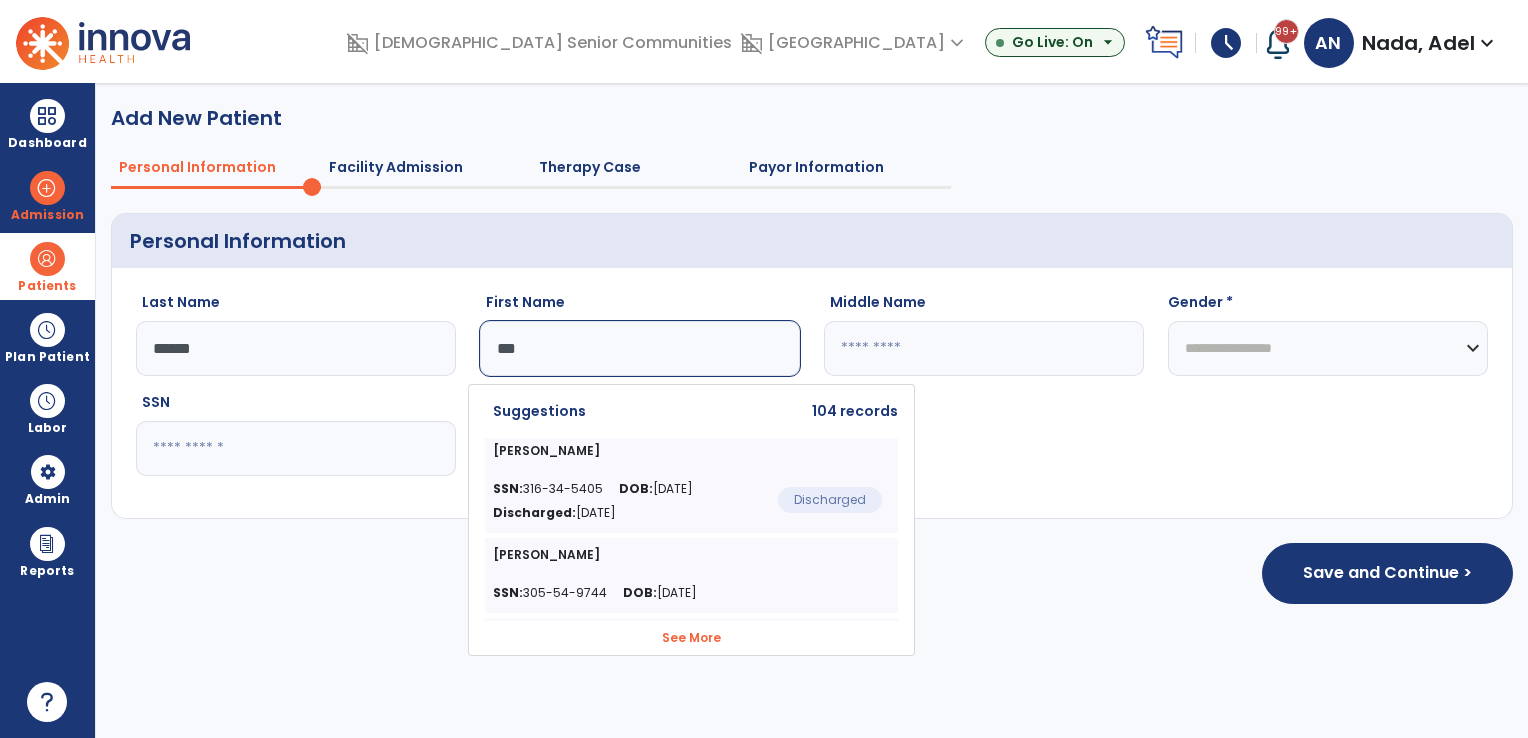 click on "[PERSON_NAME]" 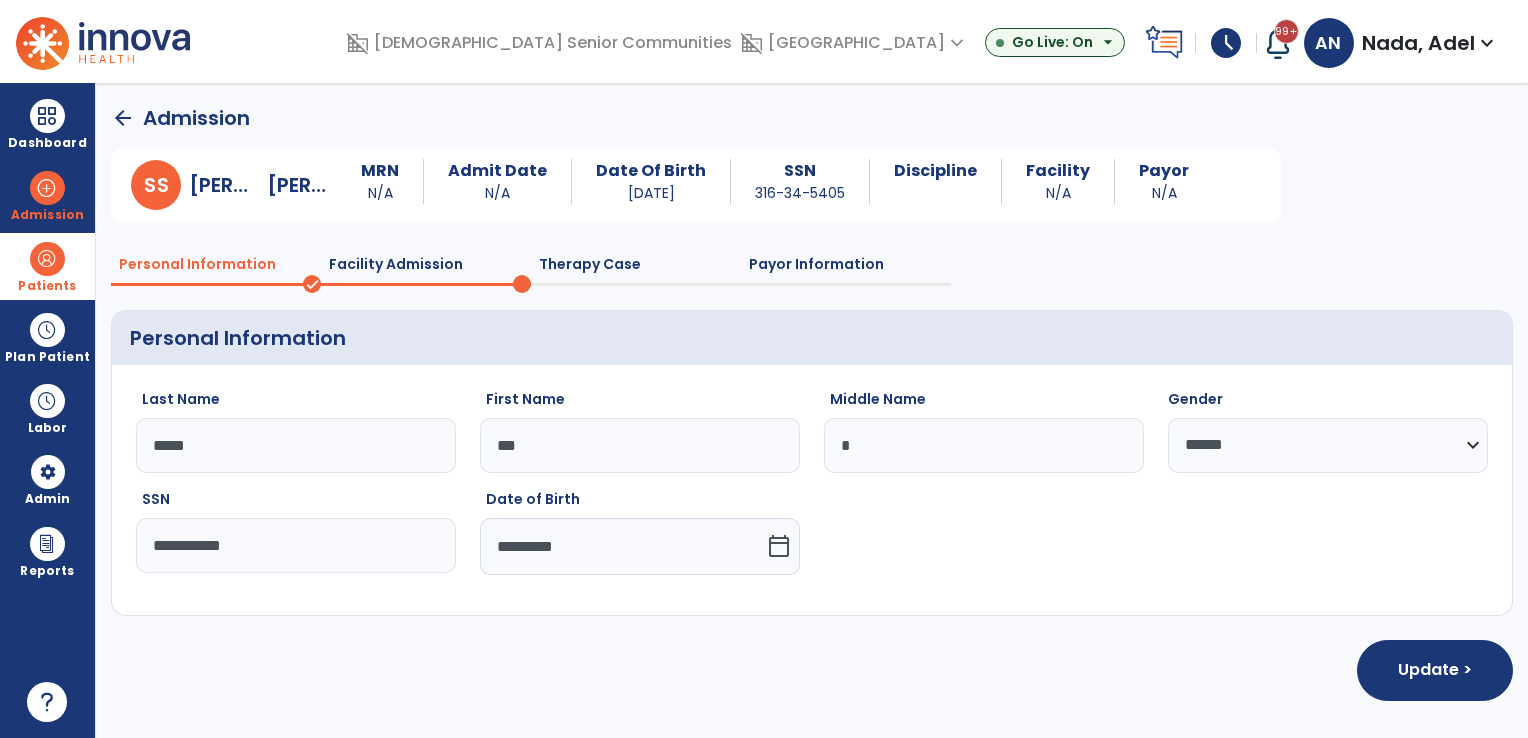 click on "Facility Admission" 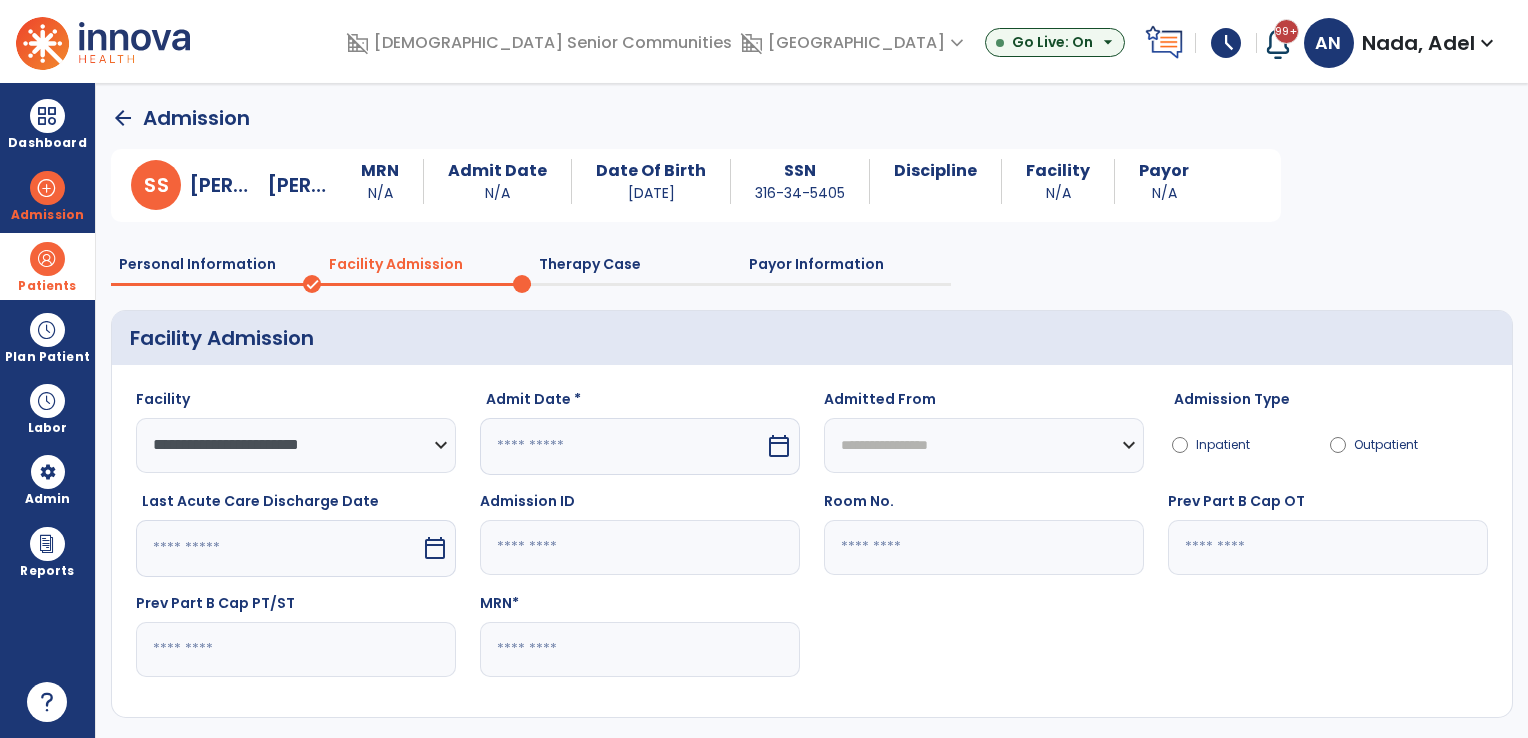 click at bounding box center (622, 446) 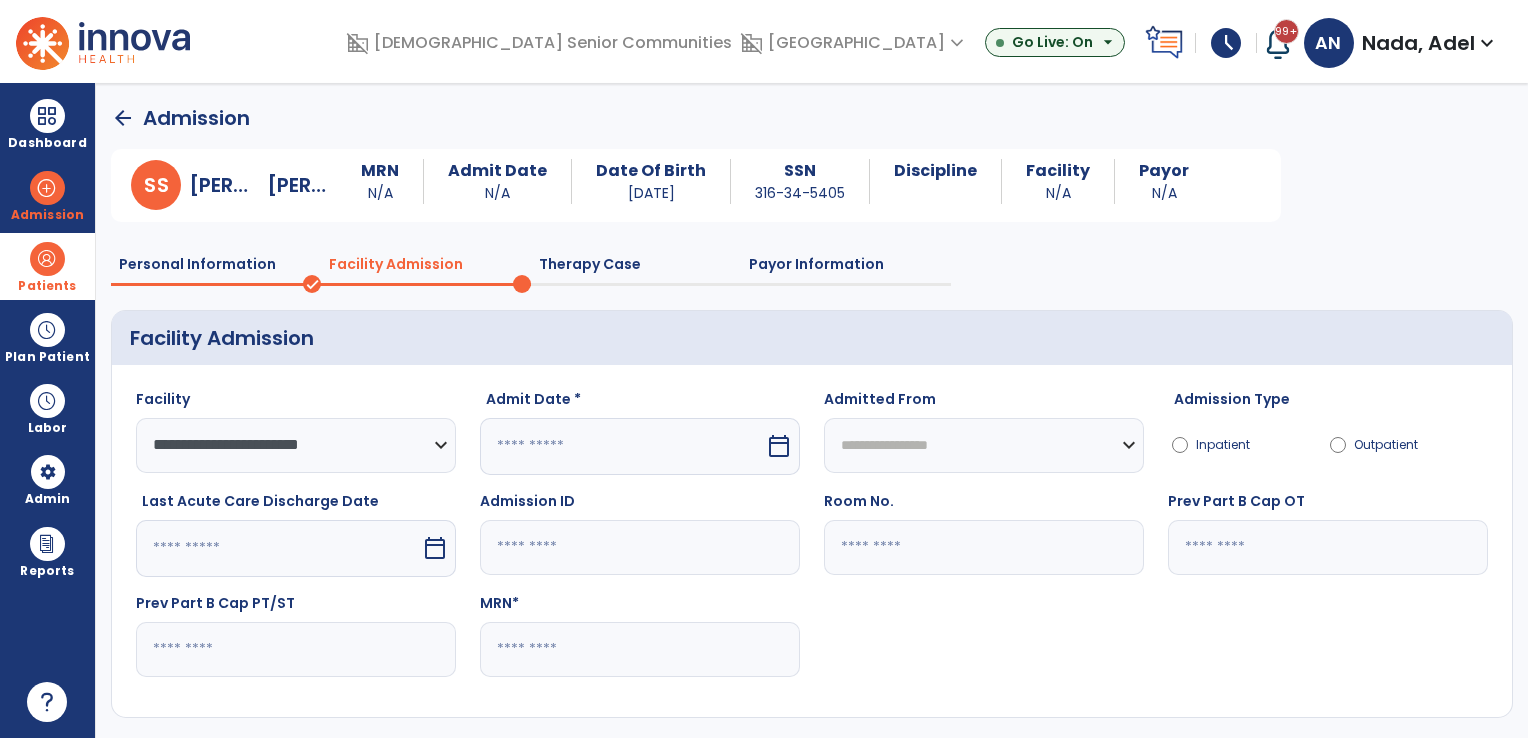 select on "*" 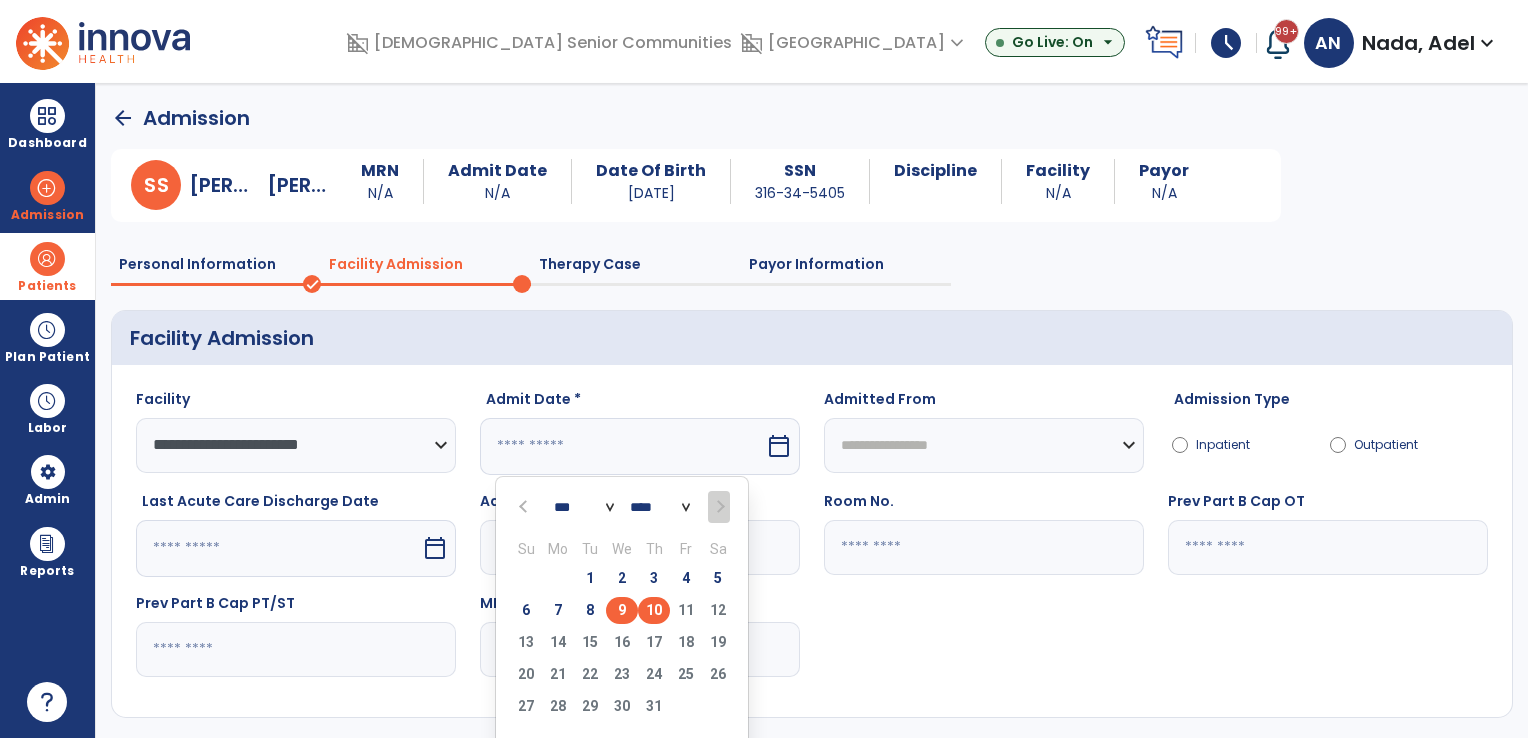 click on "9" at bounding box center (622, 610) 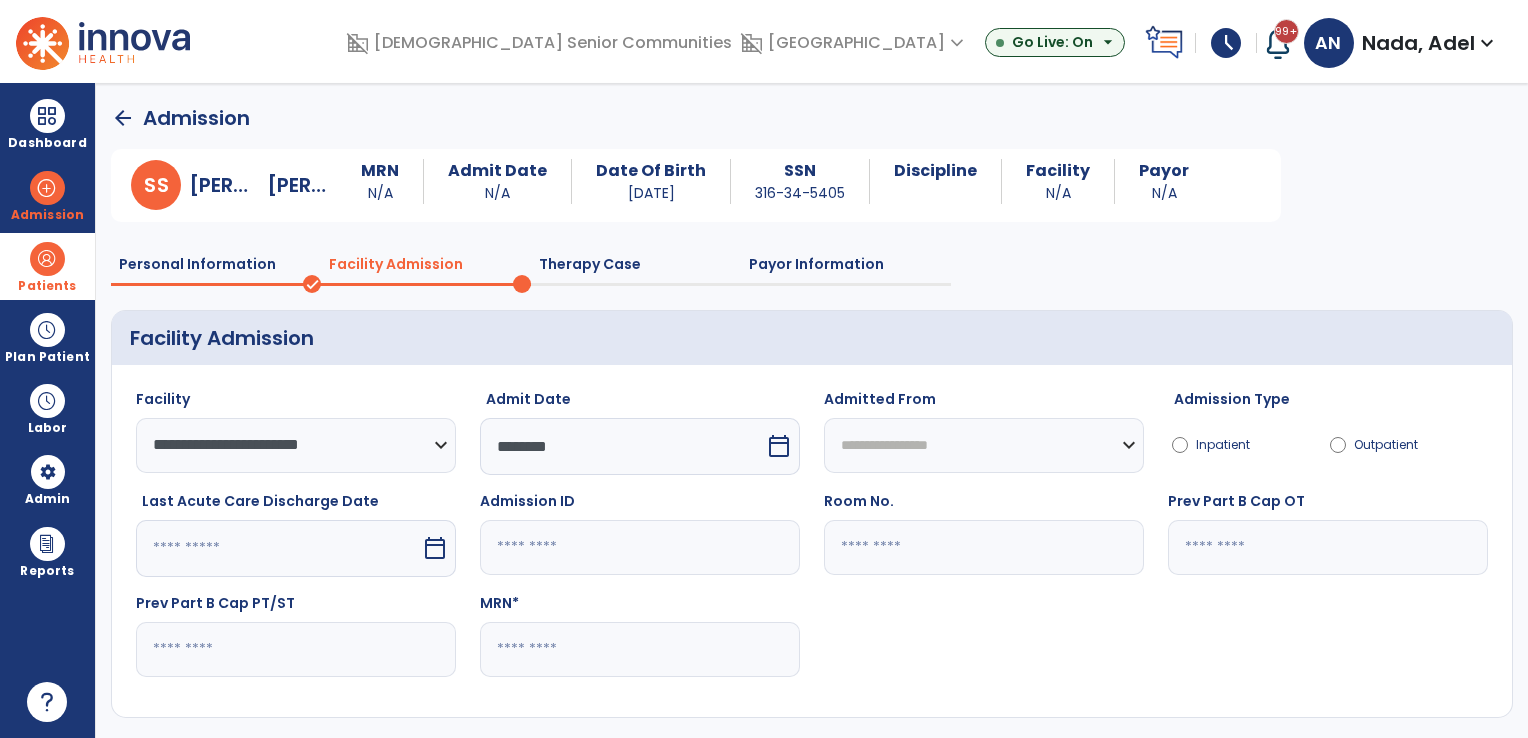 scroll, scrollTop: 87, scrollLeft: 0, axis: vertical 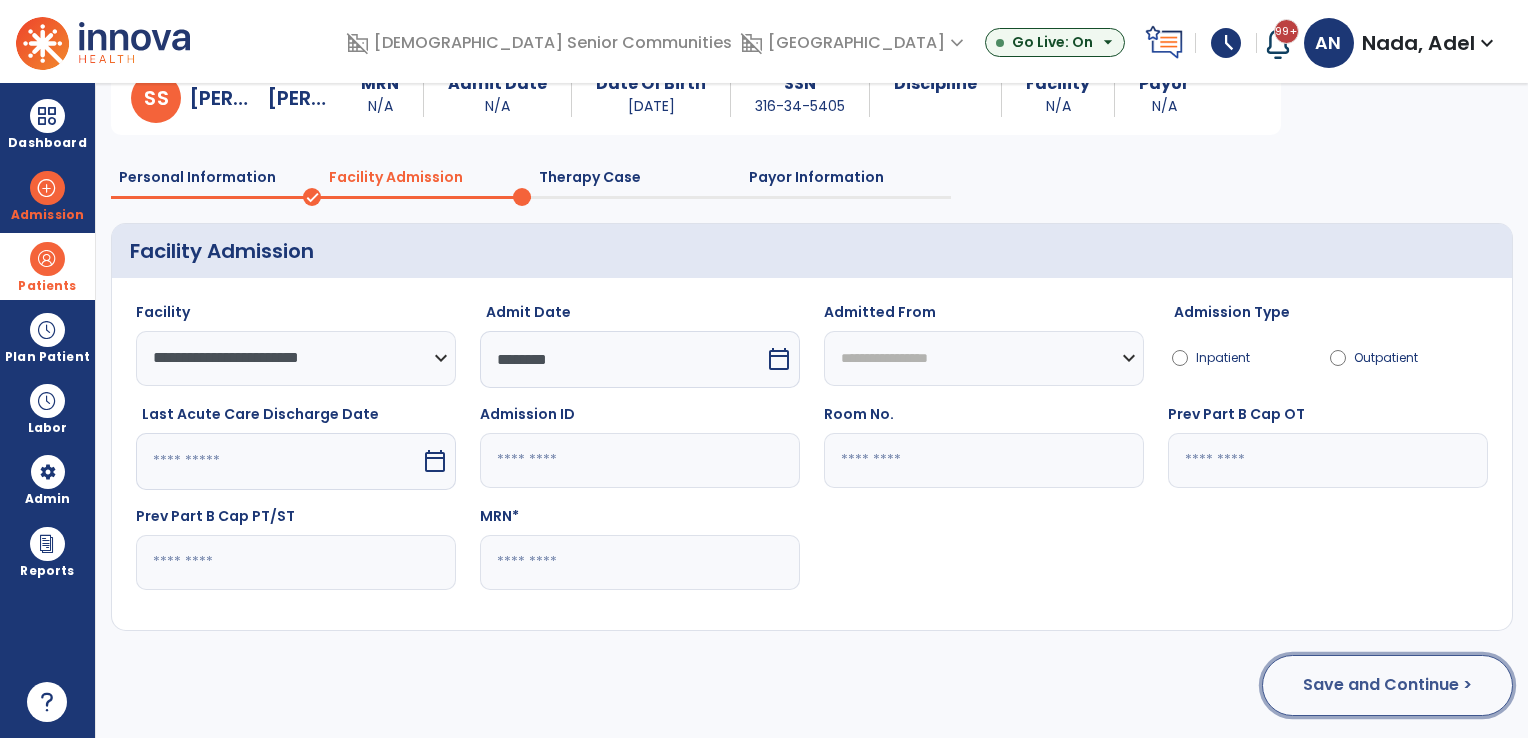 click on "Save and Continue >" 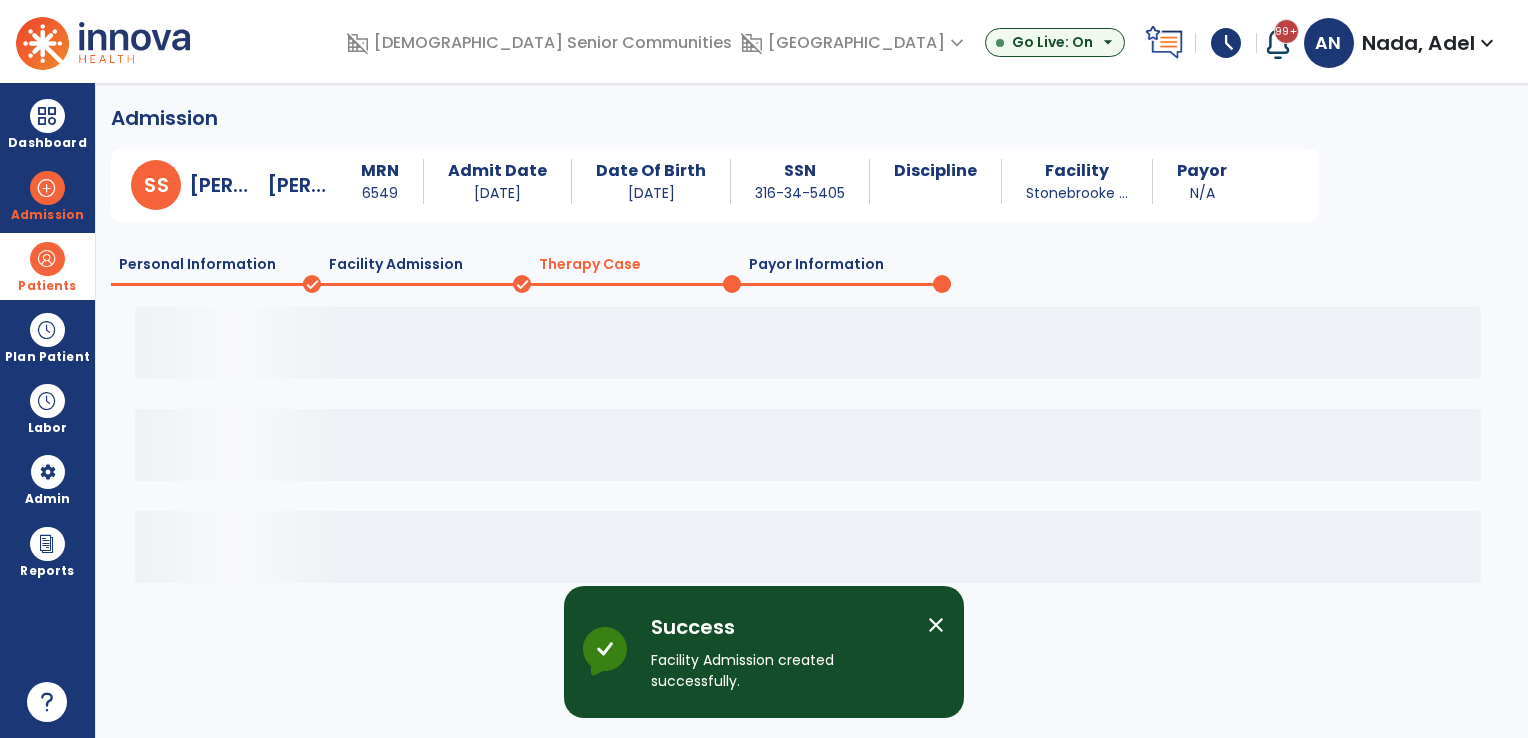 scroll, scrollTop: 0, scrollLeft: 0, axis: both 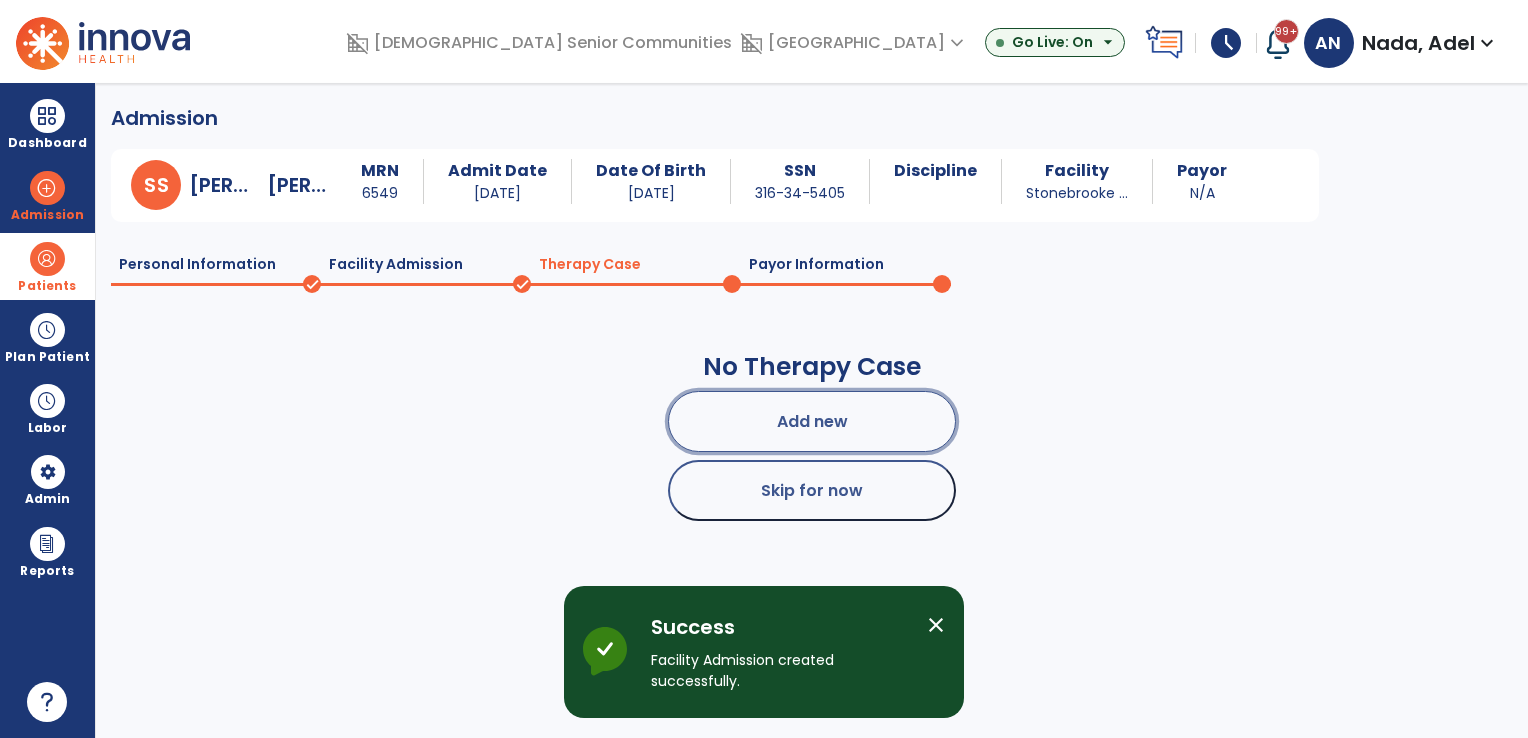 click on "Add new" at bounding box center (812, 421) 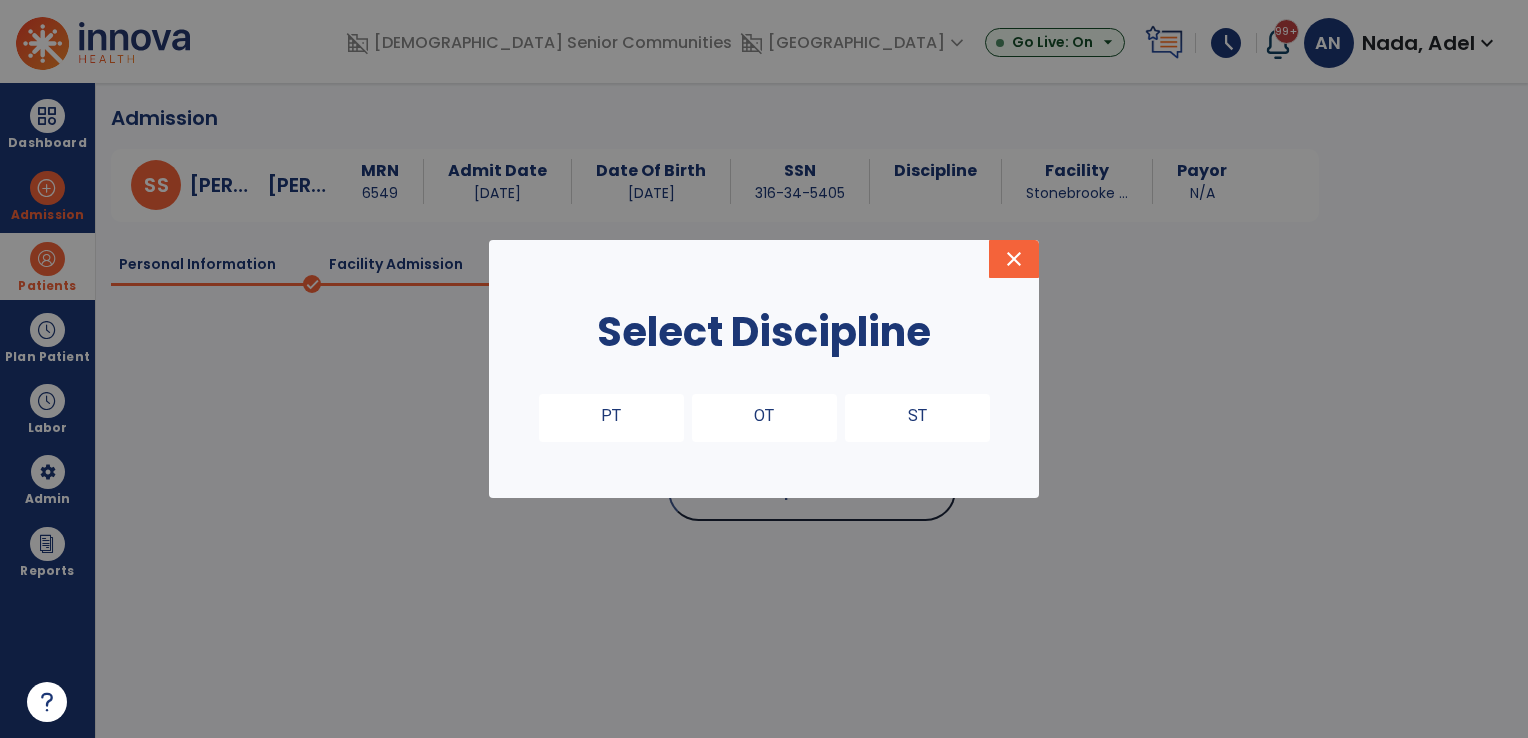 click on "PT" at bounding box center (611, 418) 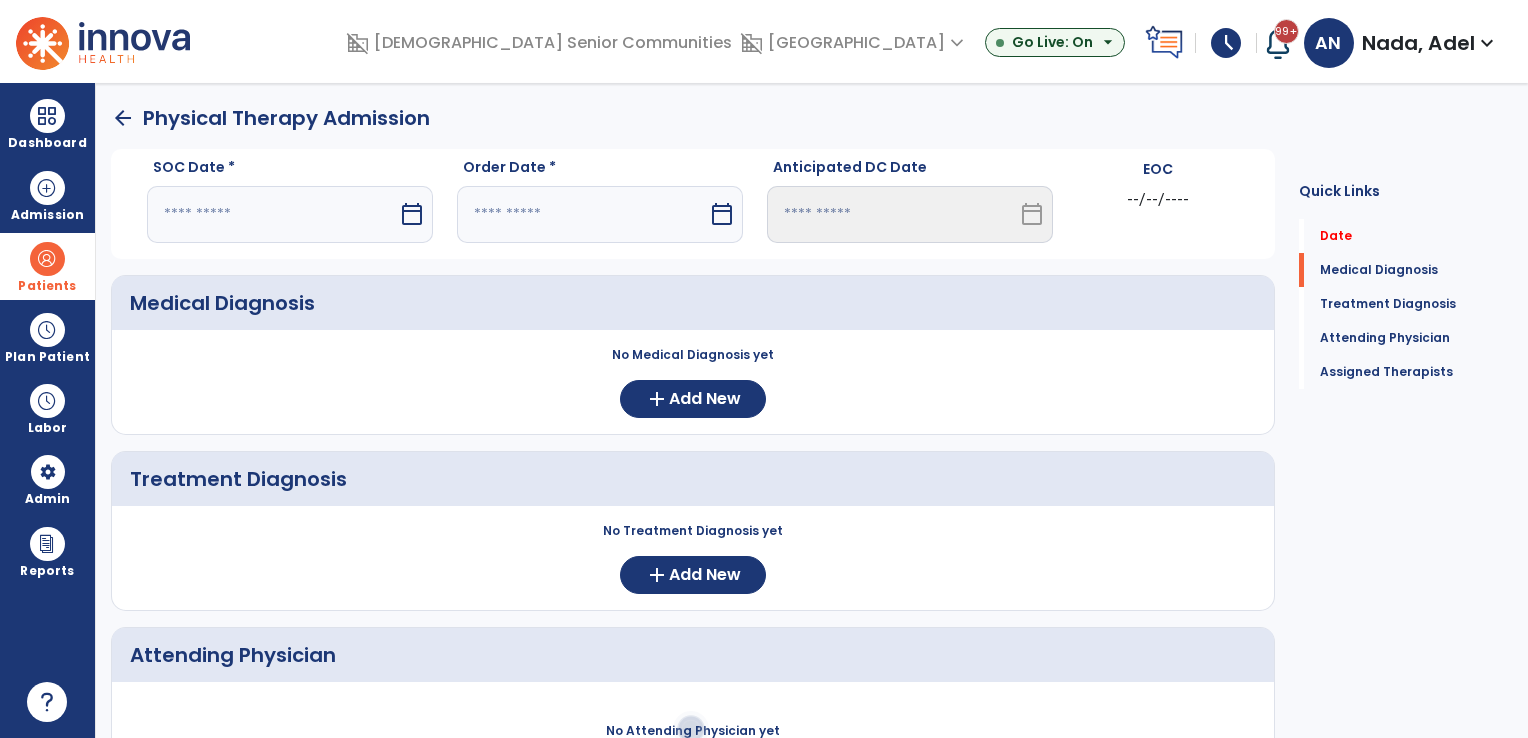click on "calendar_today" at bounding box center (412, 214) 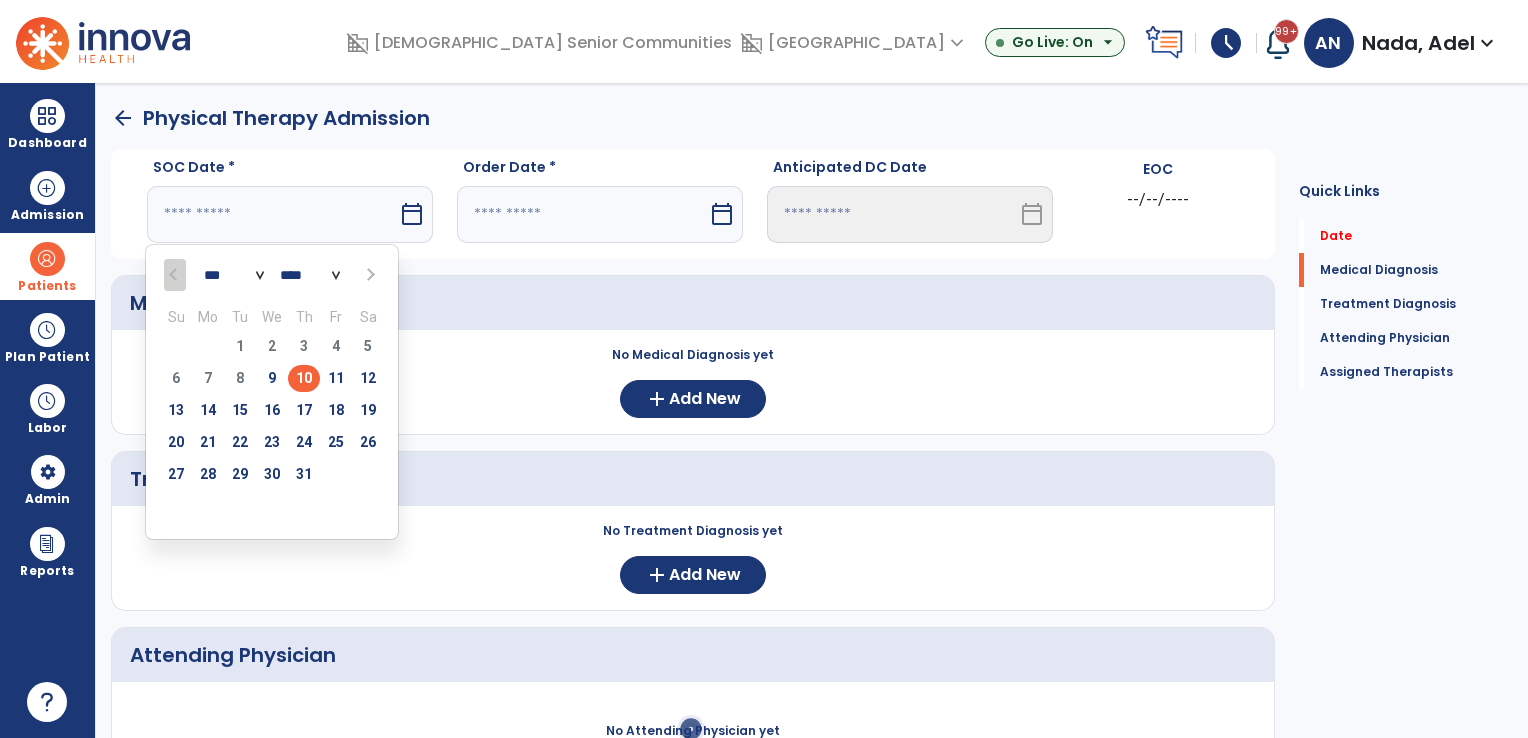 drag, startPoint x: 303, startPoint y: 375, endPoint x: 373, endPoint y: 337, distance: 79.64923 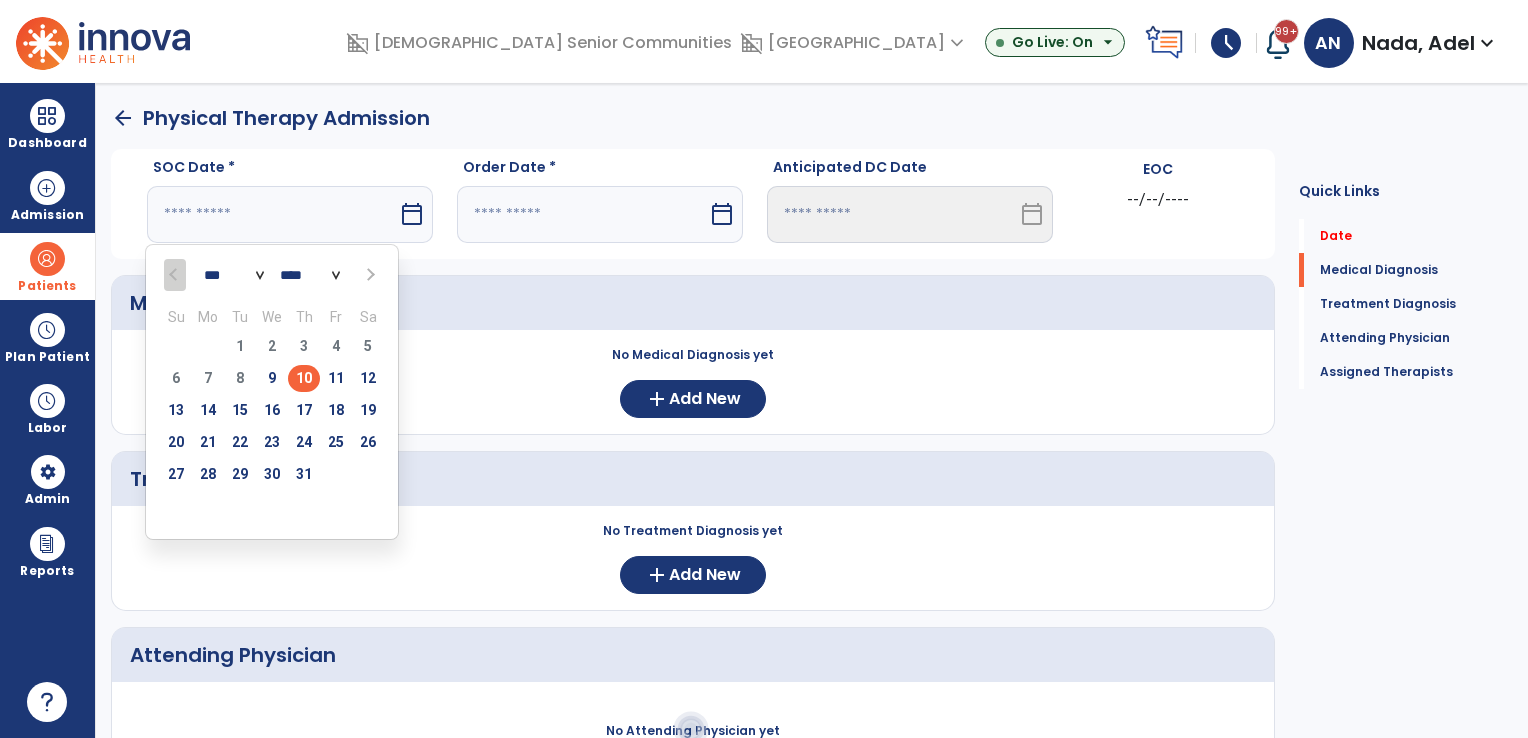 click on "10" at bounding box center [304, 378] 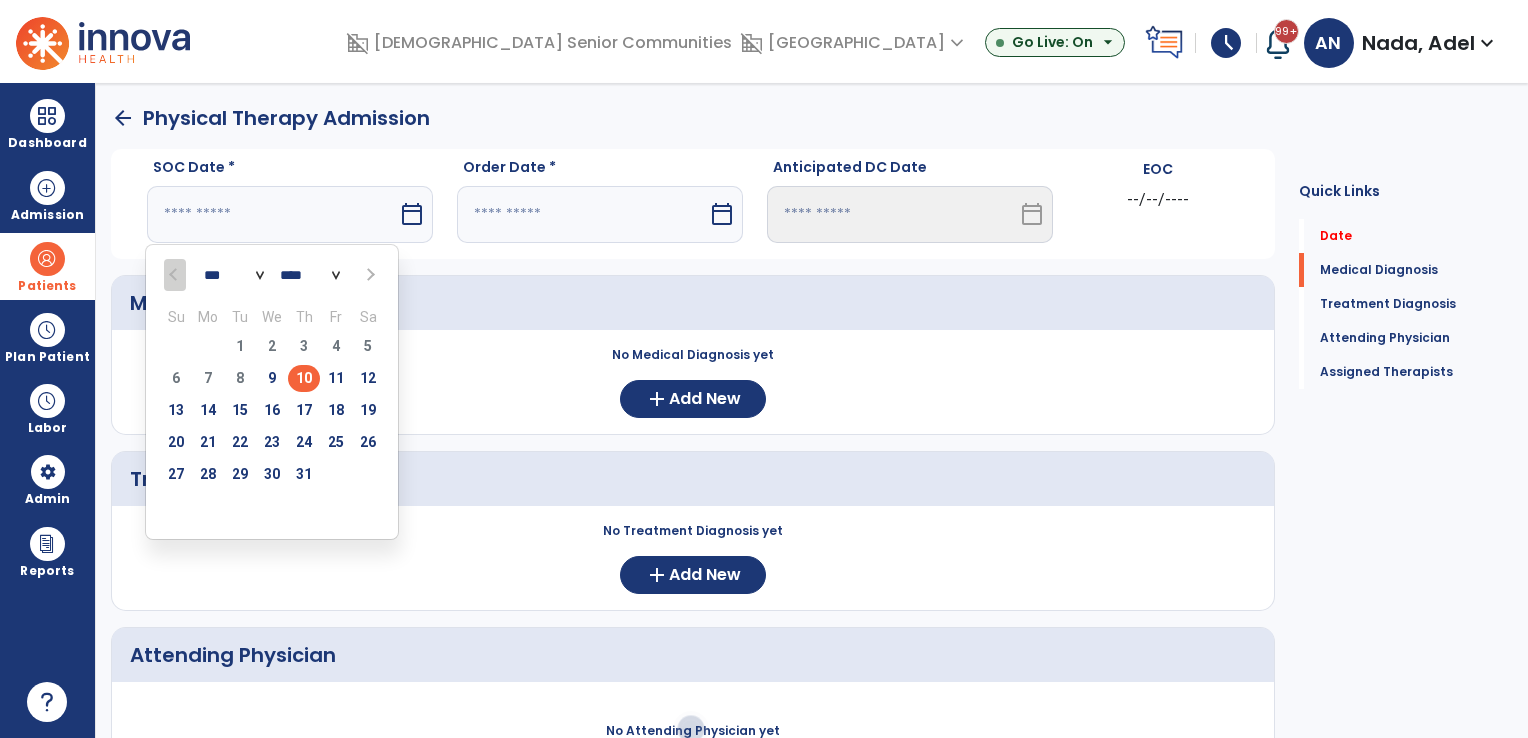 type on "*********" 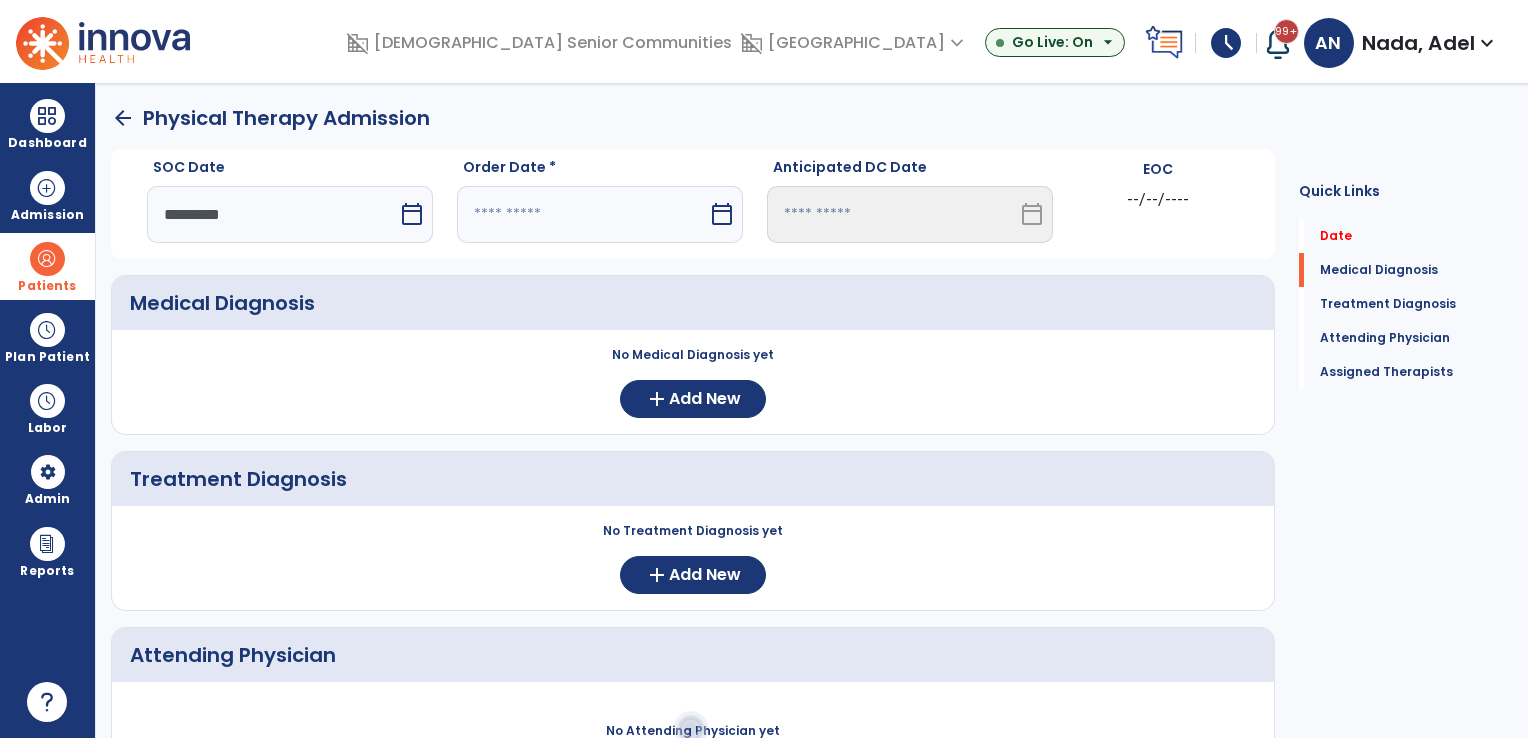 click at bounding box center [582, 214] 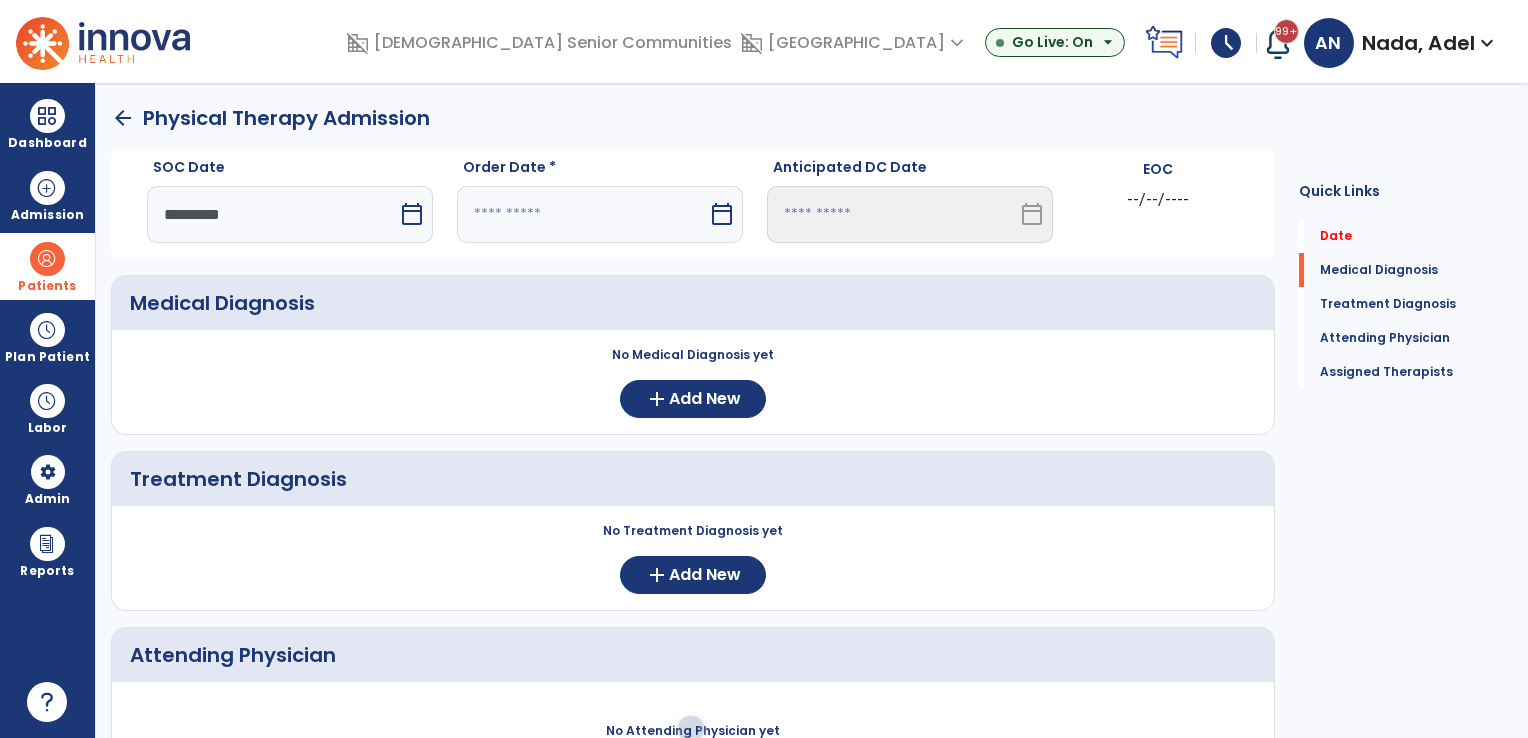 select on "*" 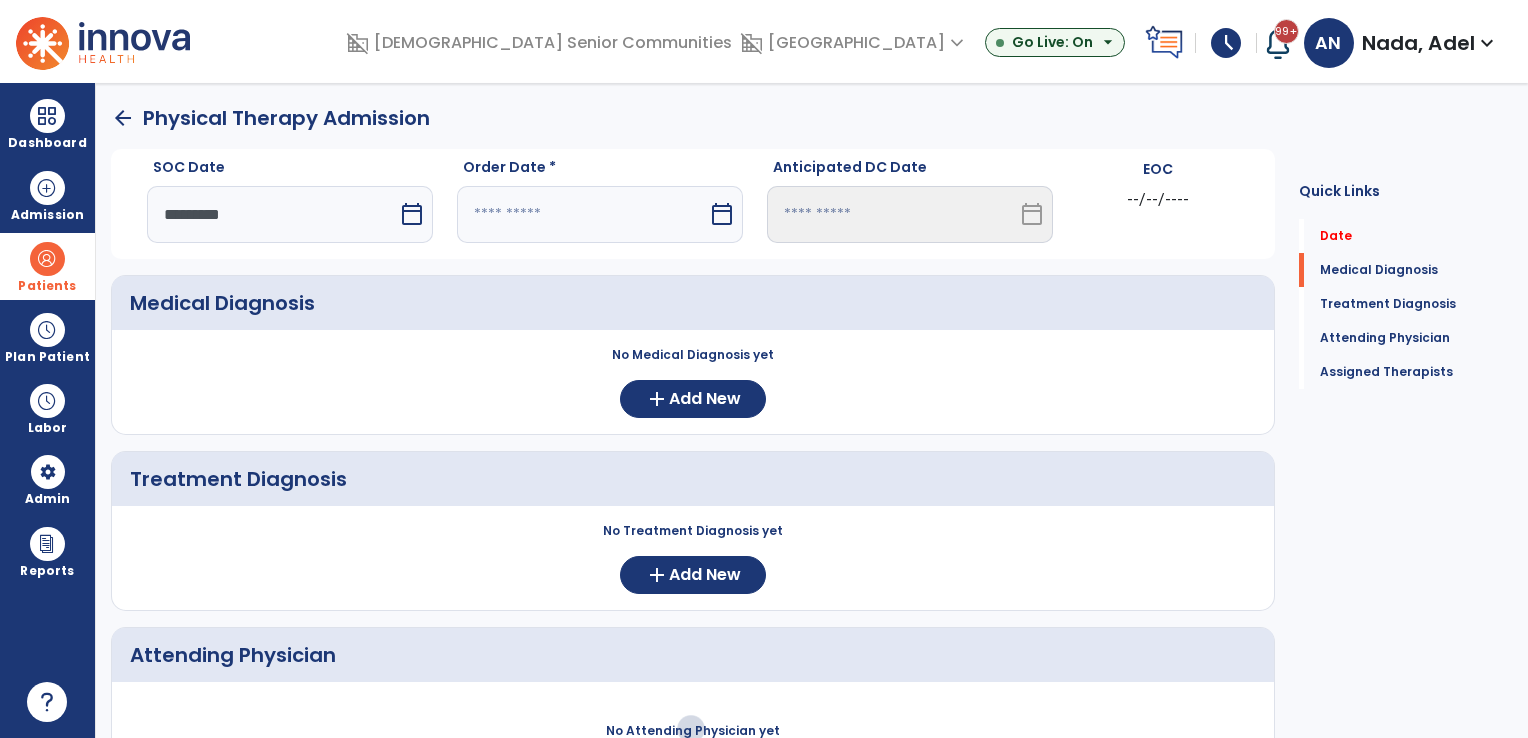 select on "****" 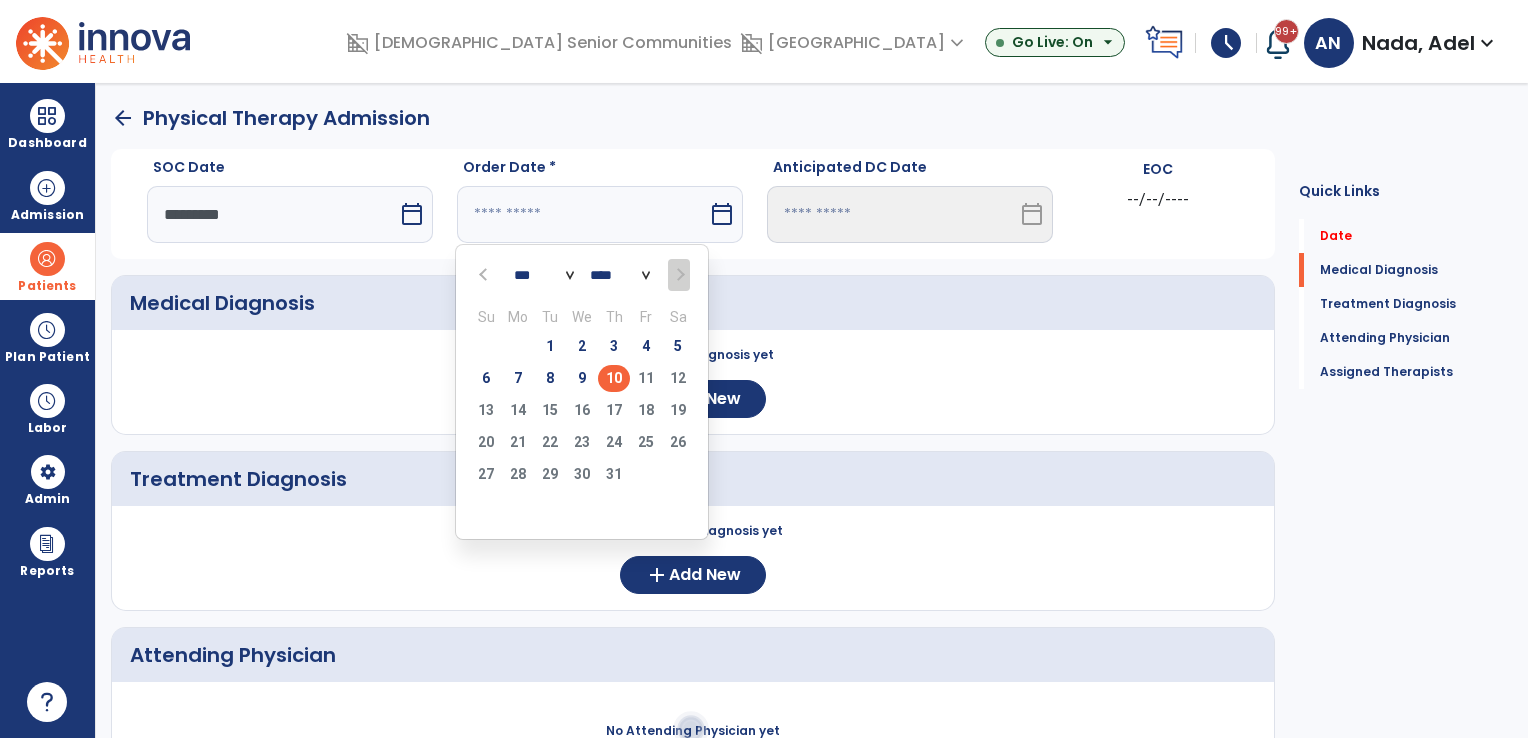 click on "10" at bounding box center [614, 378] 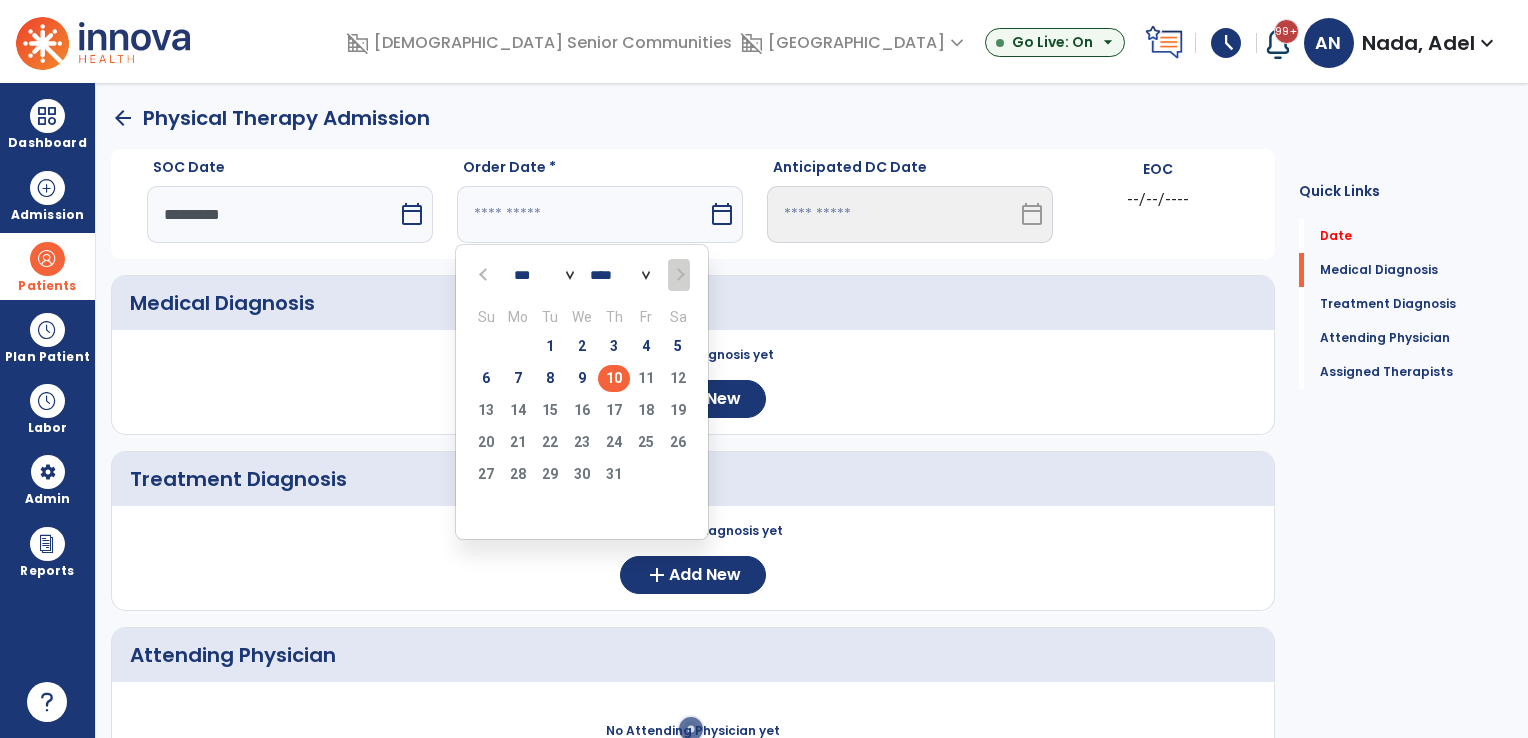 type on "*********" 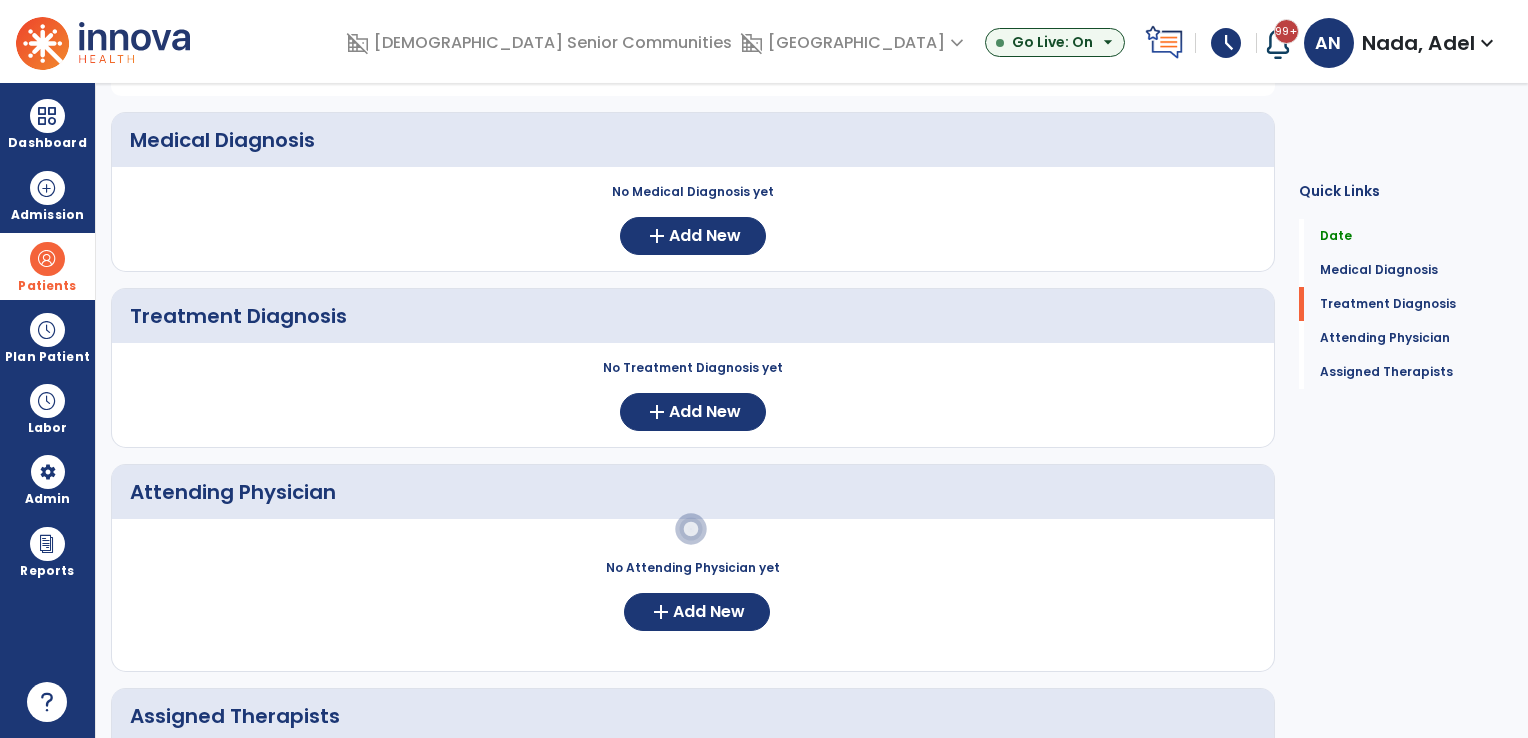 scroll, scrollTop: 200, scrollLeft: 0, axis: vertical 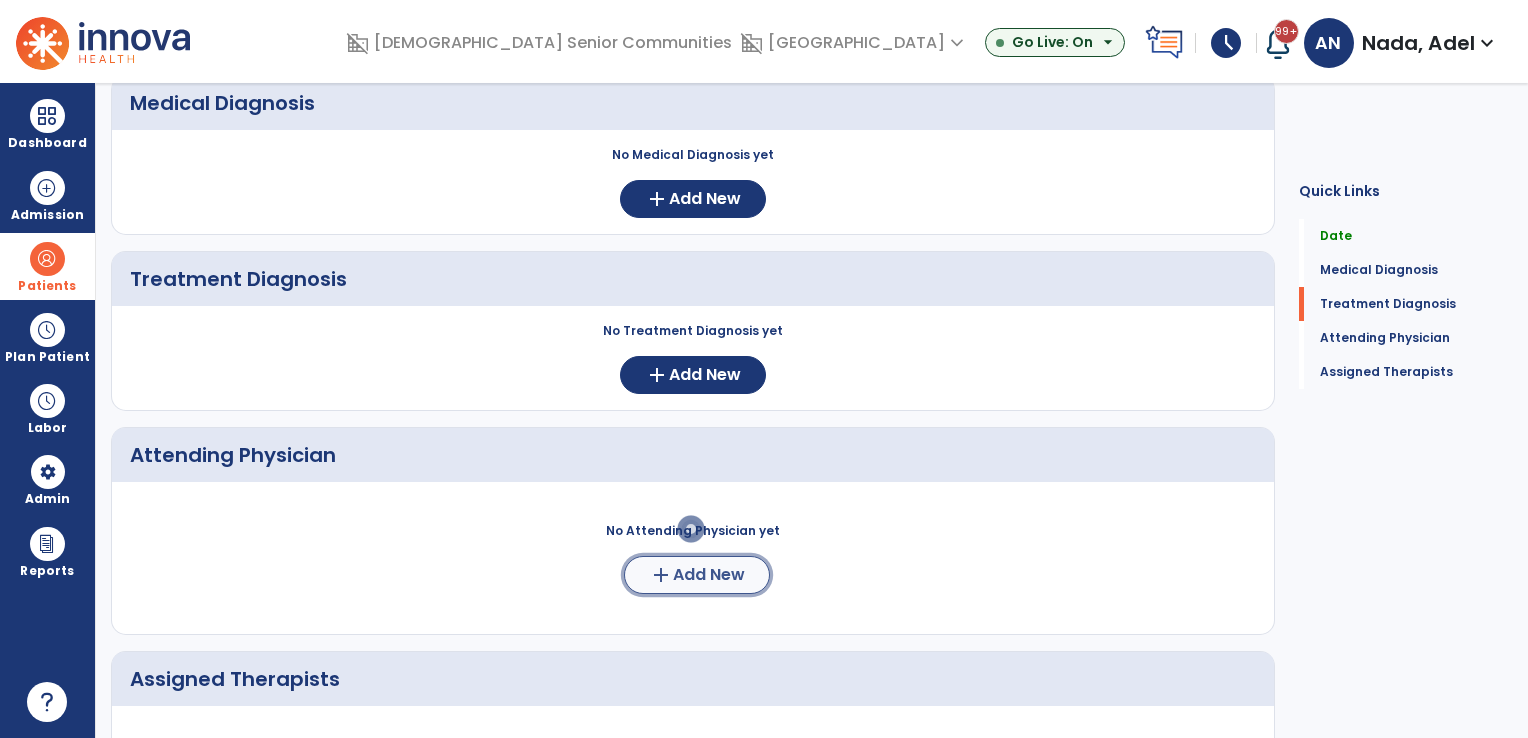 click on "Add New" 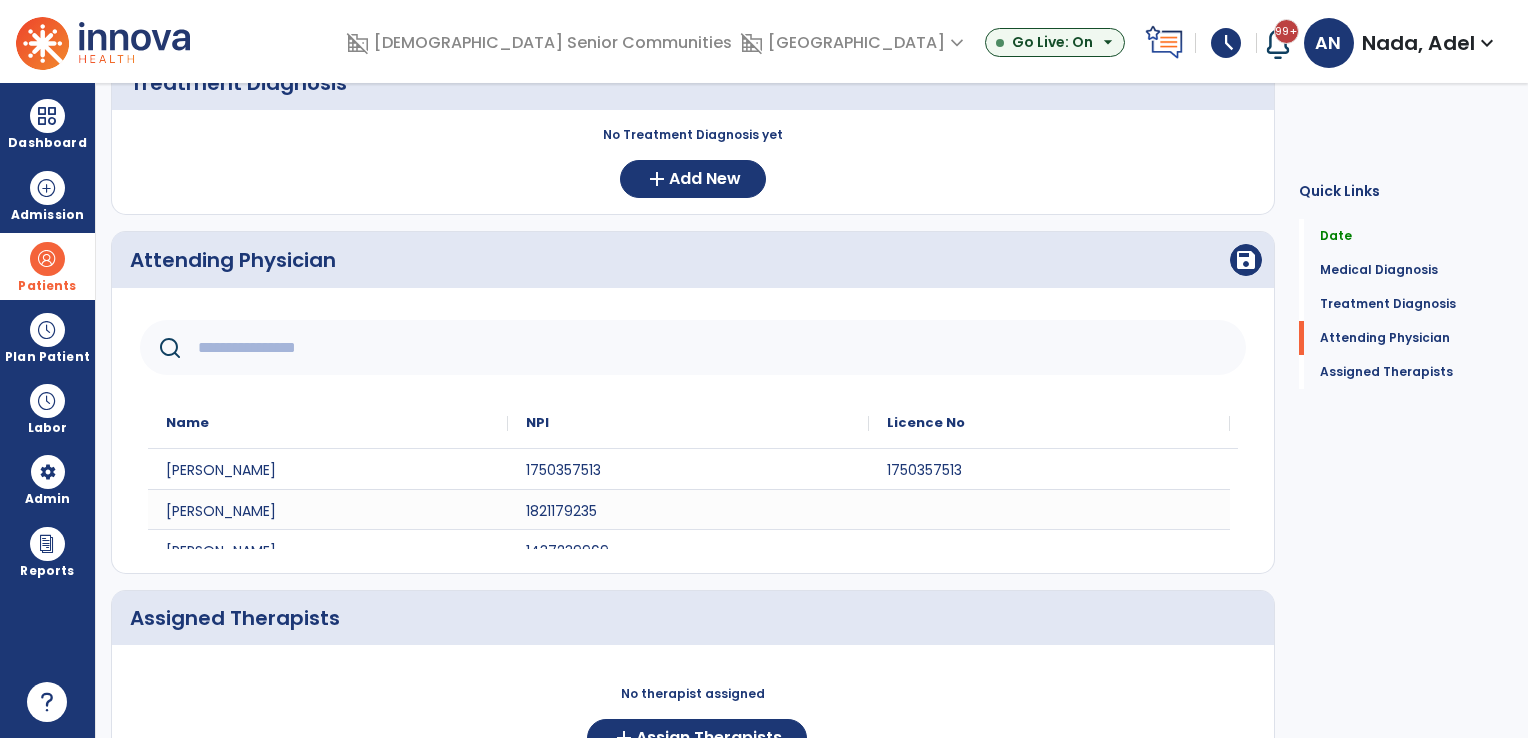 scroll, scrollTop: 400, scrollLeft: 0, axis: vertical 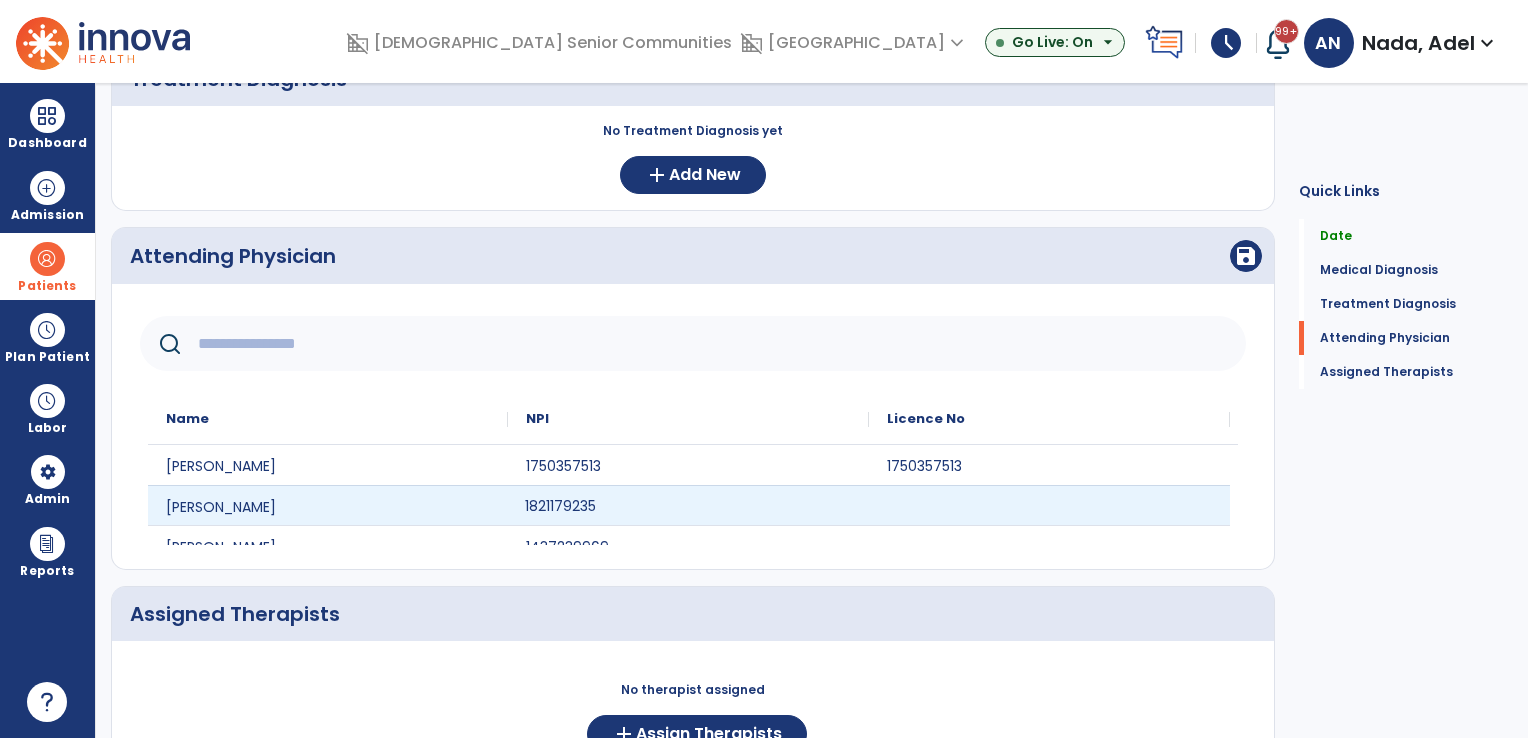 click on "1821179235" 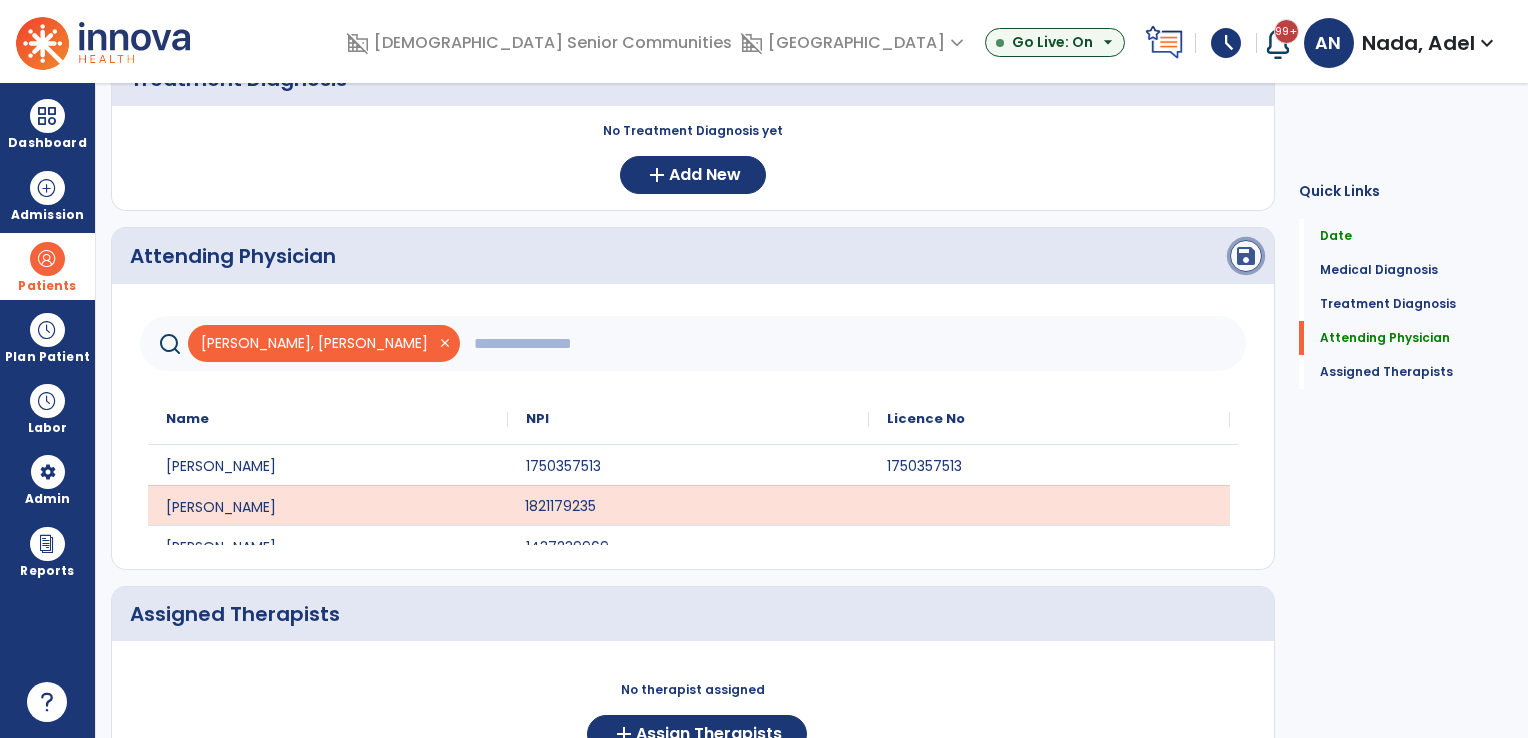 click on "save" 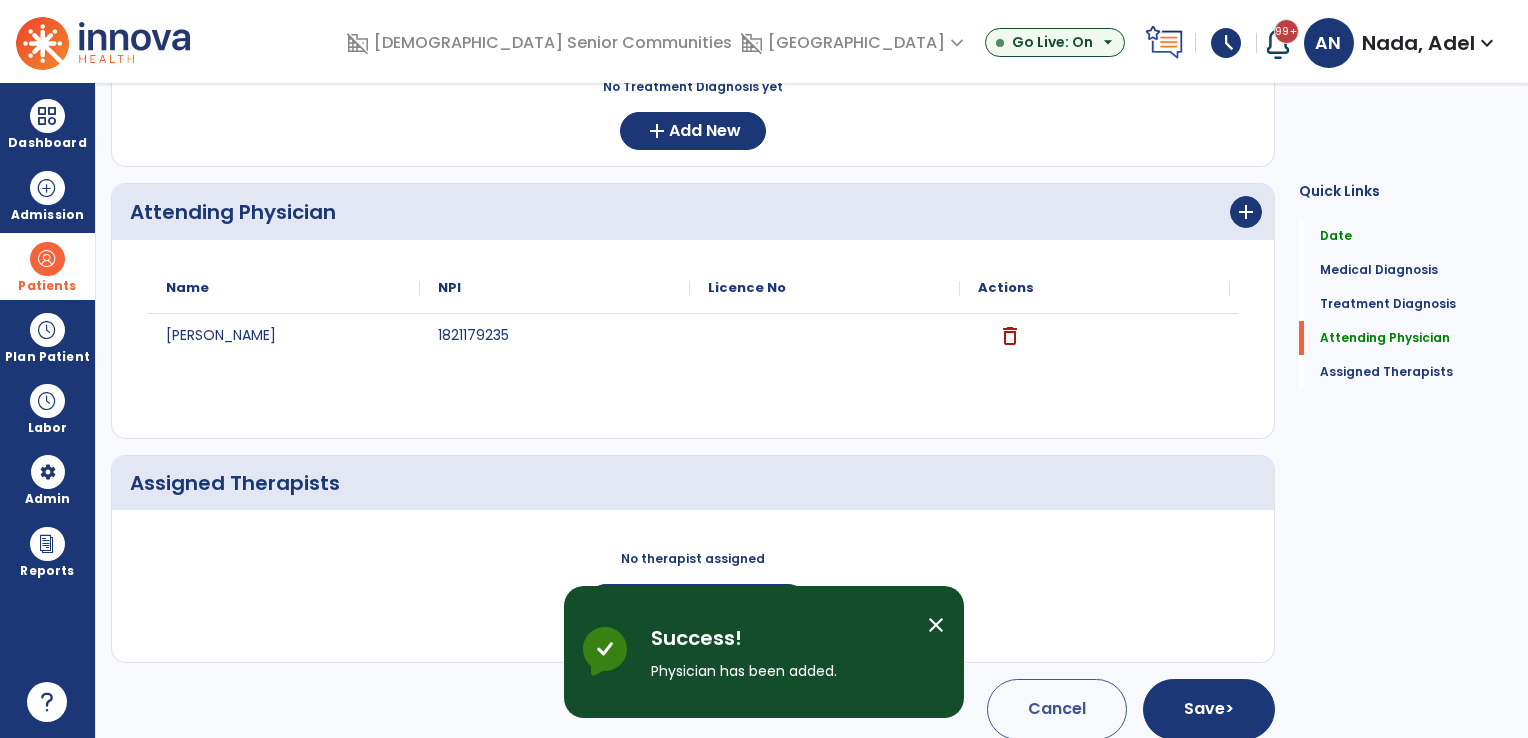 scroll, scrollTop: 457, scrollLeft: 0, axis: vertical 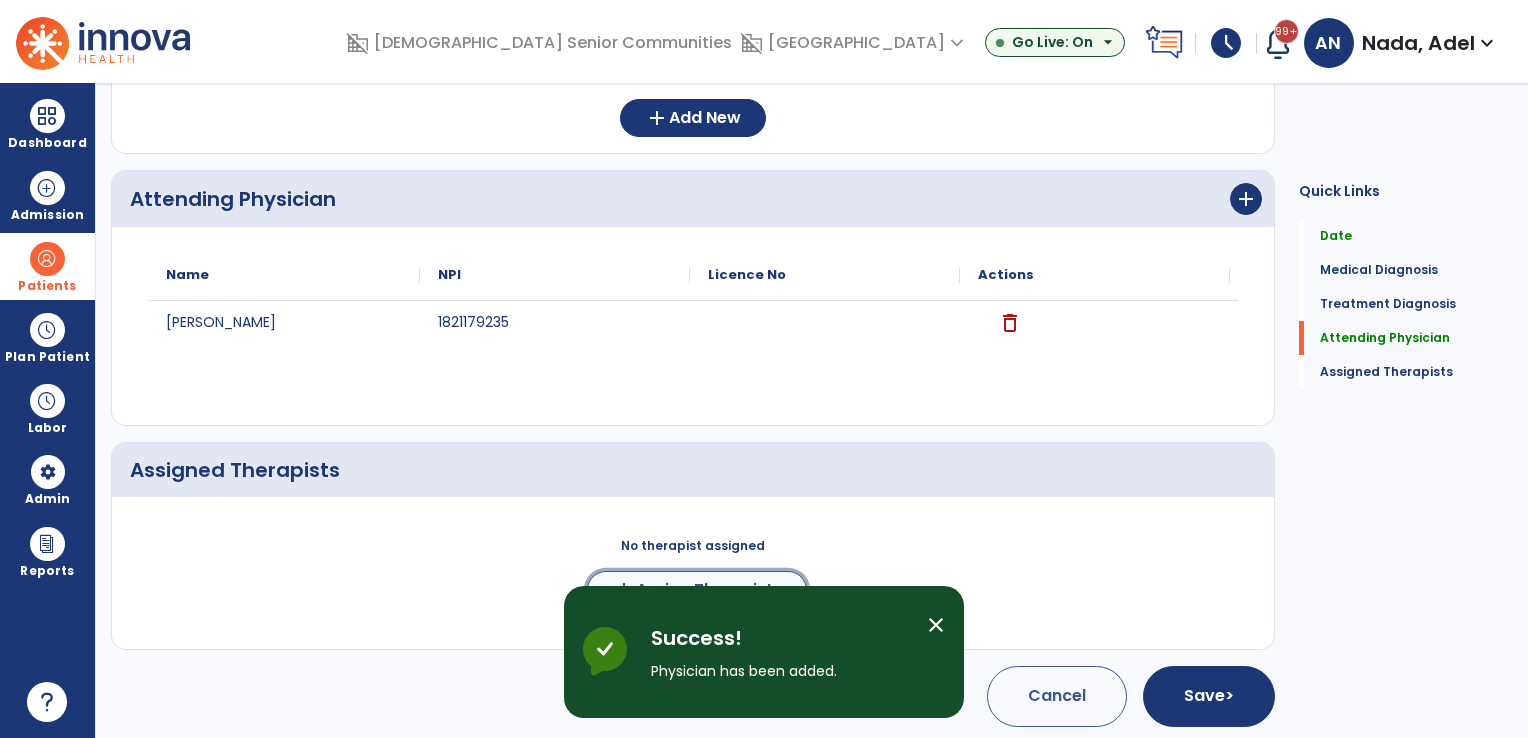 click on "Assign Therapists" 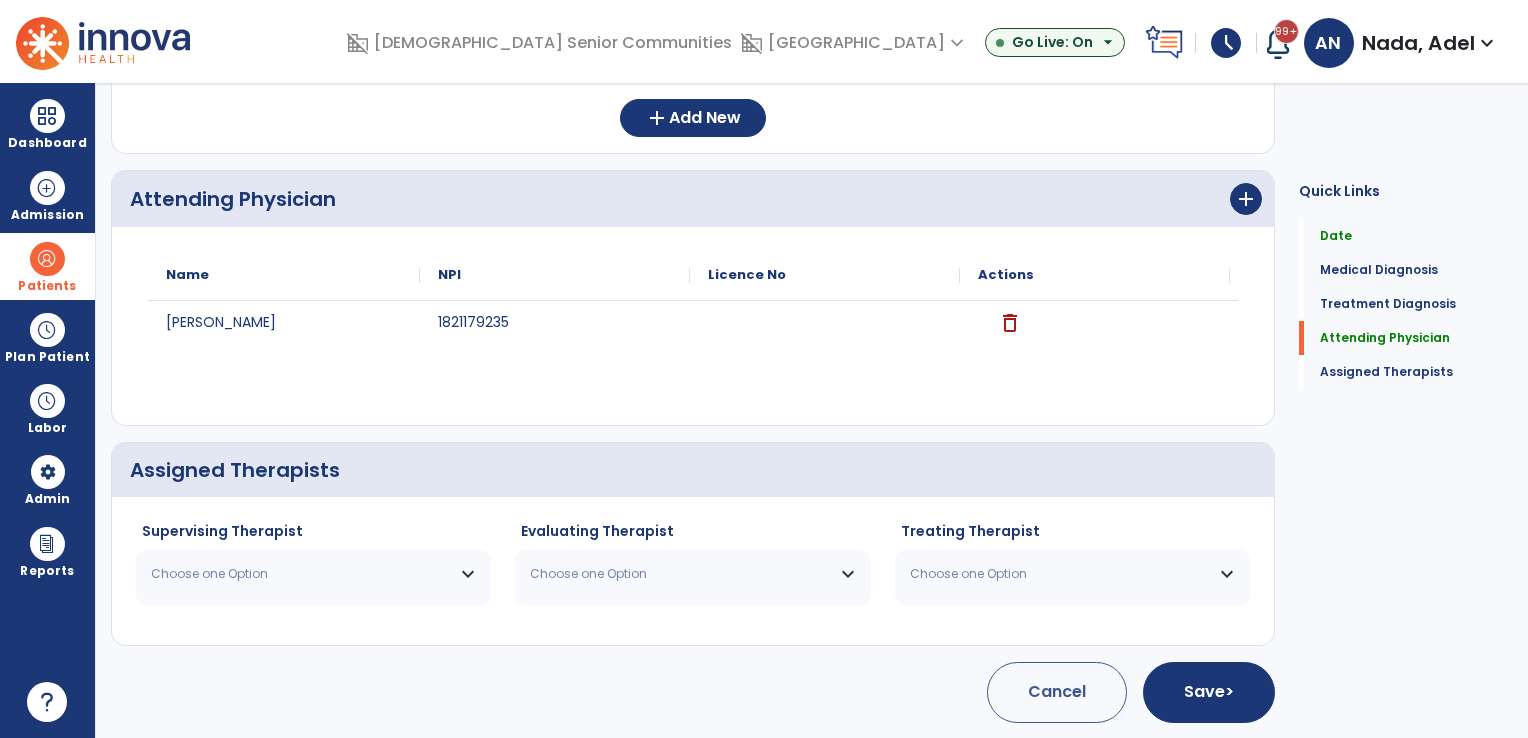 scroll, scrollTop: 454, scrollLeft: 0, axis: vertical 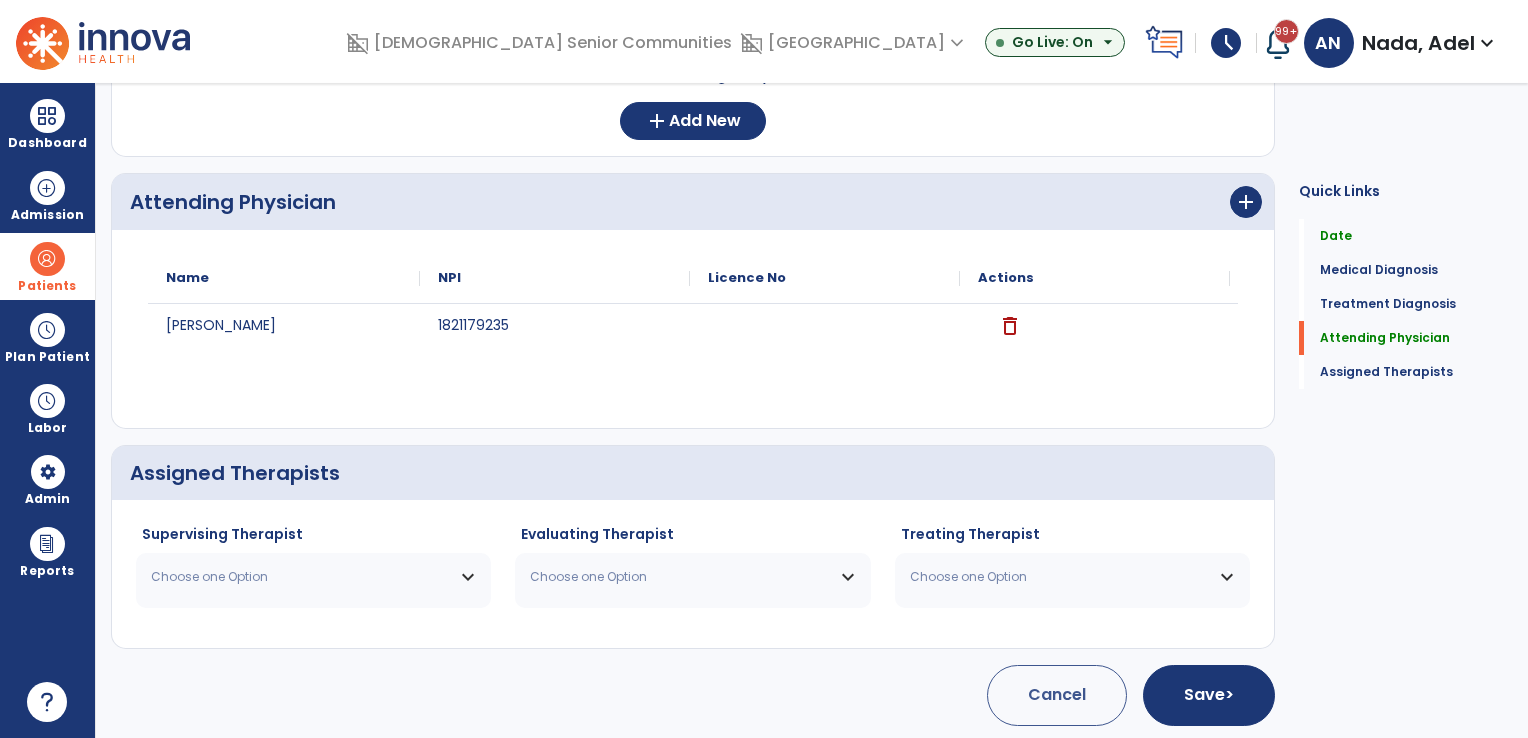click on "Supervising Therapist Choose one Option Elasigue [PERSON_NAME]  PT   NPI #  N/A   License #  05003873A [PERSON_NAME]  PT   NPI #  N/A   License #  05007782A Kaitha Hima  PT   NPI #  N/A   License #  05010106A [PERSON_NAME]  PT   NPI #  N/A   License #  05009236A Nada Adel  PT   NPI #  N/A   License #  05005490A [PERSON_NAME]  PT   NPI #  N/A   License #  5009700A [PERSON_NAME]  PT   NPI #  N/A   License #  05005228A" 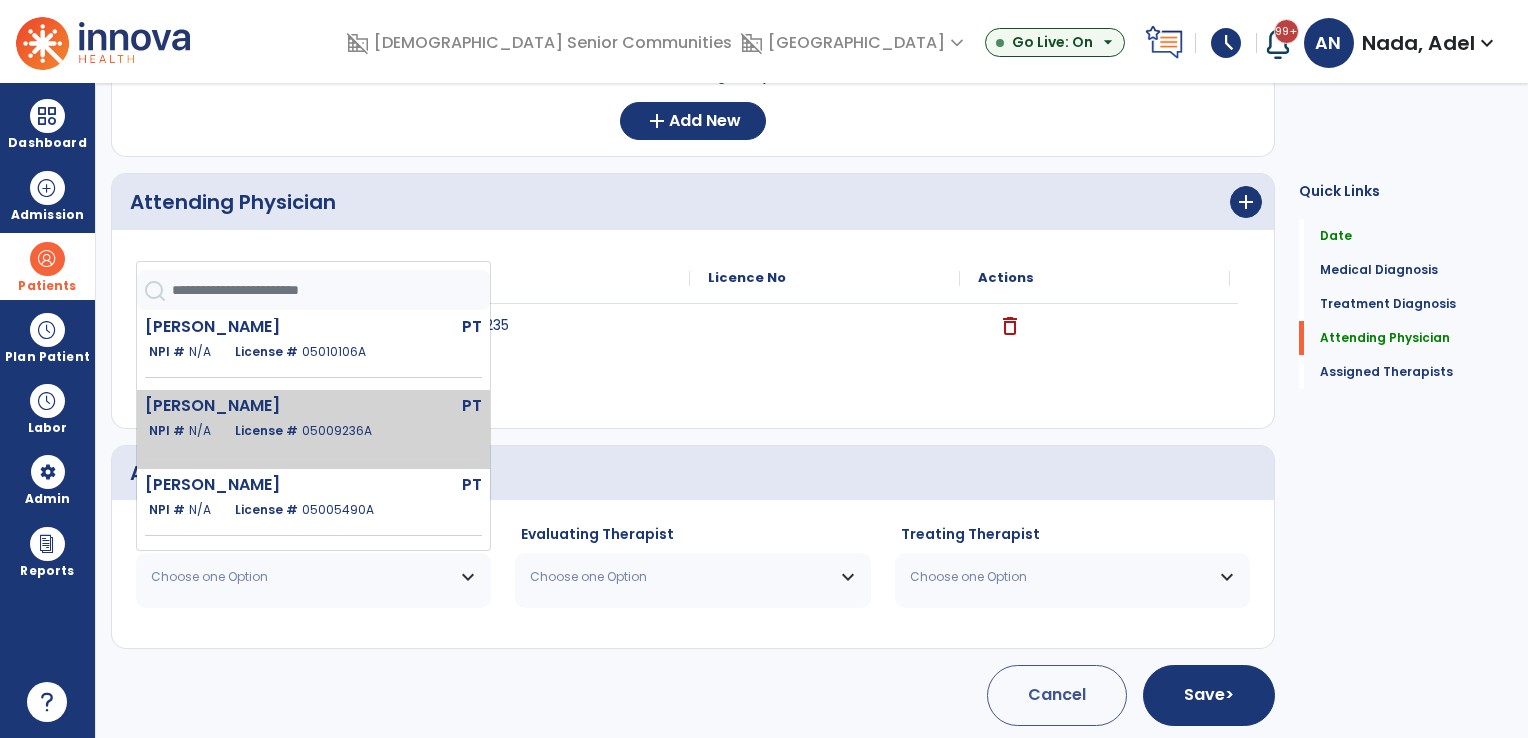 scroll, scrollTop: 200, scrollLeft: 0, axis: vertical 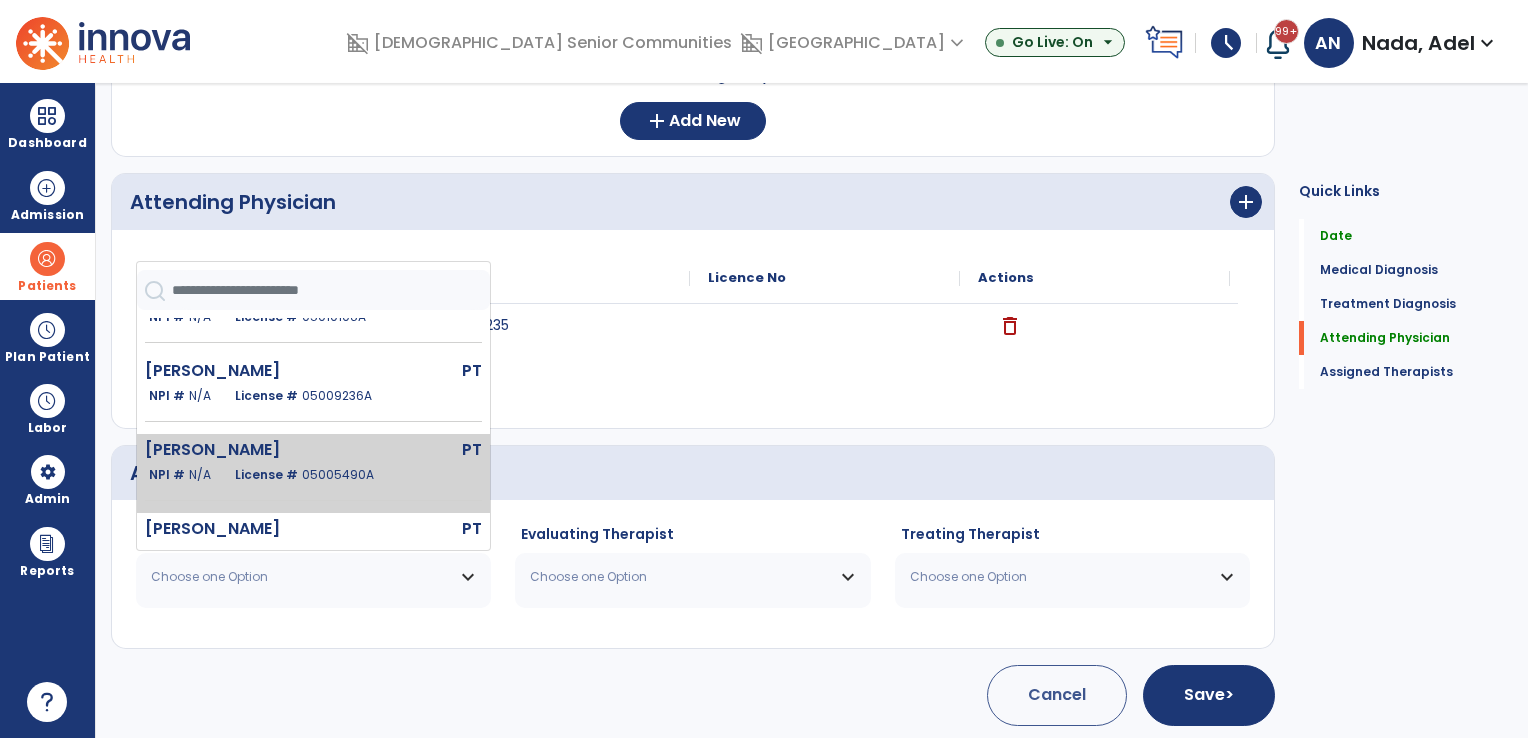 click on "[PERSON_NAME]" 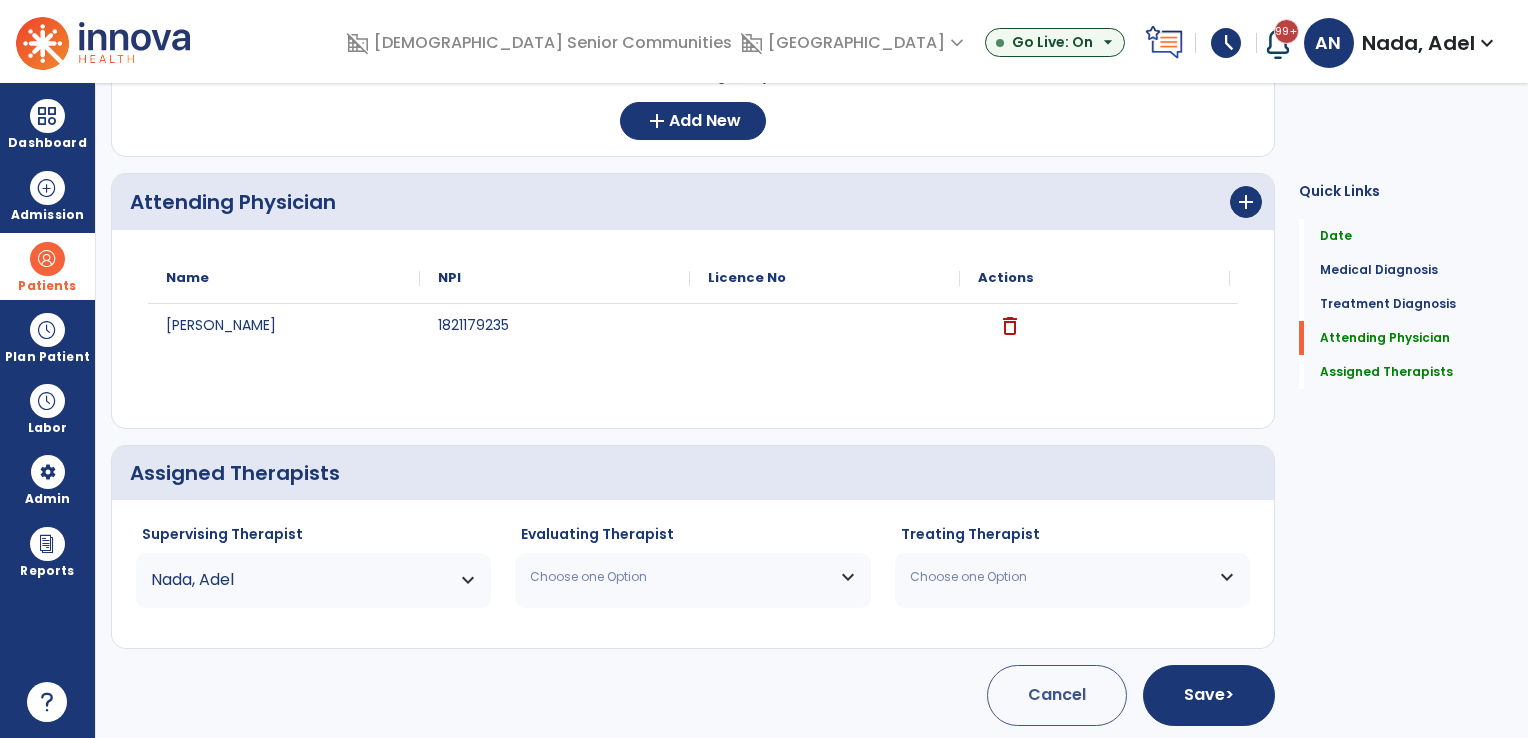 click on "Choose one Option" at bounding box center (692, 577) 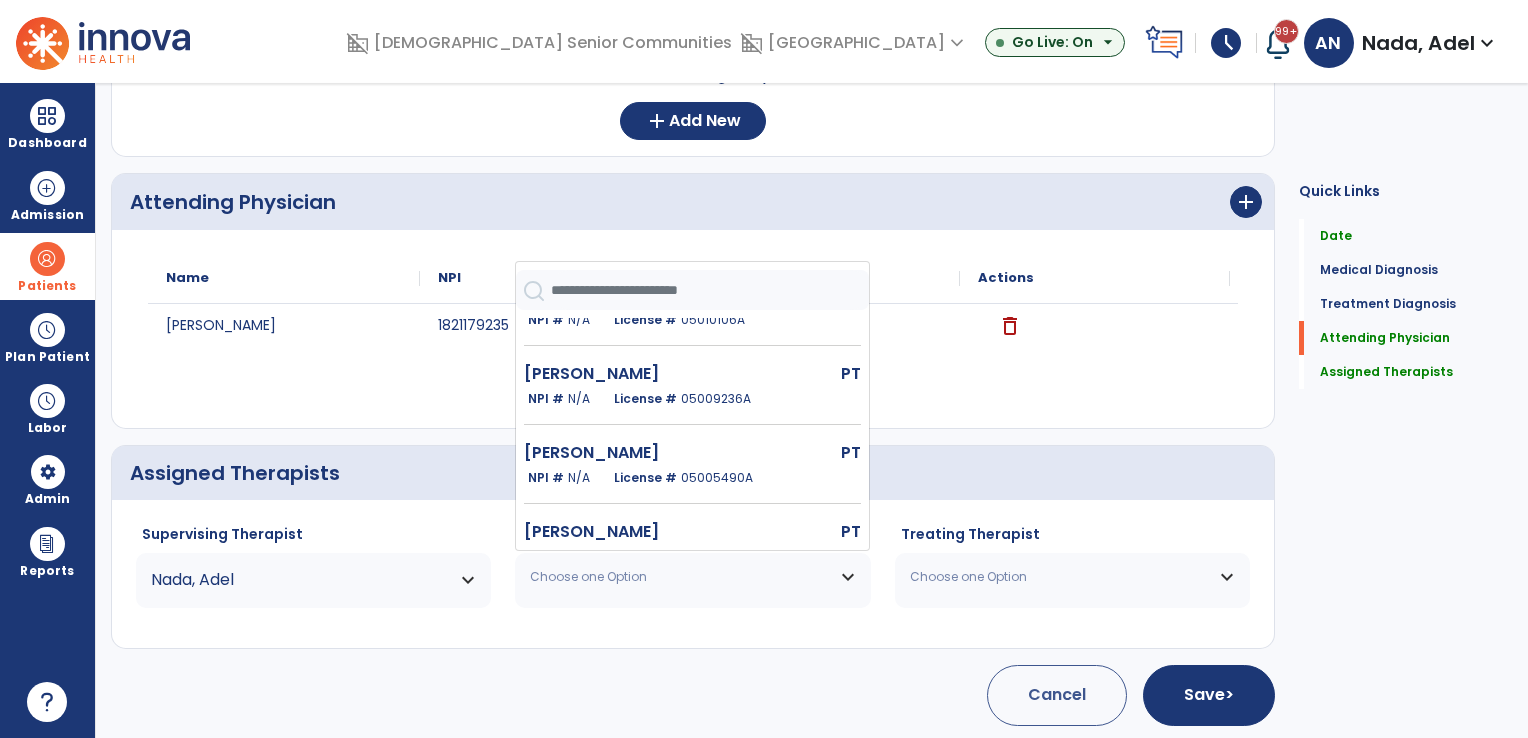 scroll, scrollTop: 200, scrollLeft: 0, axis: vertical 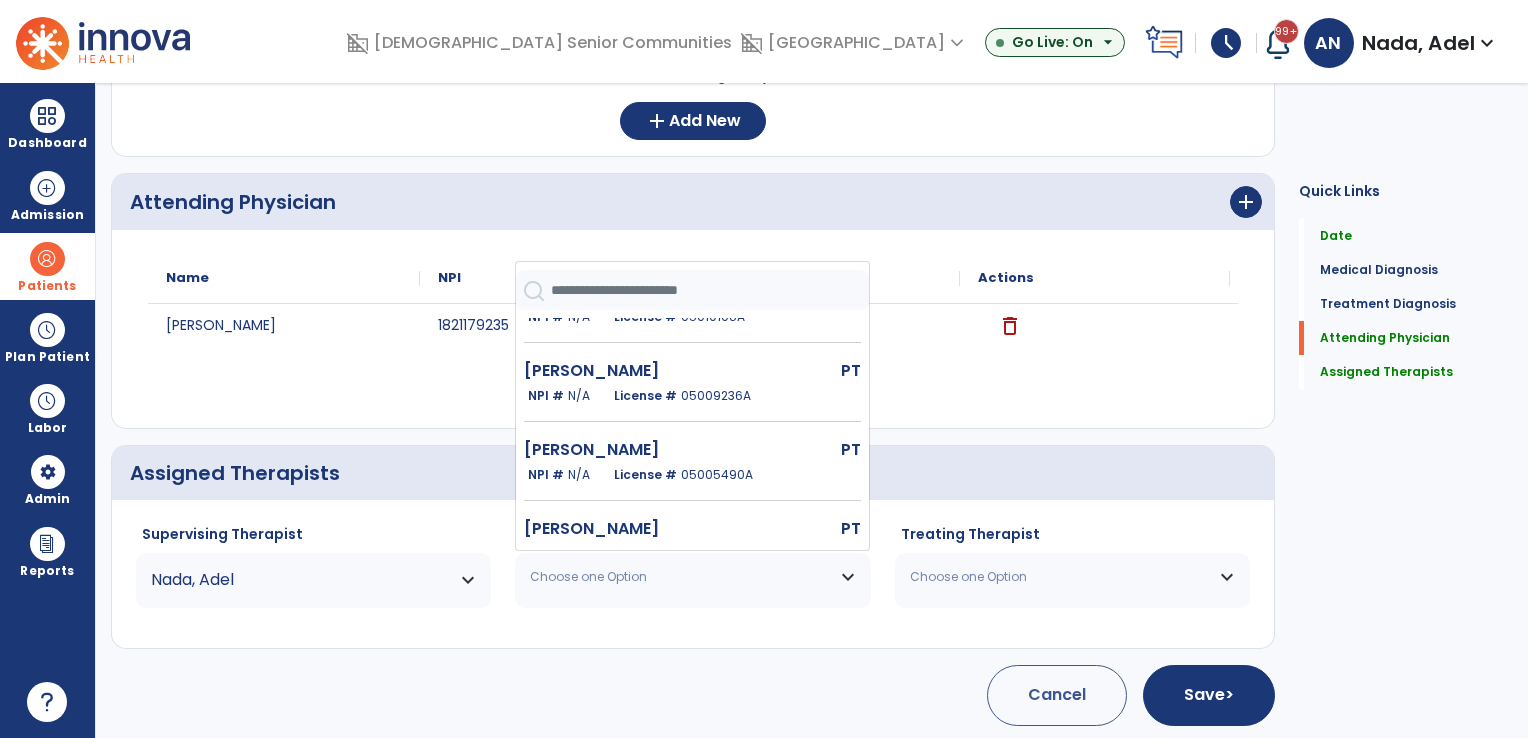 click on "License #  05005490A" 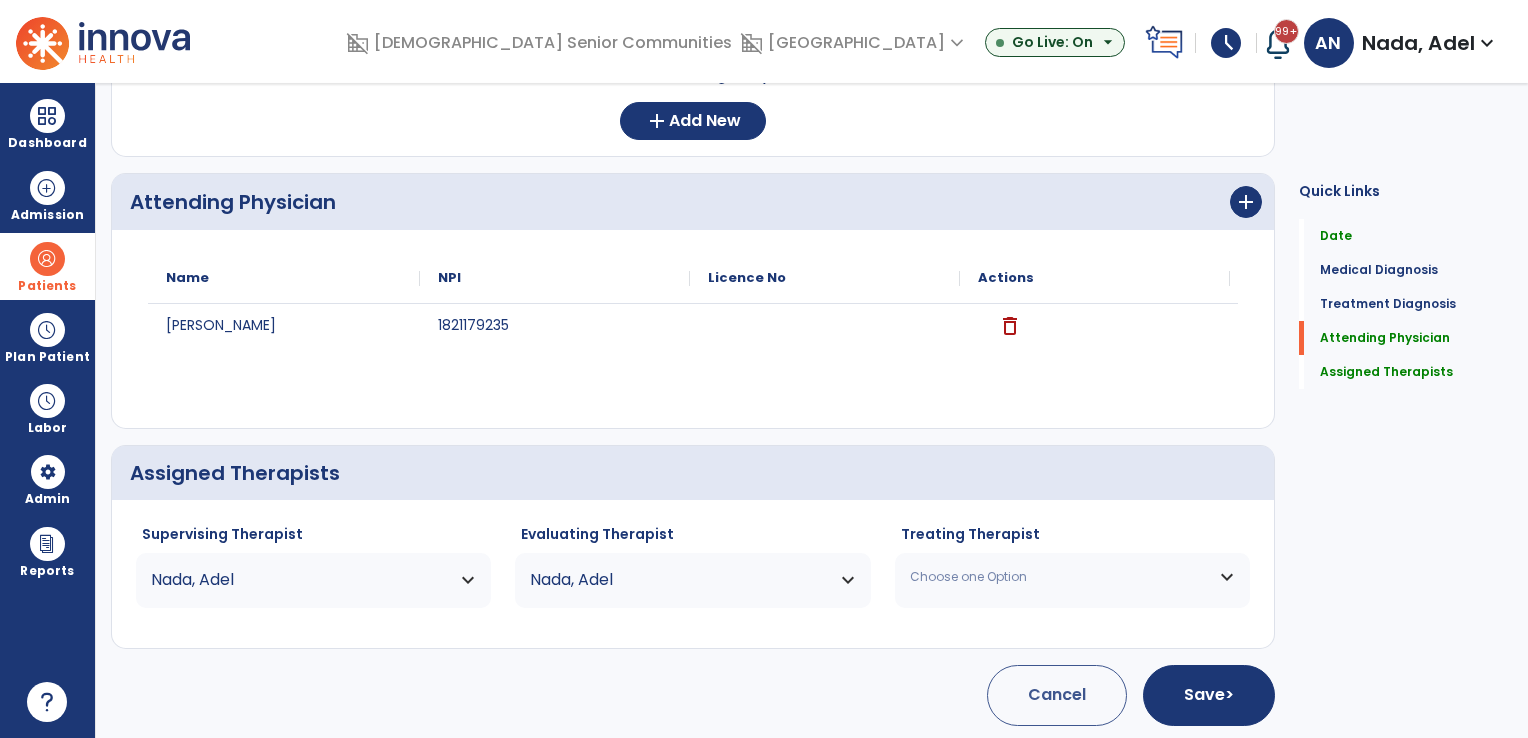 click on "Choose one Option" at bounding box center (1072, 577) 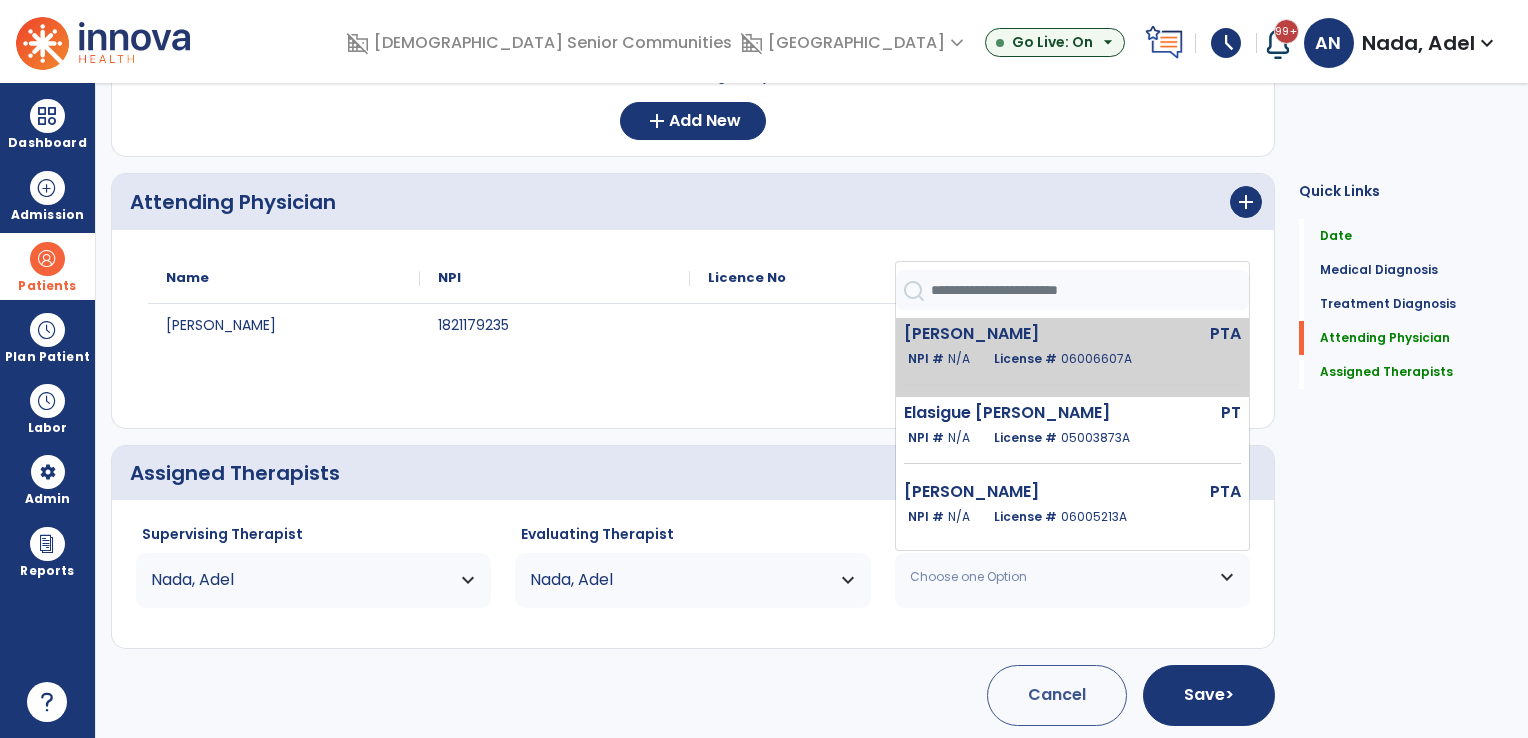 click on "[PERSON_NAME]" 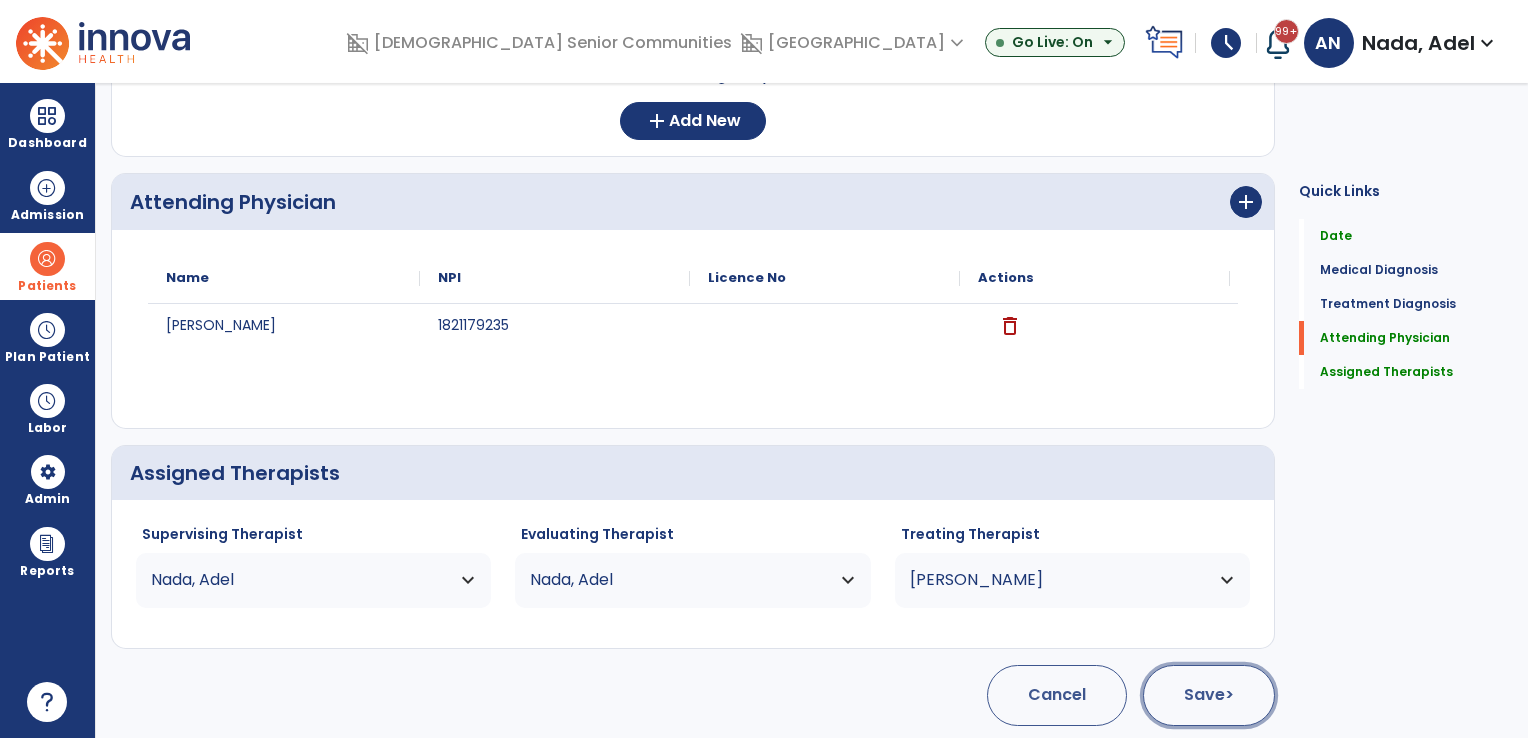 click on "Save  >" 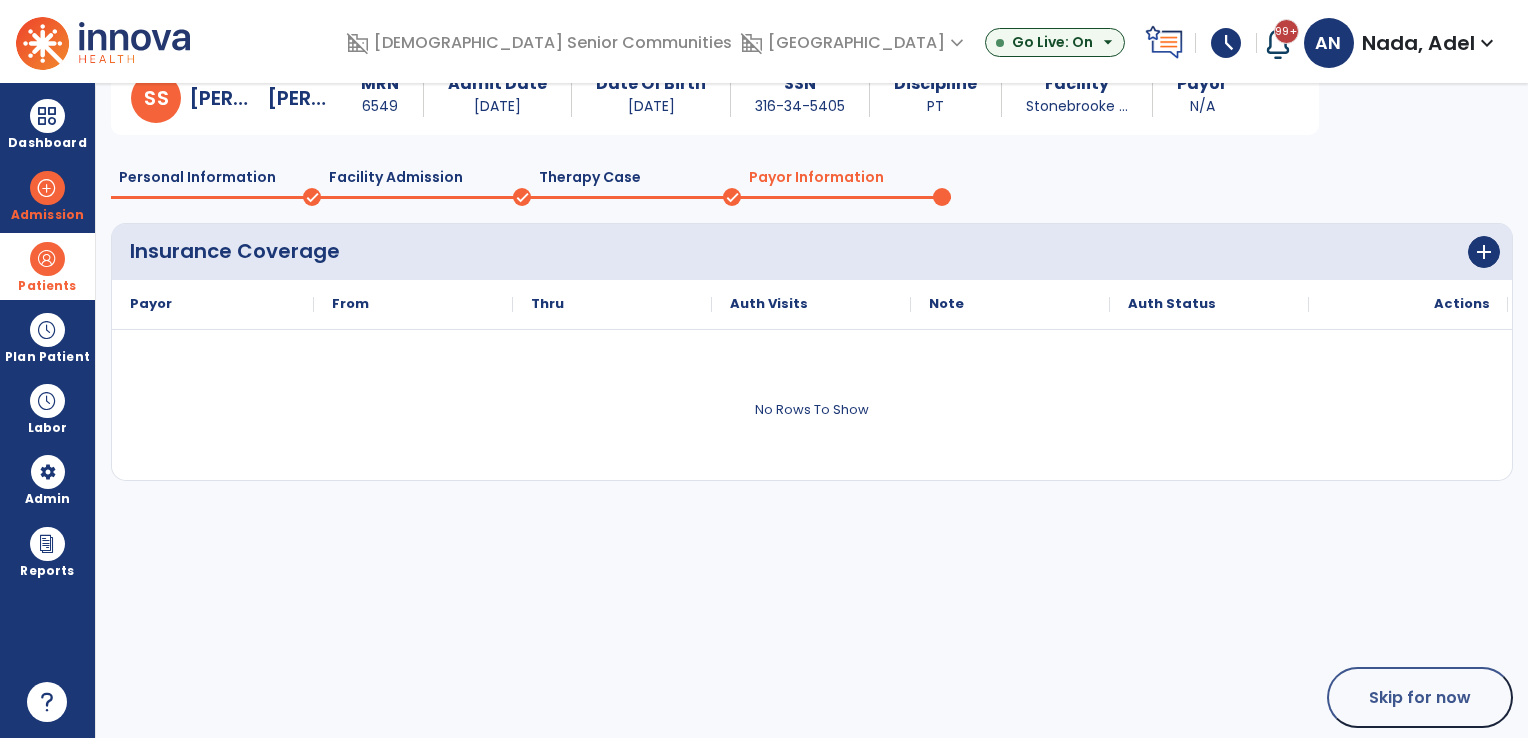 scroll, scrollTop: 100, scrollLeft: 0, axis: vertical 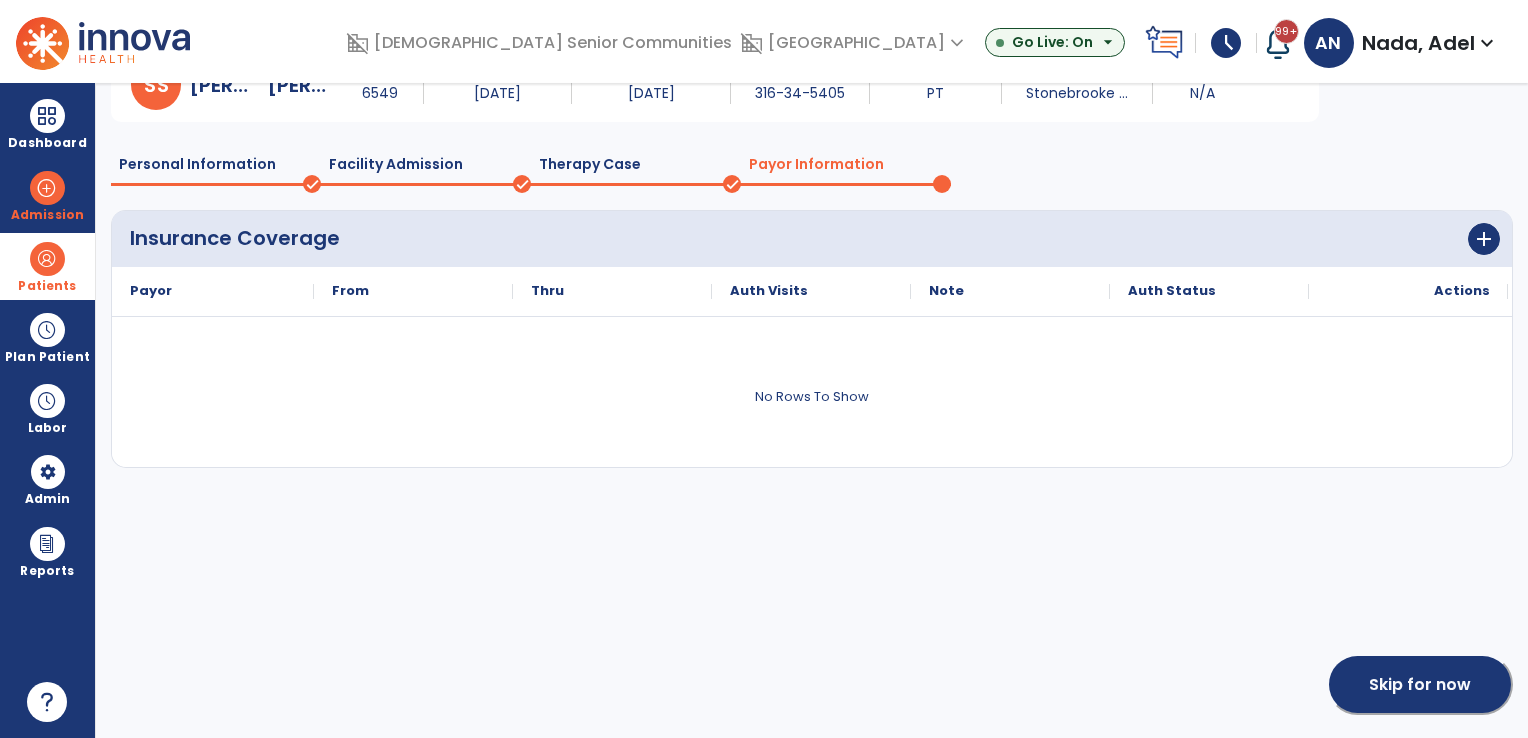click on "Skip for now" 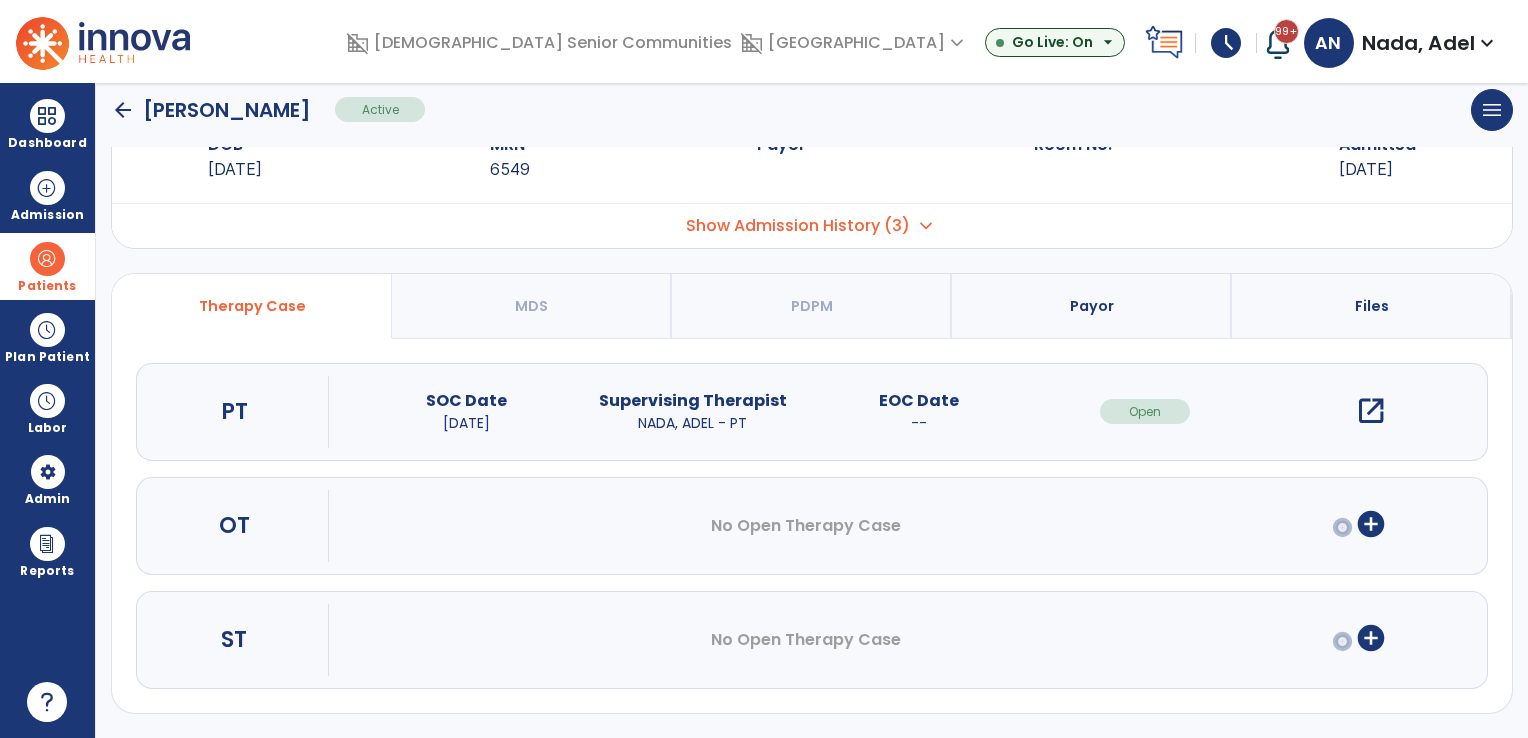 scroll, scrollTop: 64, scrollLeft: 0, axis: vertical 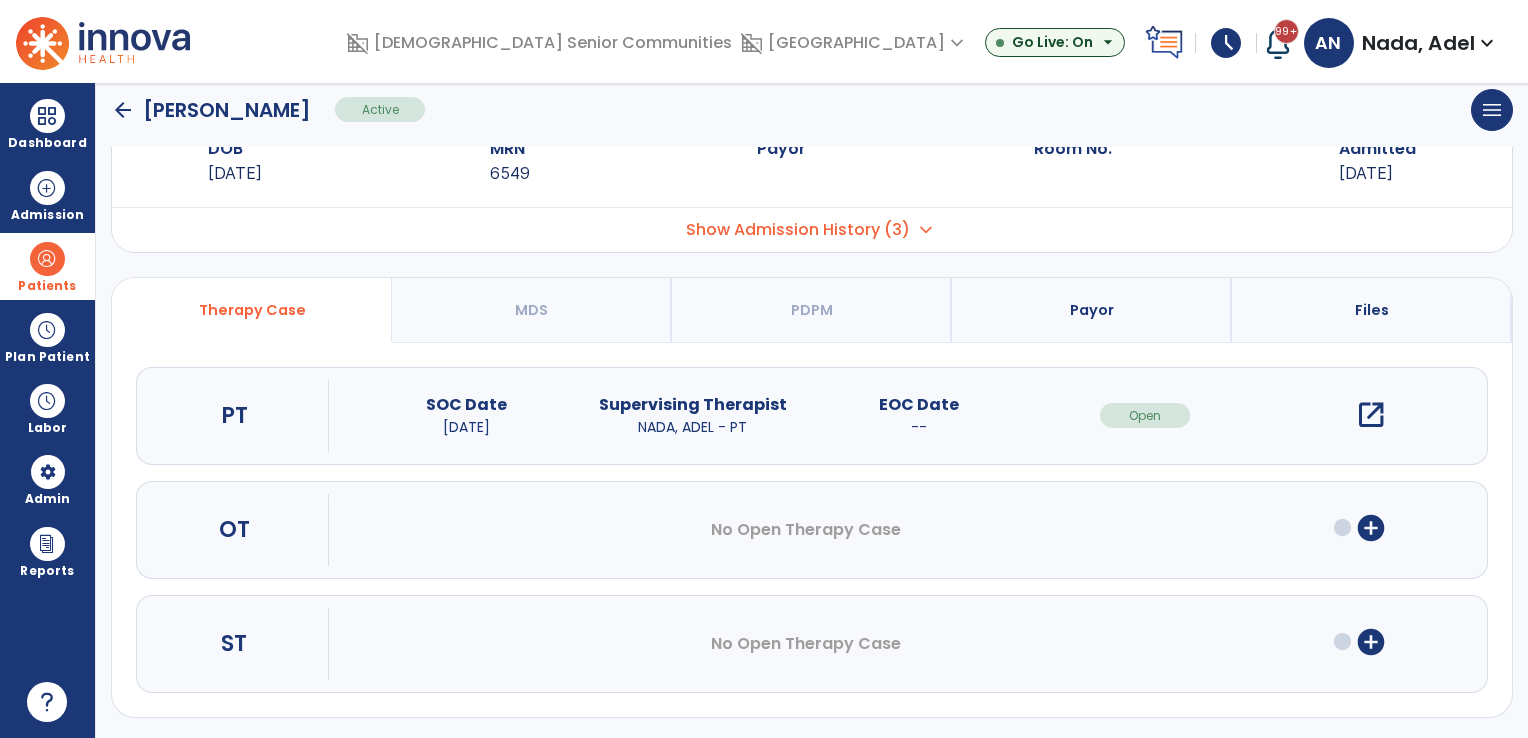 click on "Payor" at bounding box center [1092, 310] 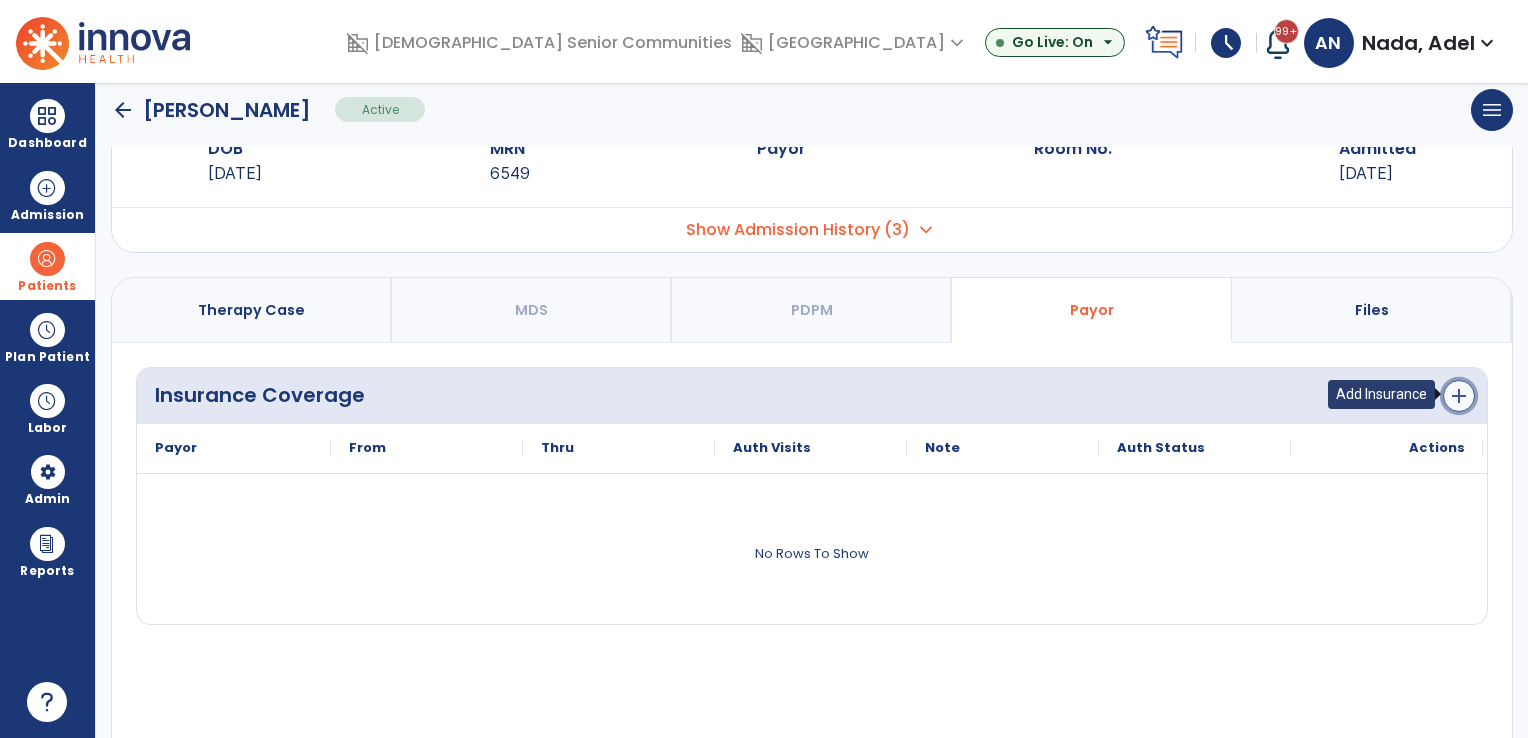 click on "add" 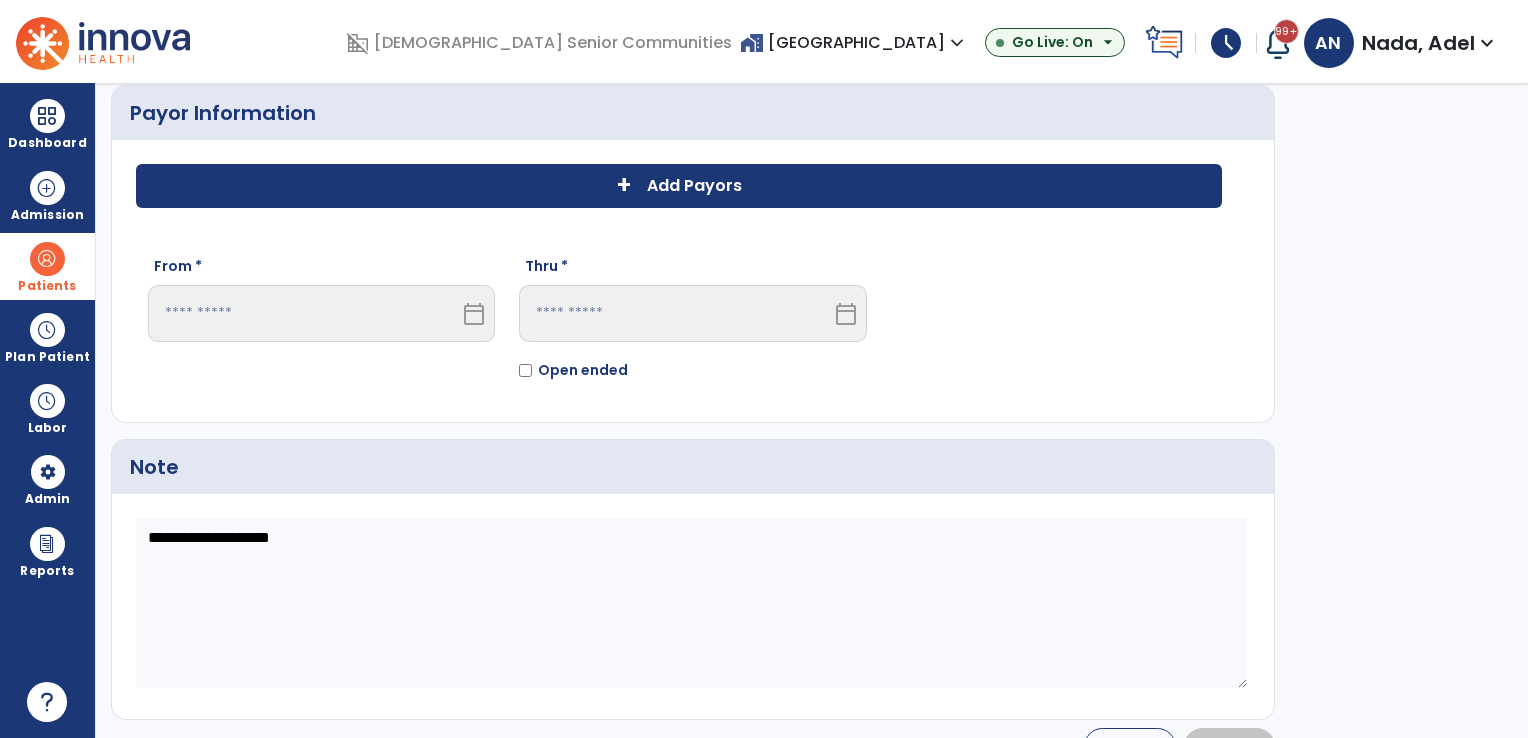 click on "+ Add Payors From *  calendar_today  Thru *  calendar_today   Open ended" 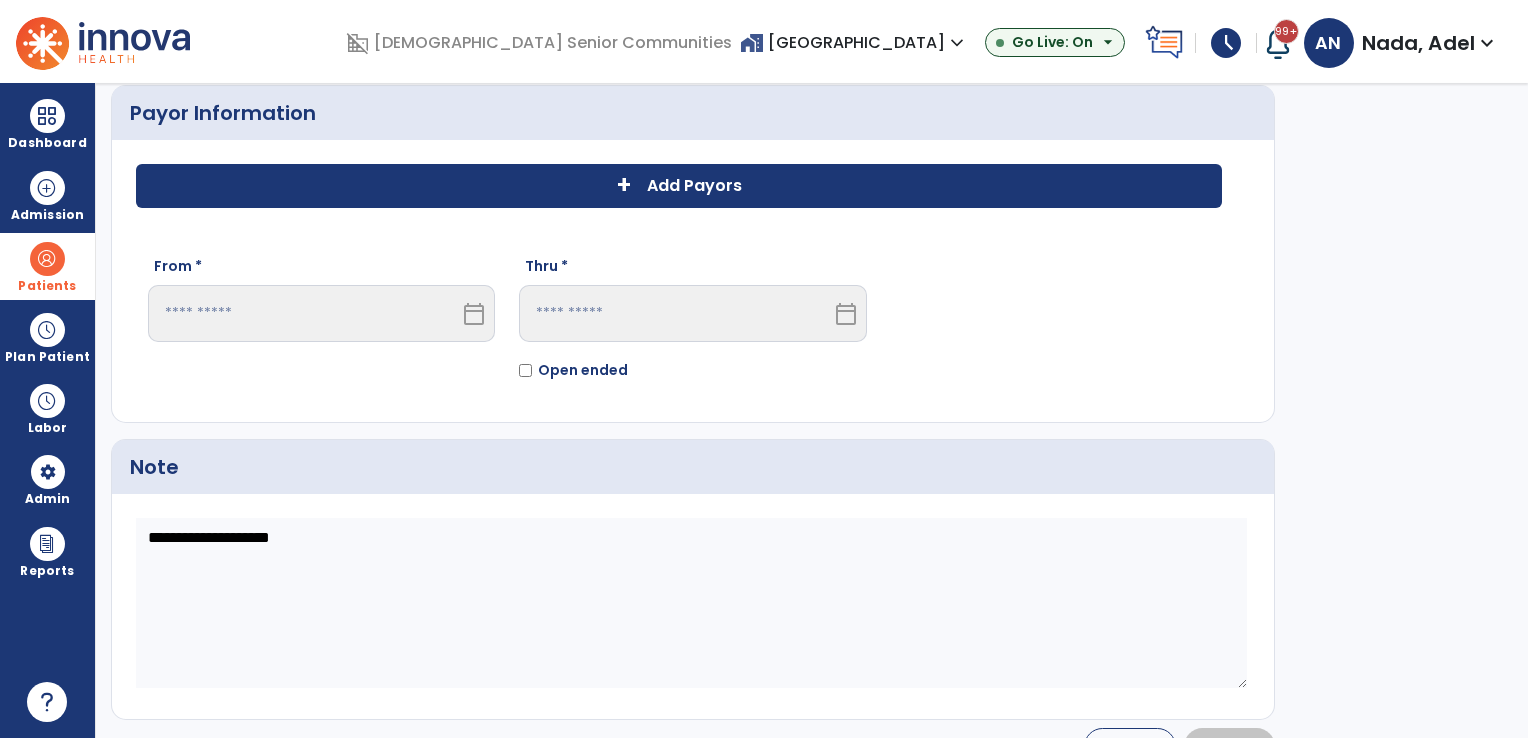 click on "Add Payors" 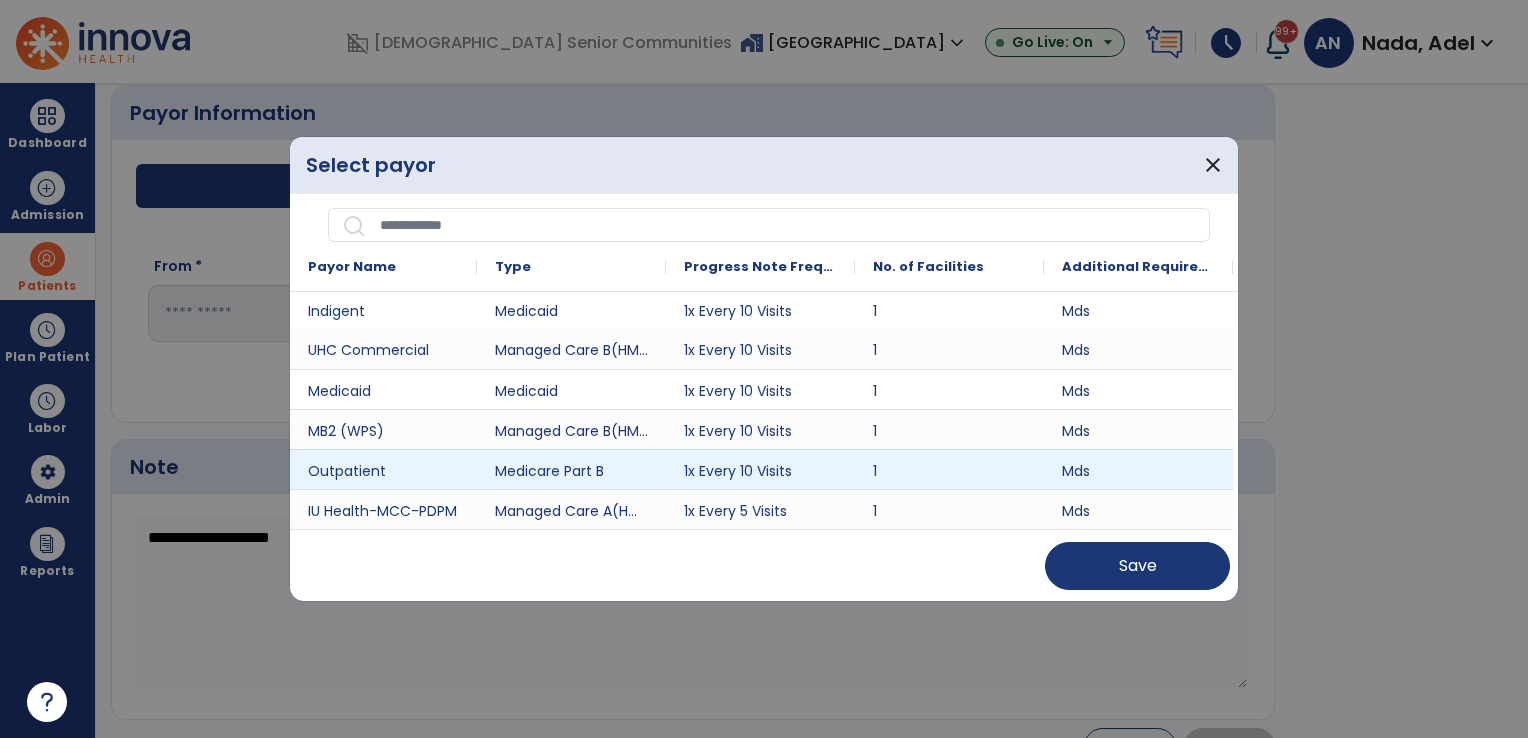 scroll, scrollTop: 0, scrollLeft: 0, axis: both 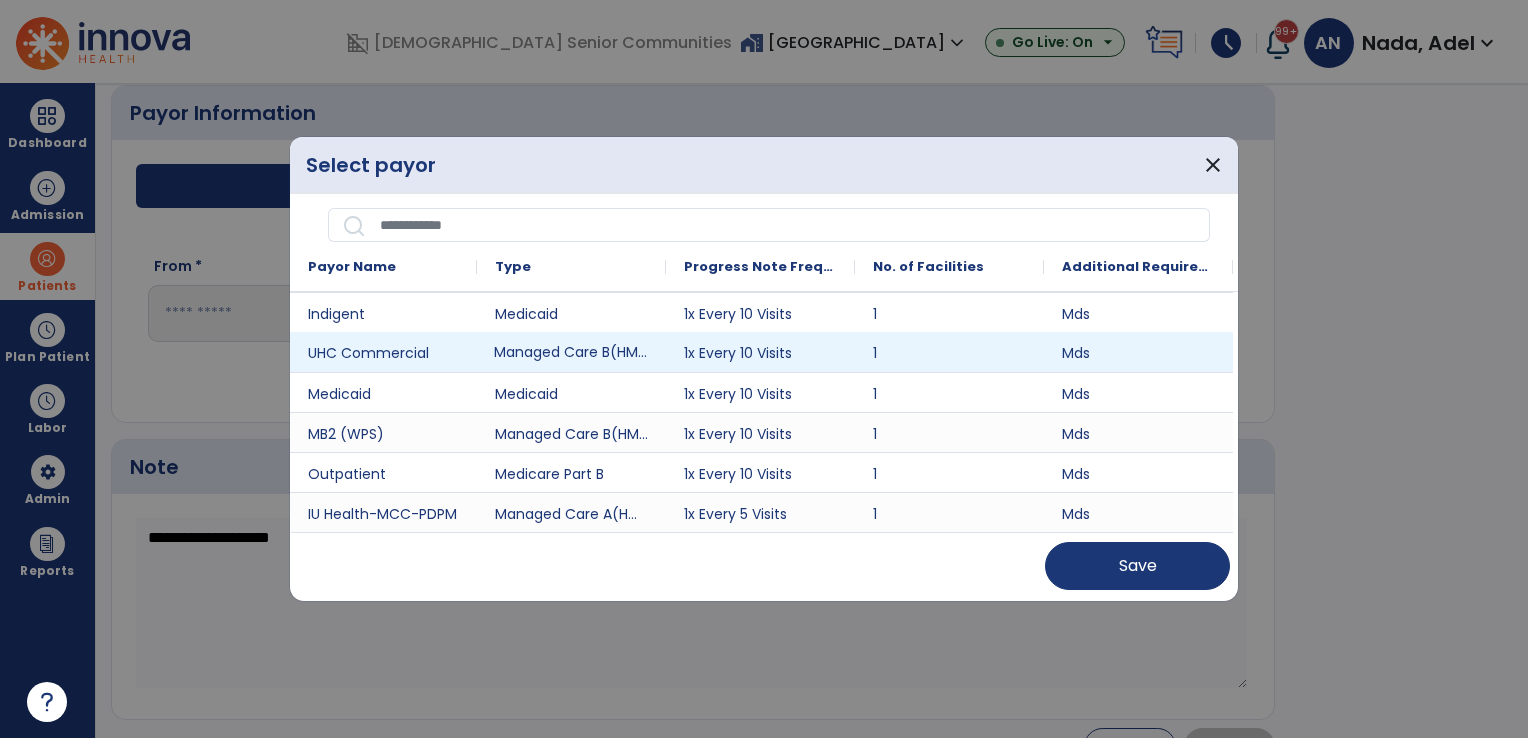 click on "Managed Care B(HMO/MCO)" at bounding box center [571, 352] 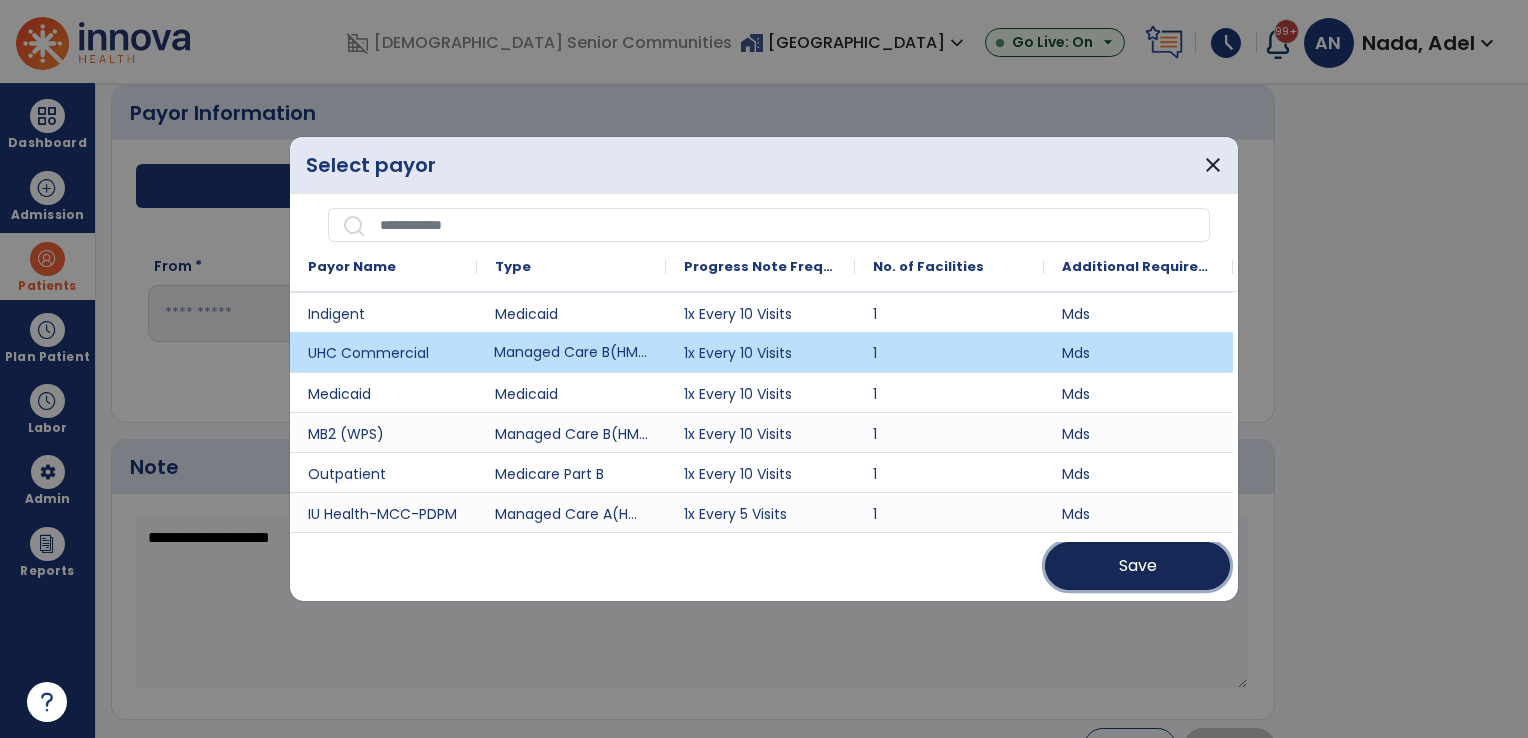 click on "Save" at bounding box center [1137, 566] 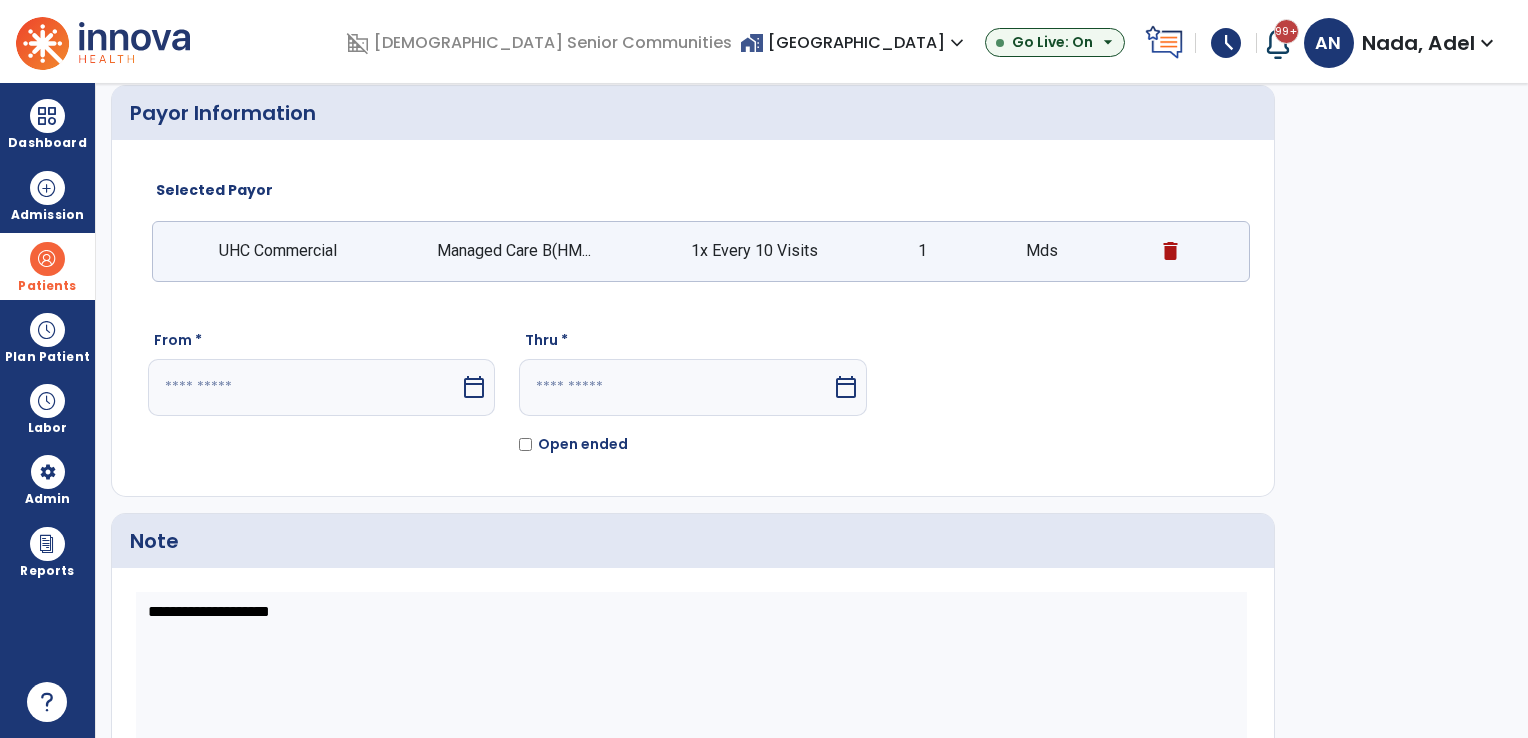 click on "calendar_today" at bounding box center [474, 387] 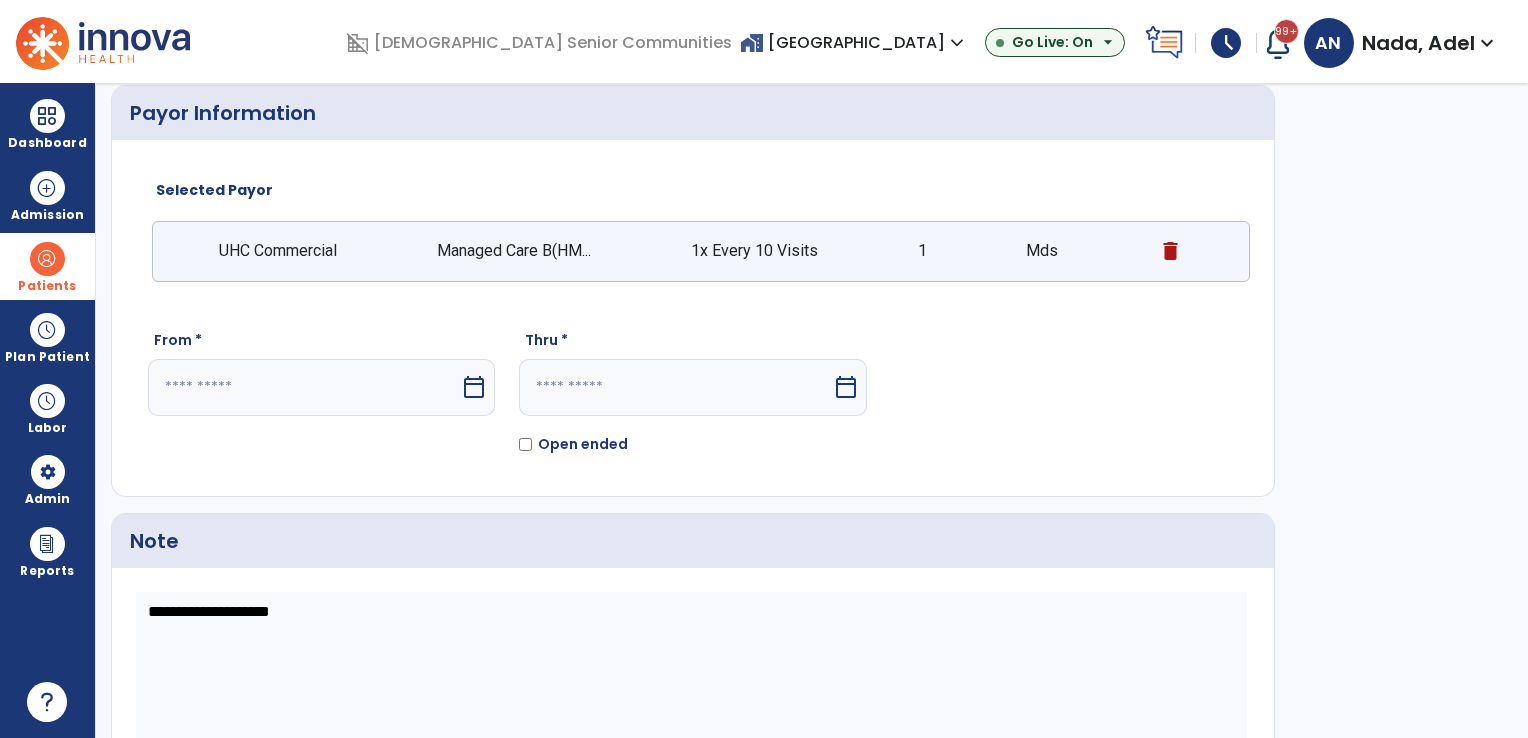select on "*" 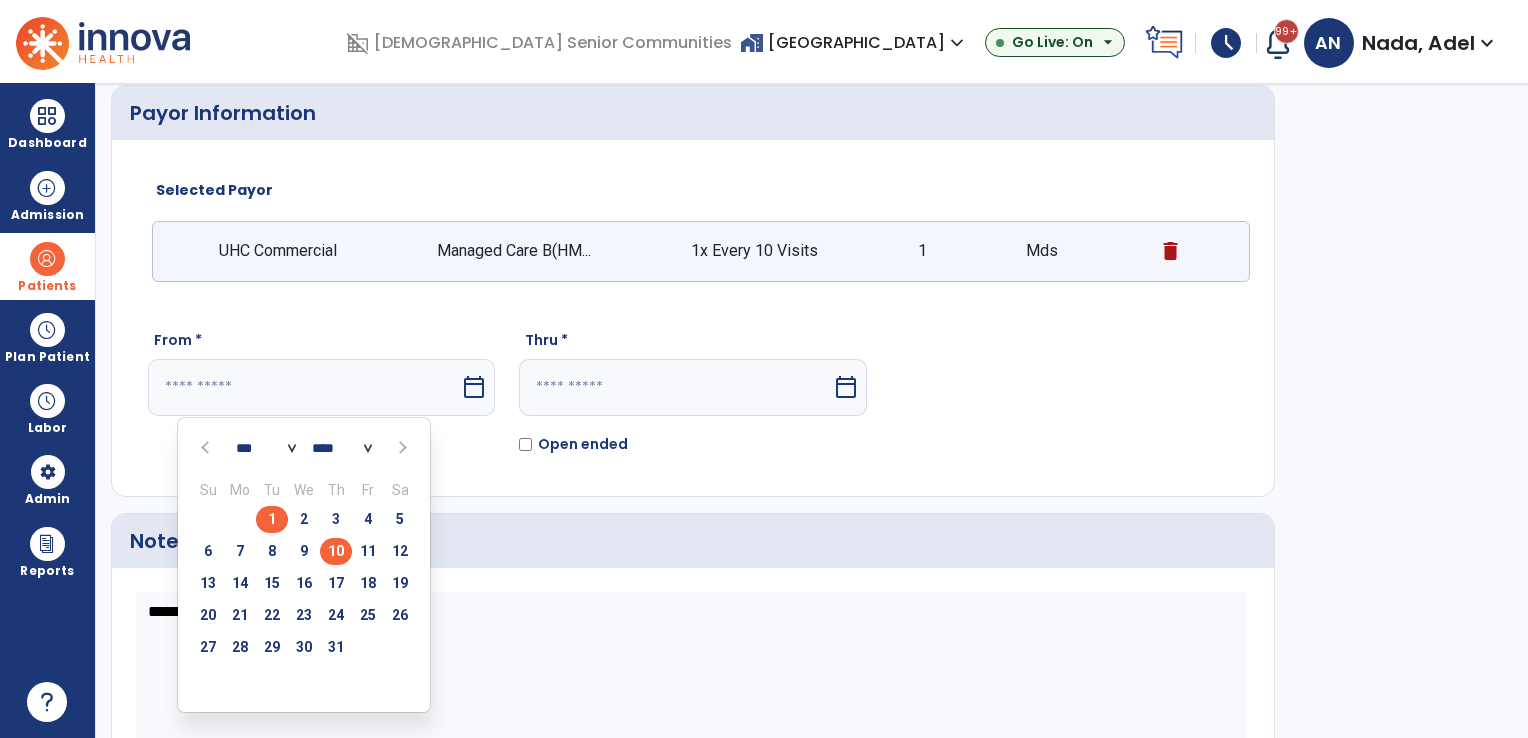 click on "1" at bounding box center (272, 519) 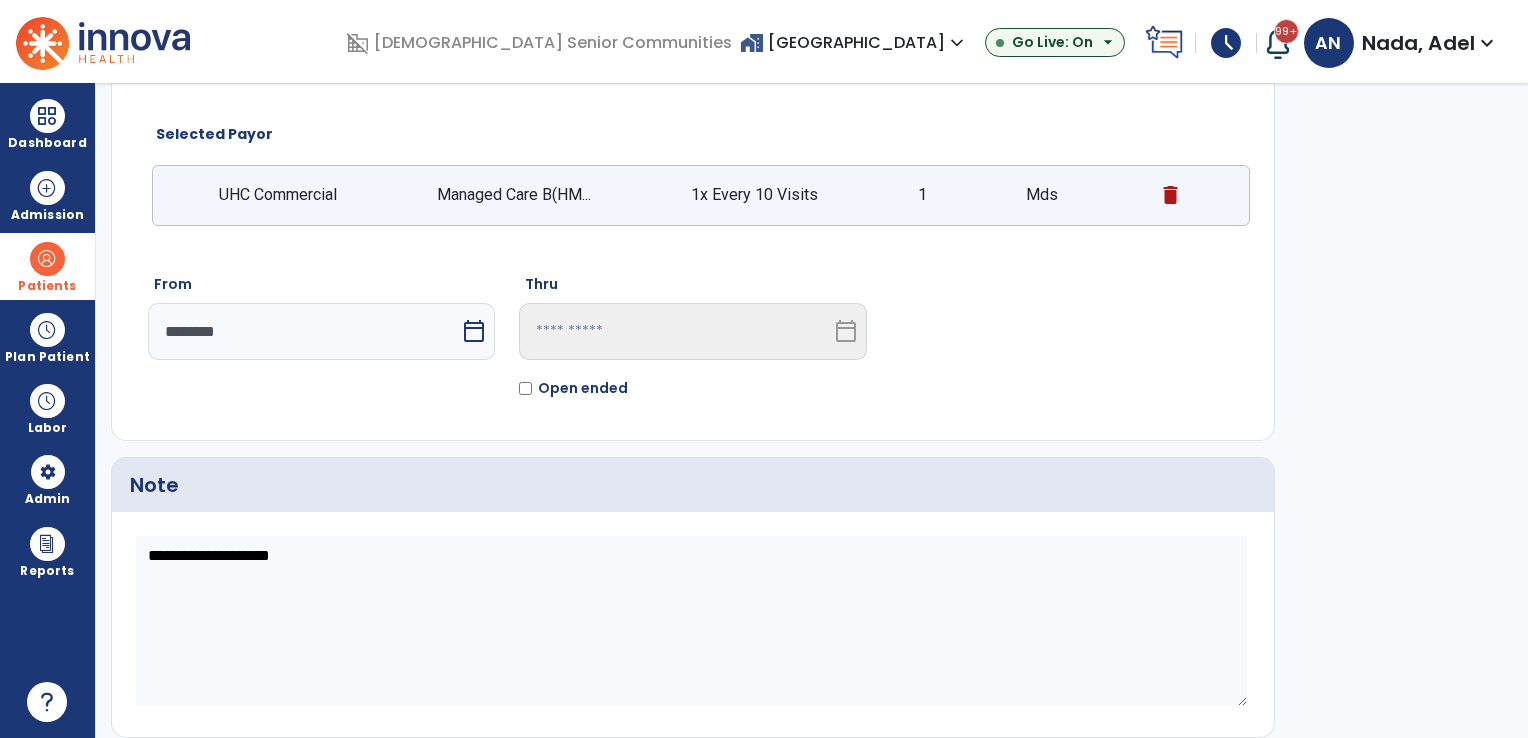 scroll, scrollTop: 169, scrollLeft: 0, axis: vertical 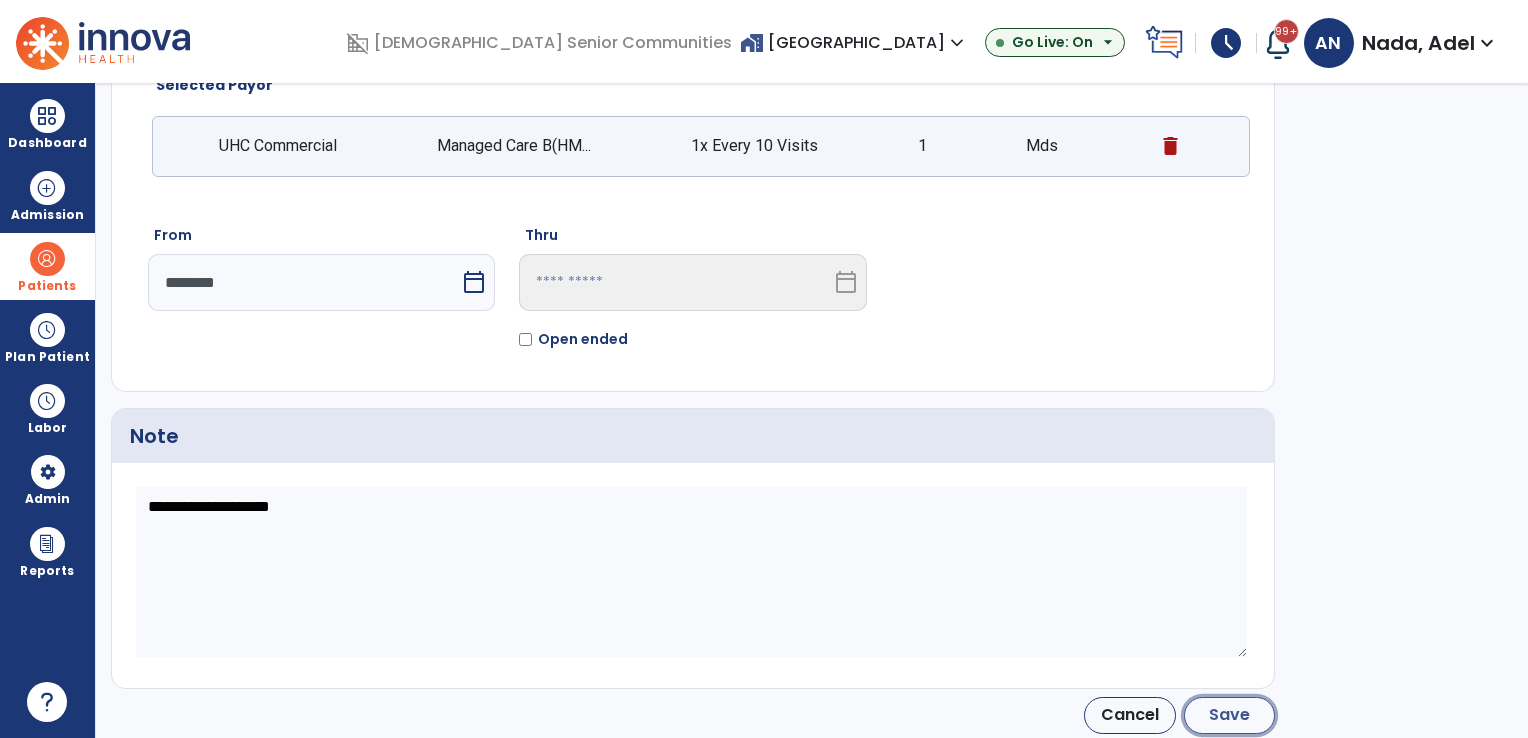 click on "Save" 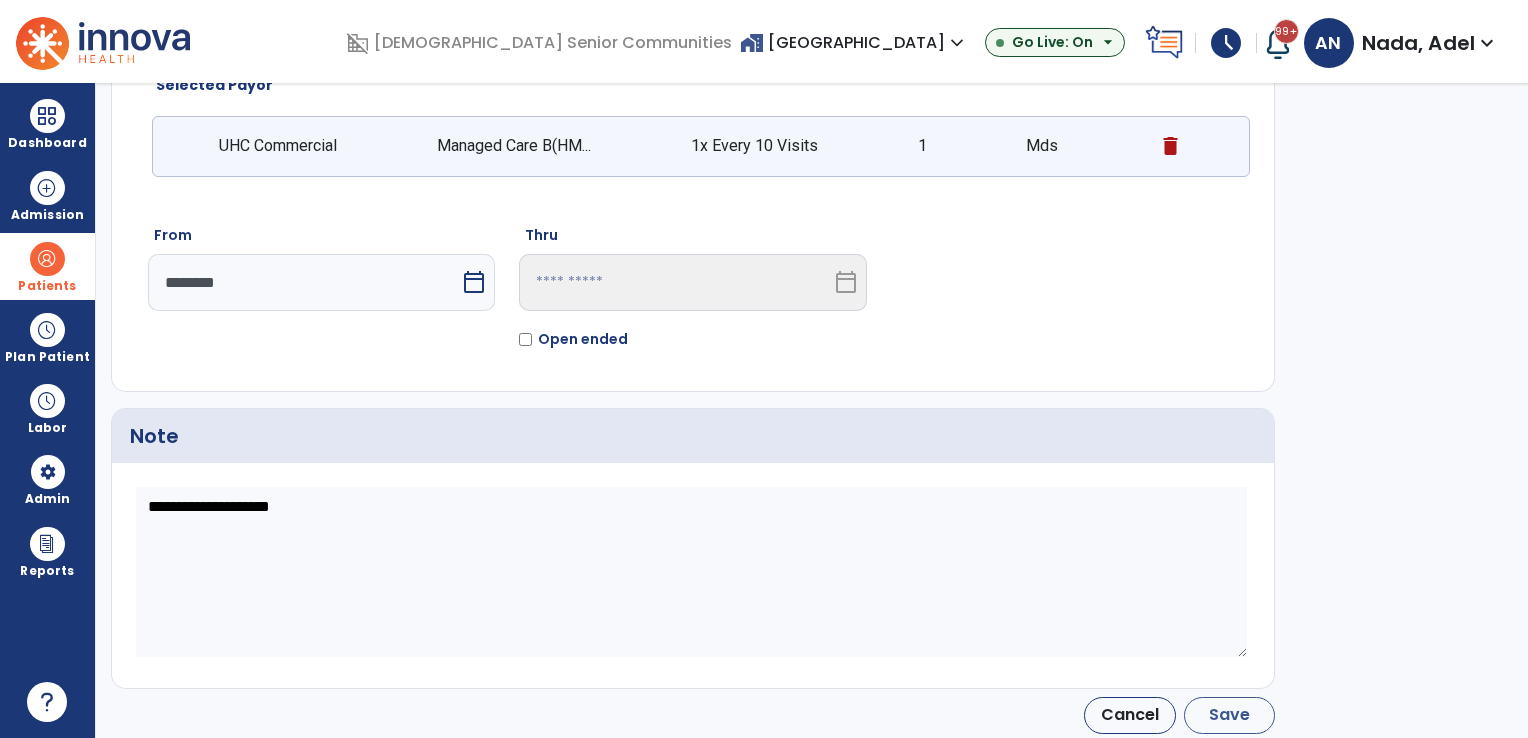 type on "********" 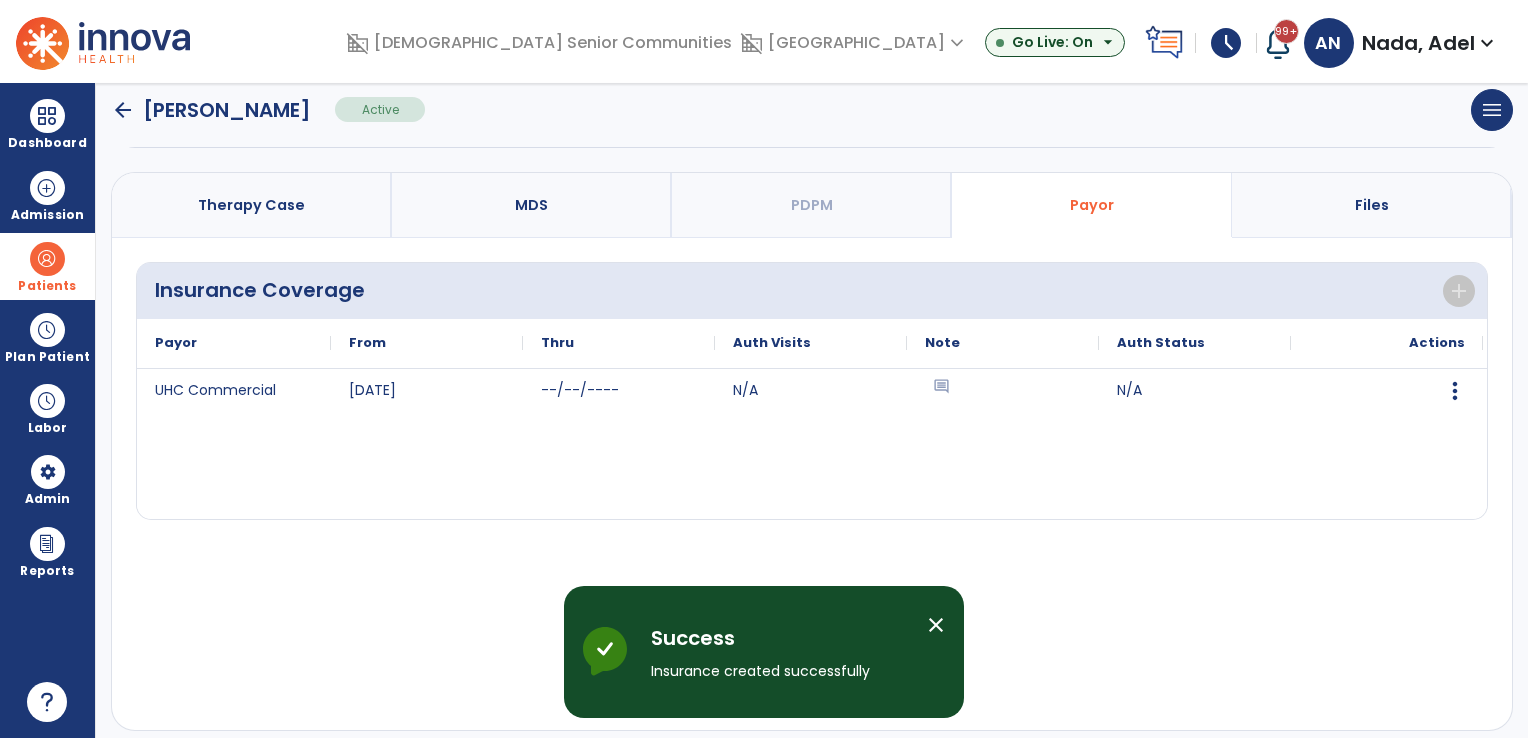 click on "Therapy Case" at bounding box center (252, 205) 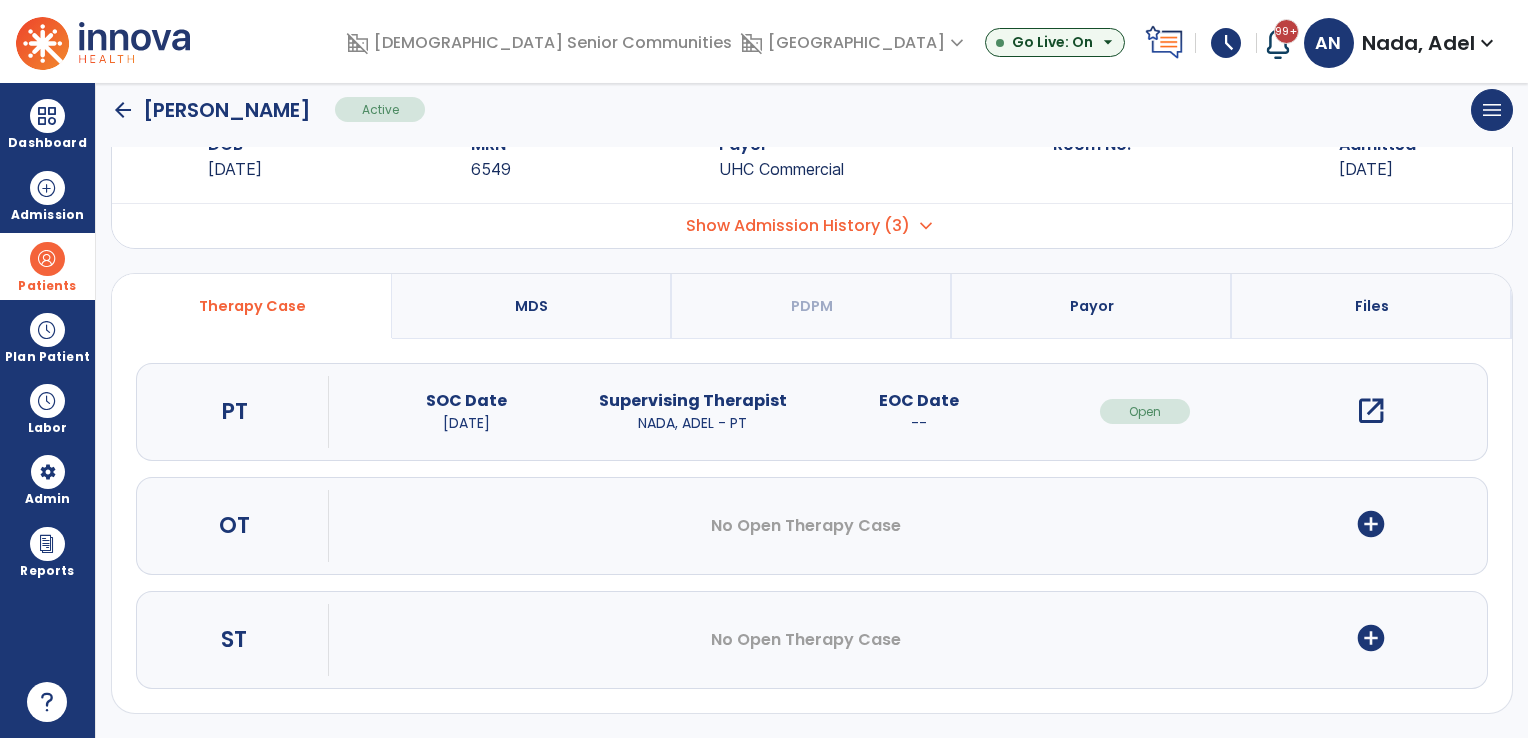 scroll, scrollTop: 64, scrollLeft: 0, axis: vertical 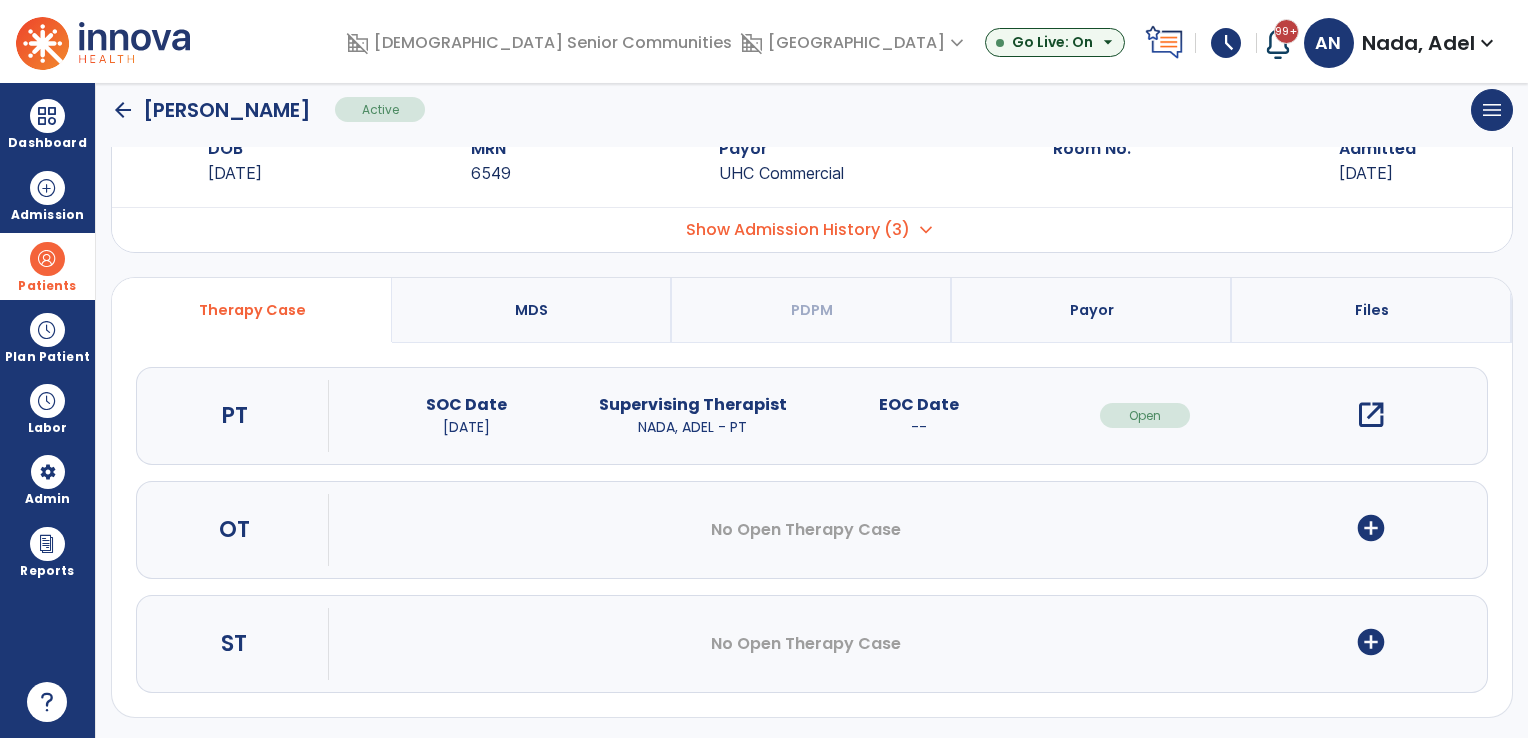 click on "add_circle" at bounding box center (1371, 528) 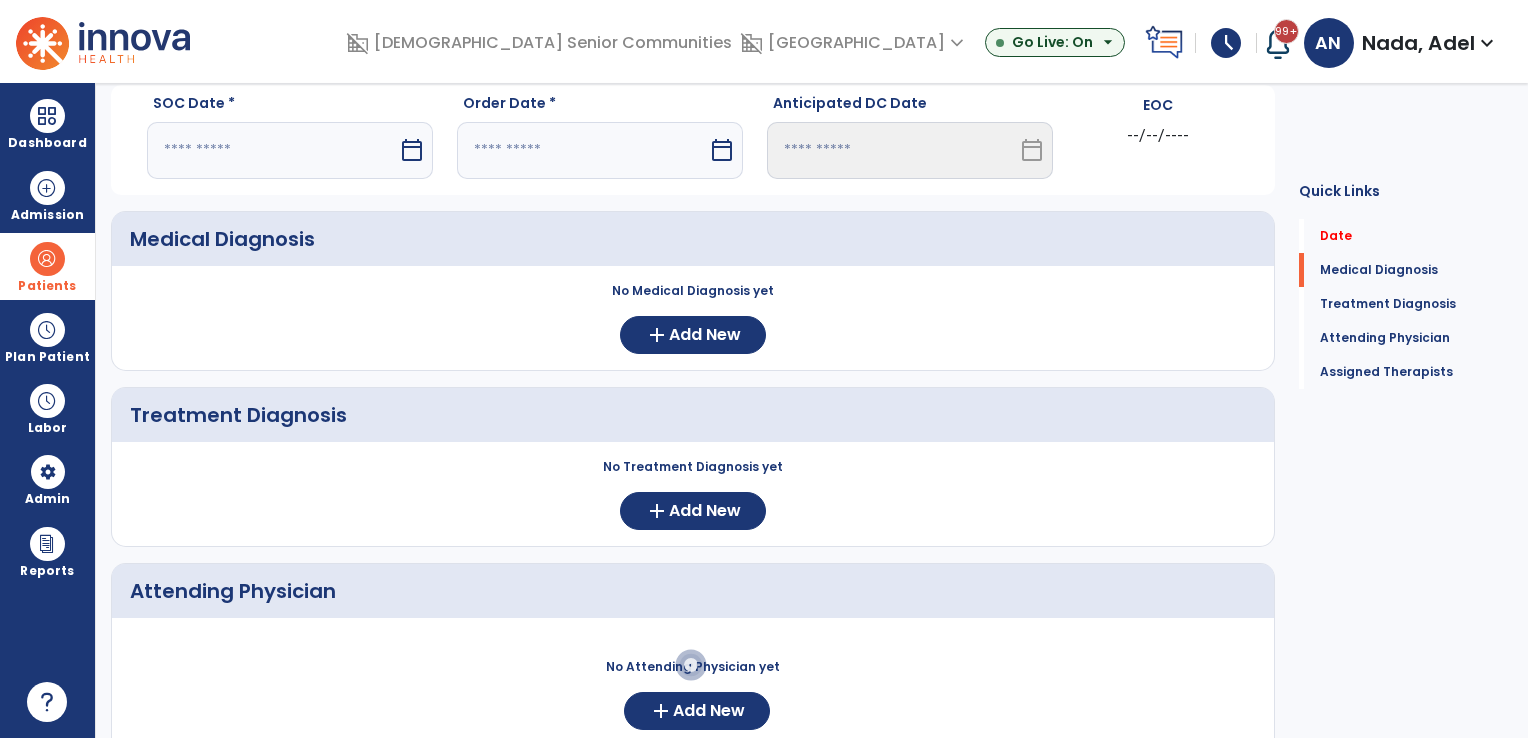 click on "calendar_today" at bounding box center [412, 150] 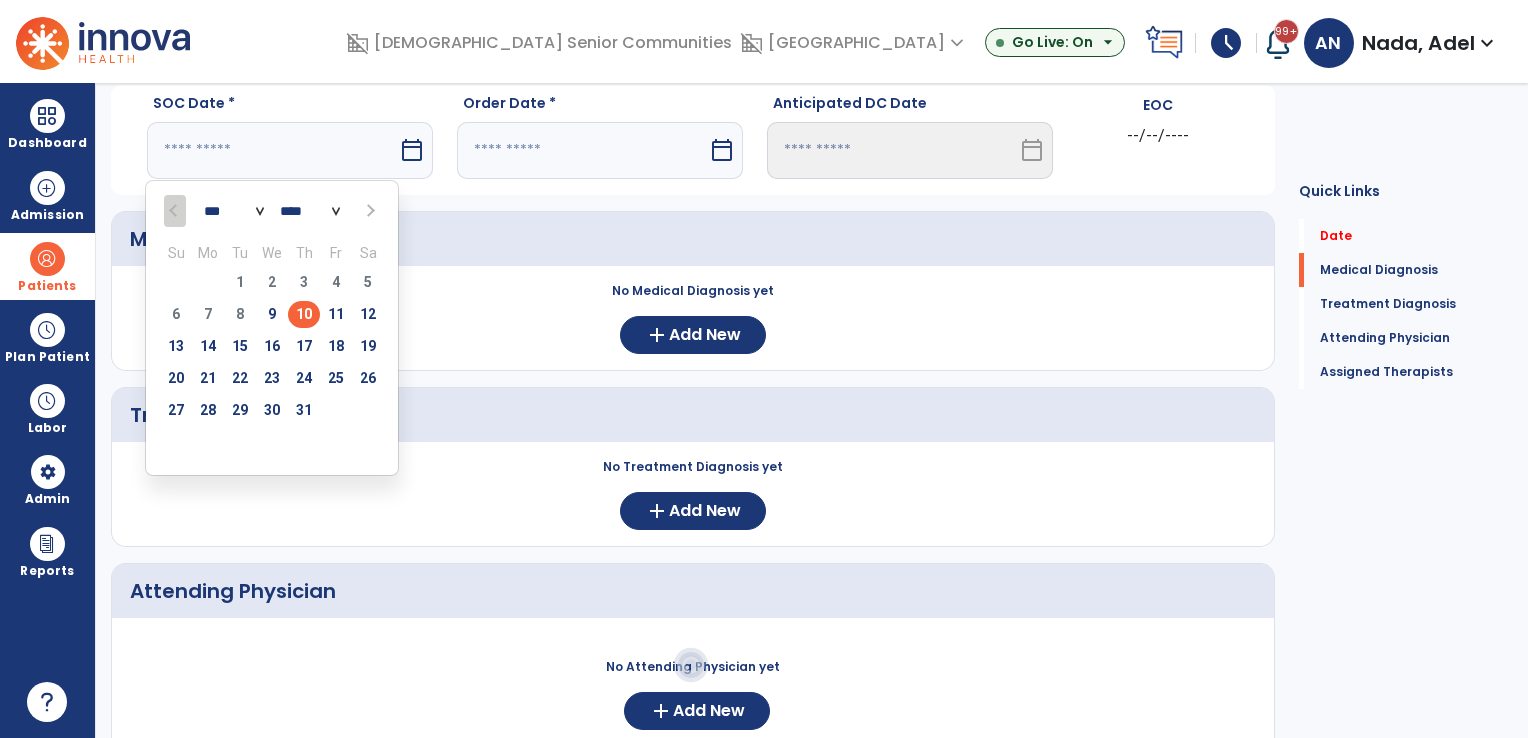 click on "10" at bounding box center (304, 314) 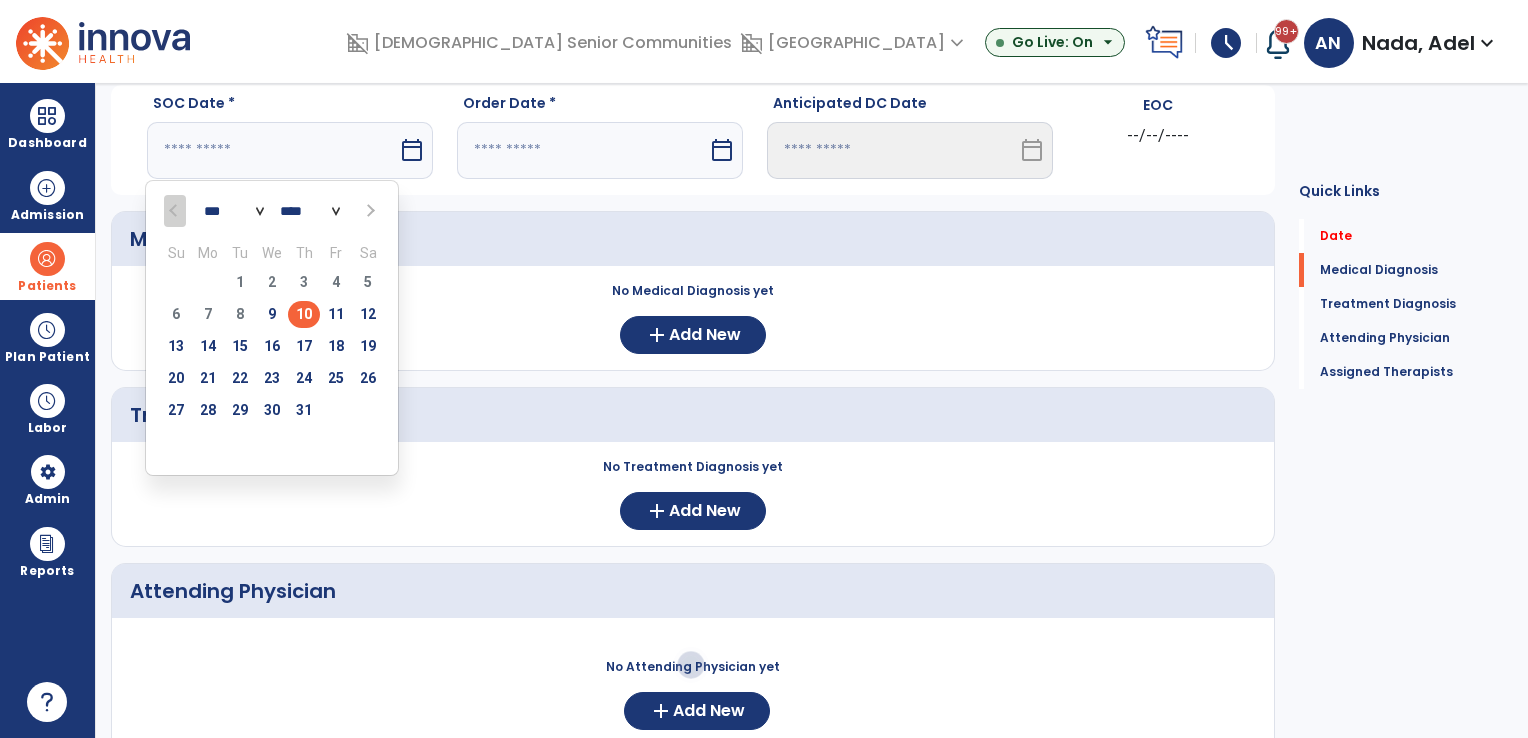 type on "*********" 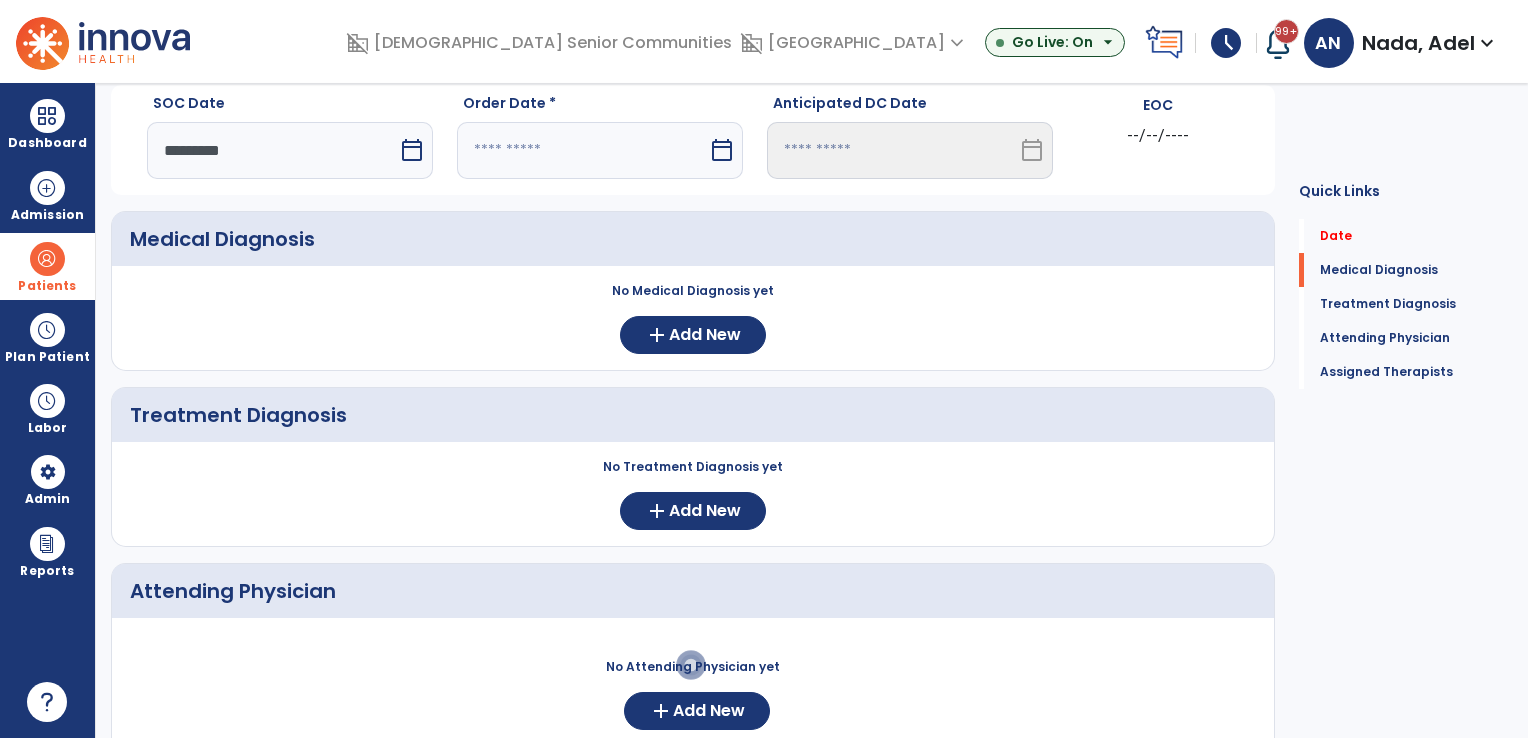 click at bounding box center (582, 150) 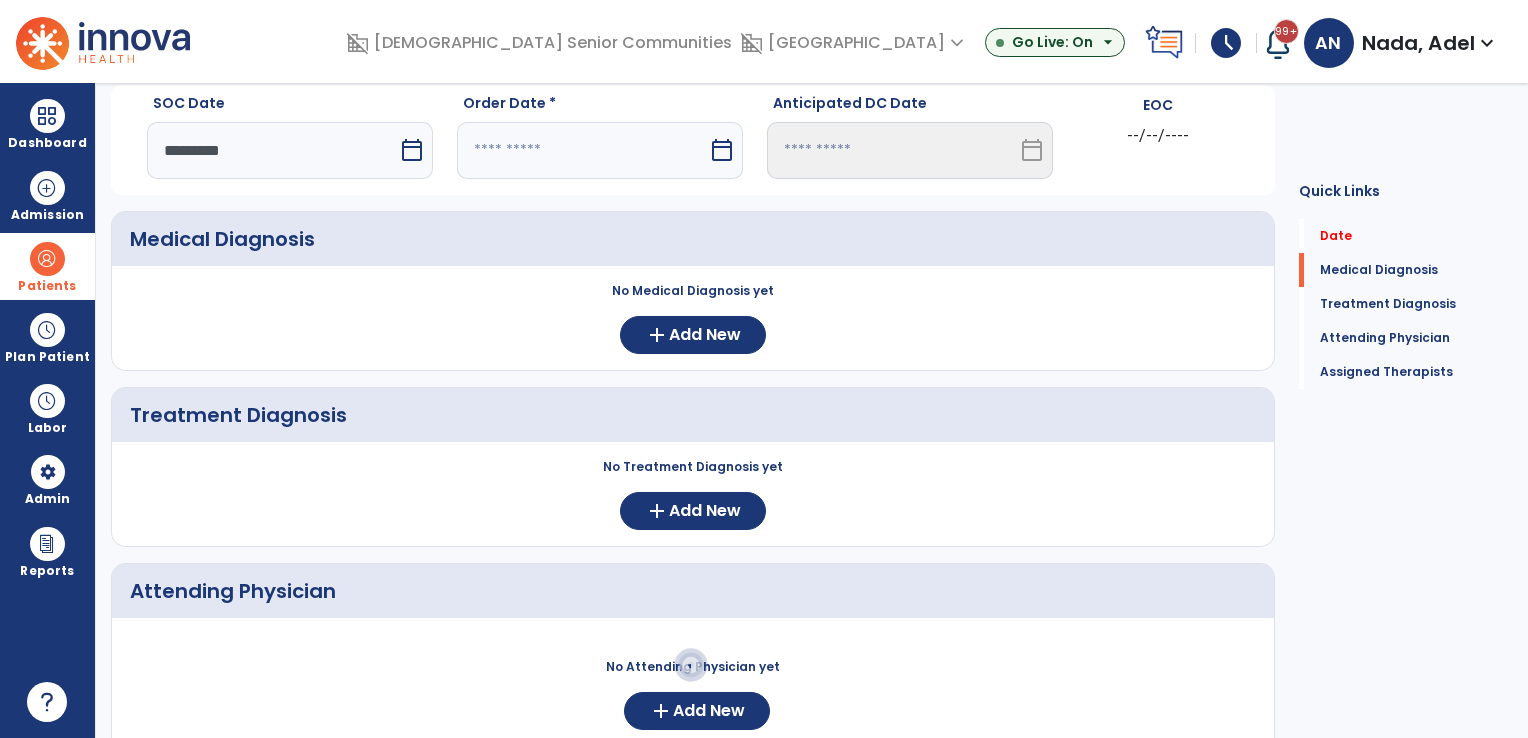select on "*" 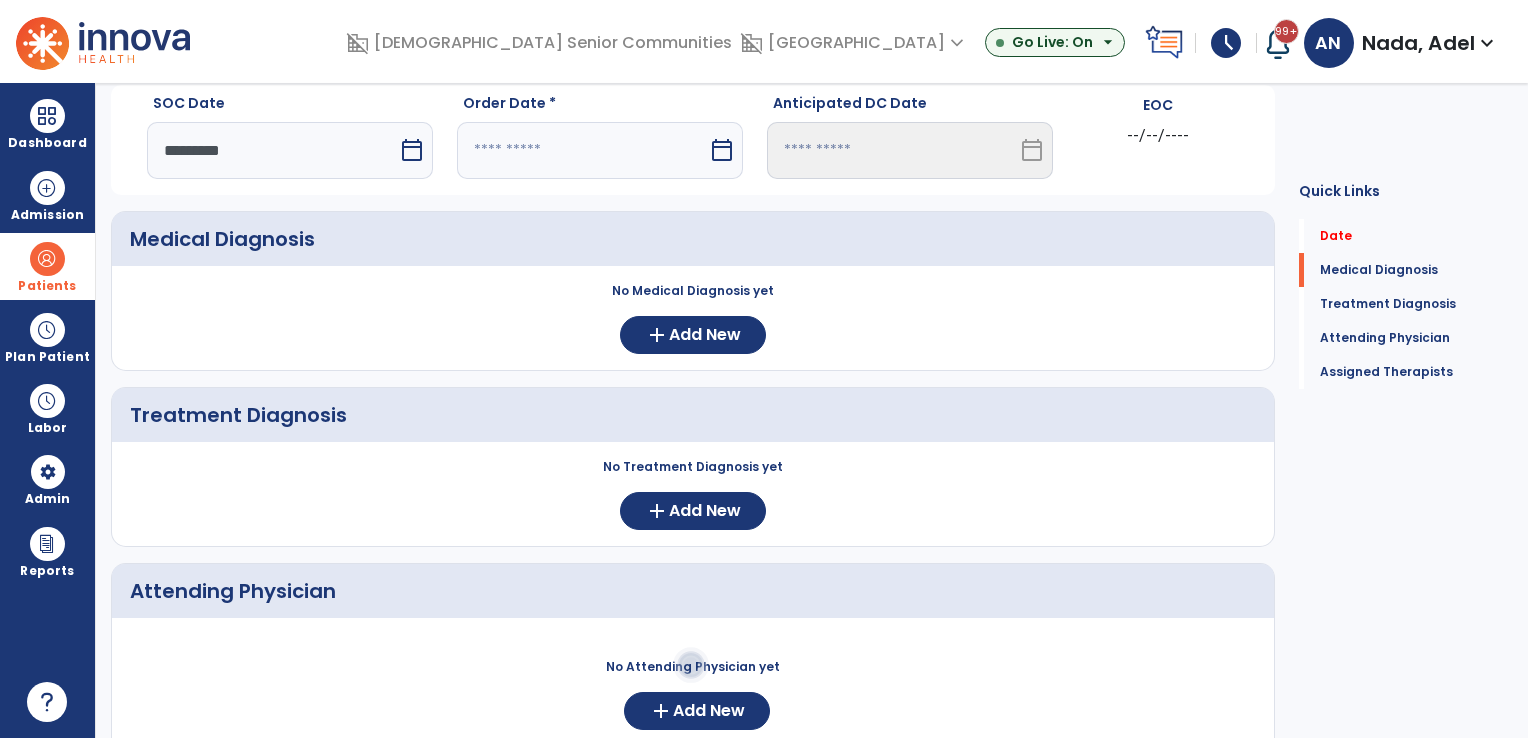 select on "****" 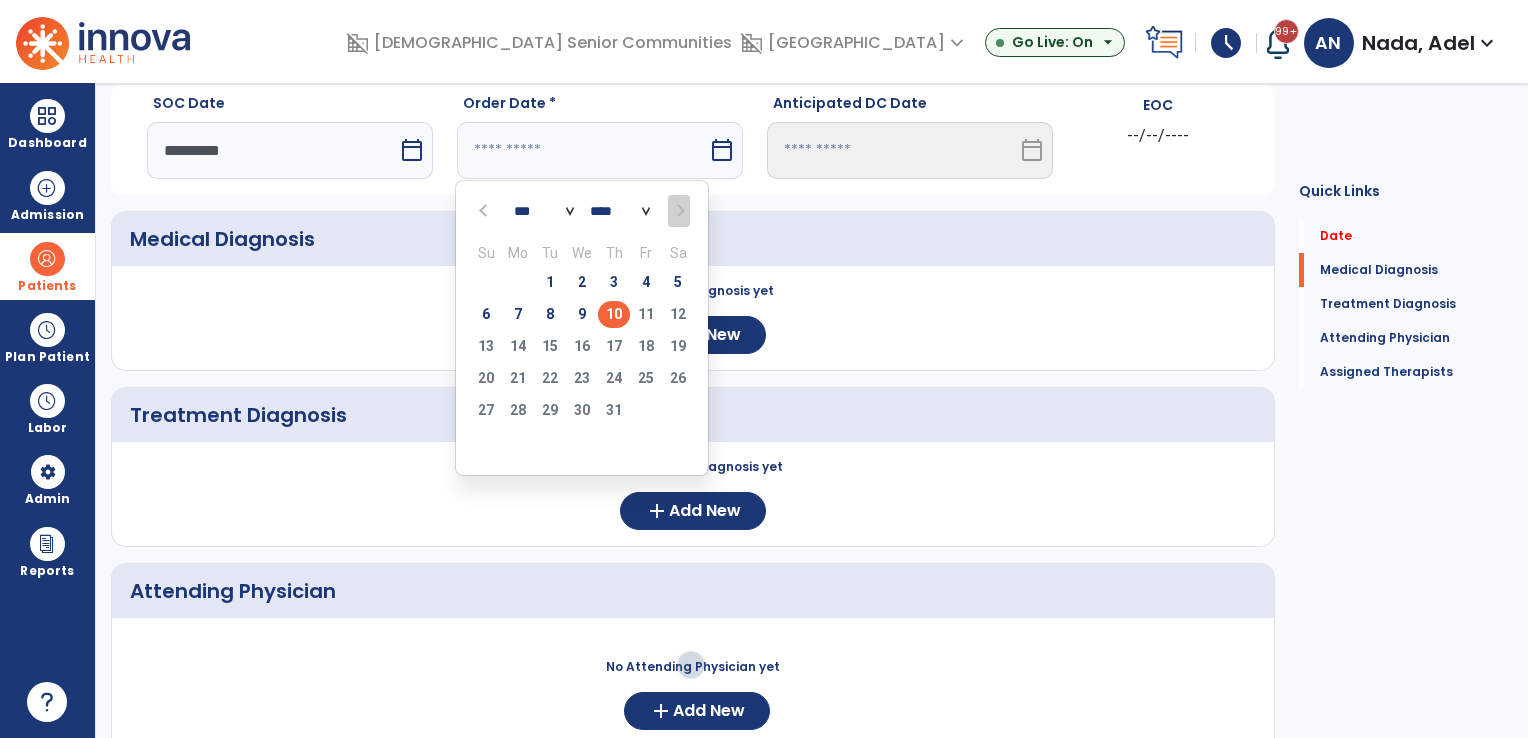 click on "10" at bounding box center [614, 314] 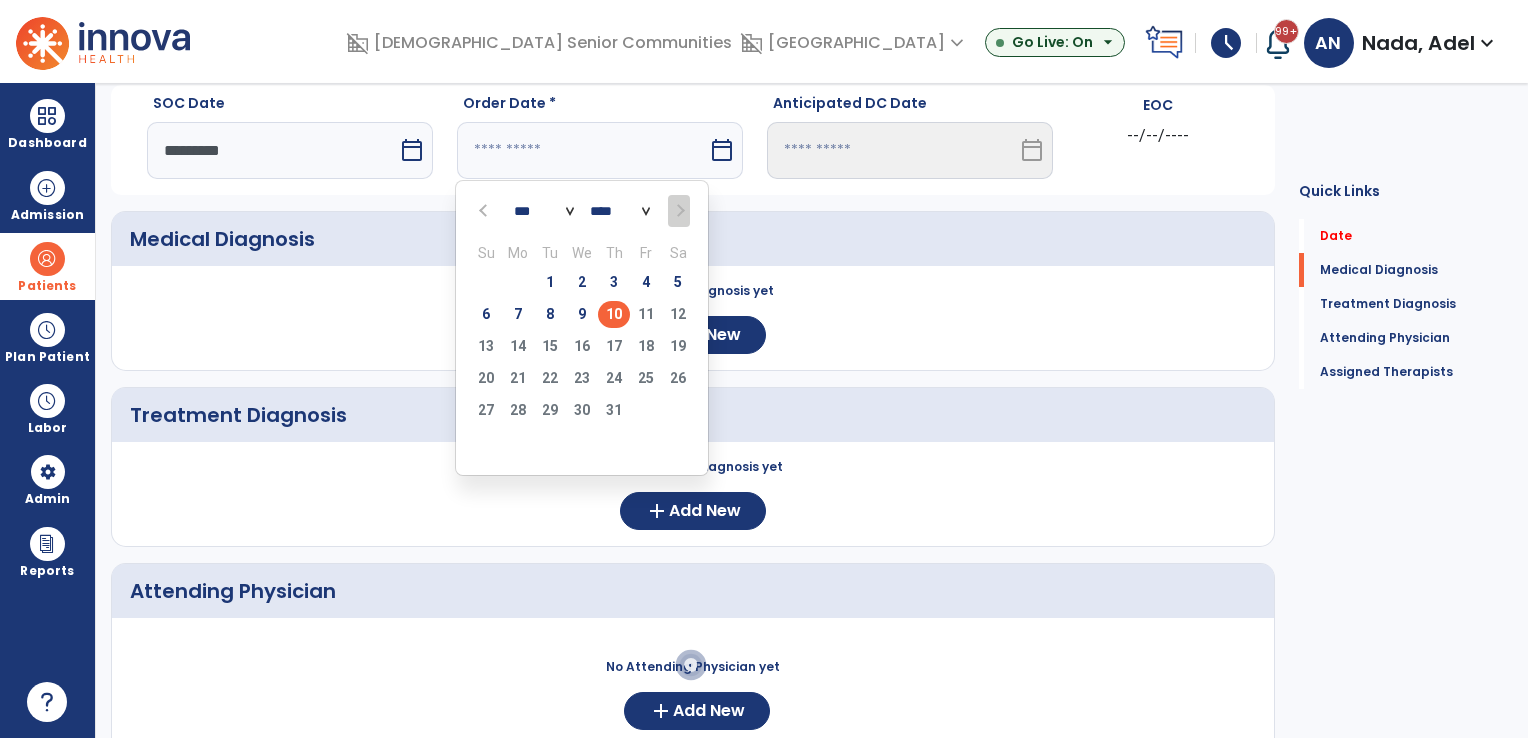 type on "*********" 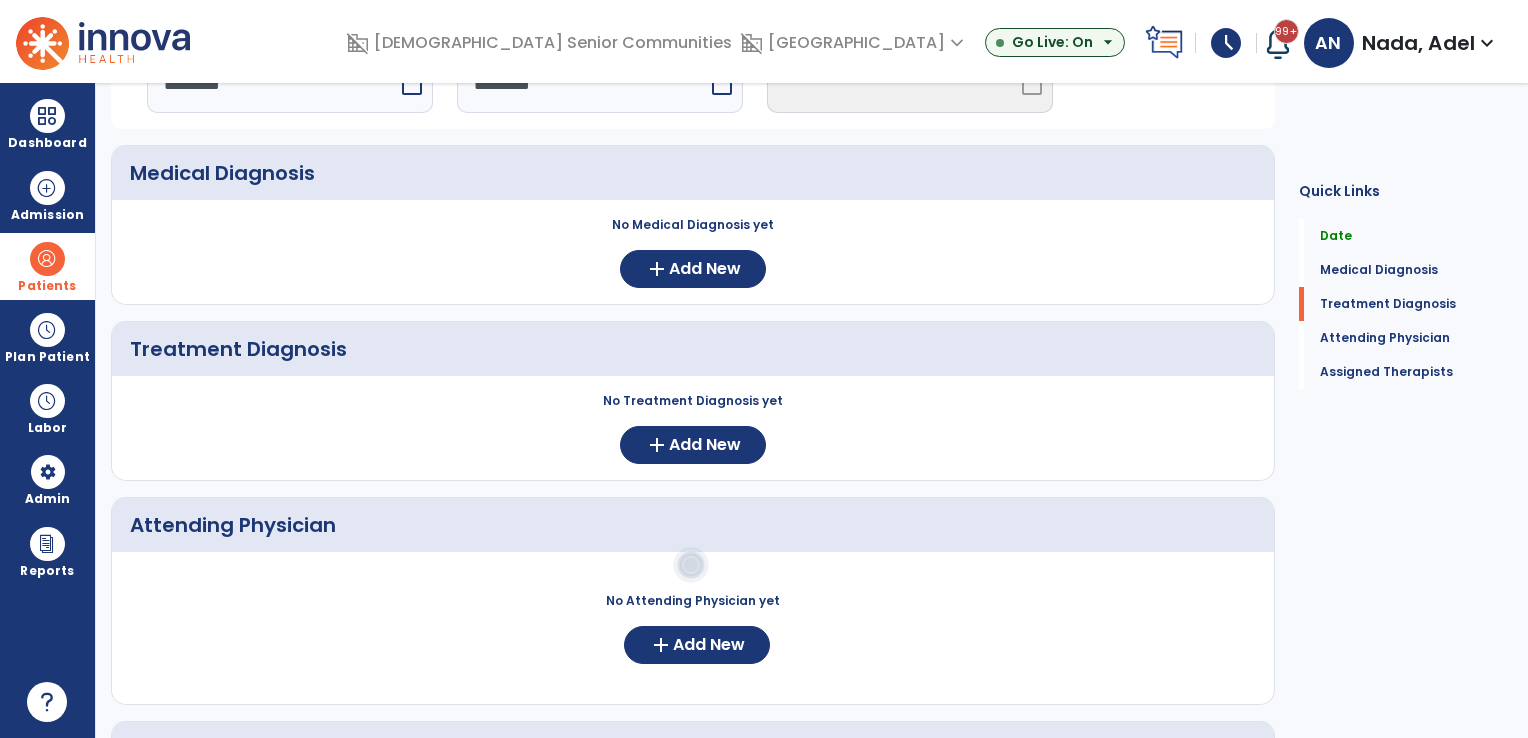 scroll, scrollTop: 164, scrollLeft: 0, axis: vertical 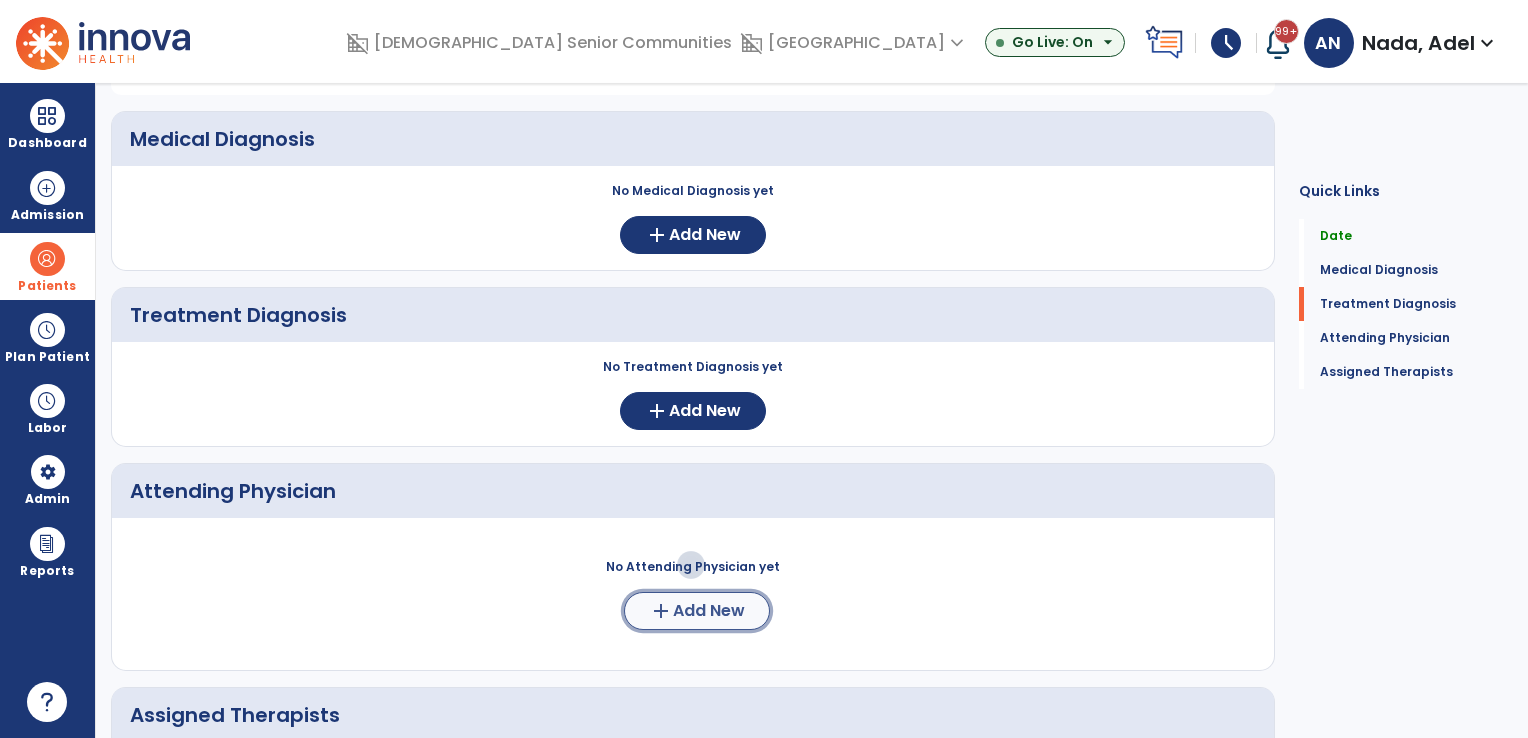 click on "Add New" 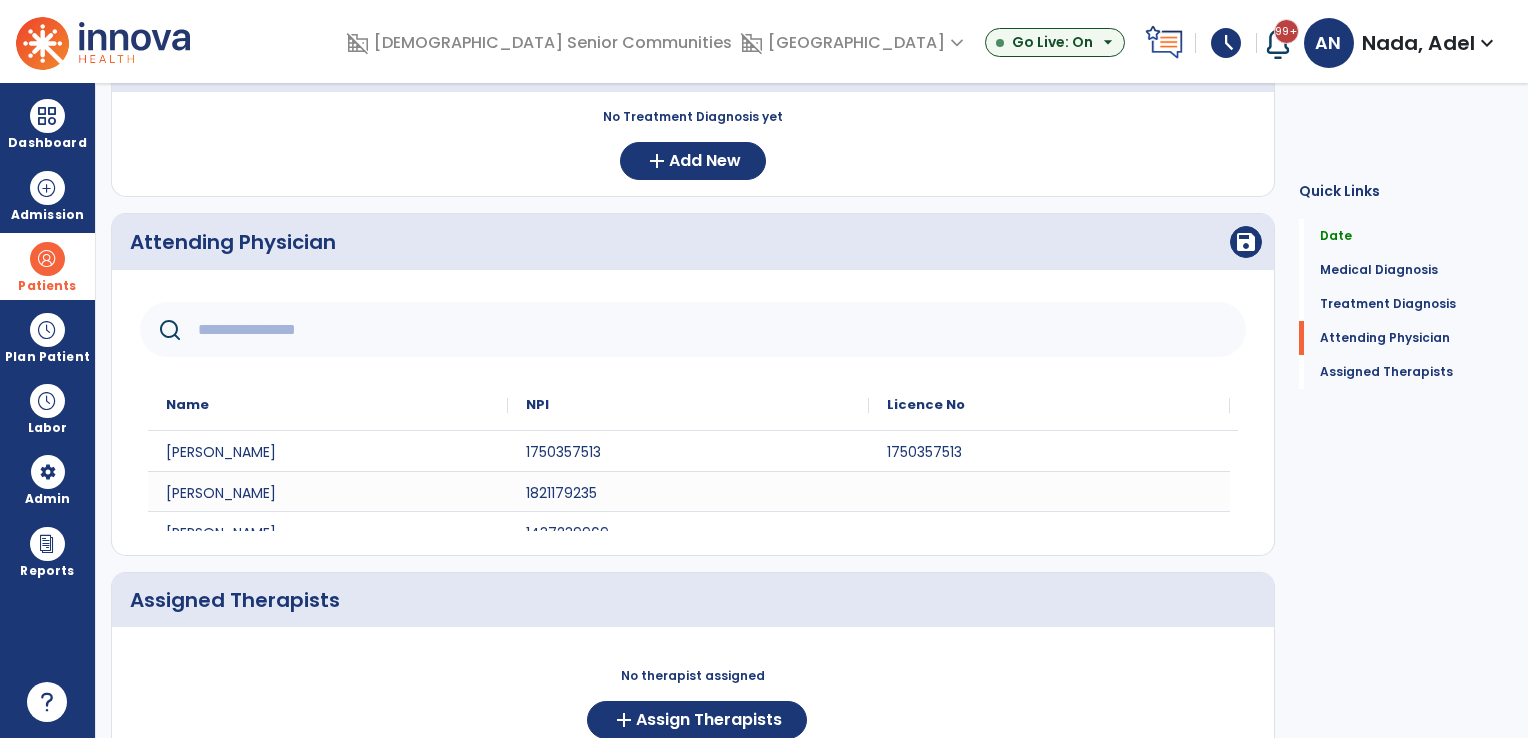 scroll, scrollTop: 464, scrollLeft: 0, axis: vertical 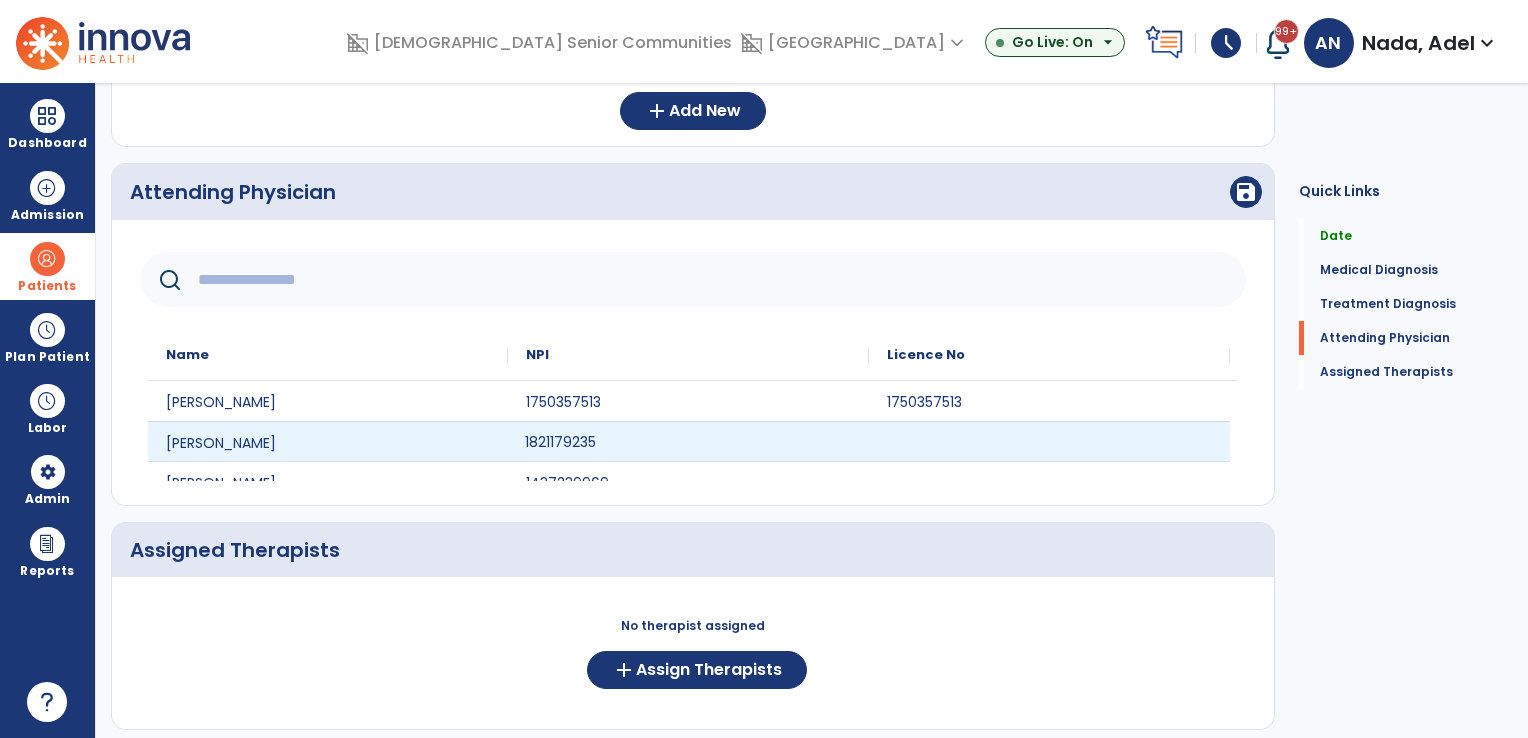 click on "1821179235" 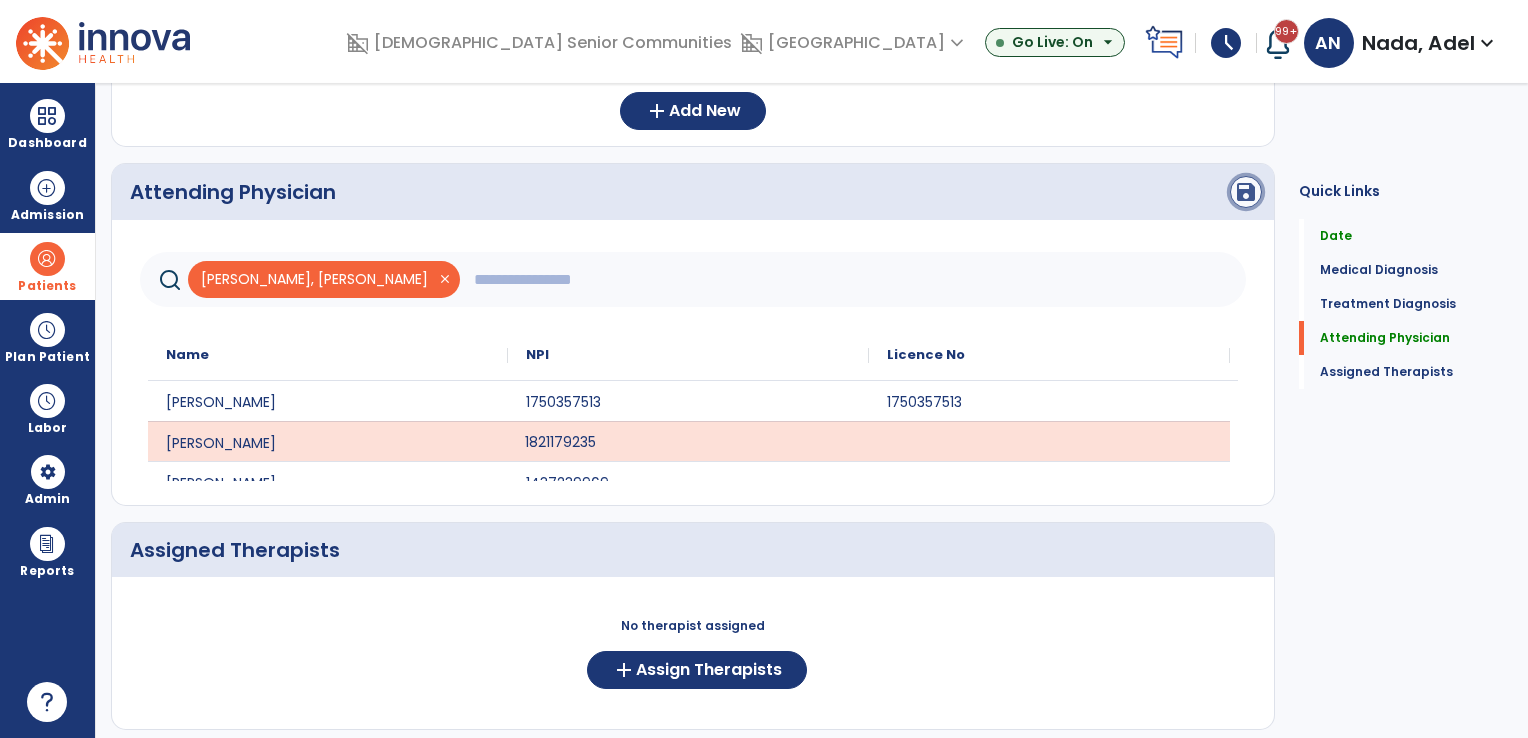 click on "save" 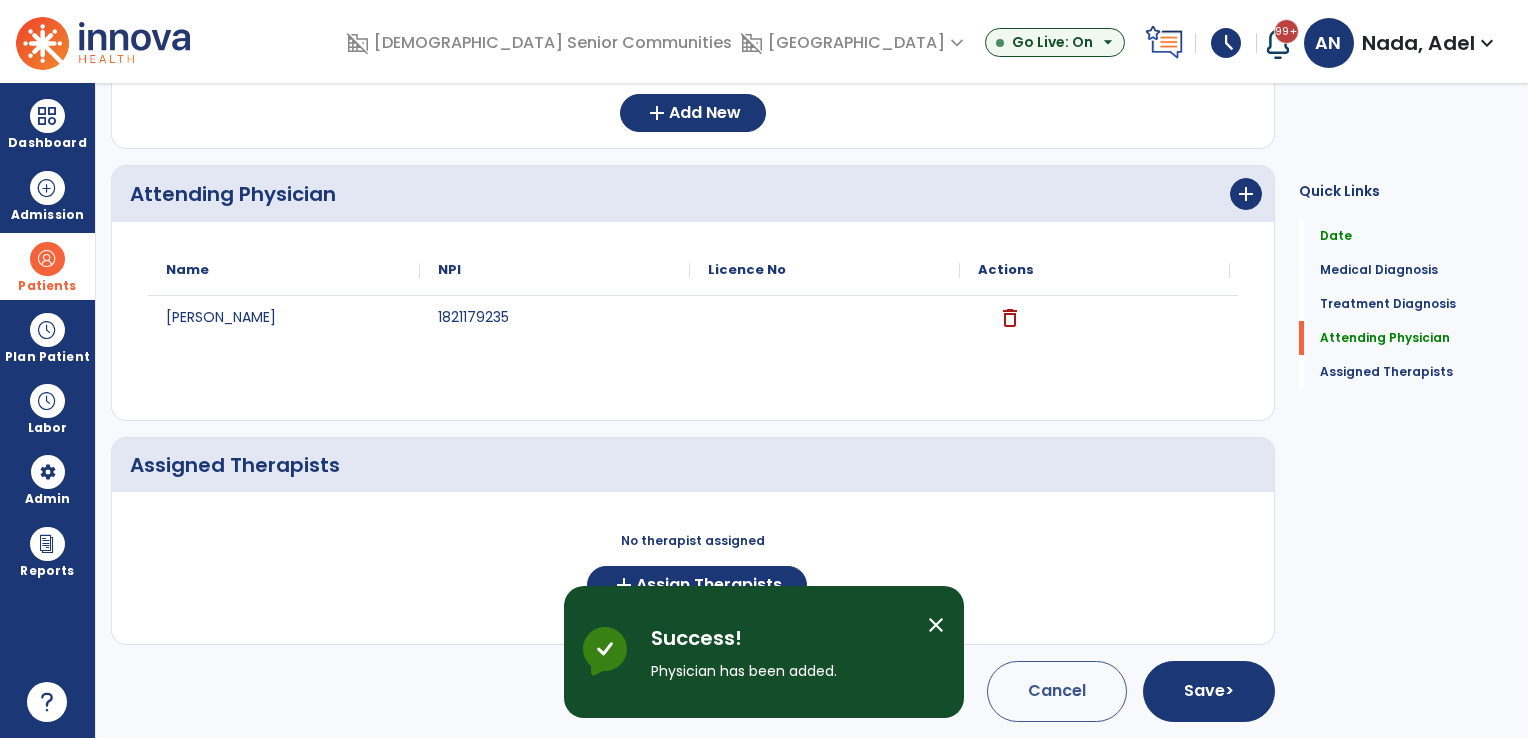 scroll, scrollTop: 457, scrollLeft: 0, axis: vertical 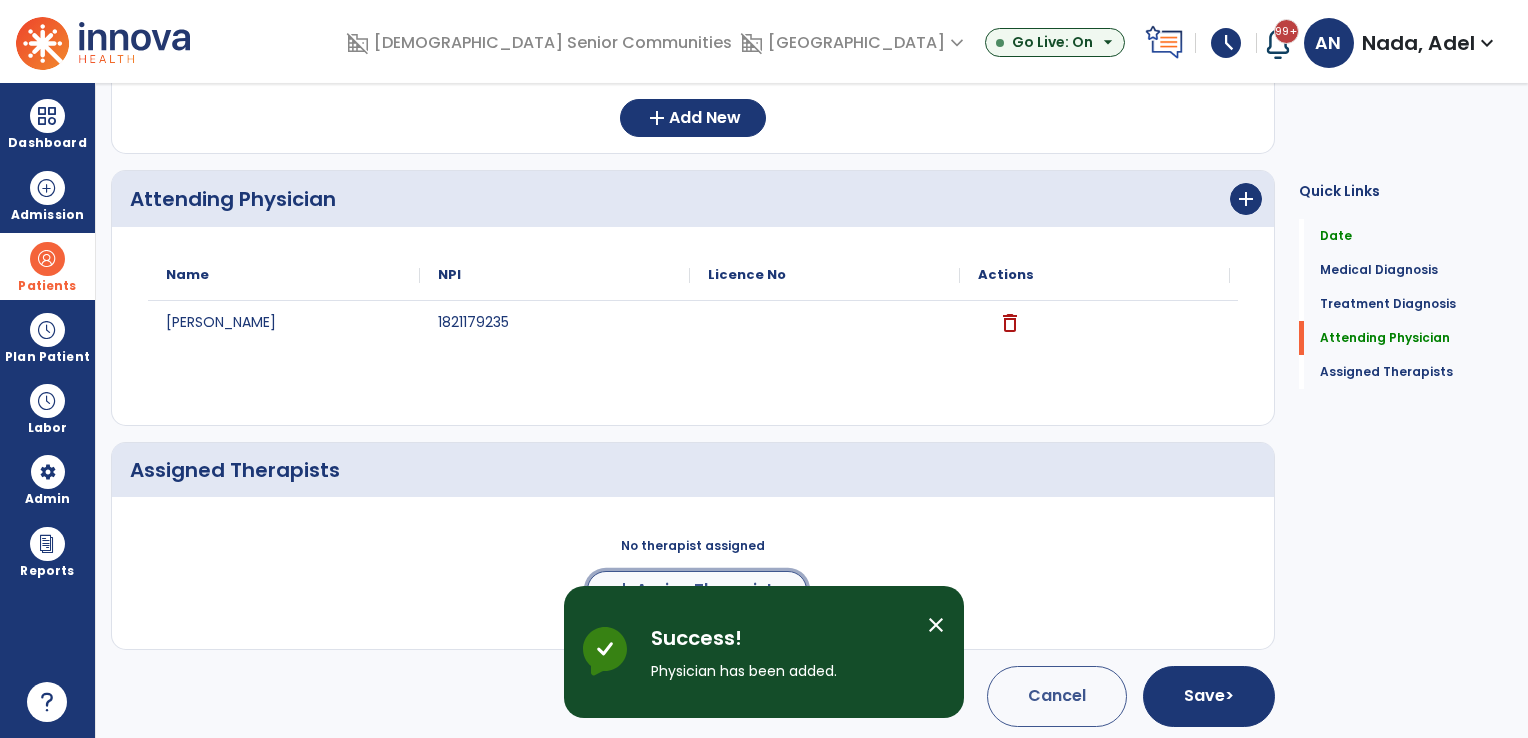 click on "Assign Therapists" 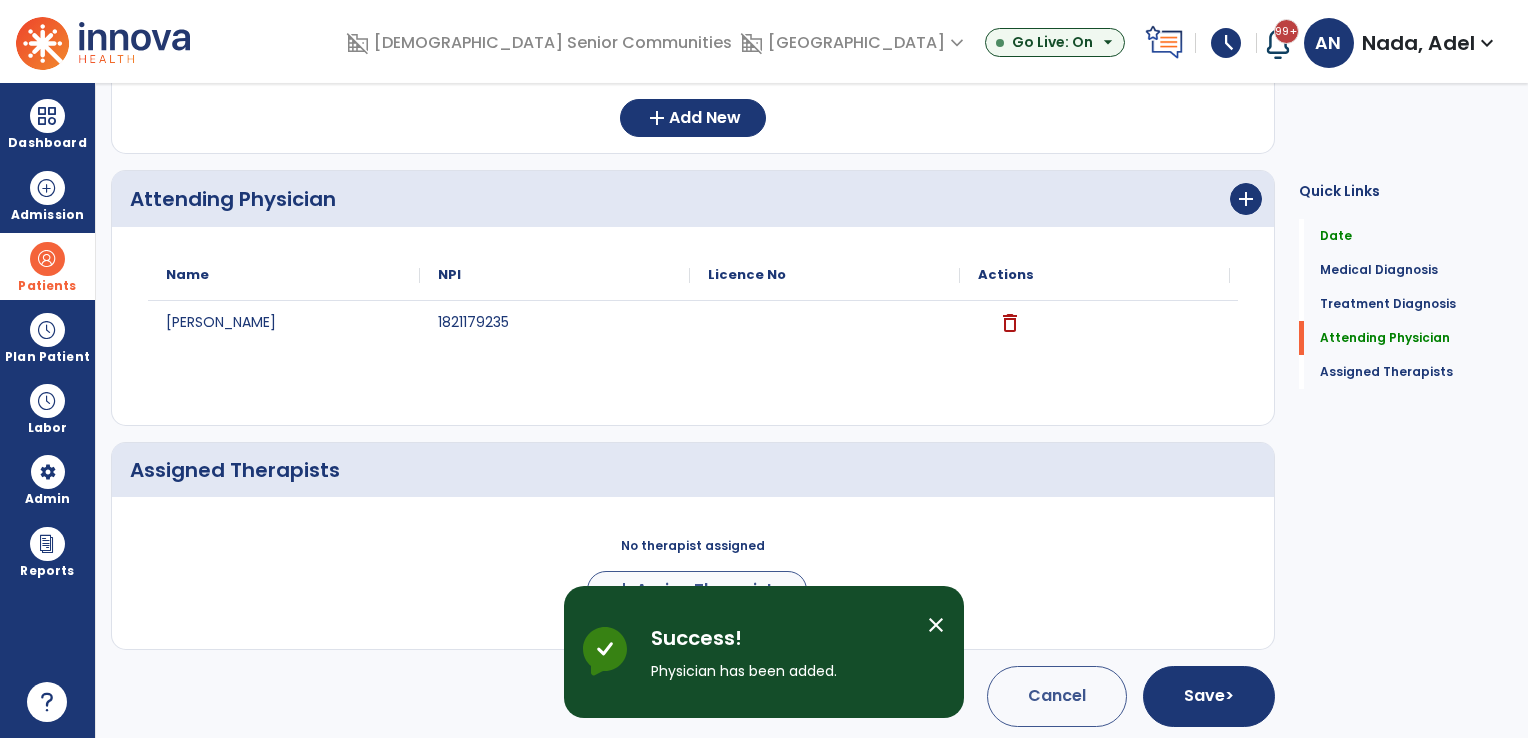 scroll, scrollTop: 454, scrollLeft: 0, axis: vertical 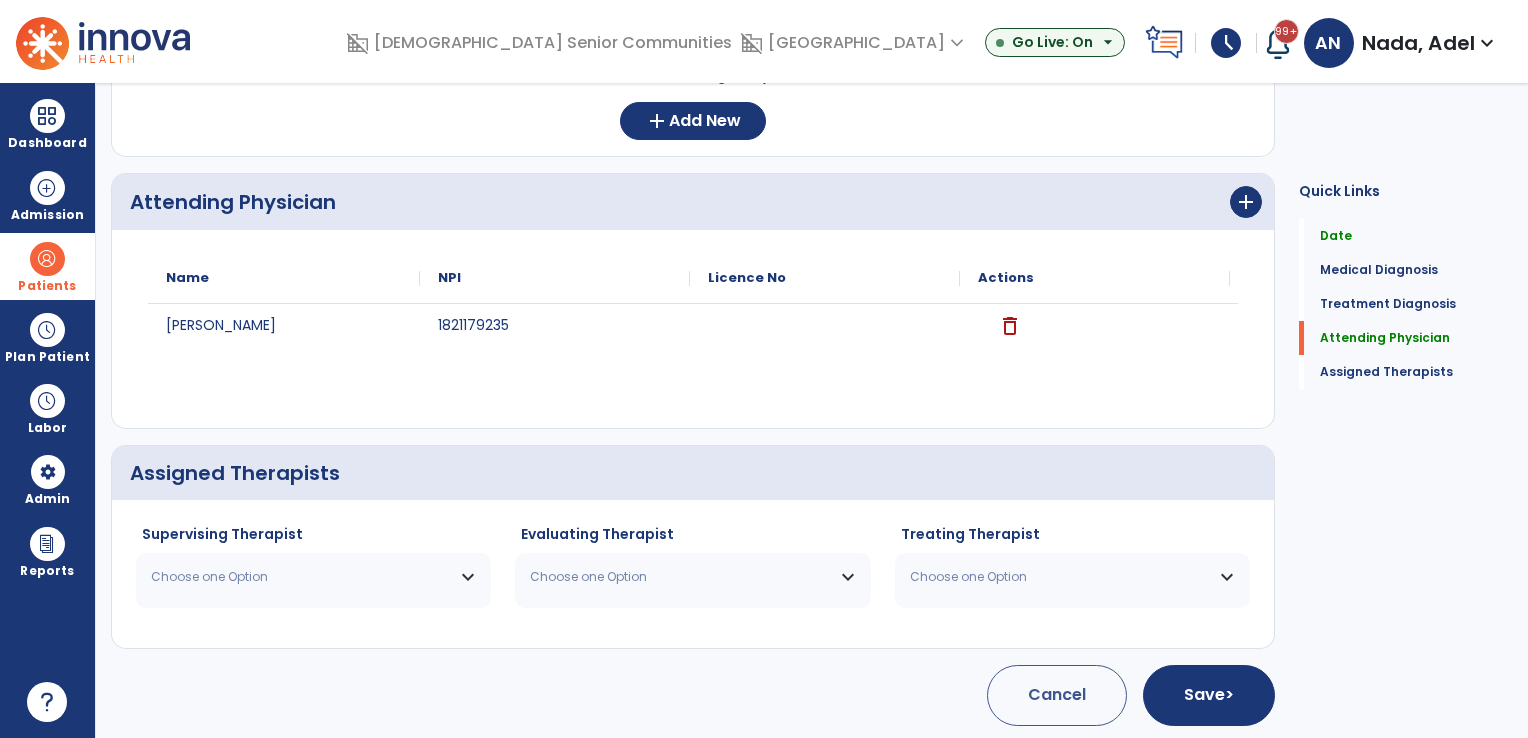 click on "Choose one Option" at bounding box center [313, 577] 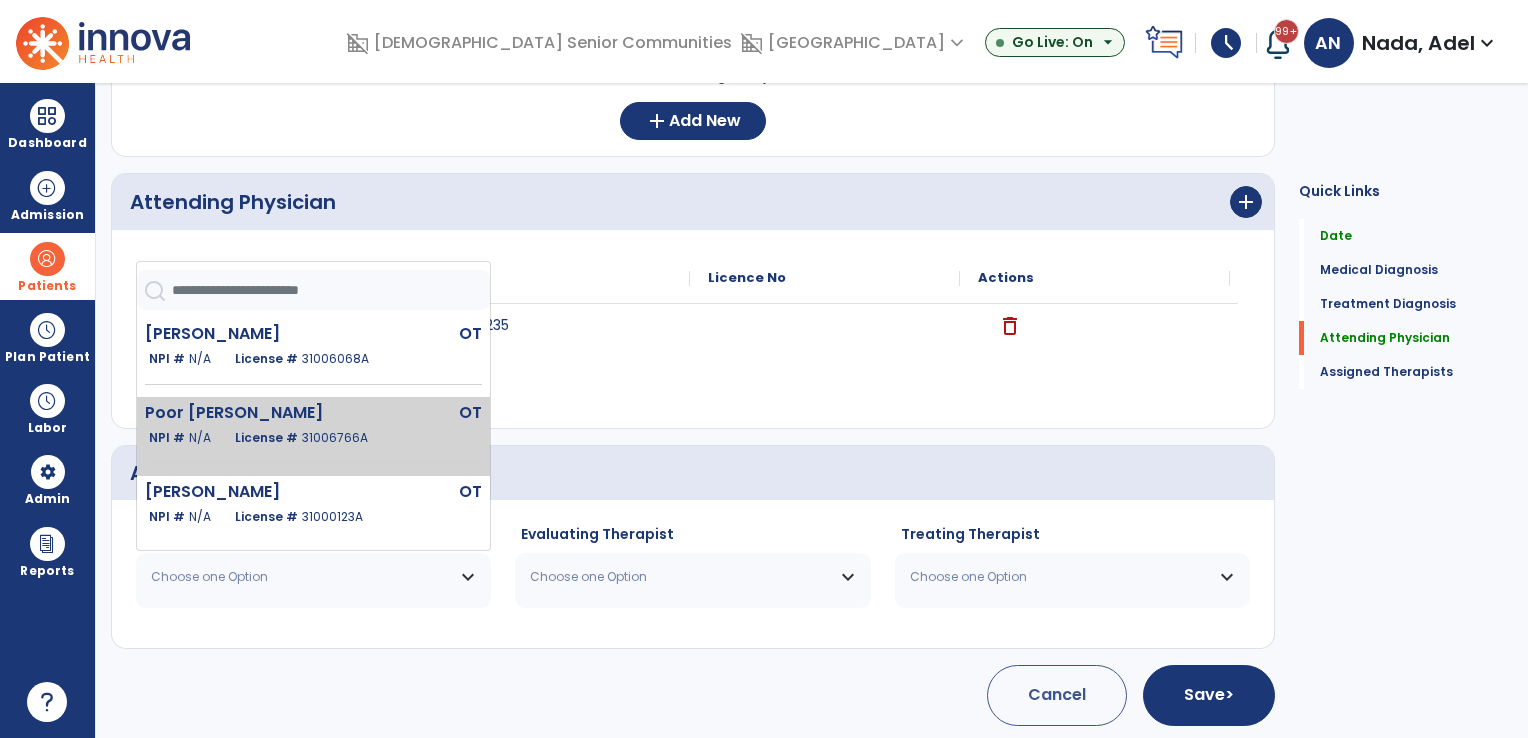 click on "Poor [PERSON_NAME]" 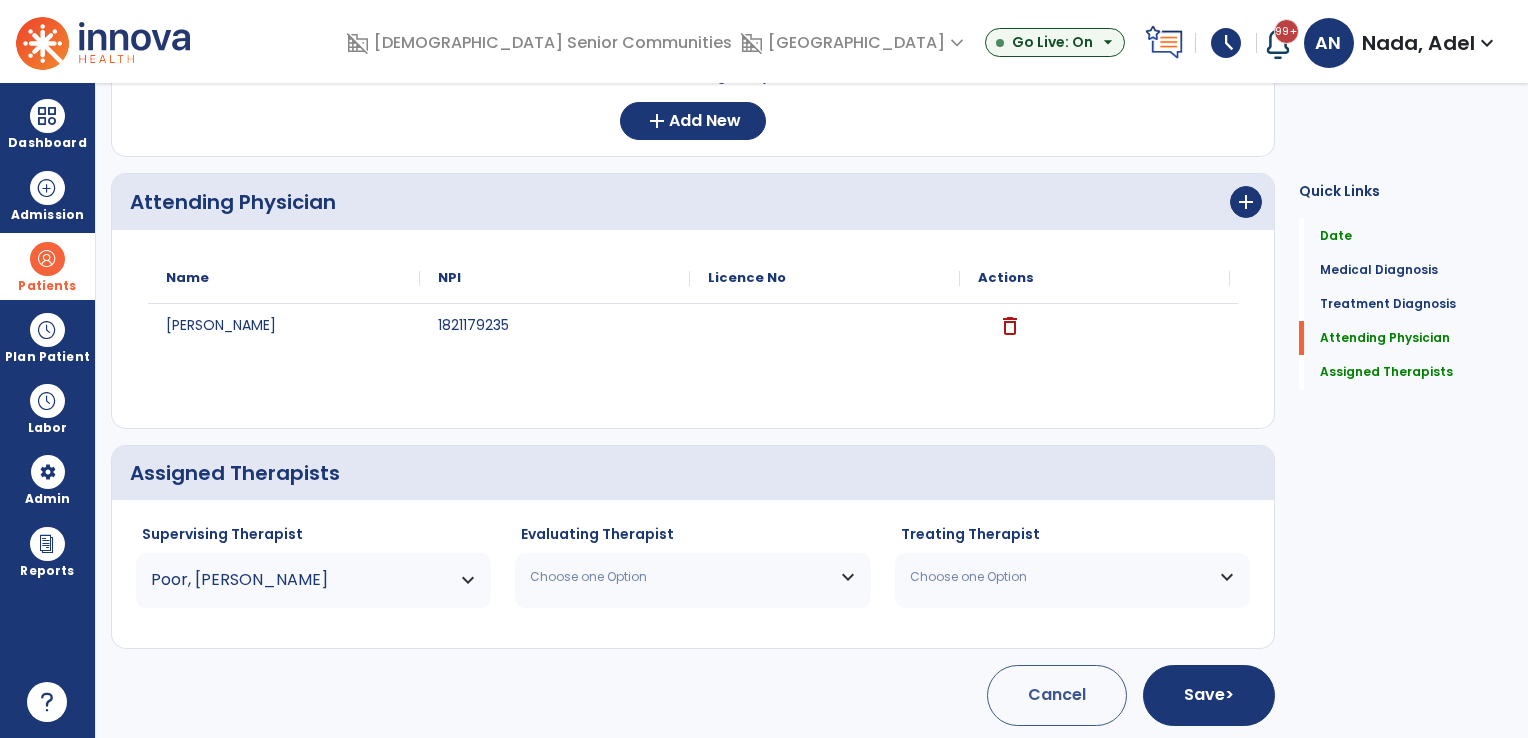 click on "Choose one Option" at bounding box center [680, 577] 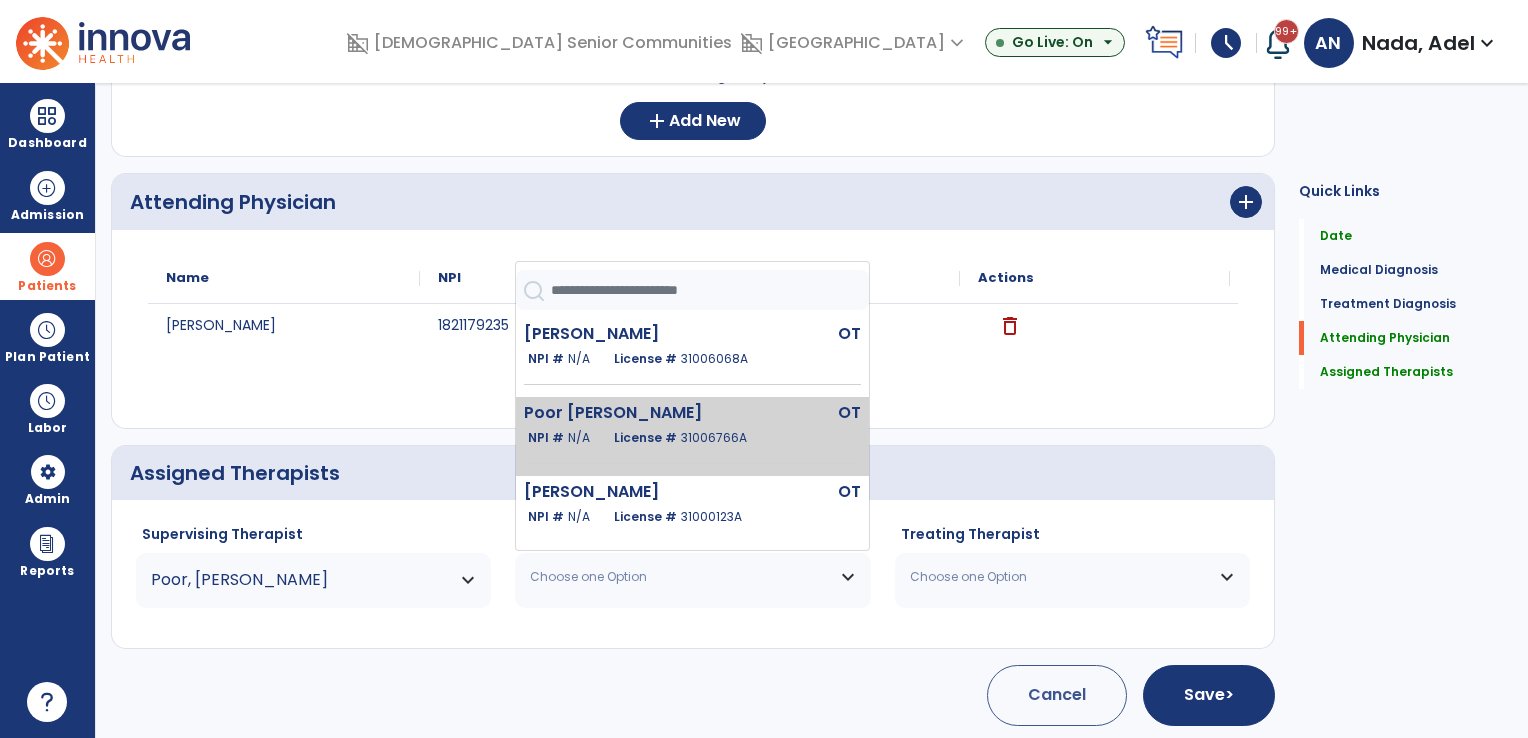 click on "License #  31006766A" 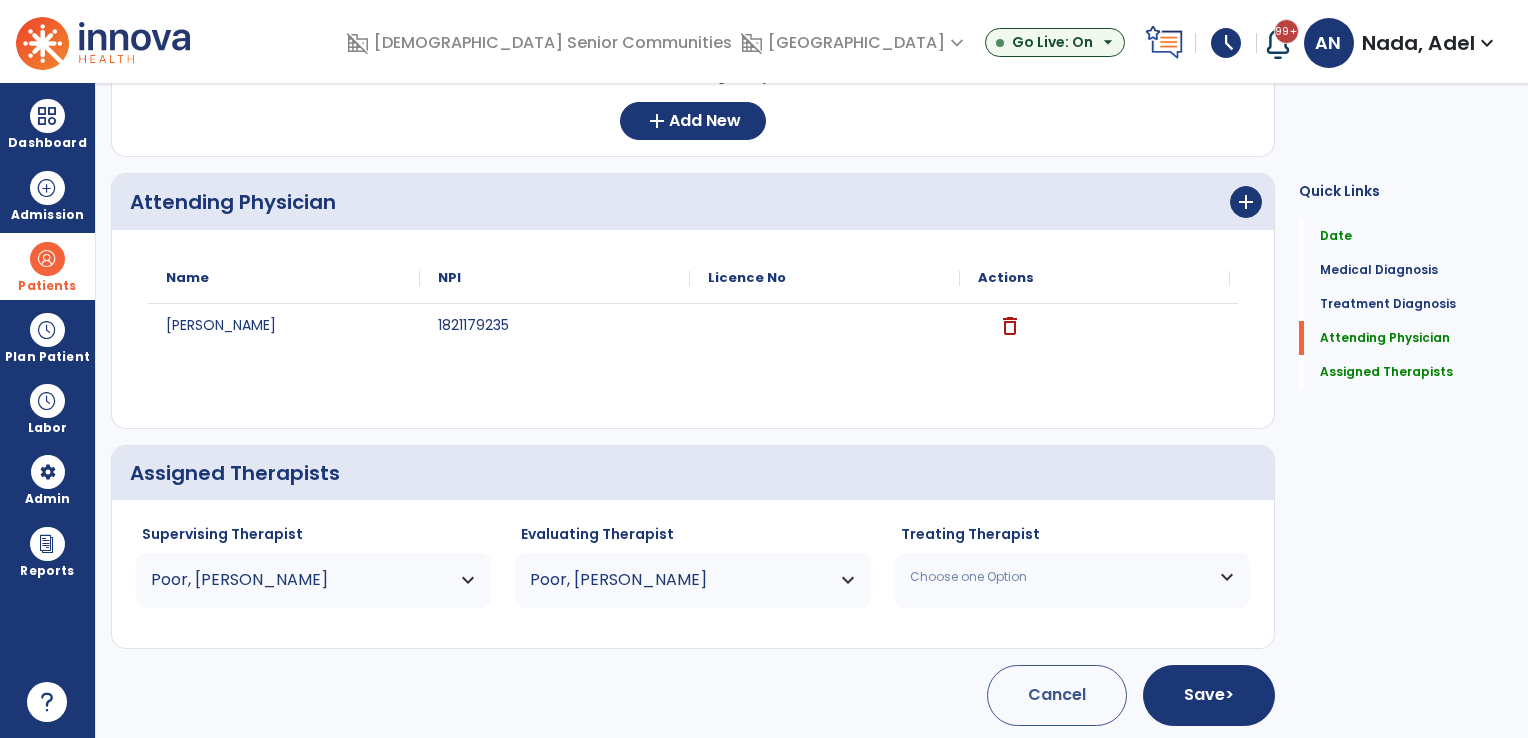 click on "Choose one Option" at bounding box center [1060, 577] 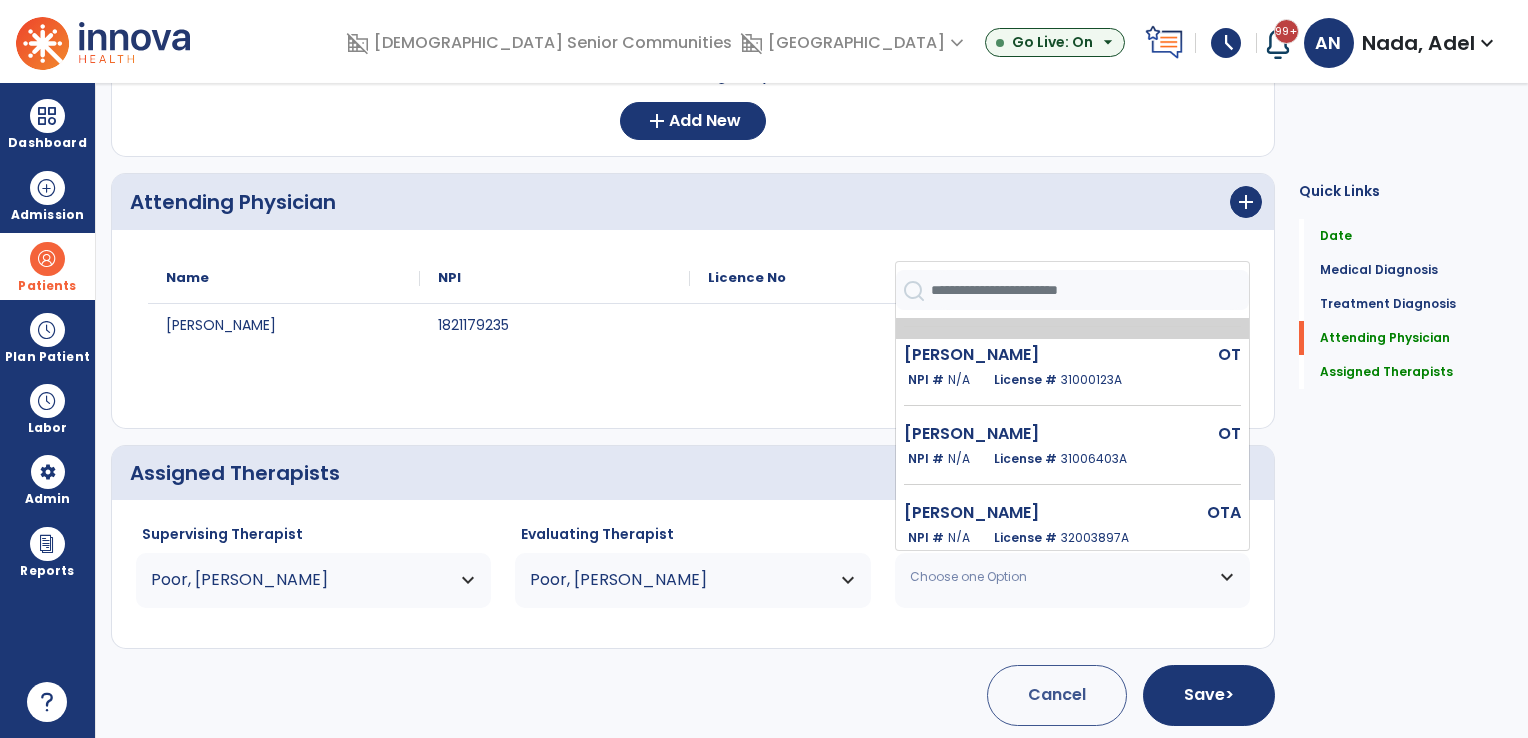 scroll, scrollTop: 170, scrollLeft: 0, axis: vertical 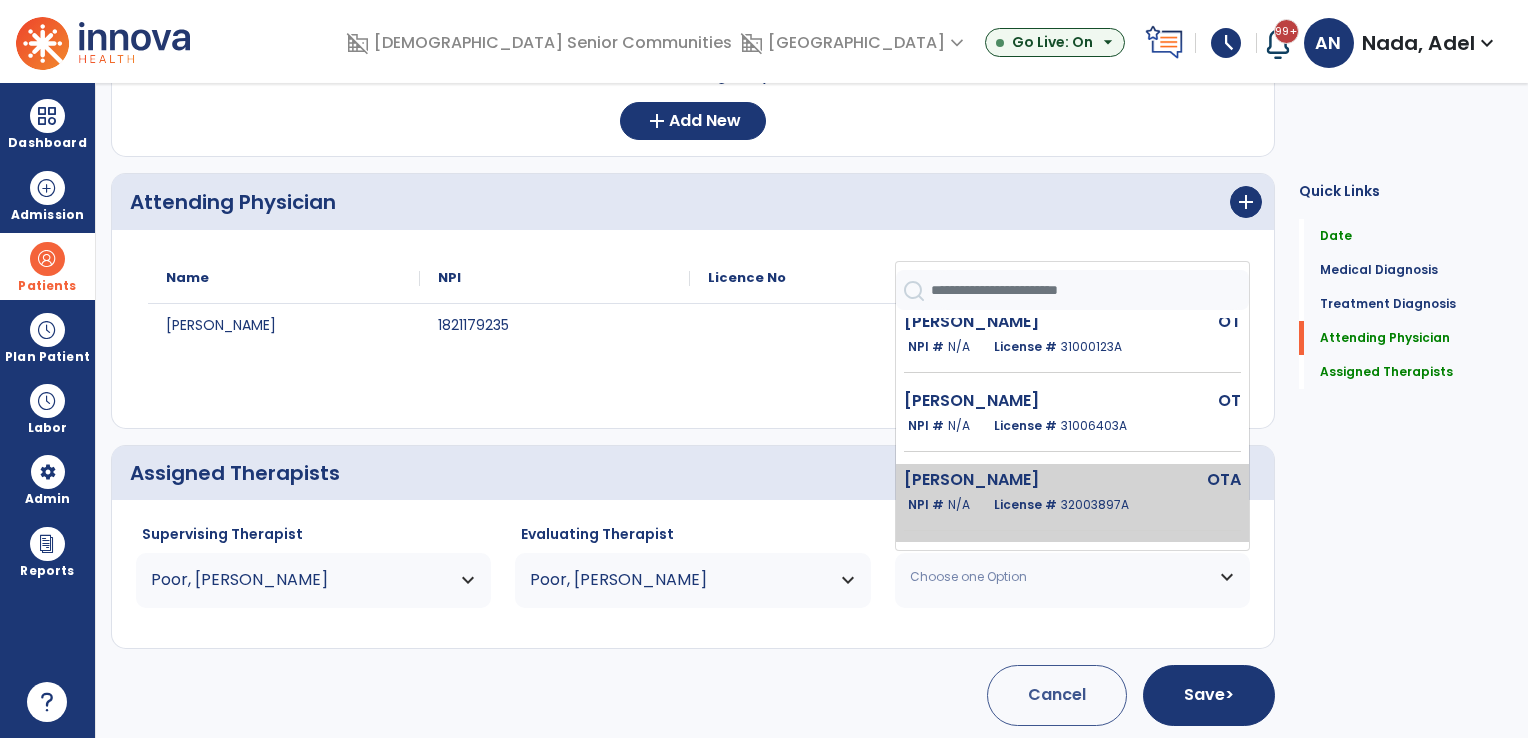 click on "[PERSON_NAME]" 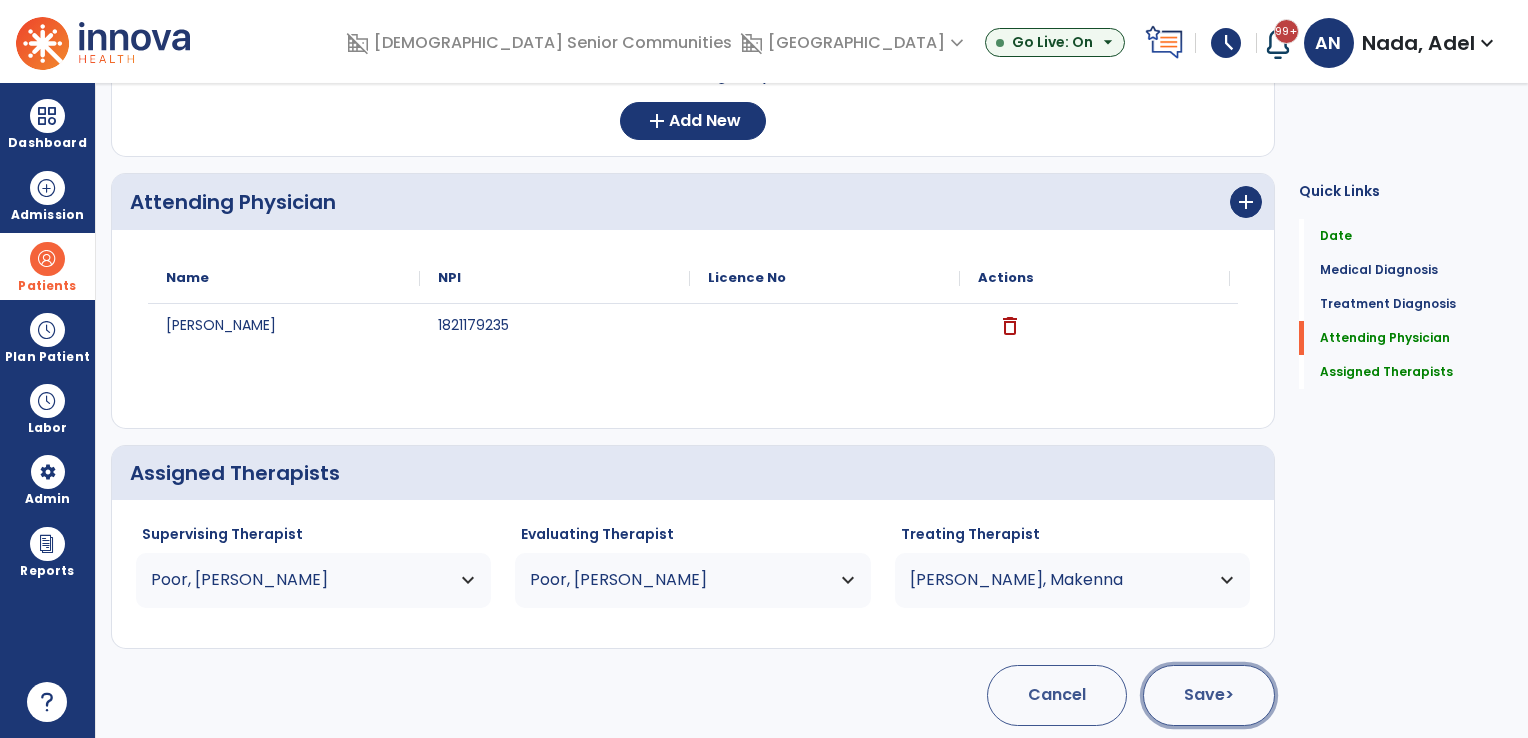 click on "Save  >" 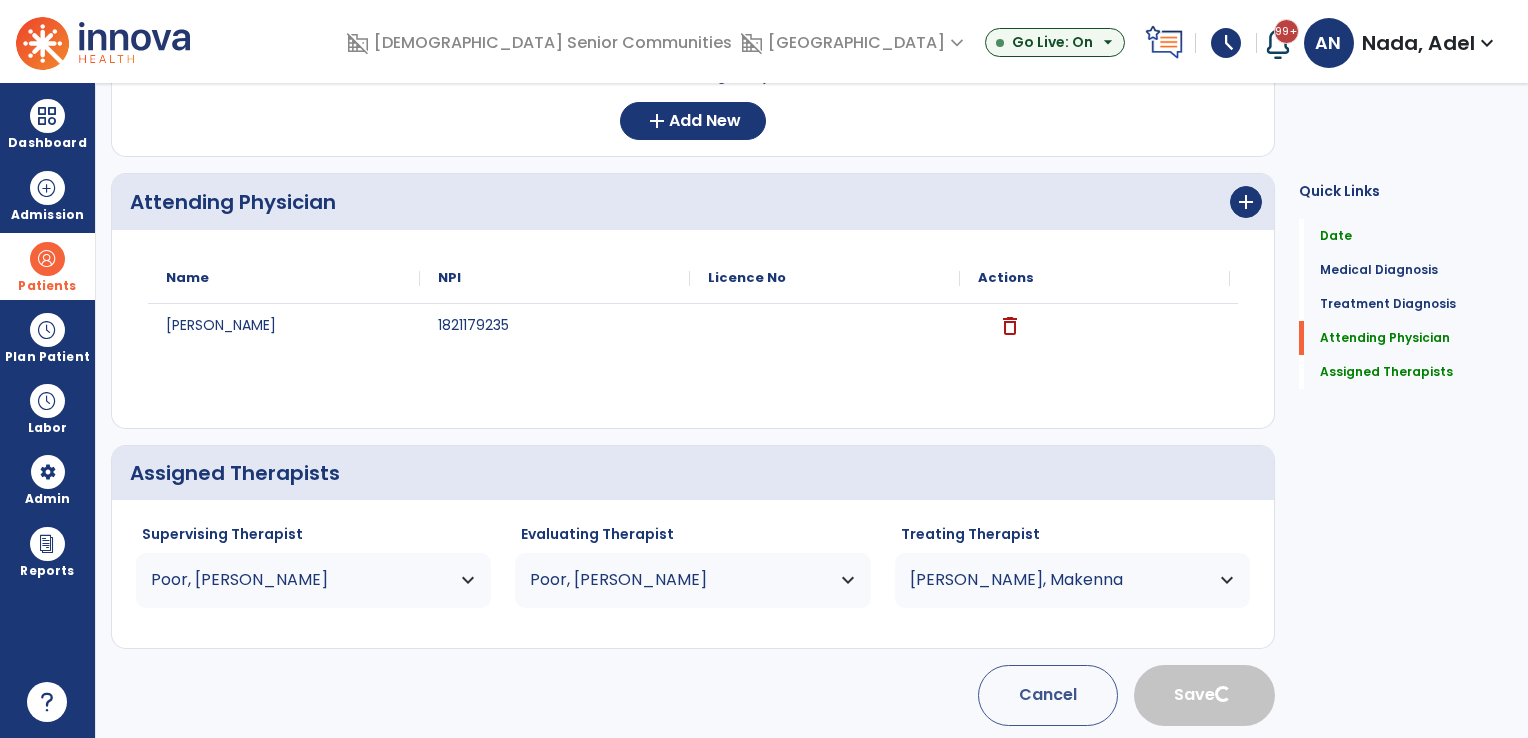 type 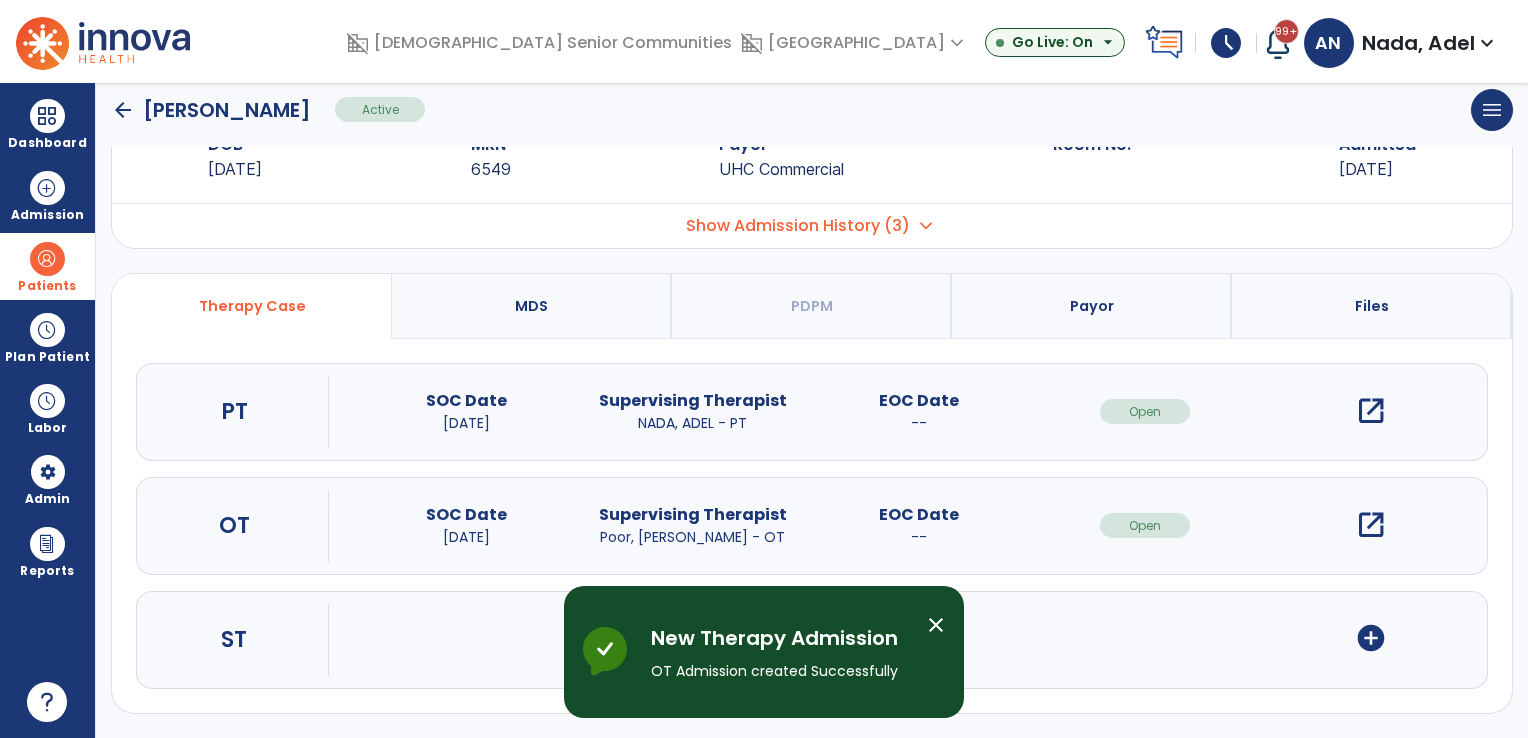 scroll, scrollTop: 64, scrollLeft: 0, axis: vertical 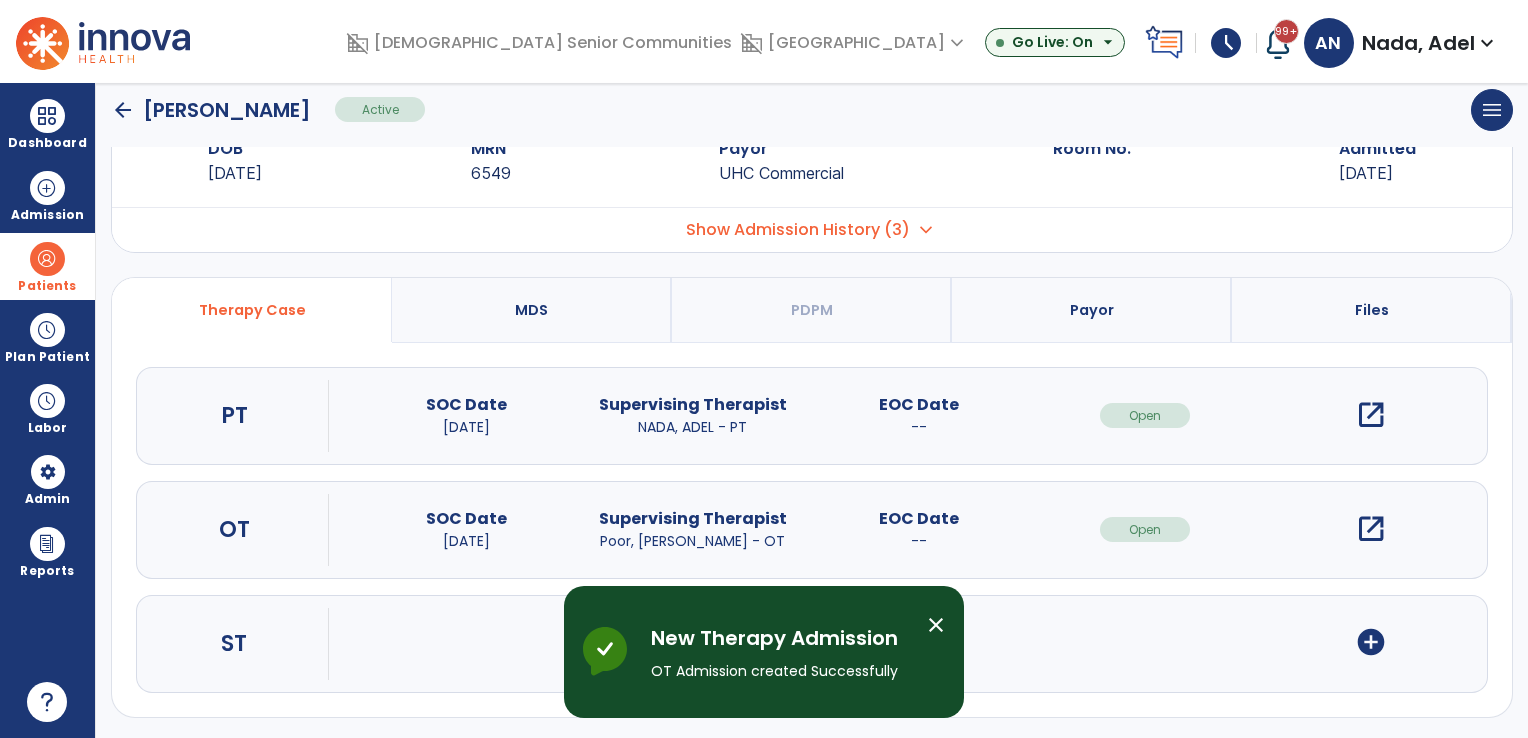 click on "add_circle" at bounding box center (1371, 642) 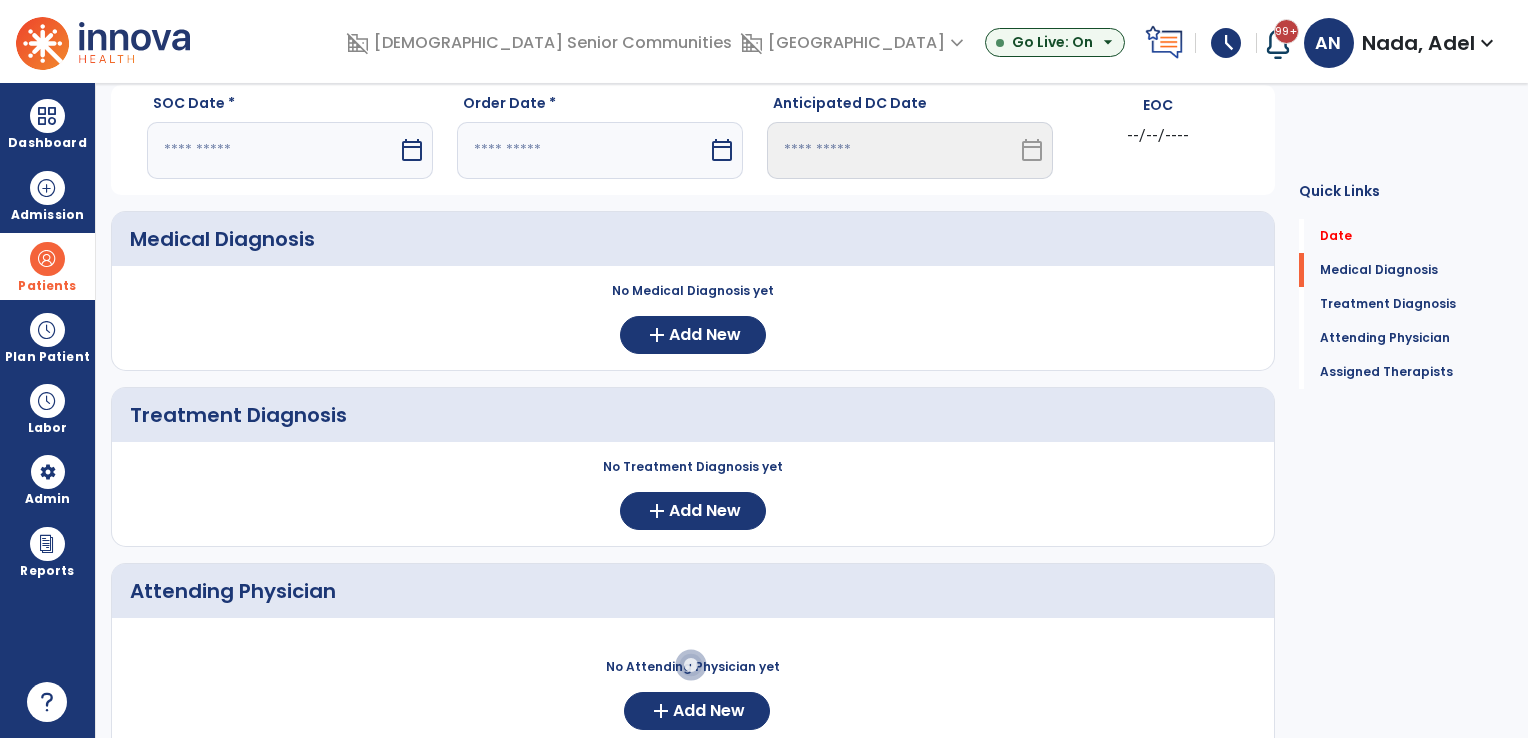 click on "calendar_today" at bounding box center [412, 150] 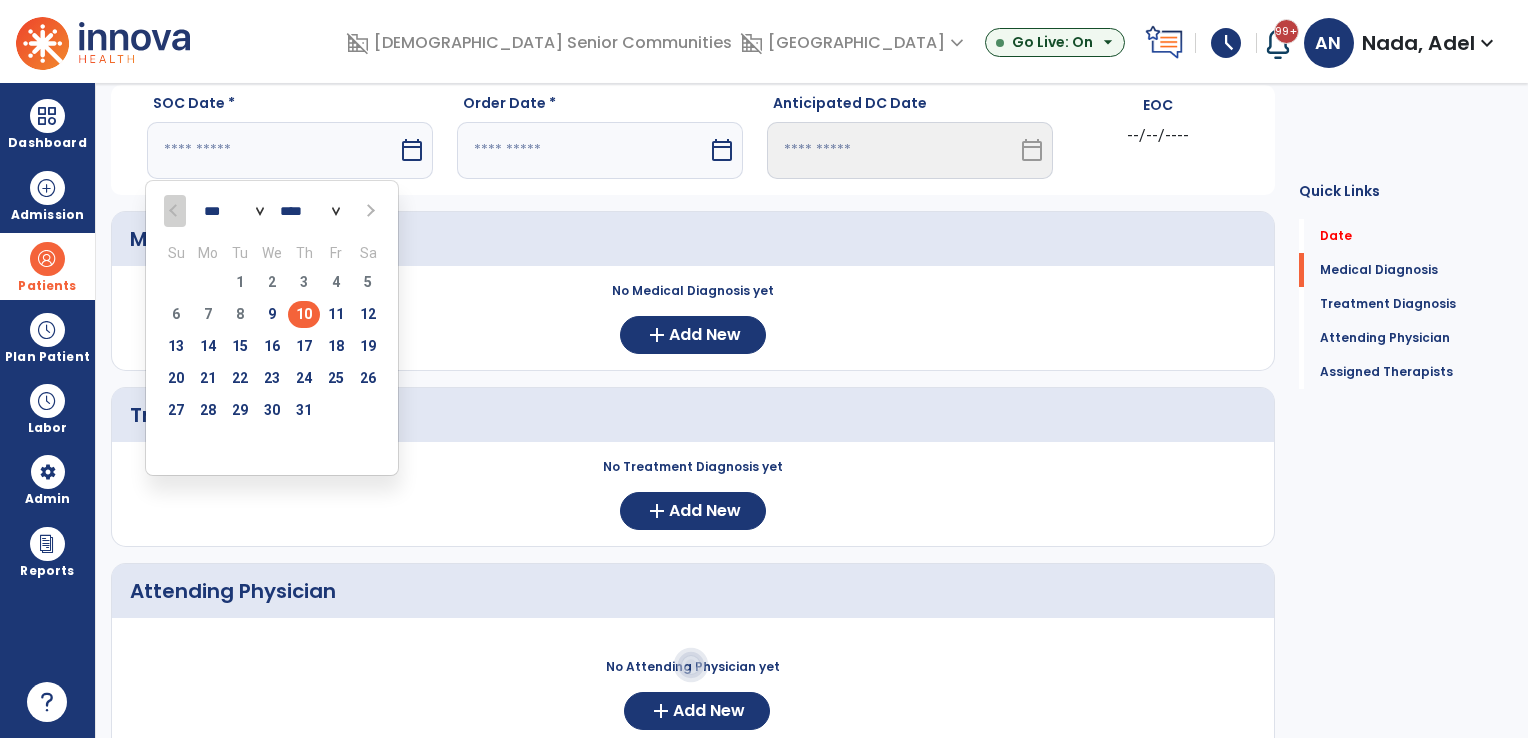 click on "10" at bounding box center [304, 314] 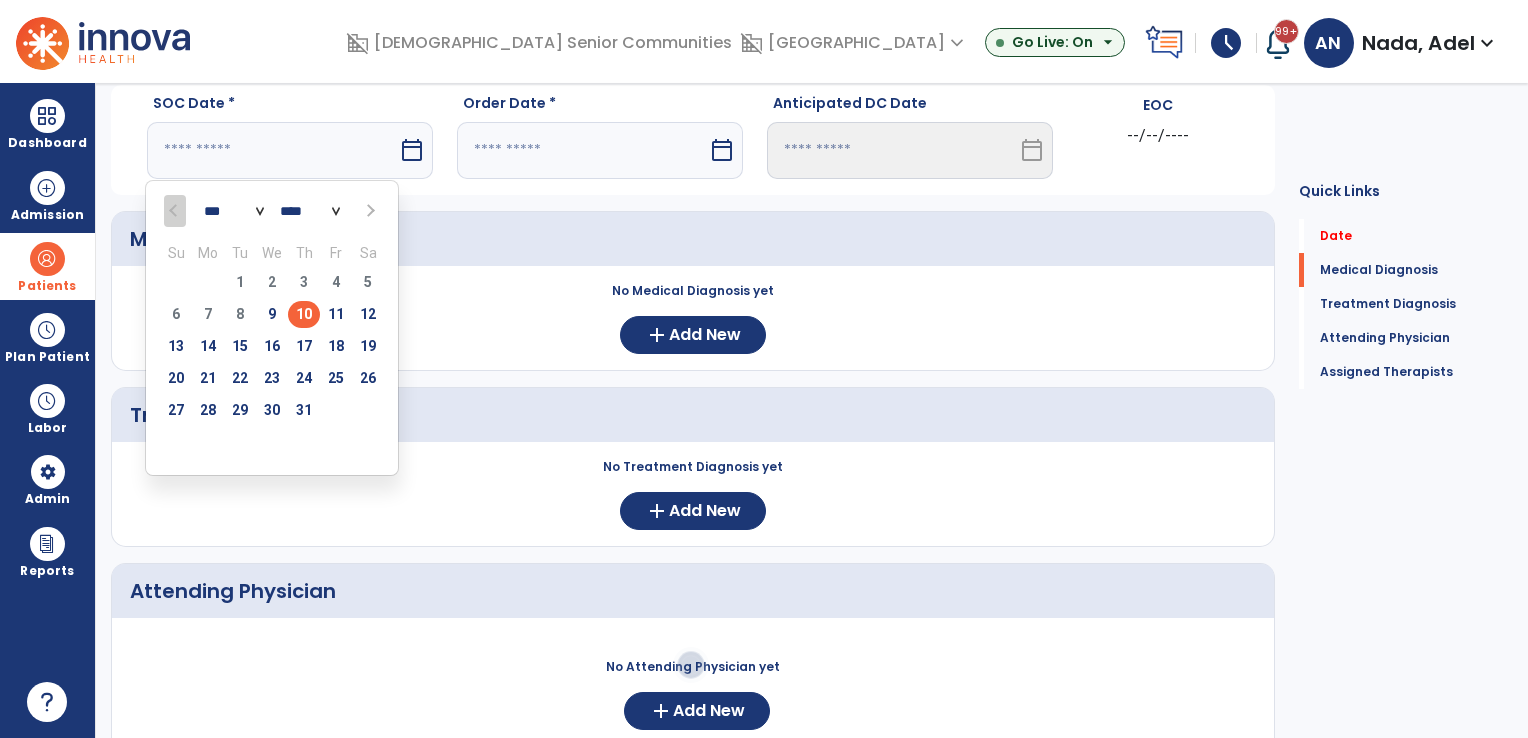 type on "*********" 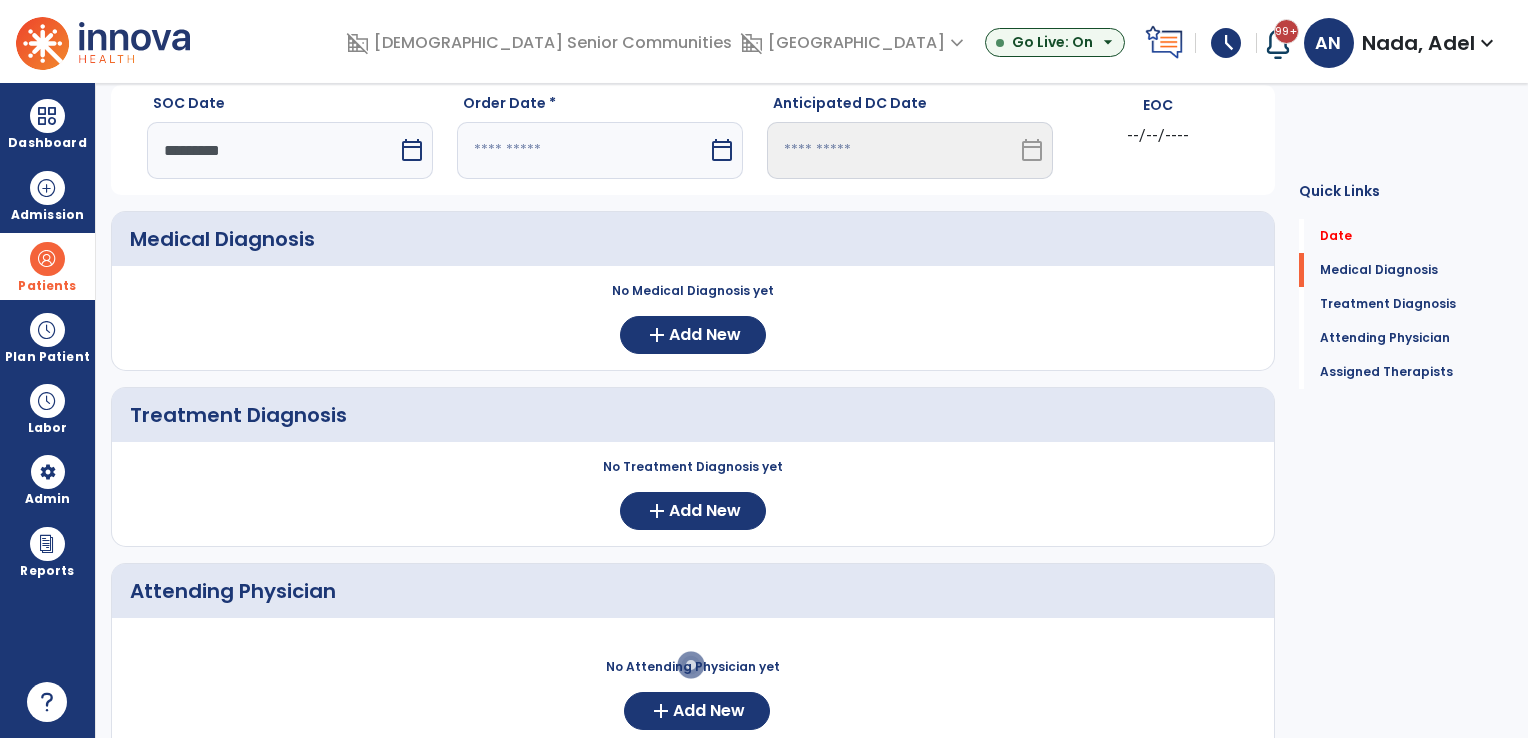 click at bounding box center [582, 150] 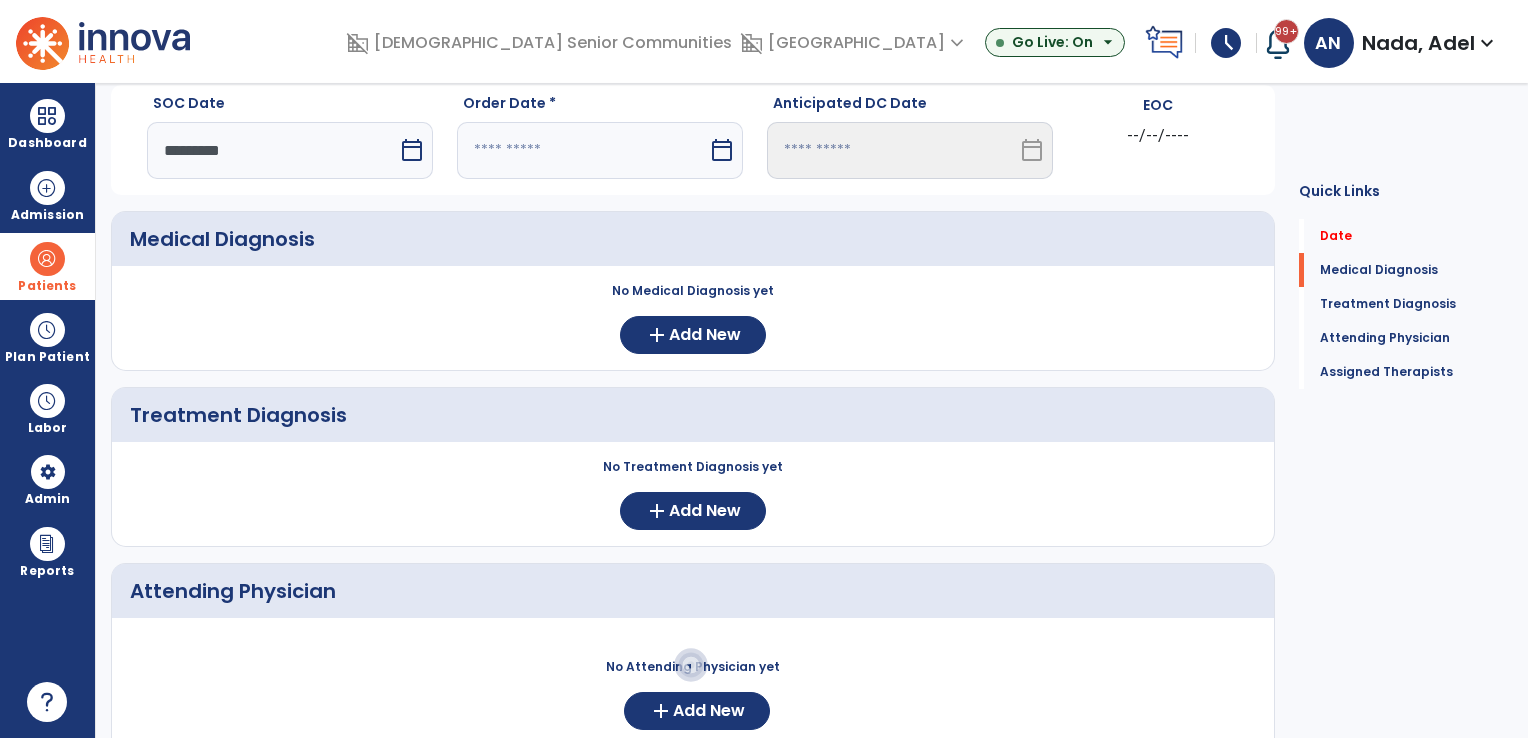 select on "*" 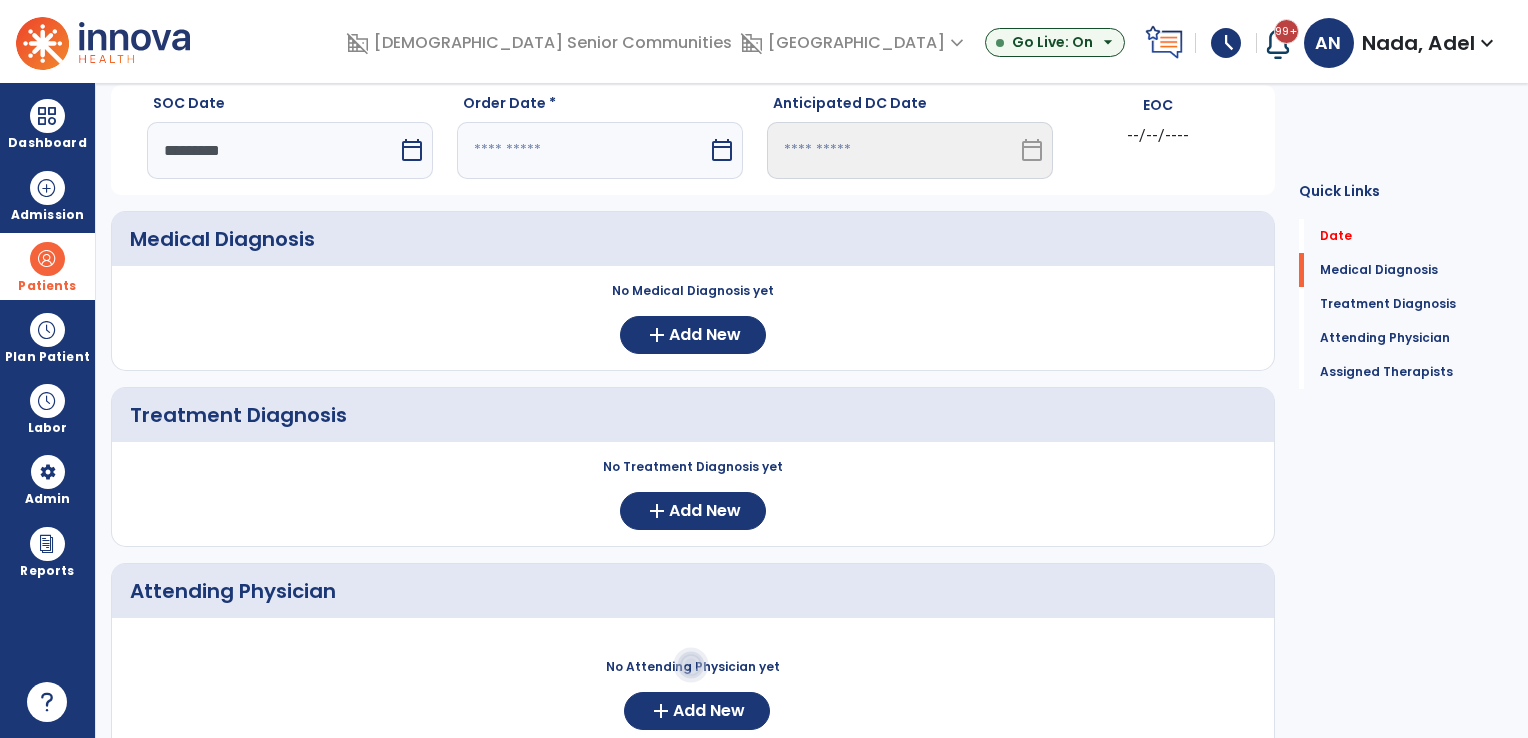 select on "****" 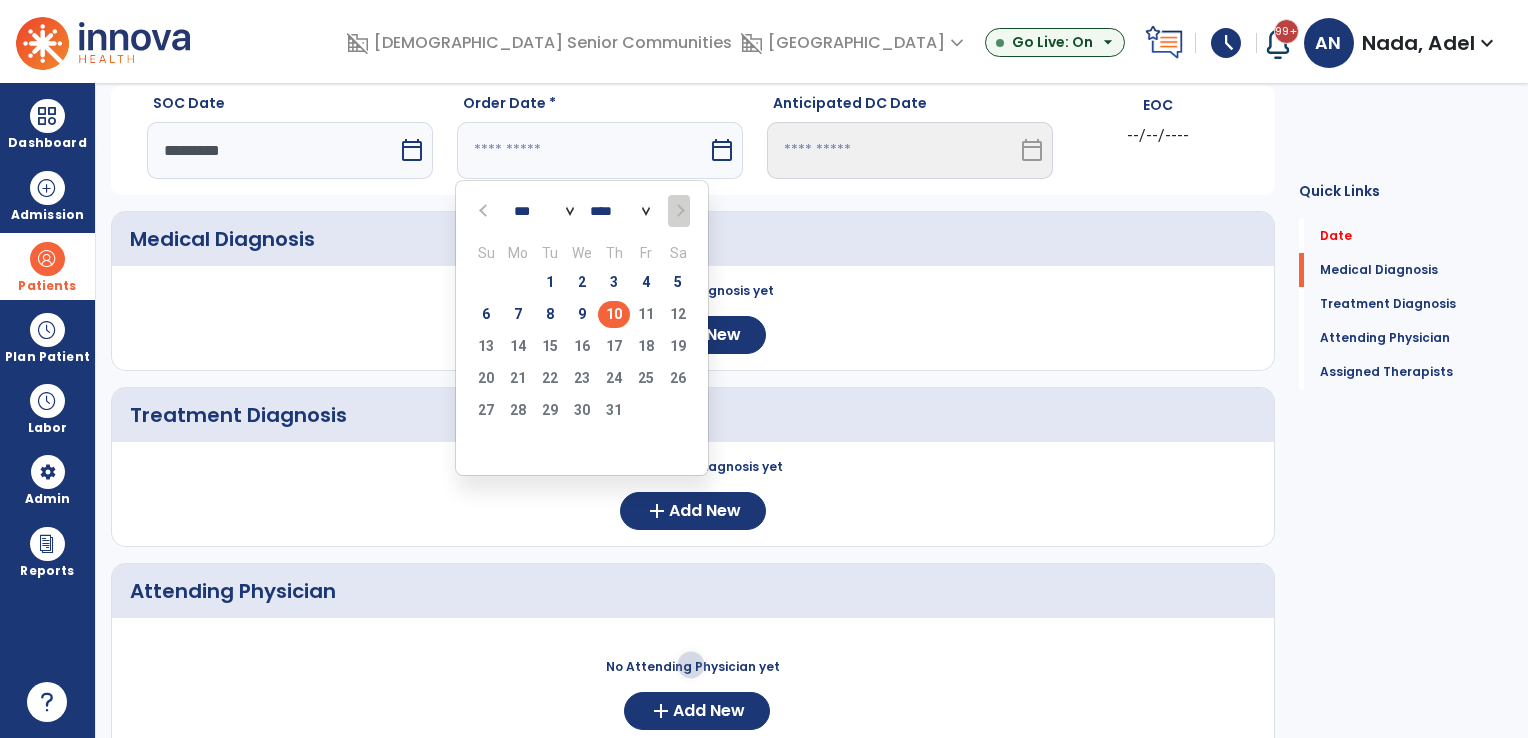 click on "10" at bounding box center [614, 314] 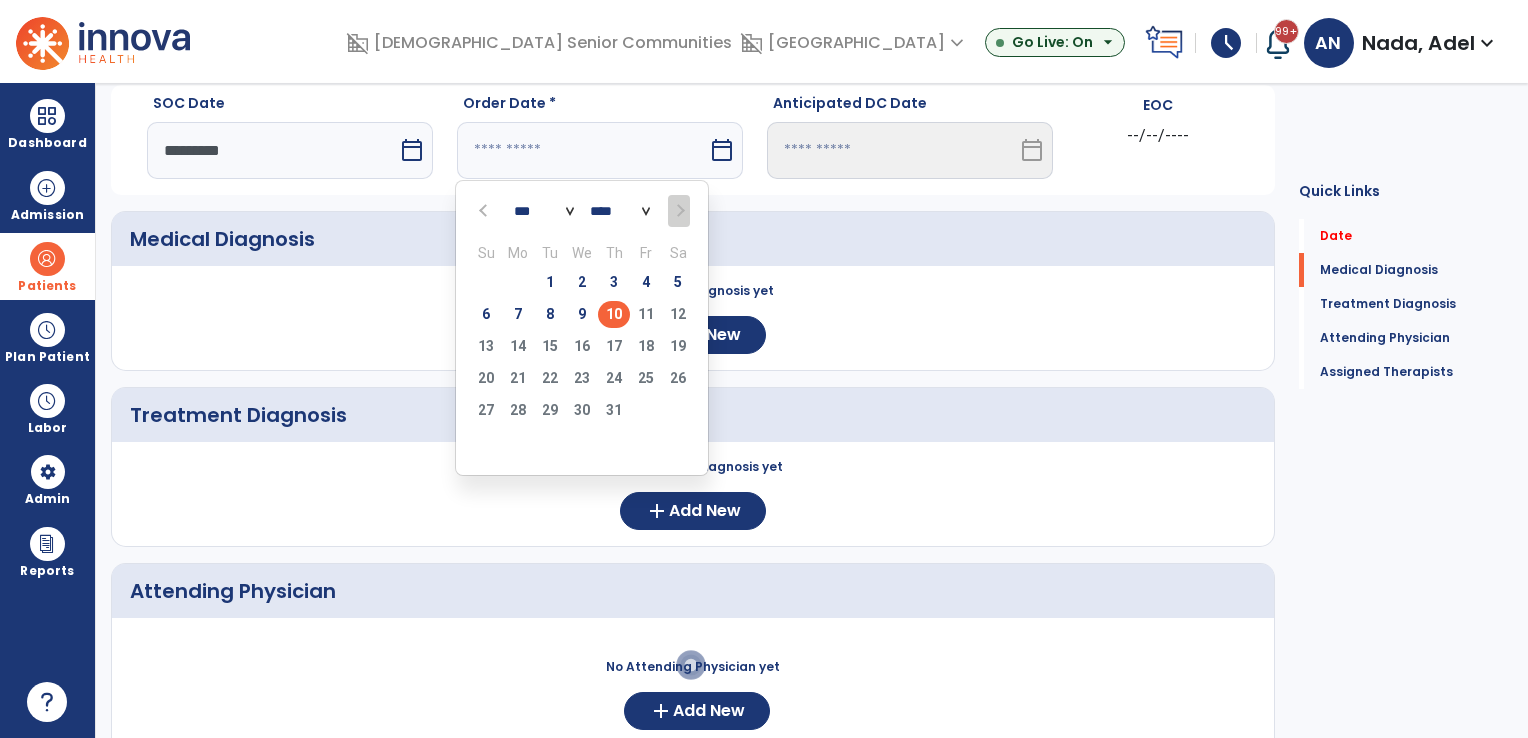 type on "*********" 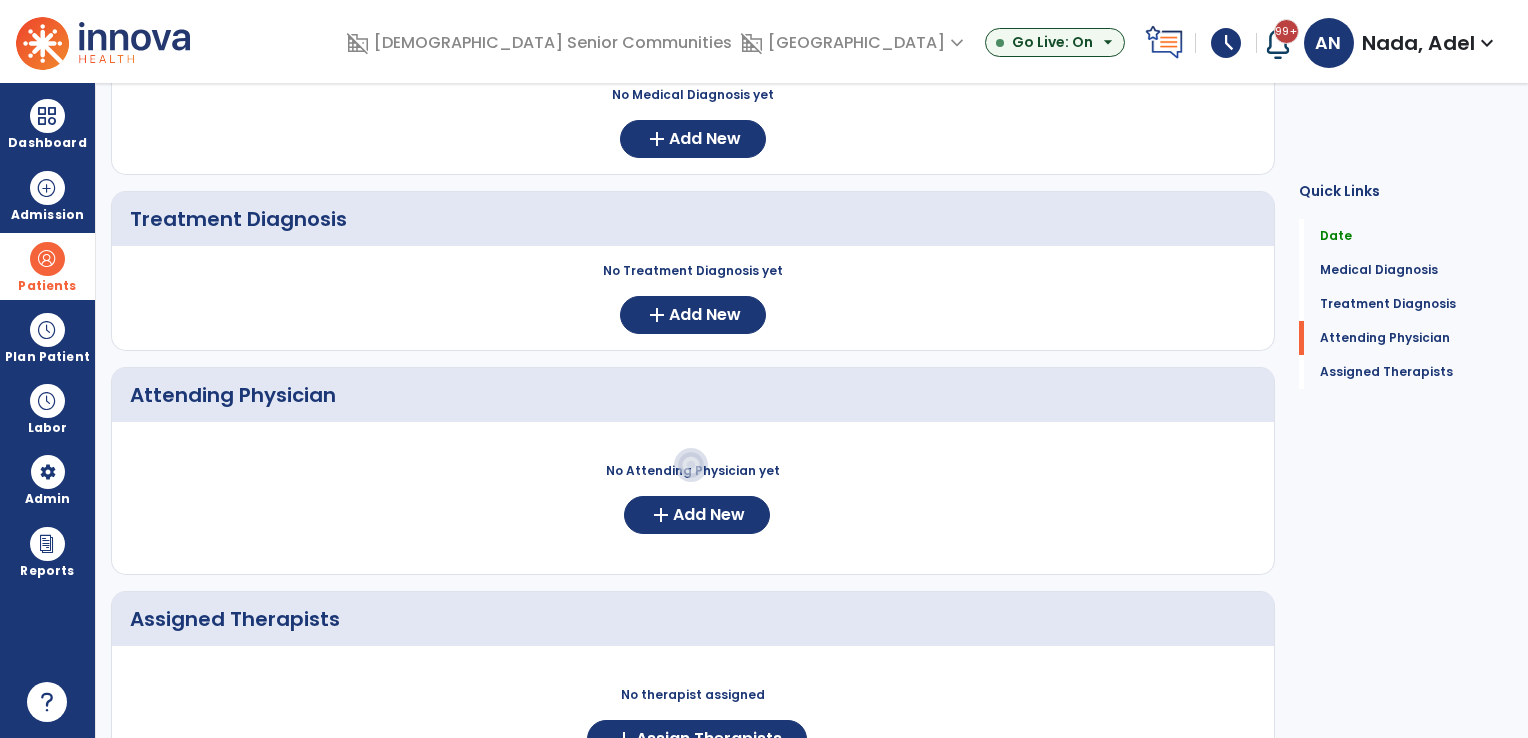 scroll, scrollTop: 264, scrollLeft: 0, axis: vertical 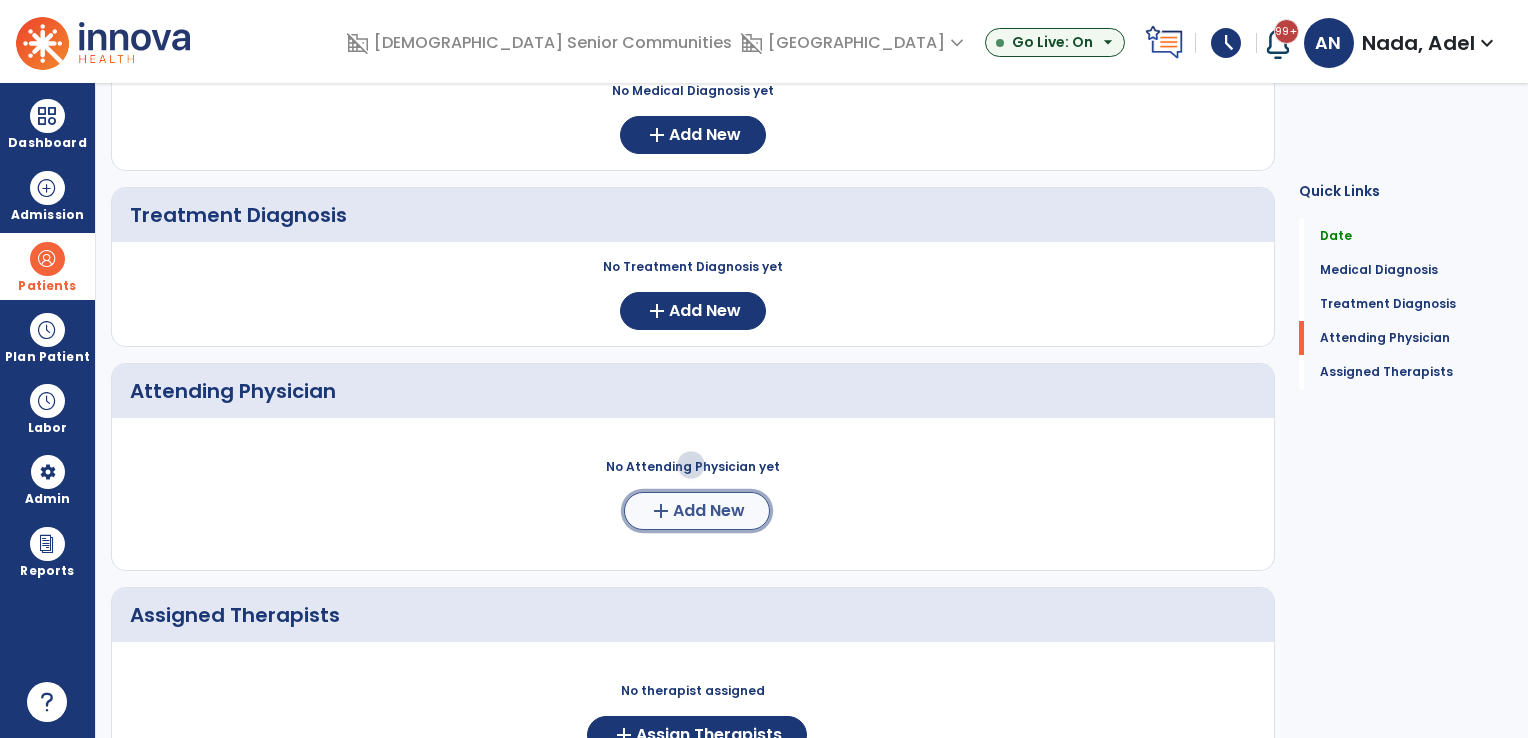 click on "Add New" 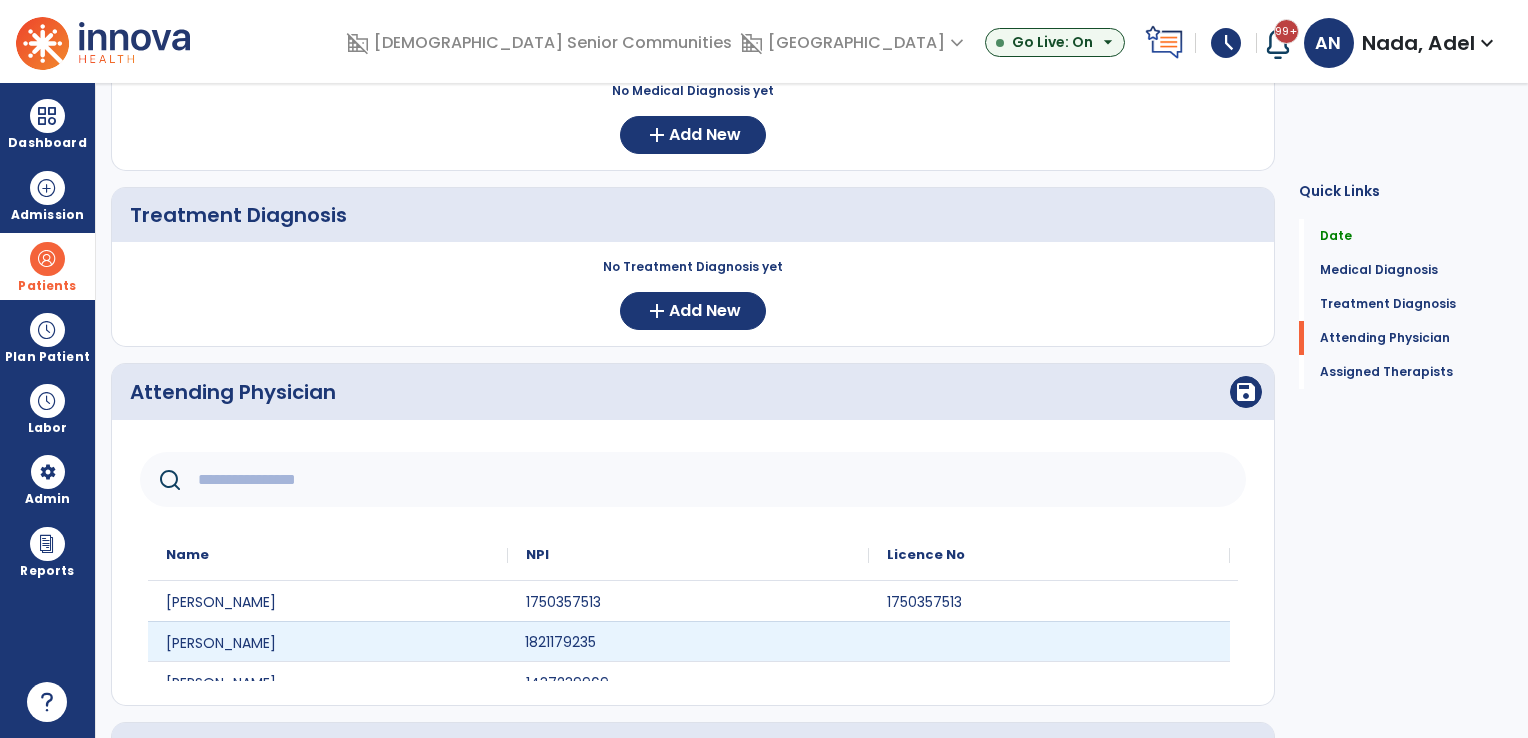 click on "1821179235" 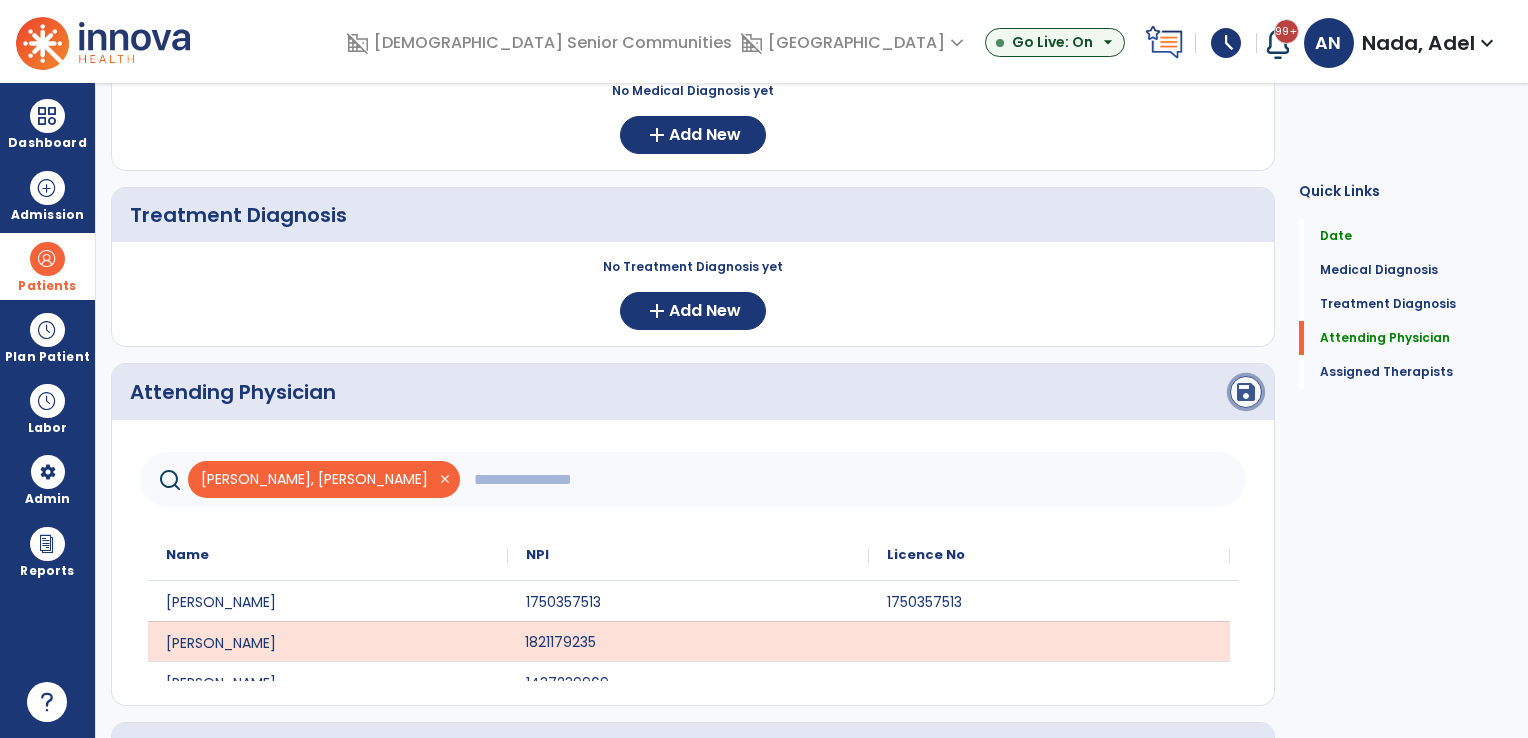 click on "save" 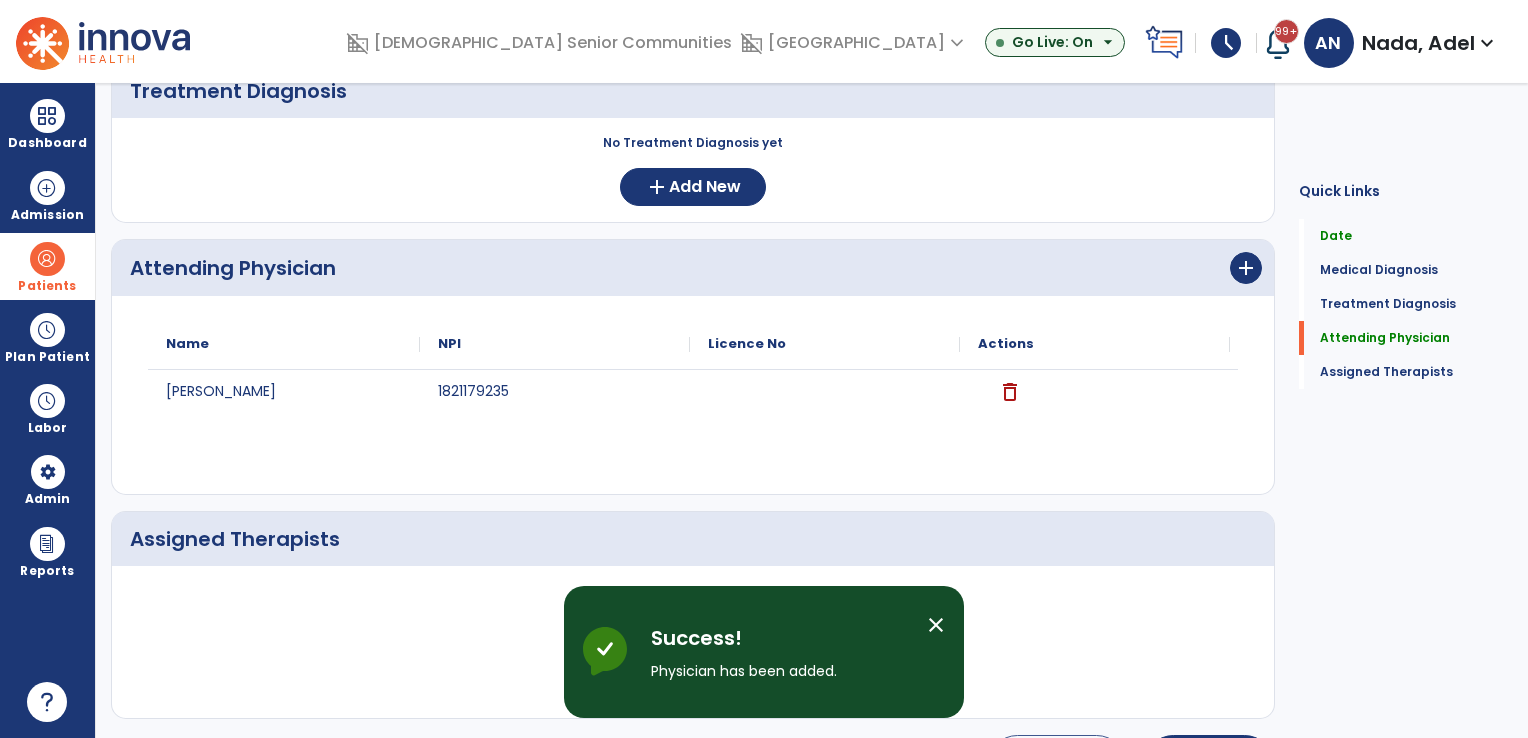 scroll, scrollTop: 457, scrollLeft: 0, axis: vertical 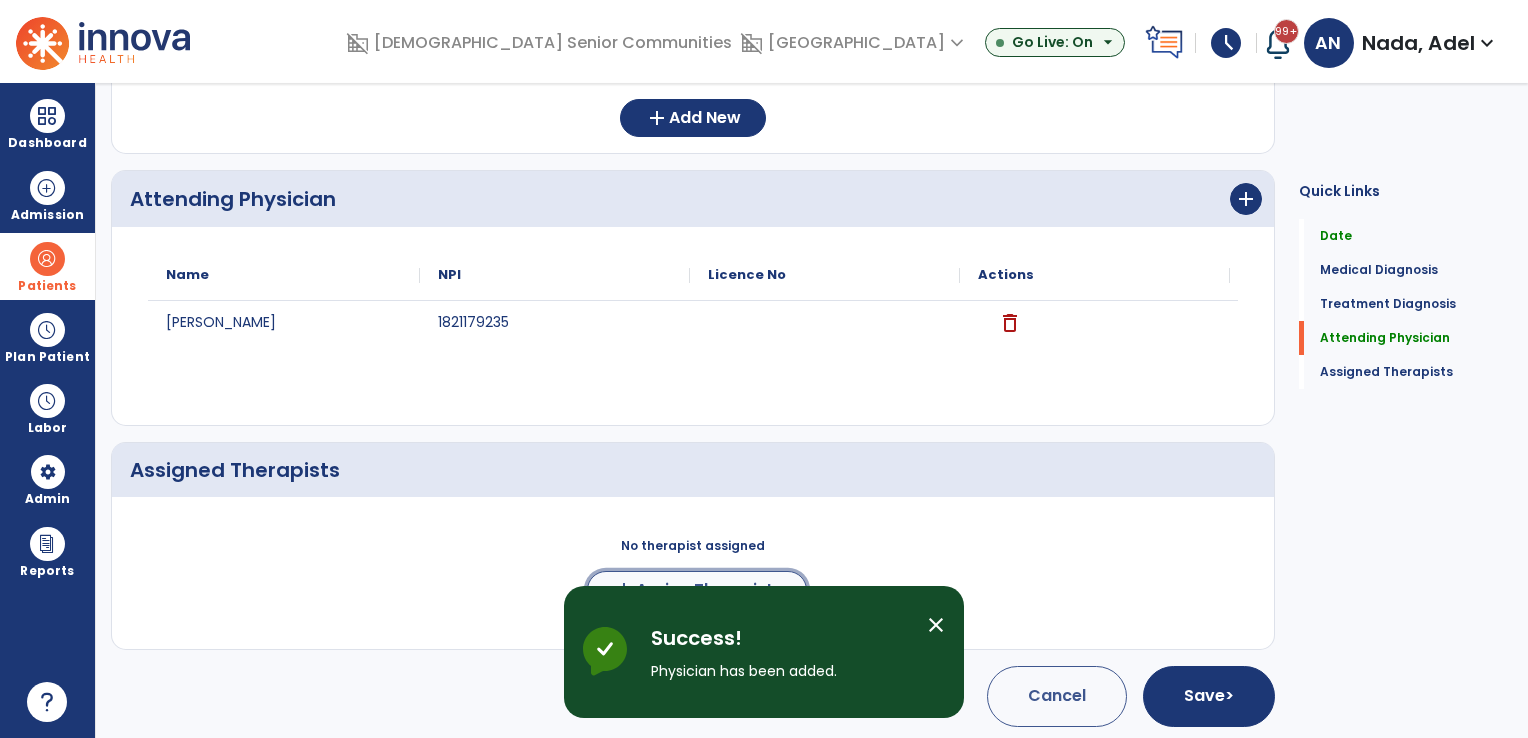 click on "add  Assign Therapists" 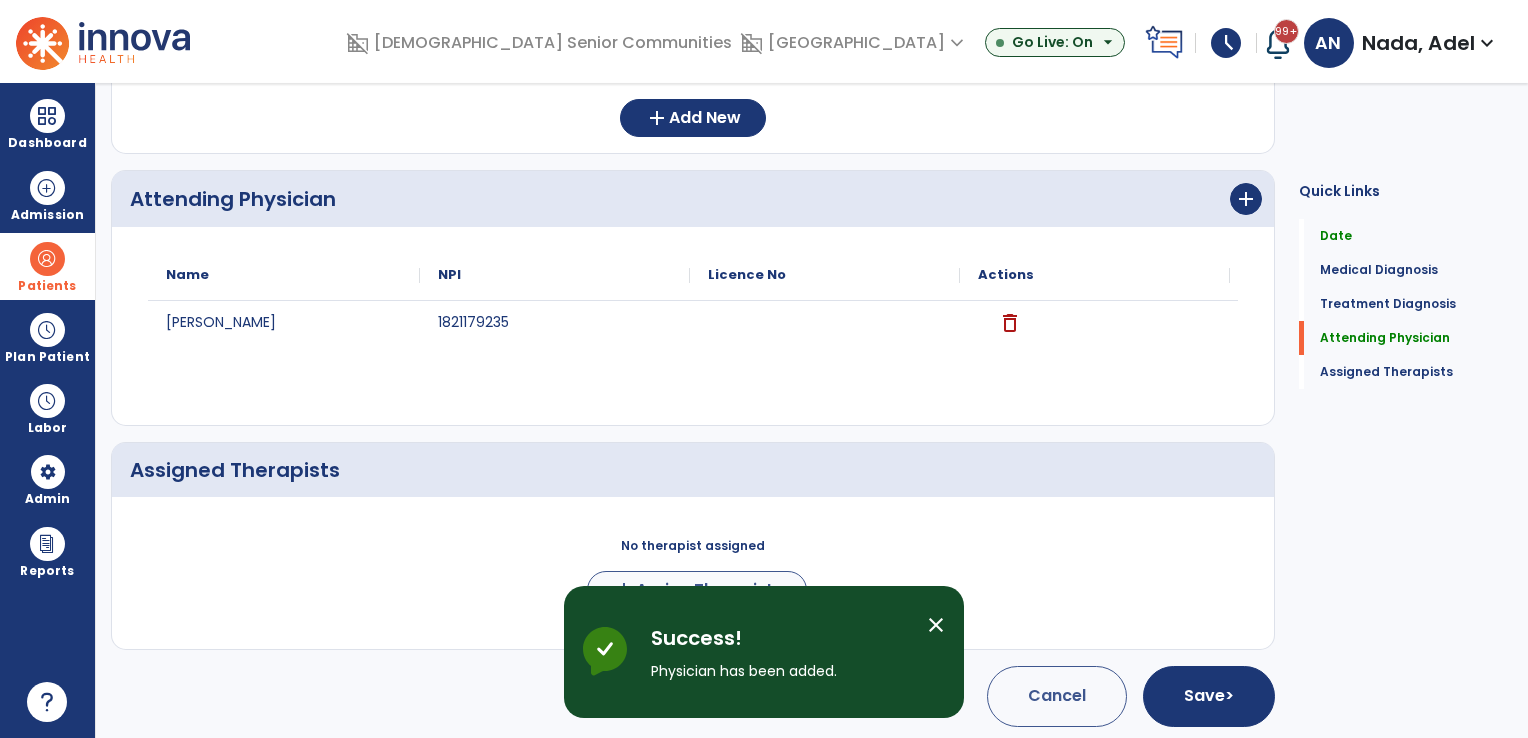 scroll, scrollTop: 454, scrollLeft: 0, axis: vertical 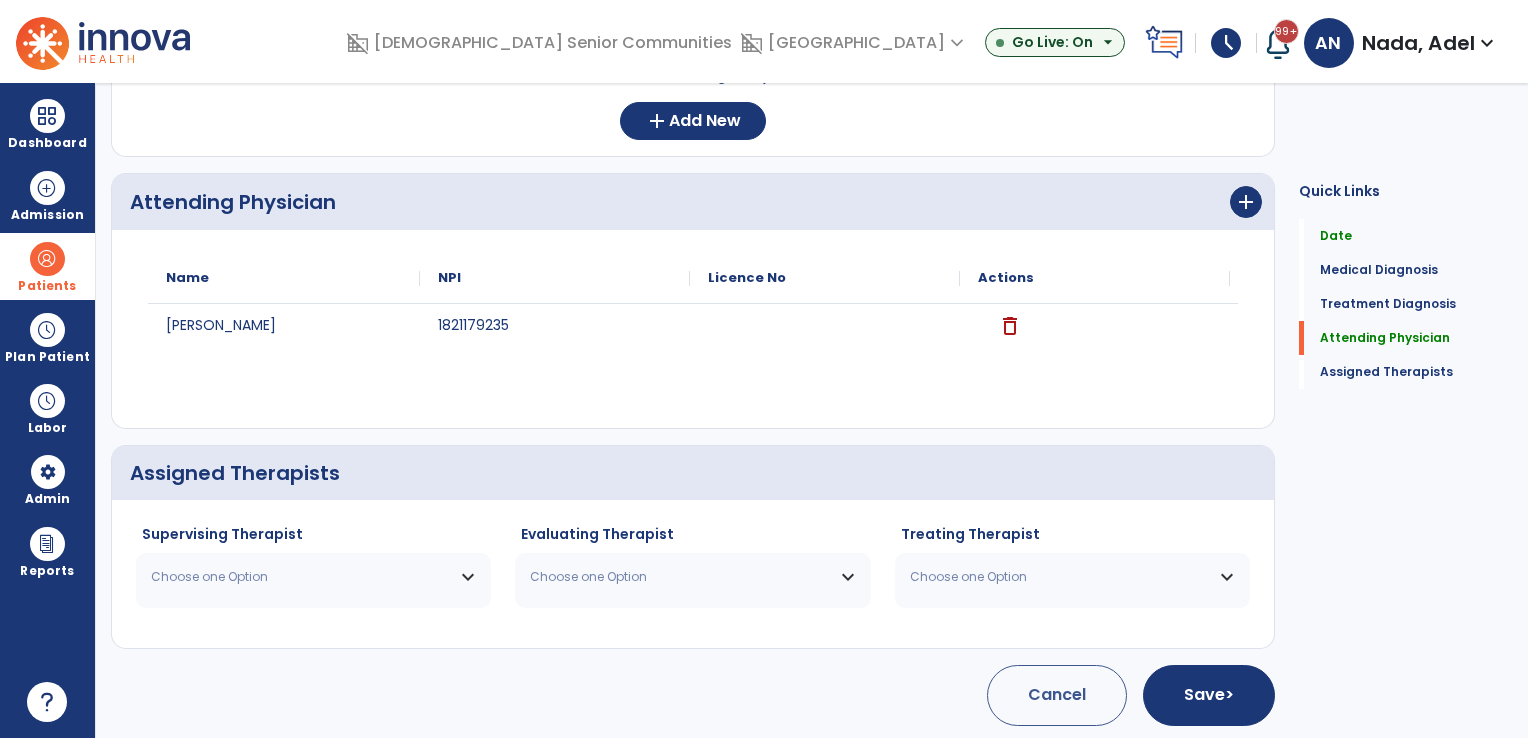 click on "Choose one Option" at bounding box center (301, 577) 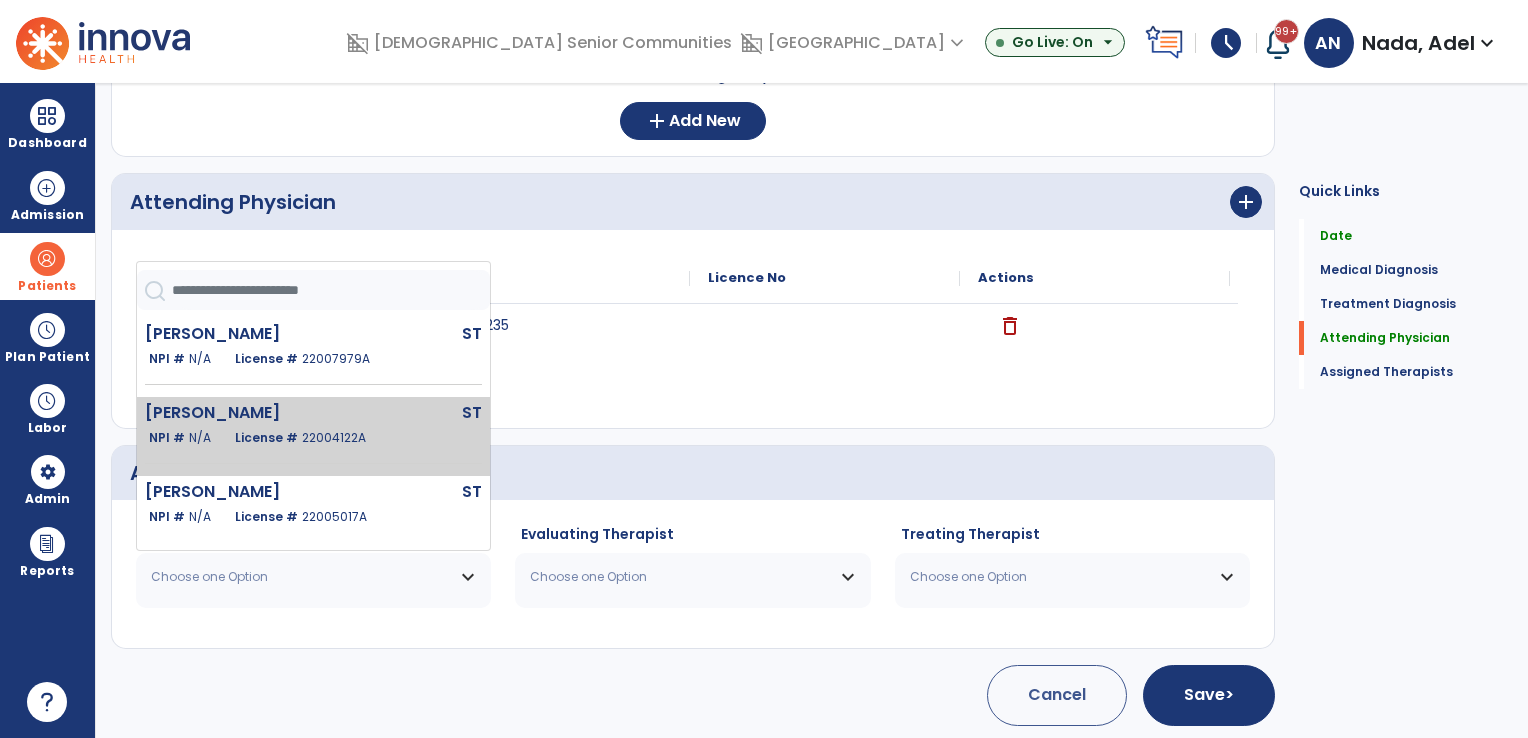 click on "License #  22004122A" 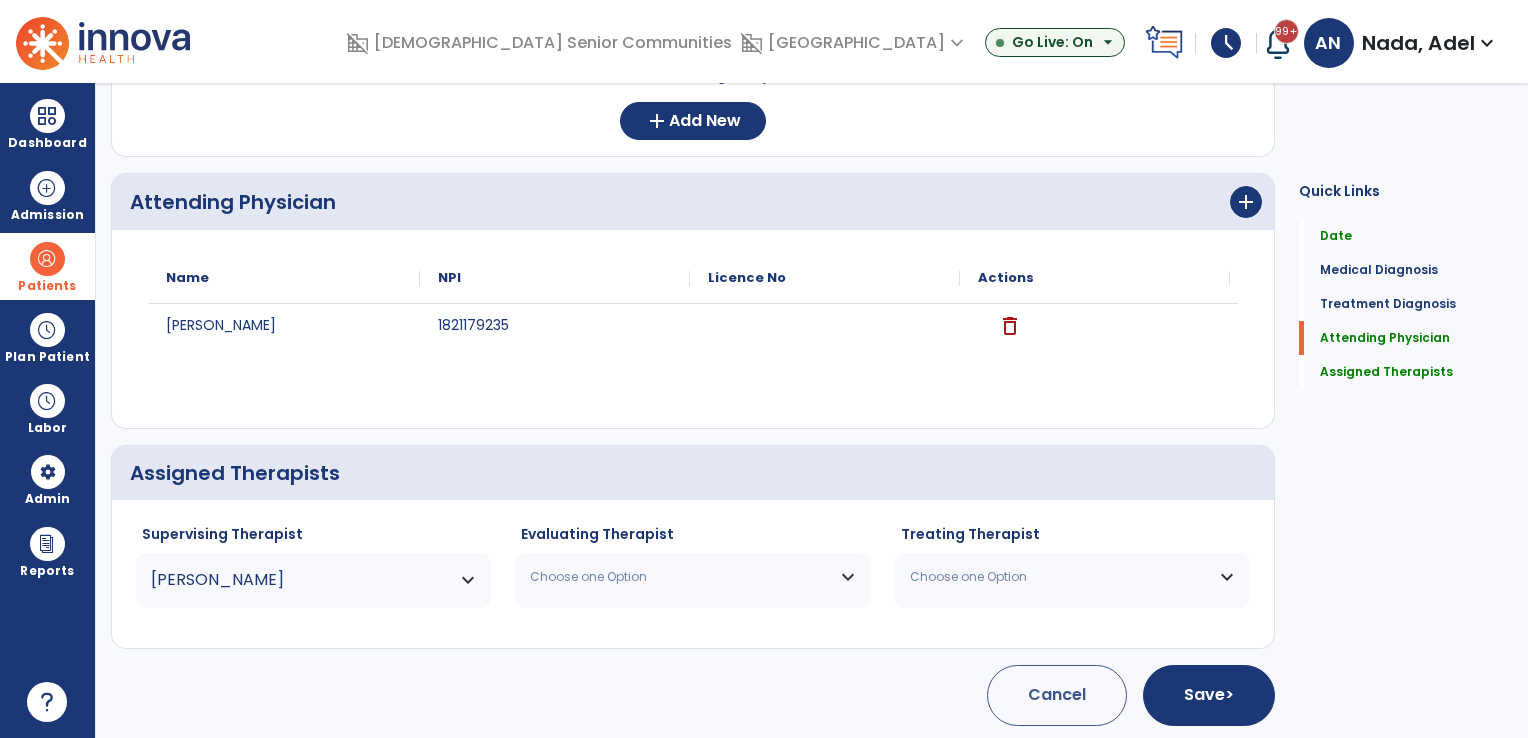 click on "Choose one Option" at bounding box center (692, 577) 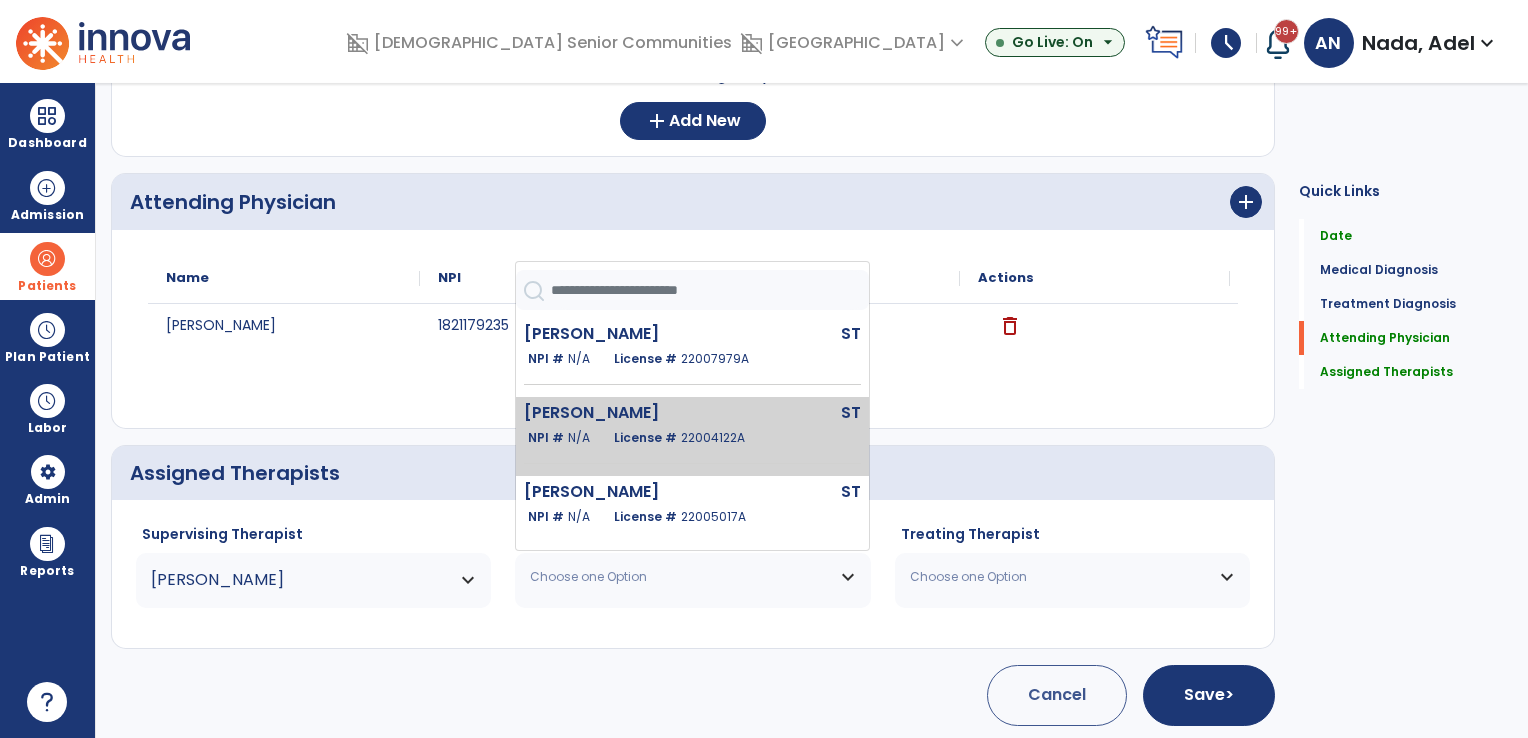 click on "[PERSON_NAME]  ST   NPI #  N/A   License #  22004122A" 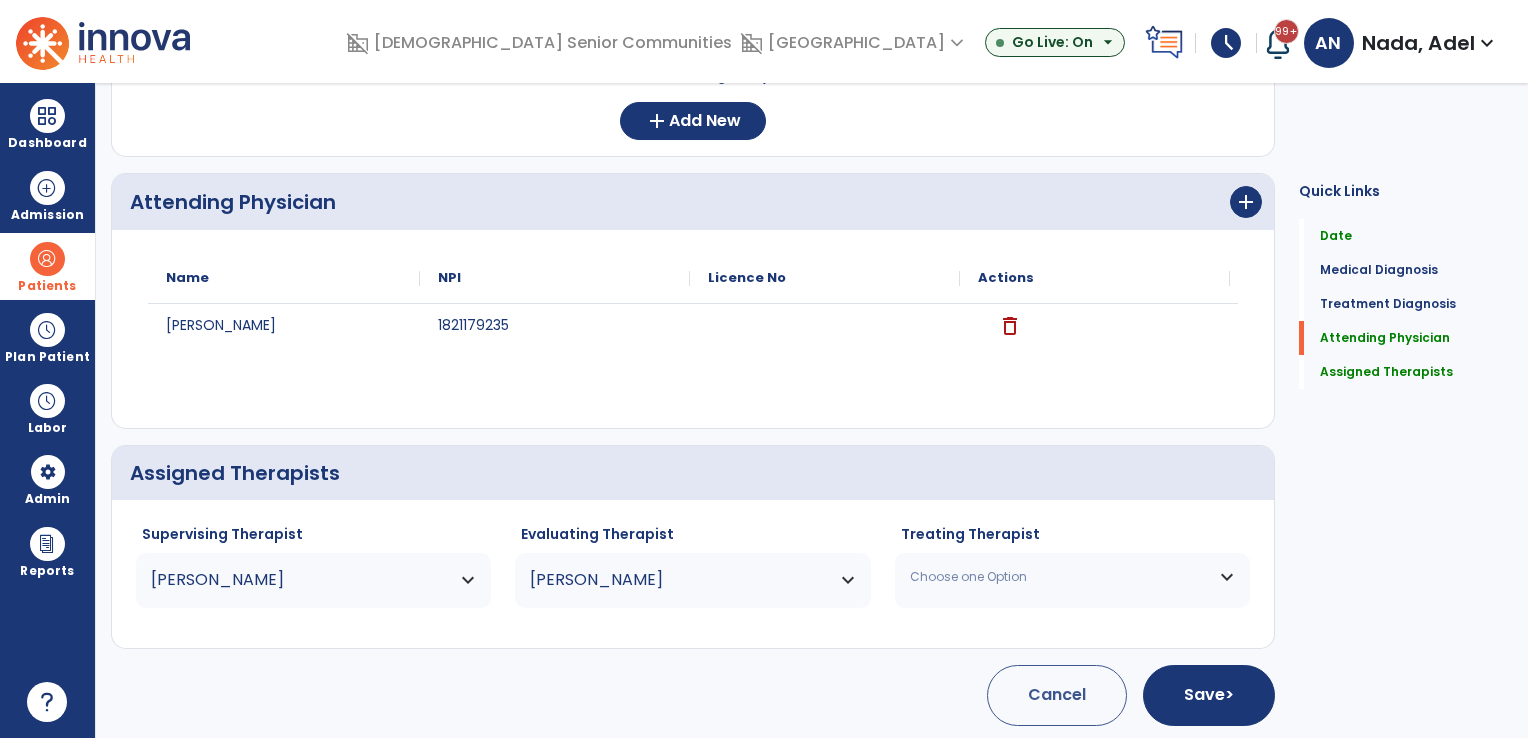 click on "Choose one Option" at bounding box center [1060, 577] 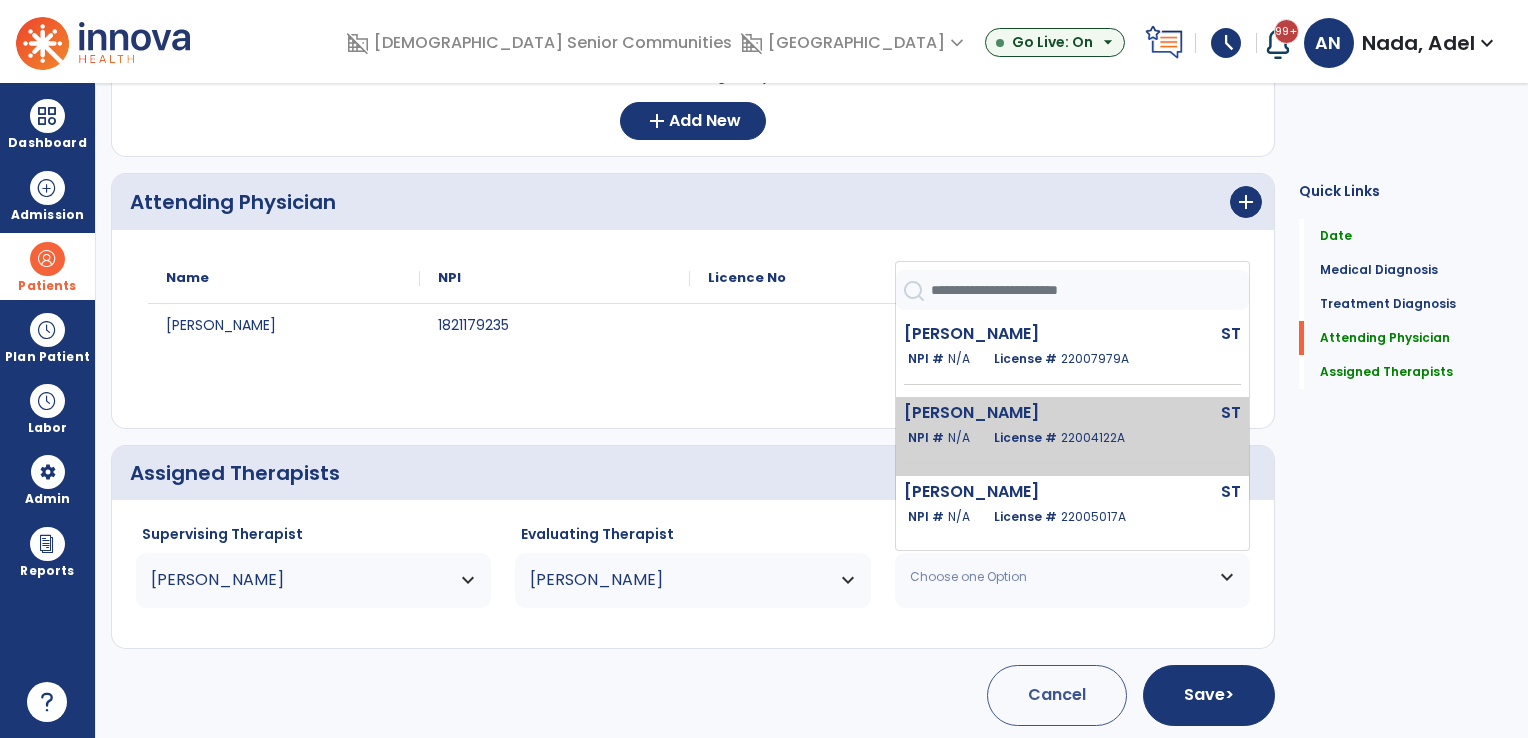 click on "[PERSON_NAME]" 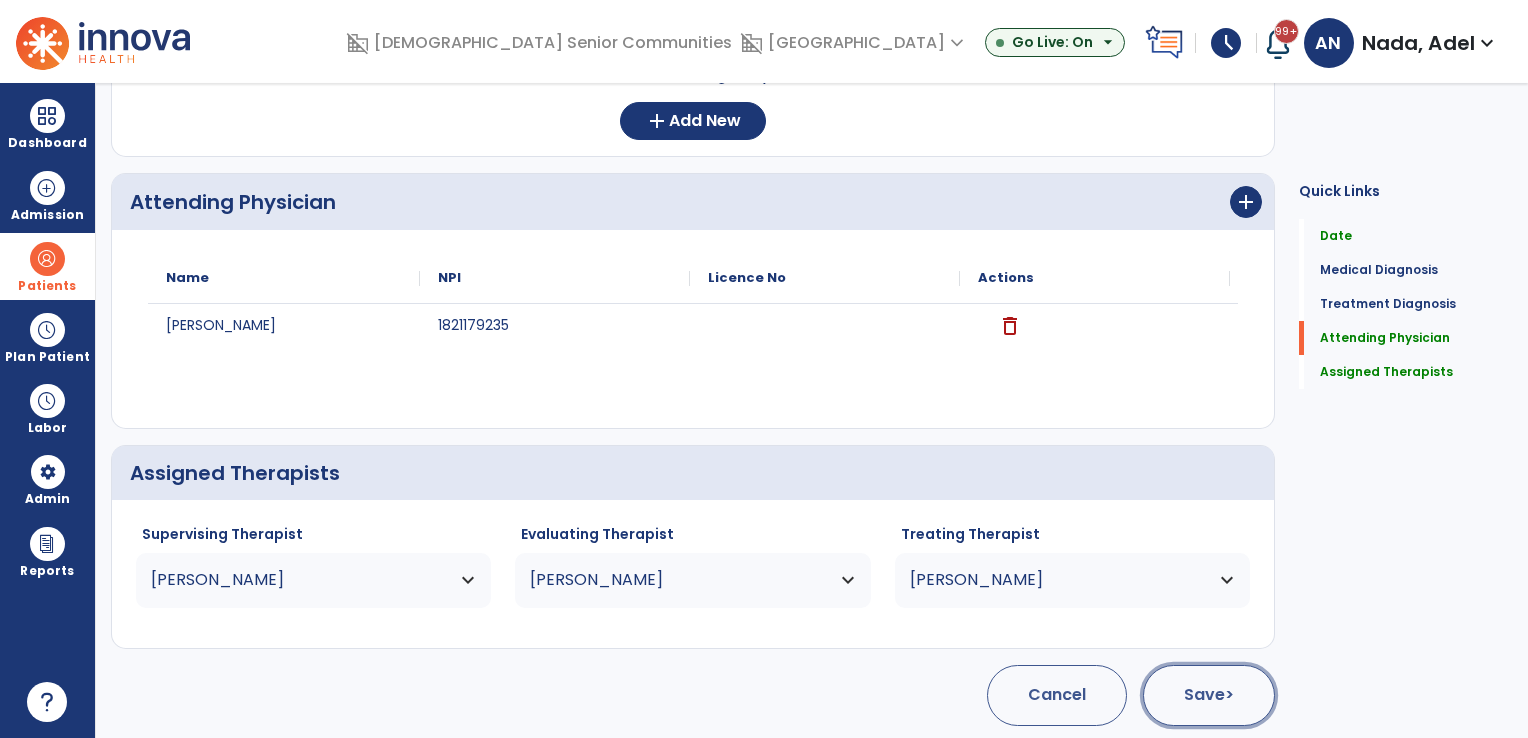 click on "Save  >" 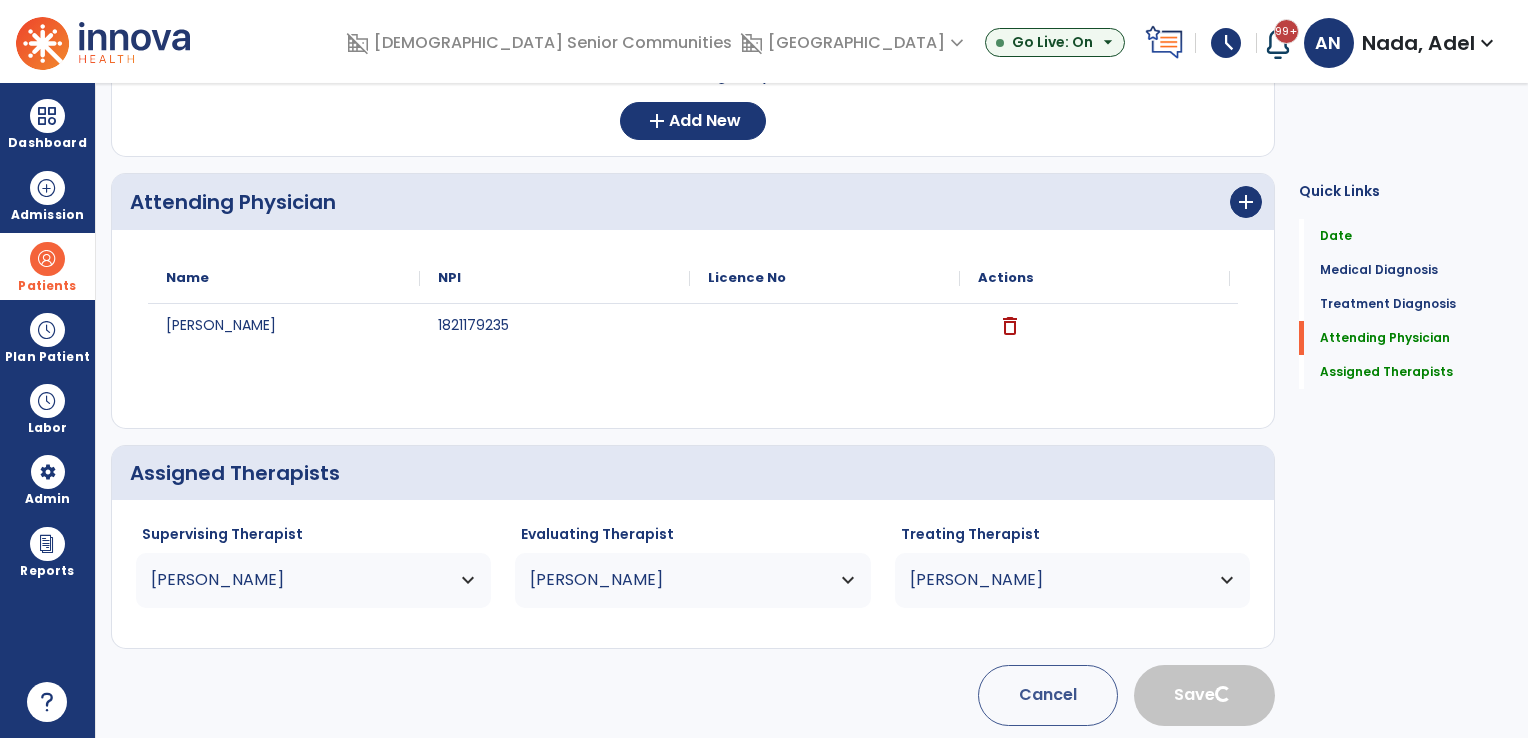 type 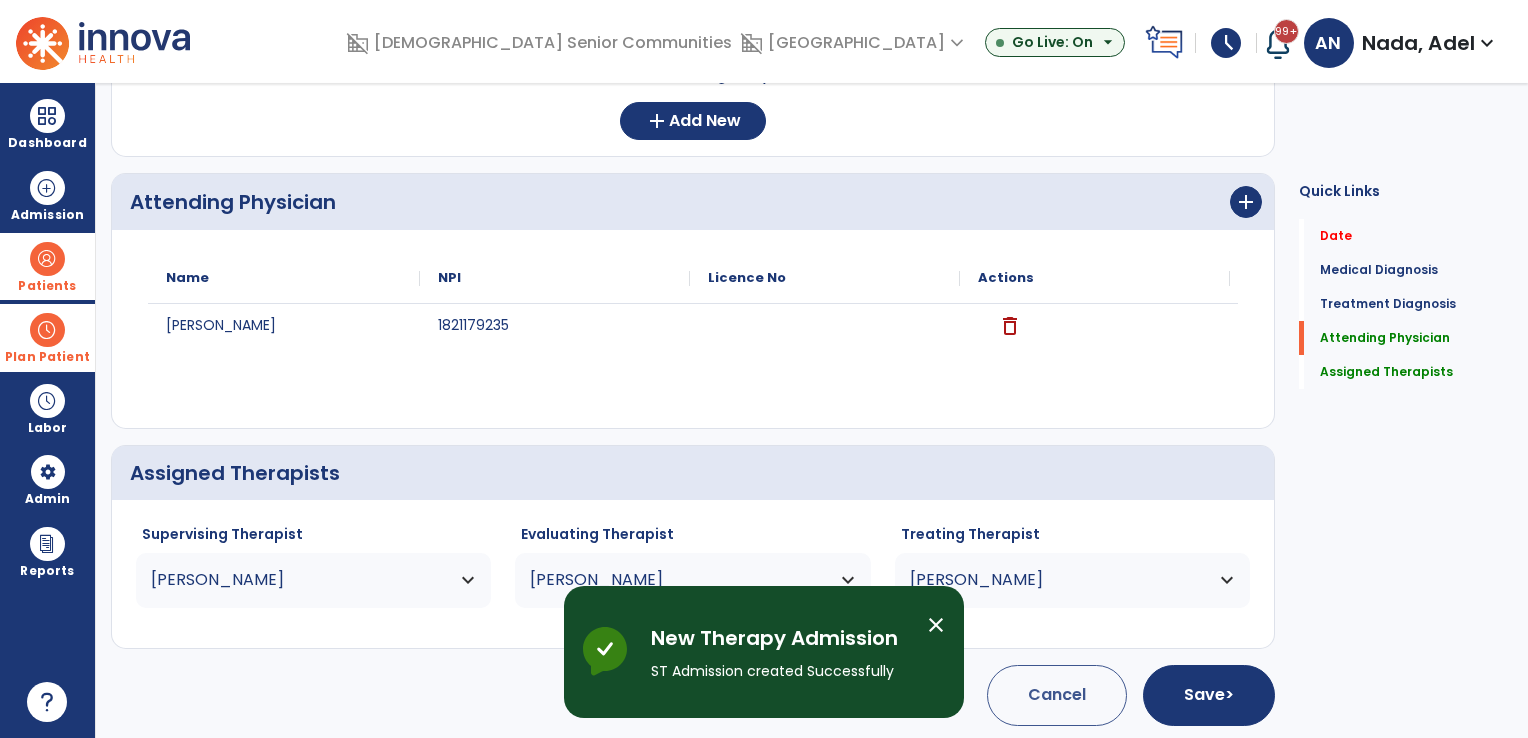 scroll, scrollTop: 64, scrollLeft: 0, axis: vertical 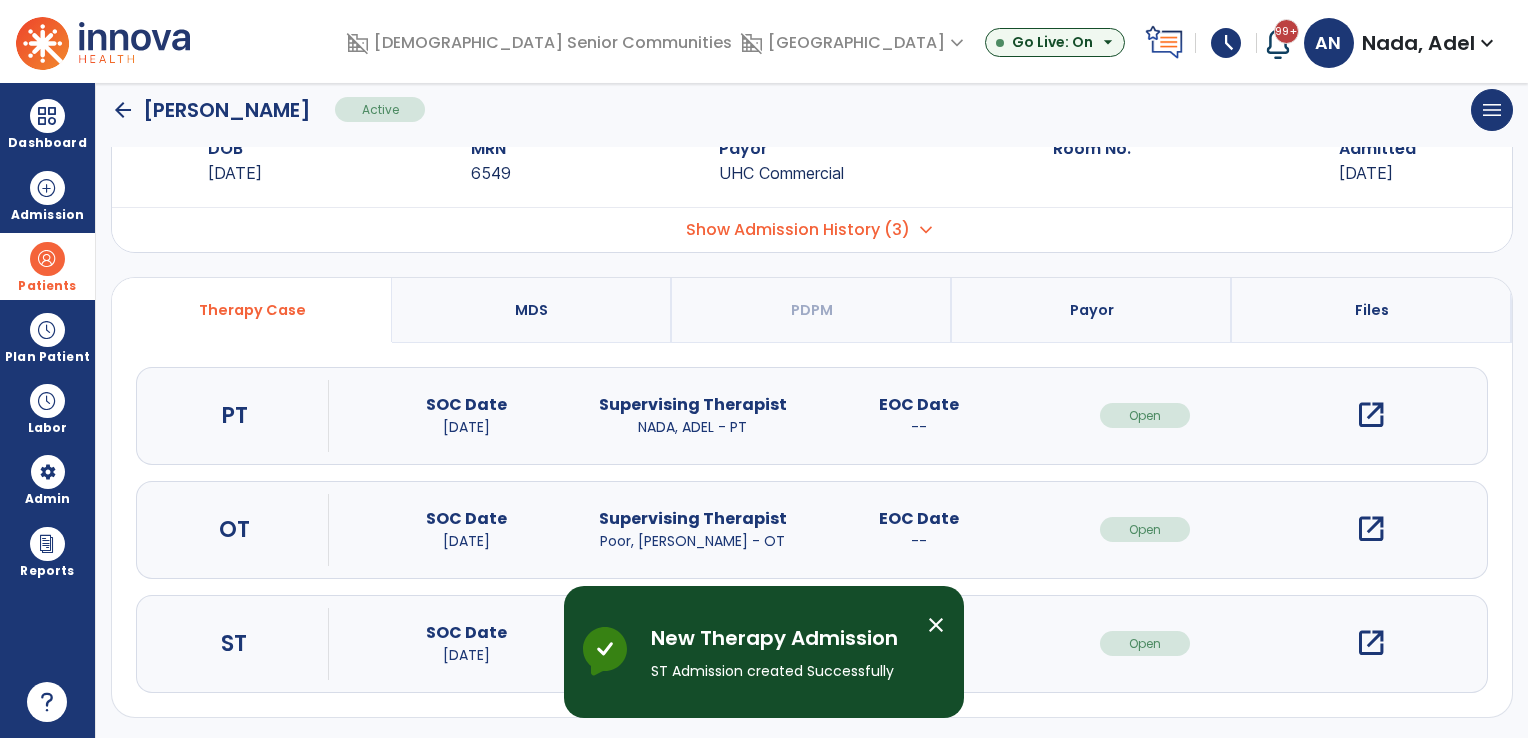 click at bounding box center [47, 259] 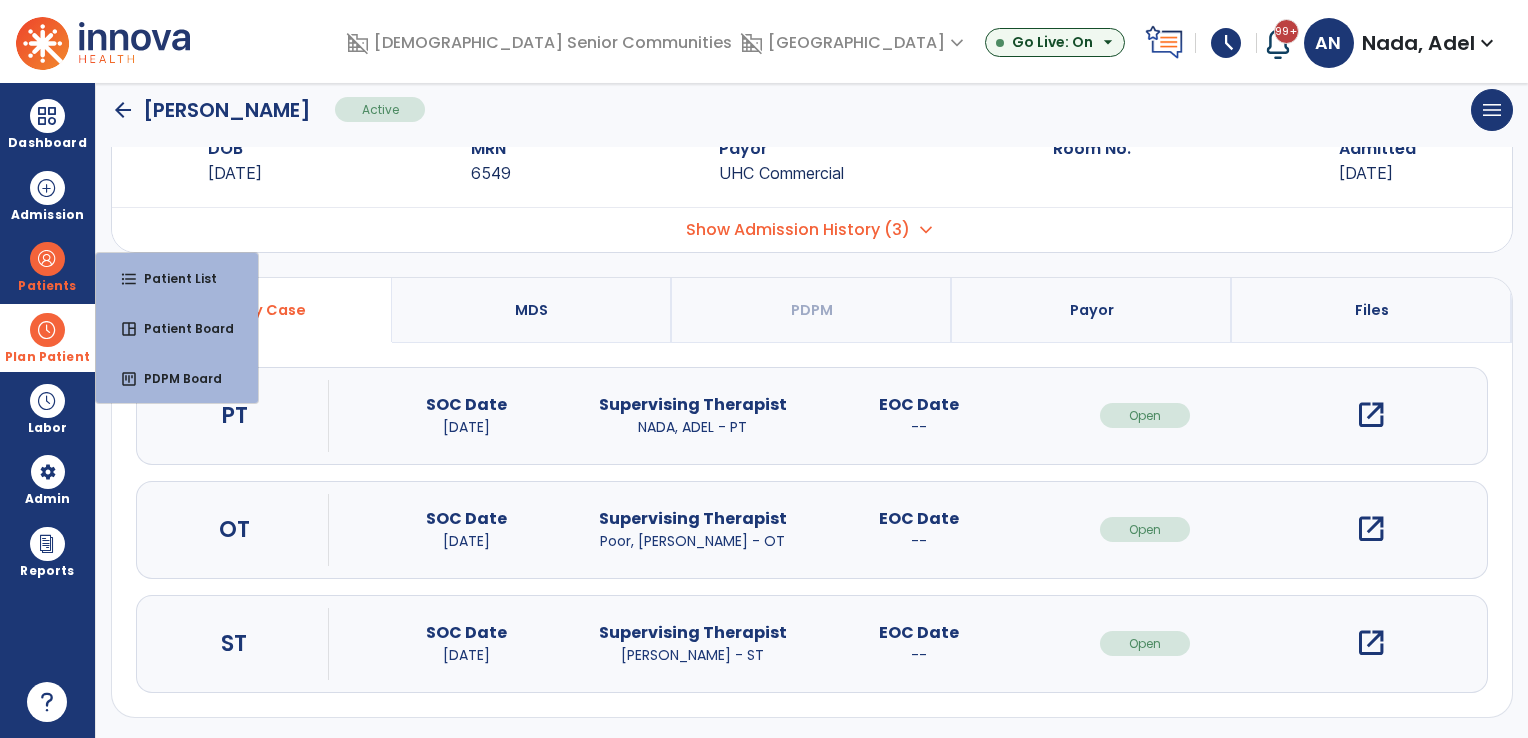 click at bounding box center (47, 330) 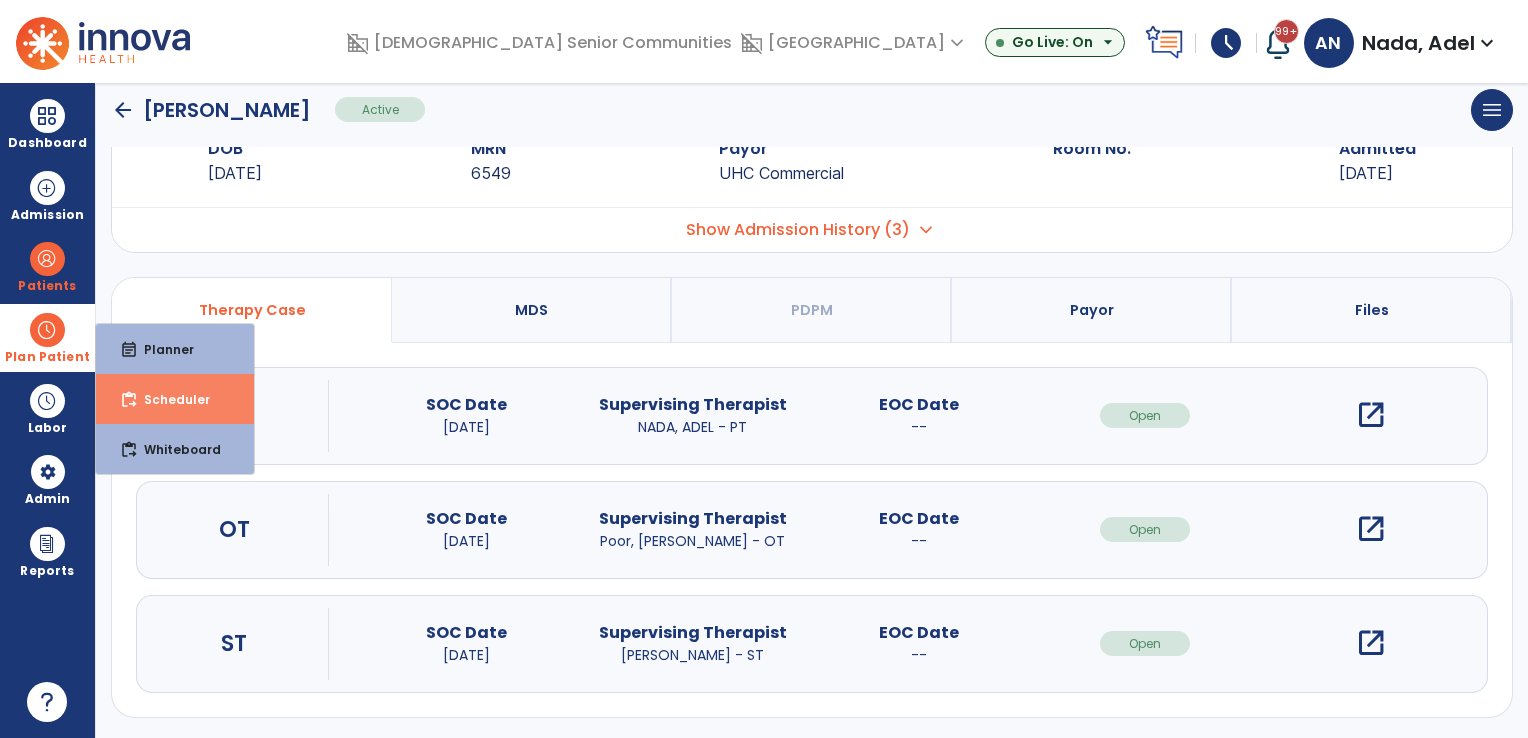 click on "Scheduler" at bounding box center [169, 399] 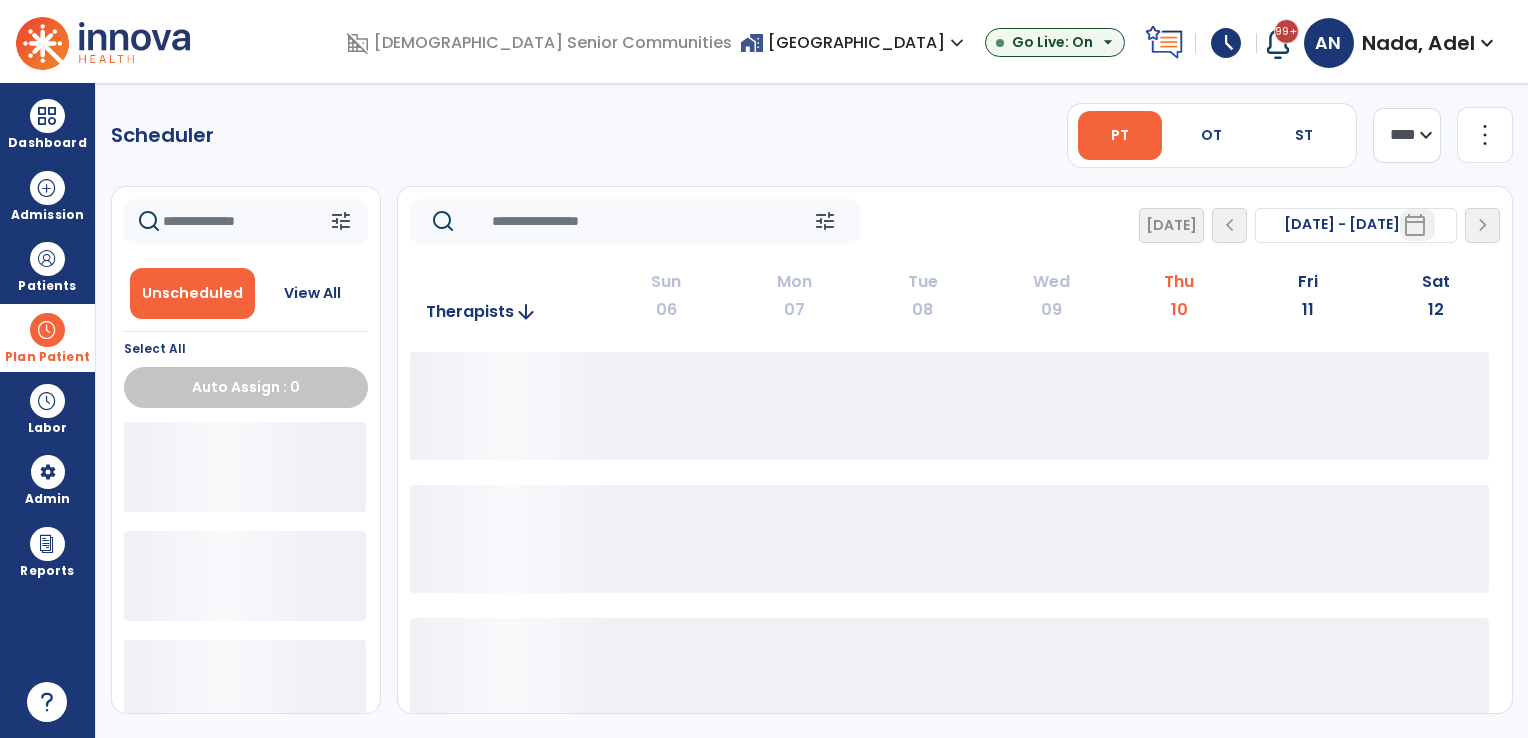 scroll, scrollTop: 0, scrollLeft: 0, axis: both 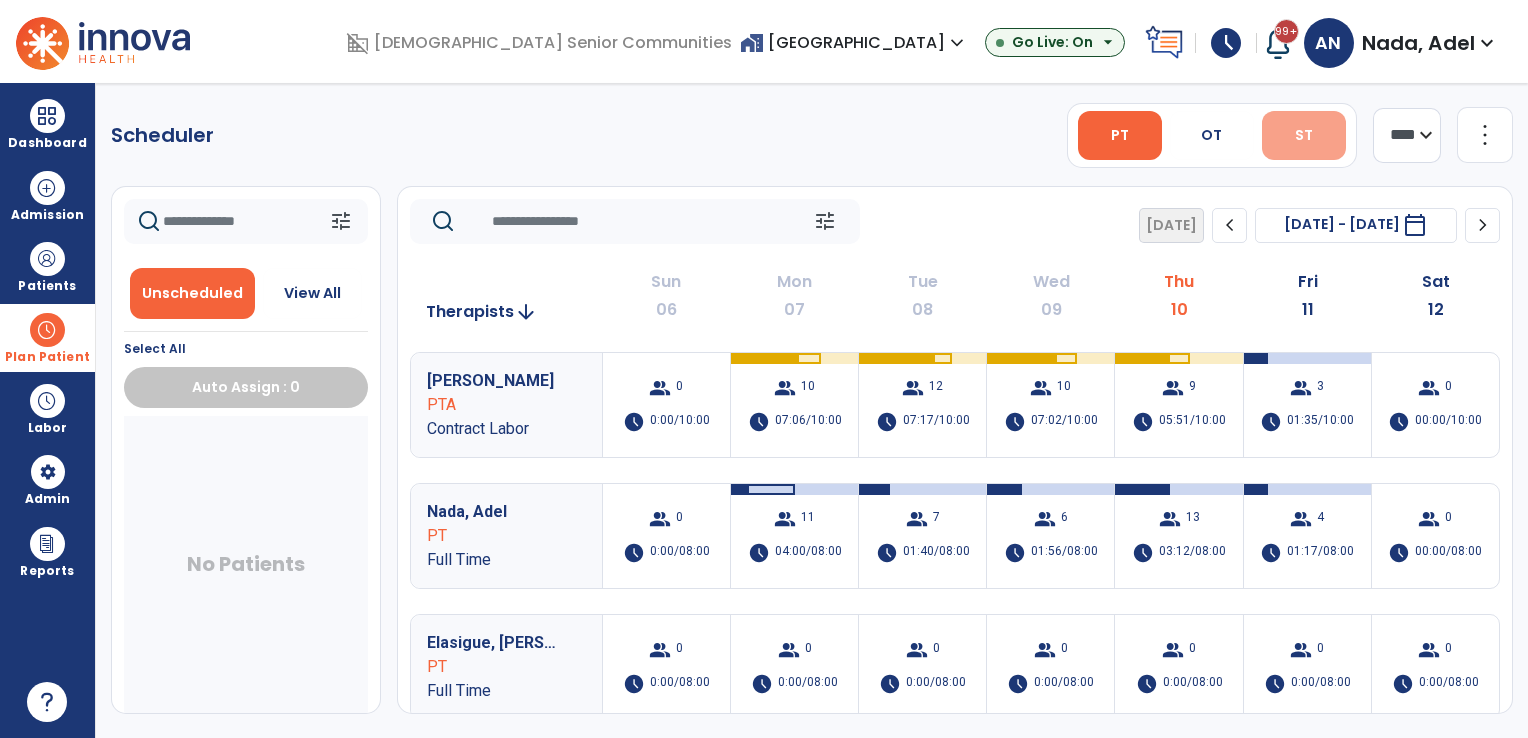 click on "ST" at bounding box center (1304, 135) 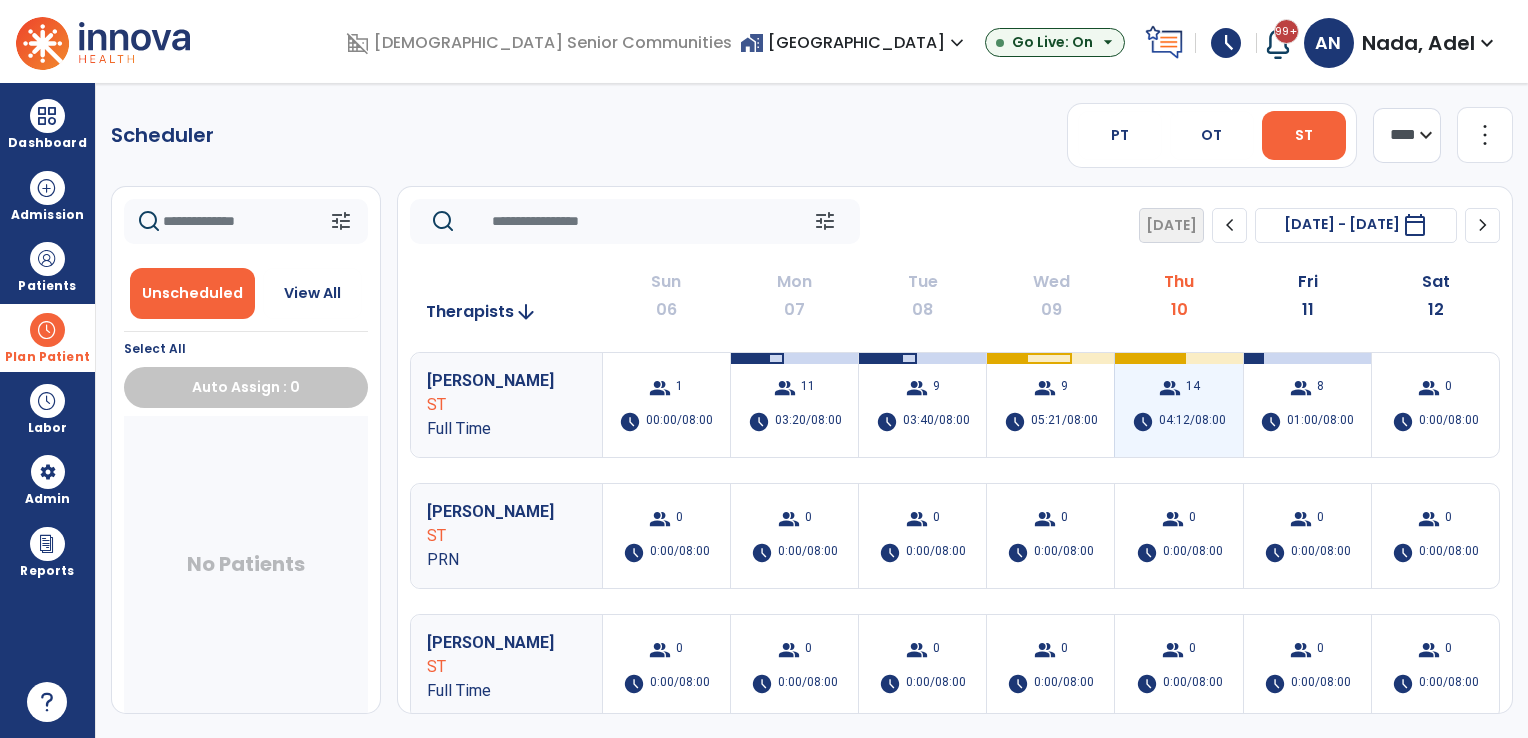 click on "group  14  schedule  04:12/08:00" at bounding box center [1178, 405] 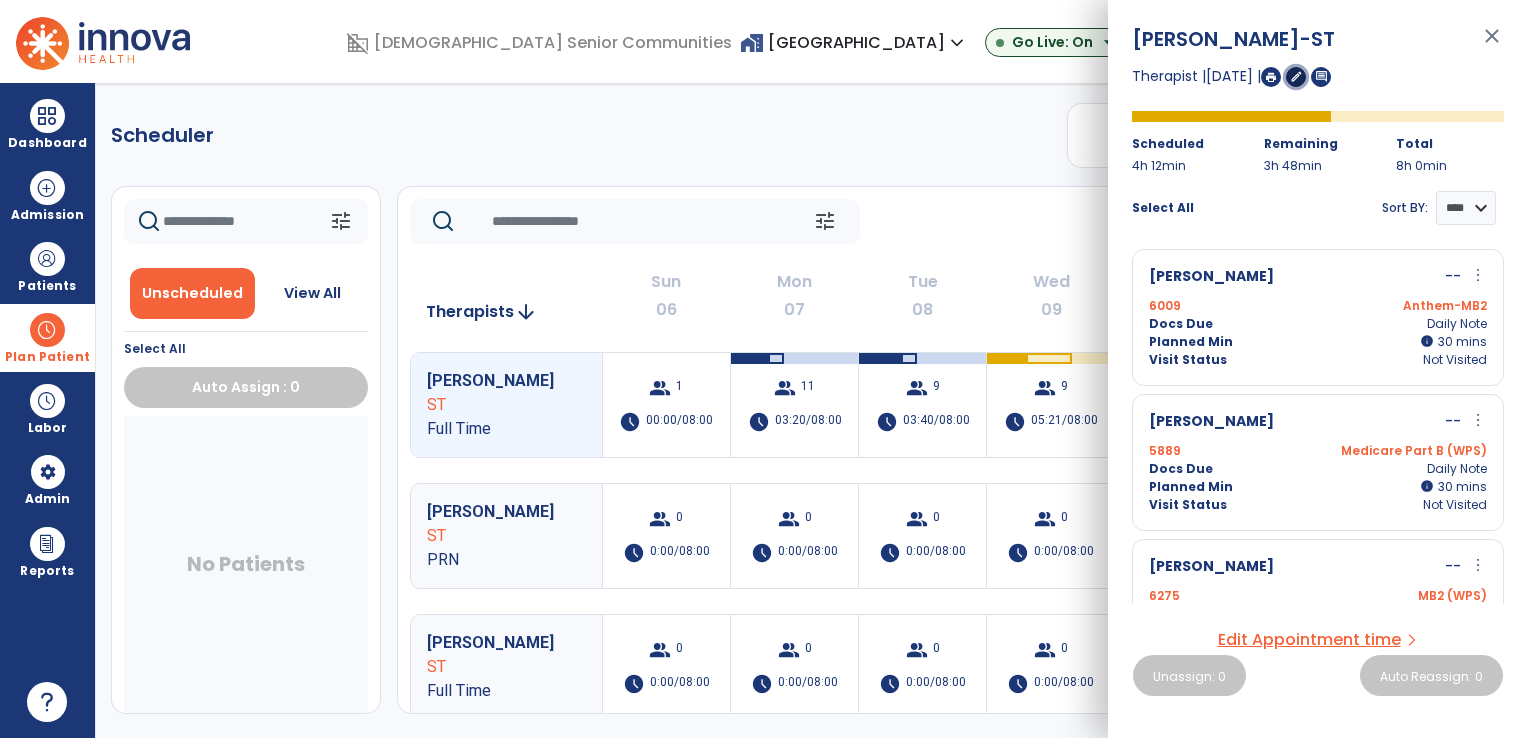 click on "edit" at bounding box center (1296, 76) 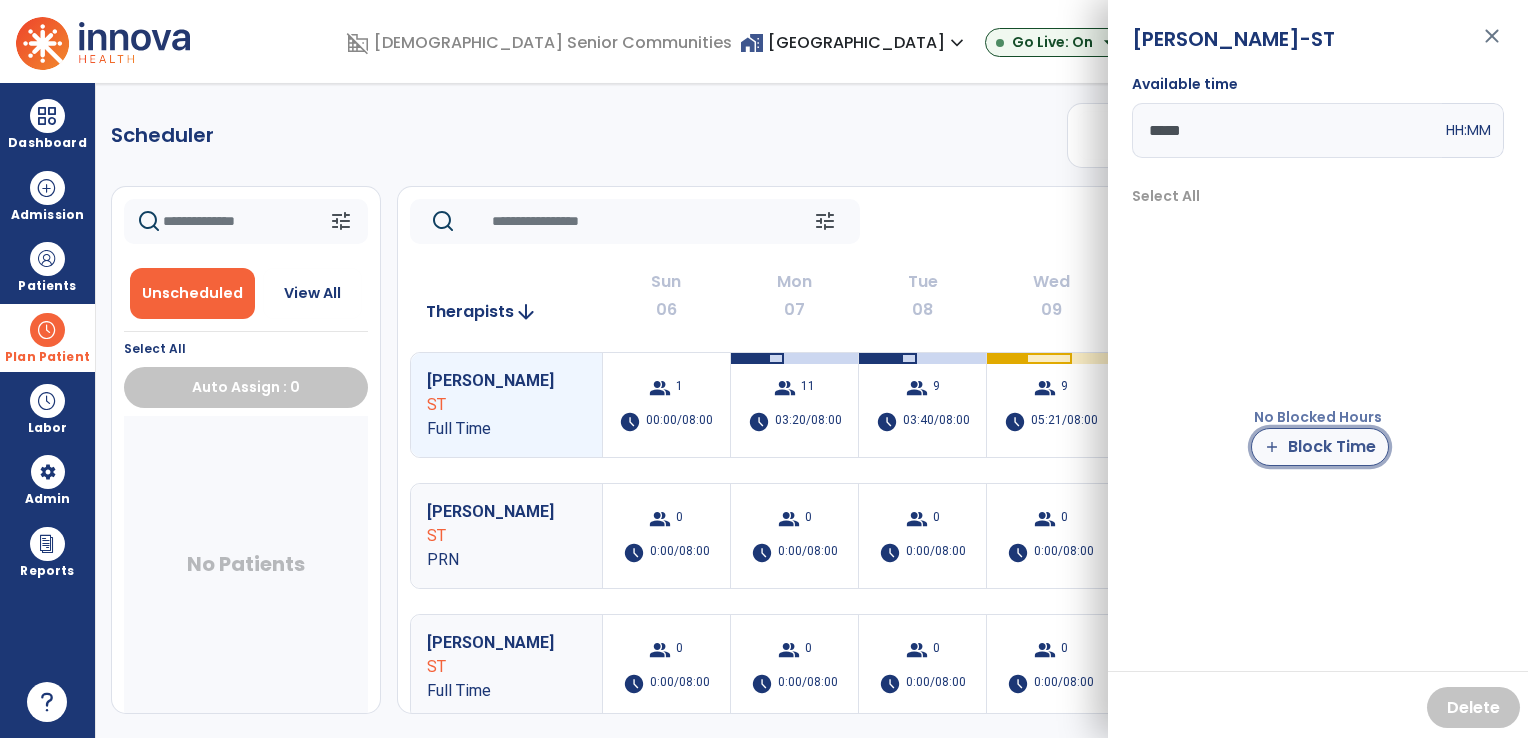 click on "add   Block Time" at bounding box center [1320, 447] 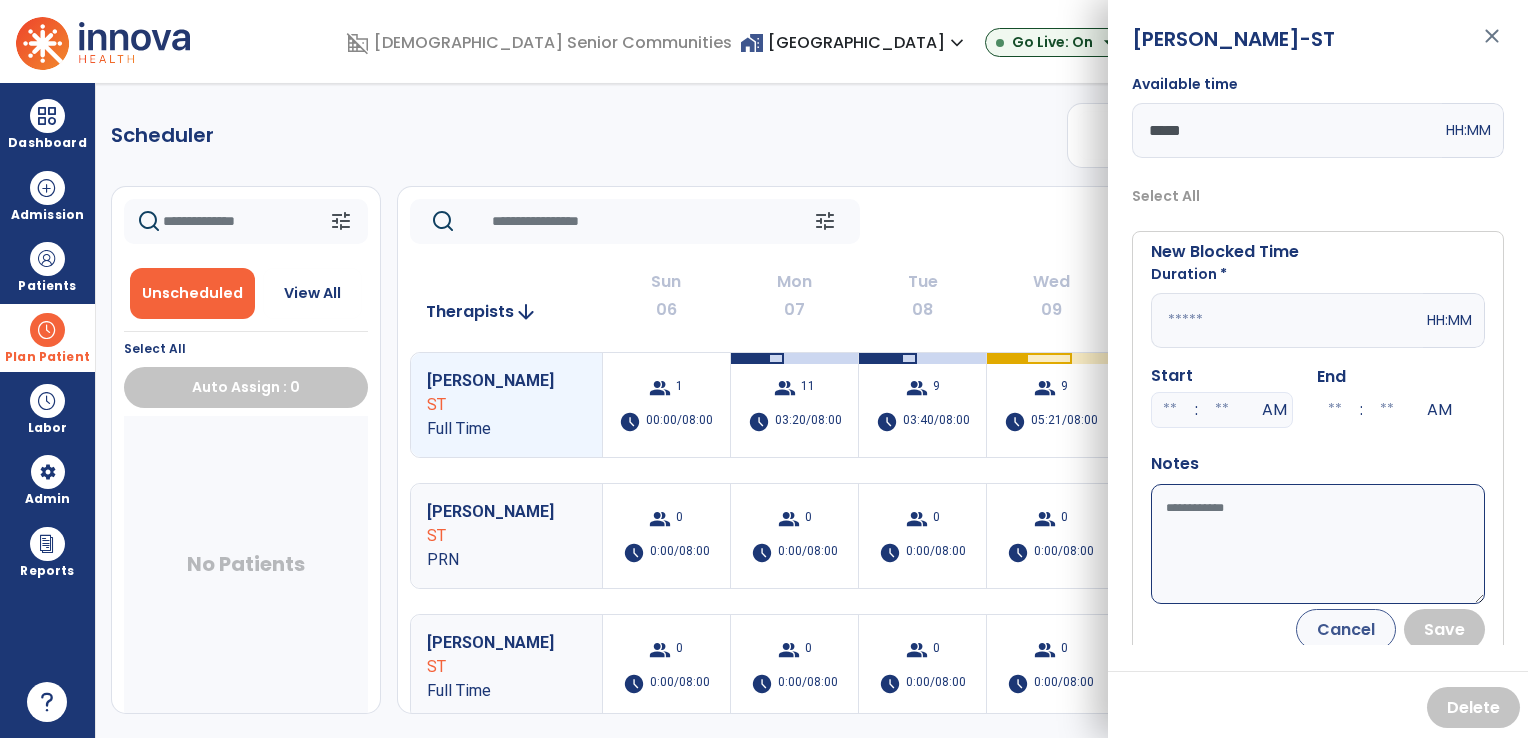 click at bounding box center (1287, 320) 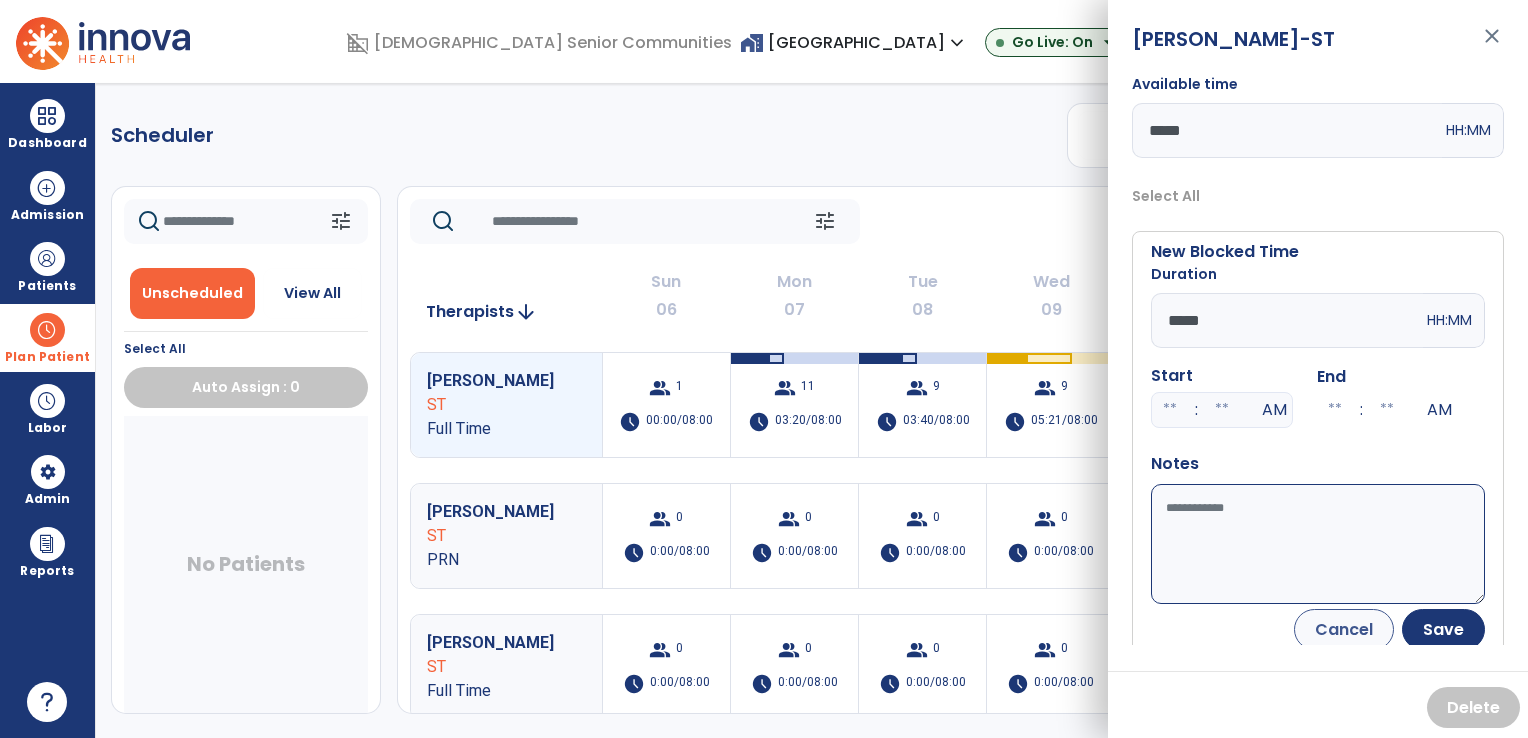 type on "*****" 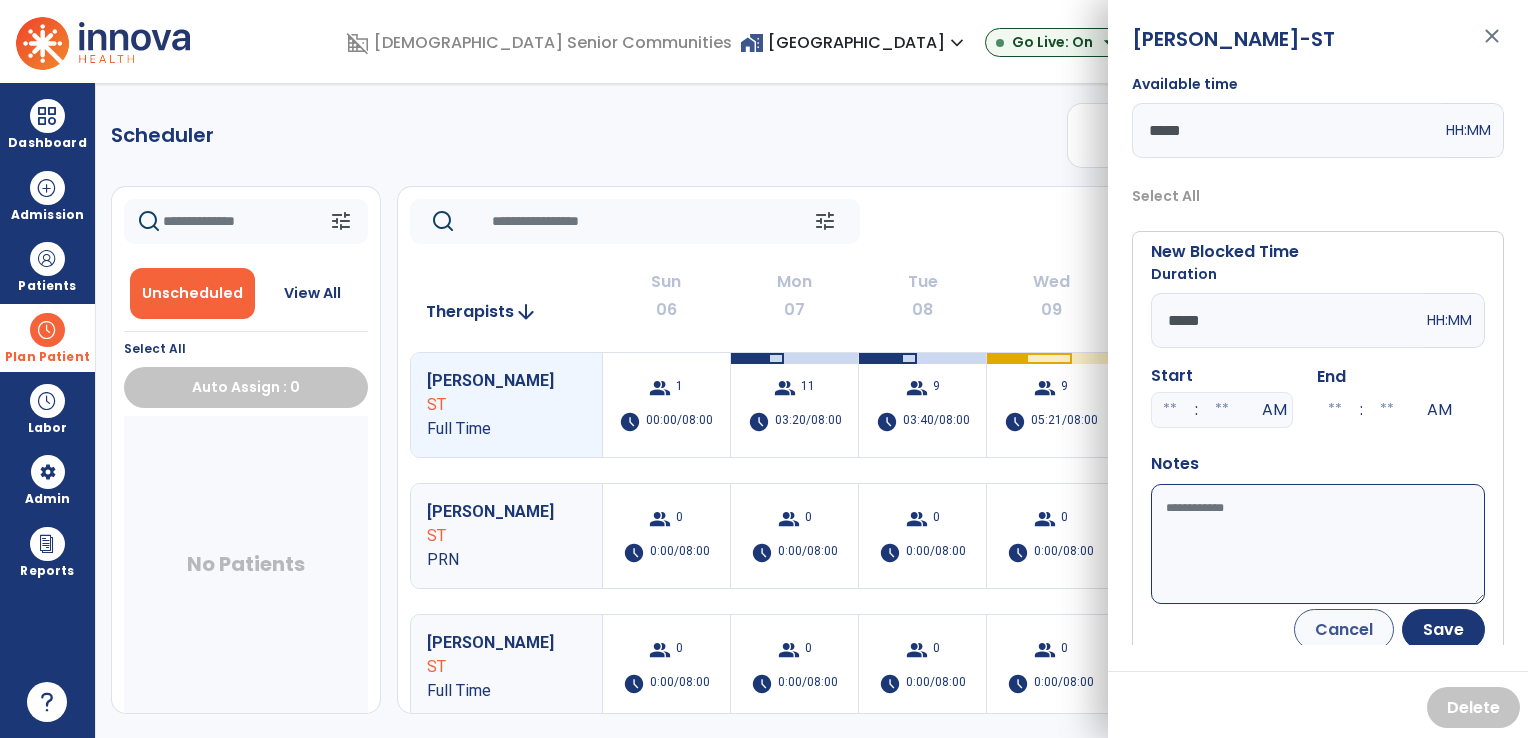 click on "Available time" at bounding box center [1318, 544] 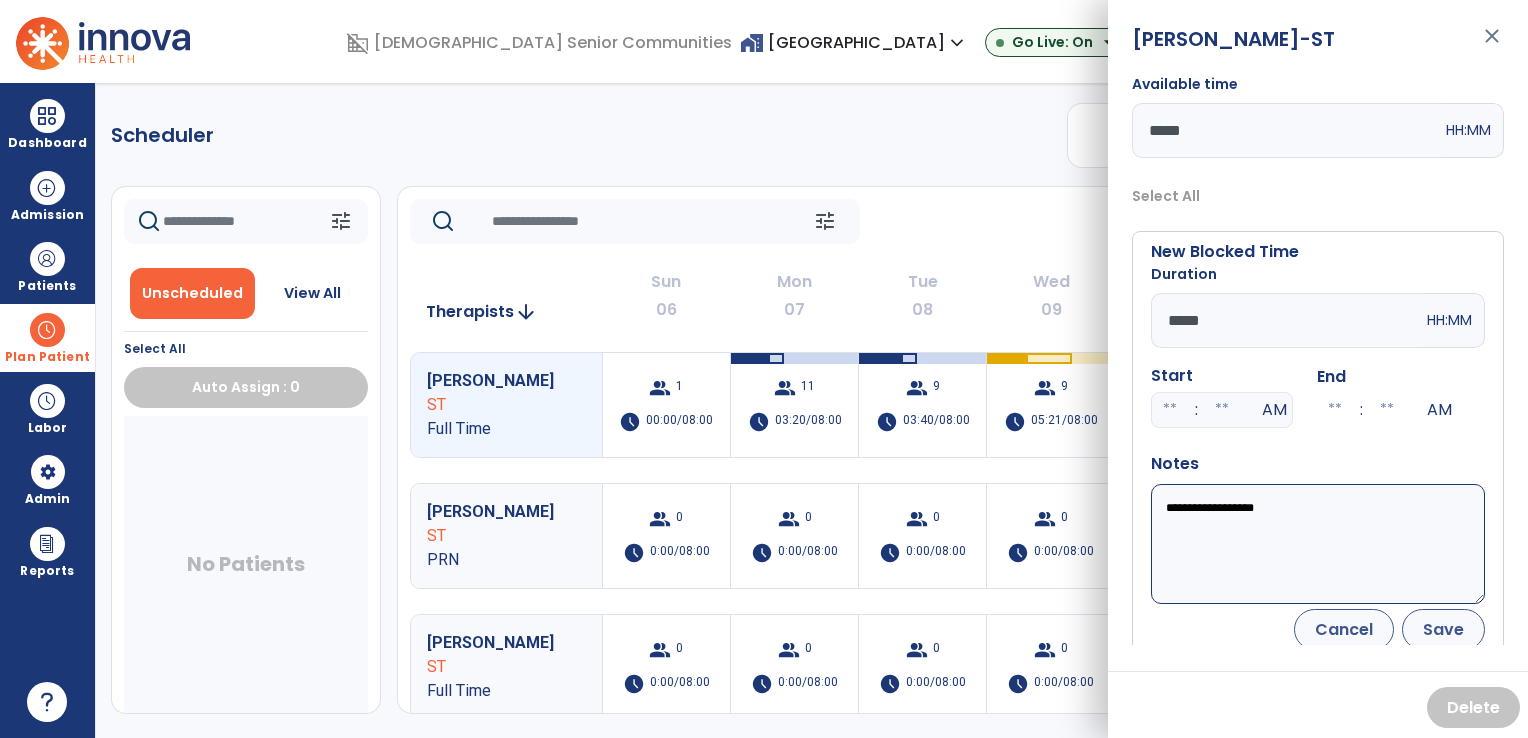 type on "**********" 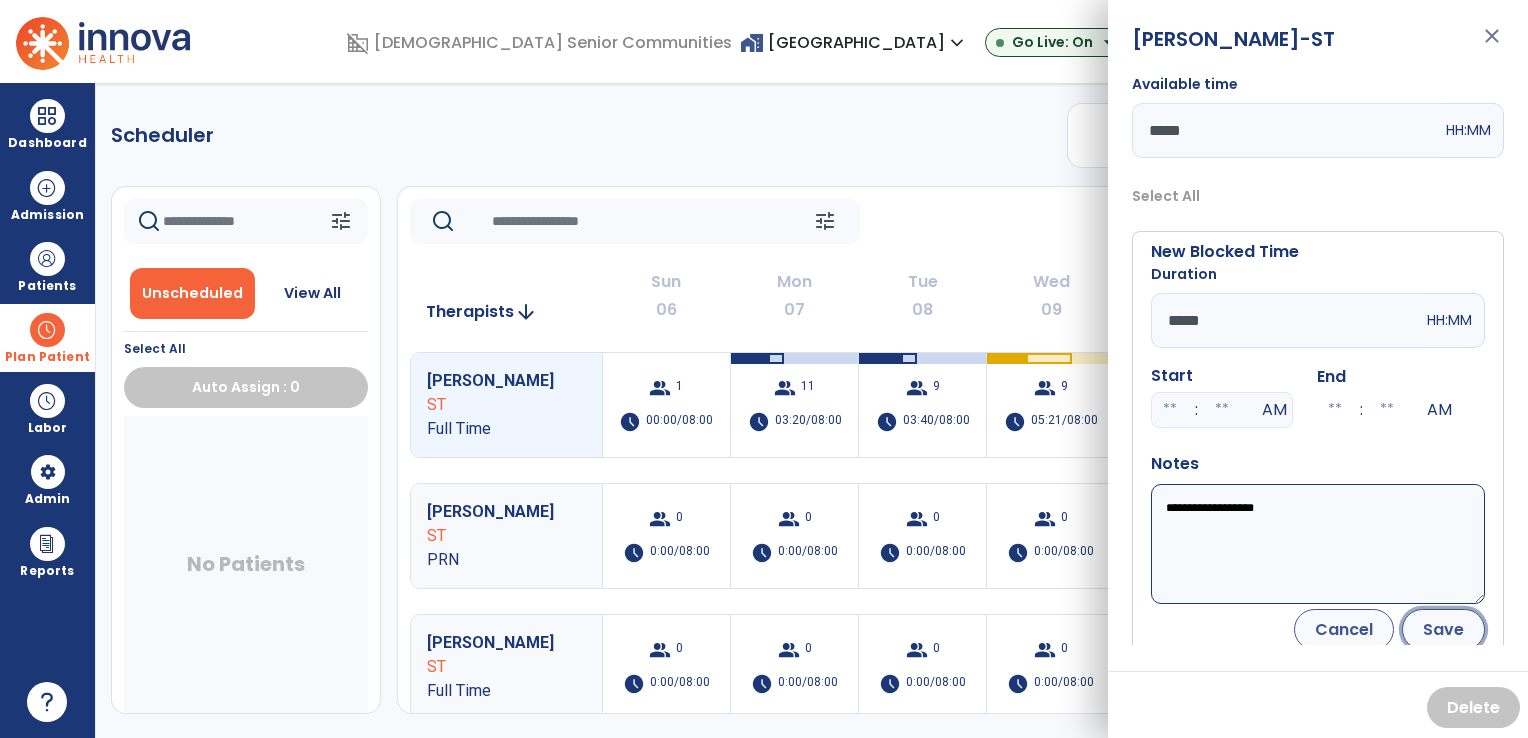 click on "Save" at bounding box center (1443, 629) 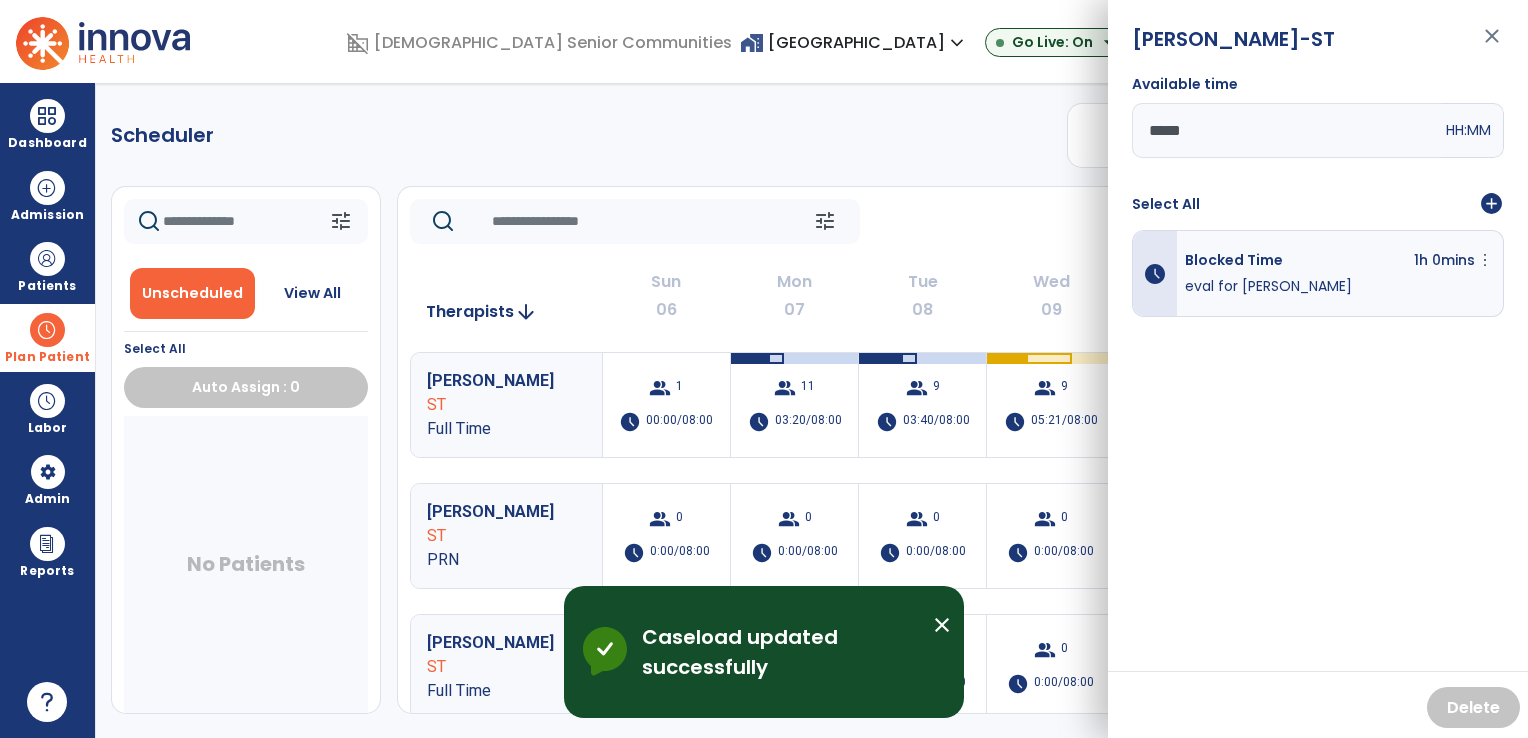 click on "tune   [DATE]  chevron_left [DATE] - [DATE]  *********  calendar_today  chevron_right" 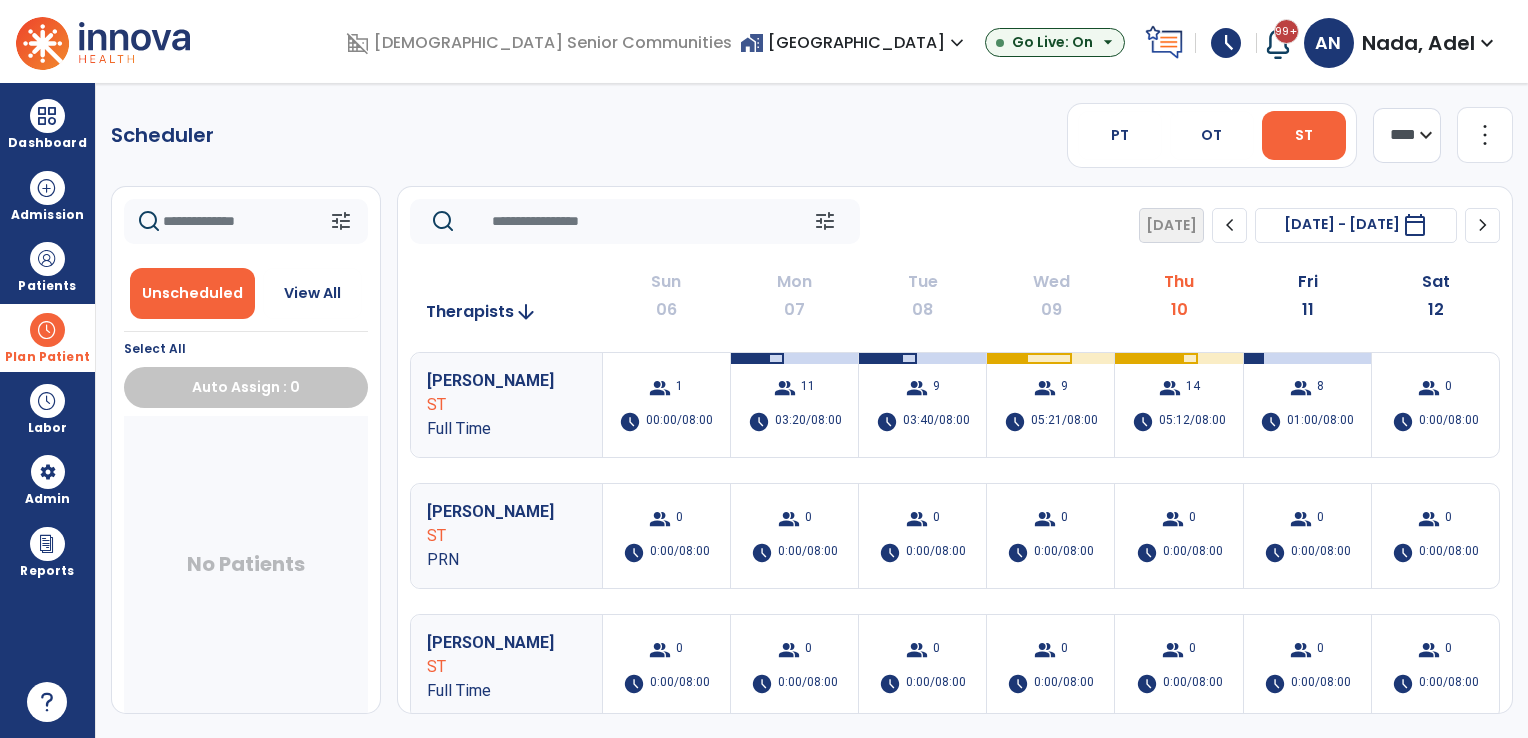 click on "home_work   [GEOGRAPHIC_DATA]   expand_more" at bounding box center (854, 42) 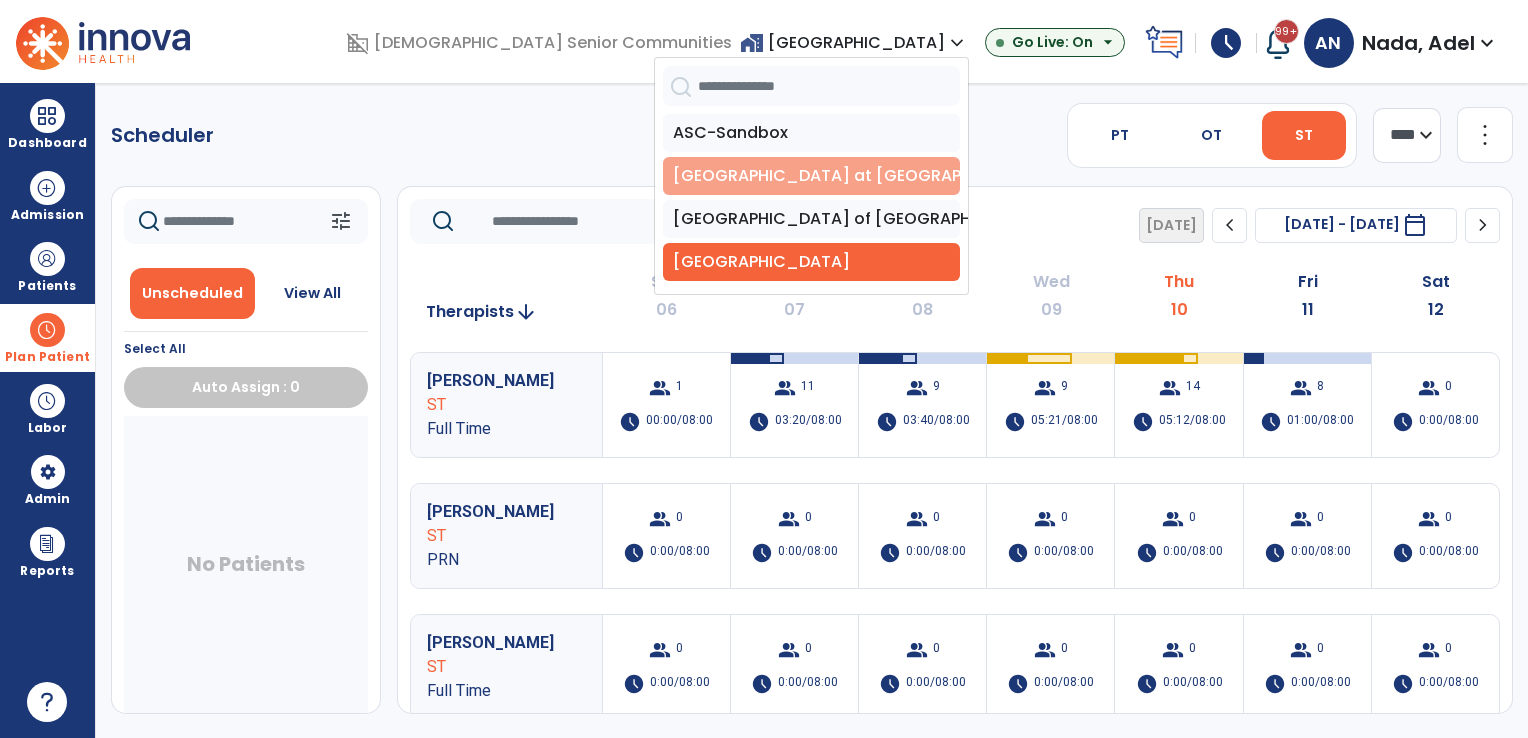 click on "[GEOGRAPHIC_DATA] at [GEOGRAPHIC_DATA]" at bounding box center (811, 176) 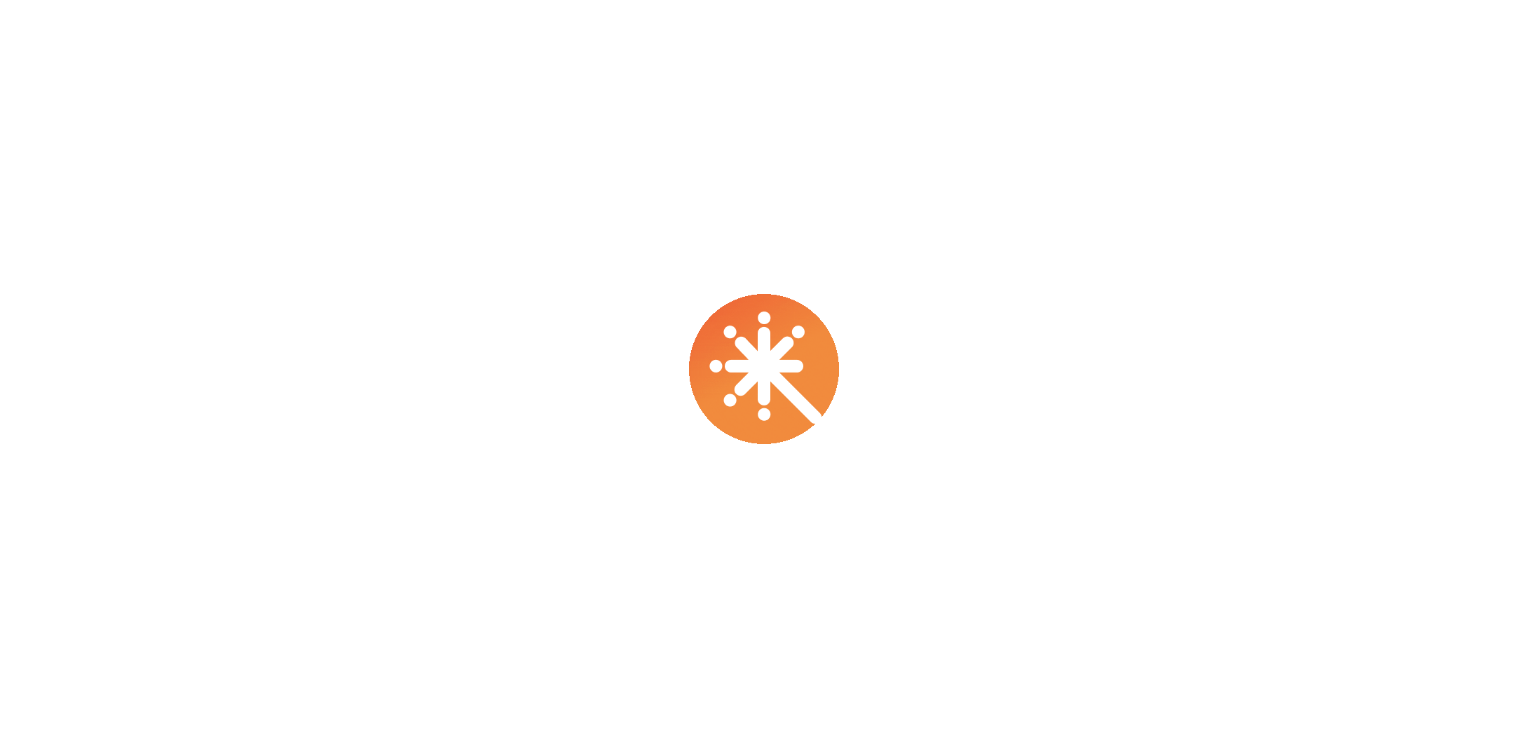 scroll, scrollTop: 0, scrollLeft: 0, axis: both 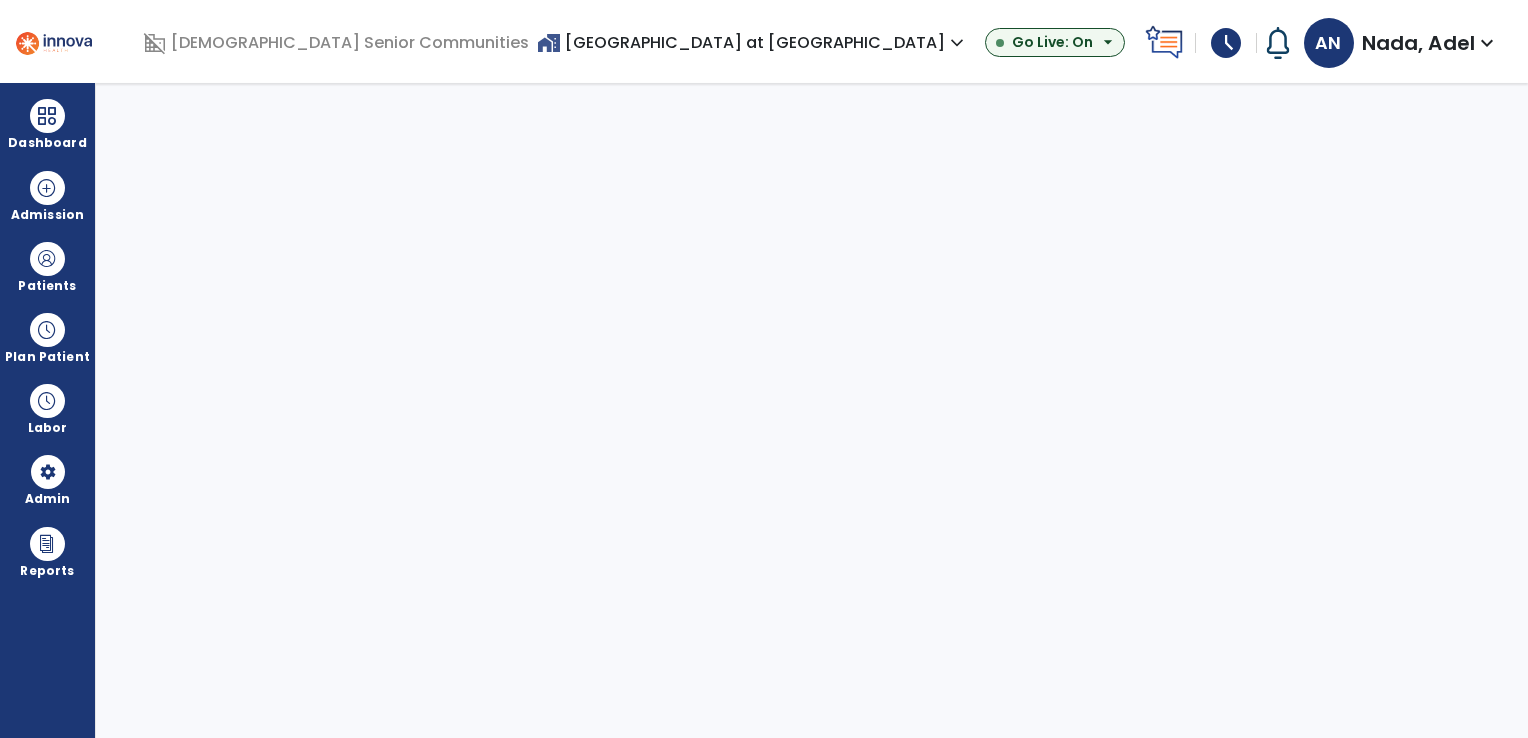 select on "***" 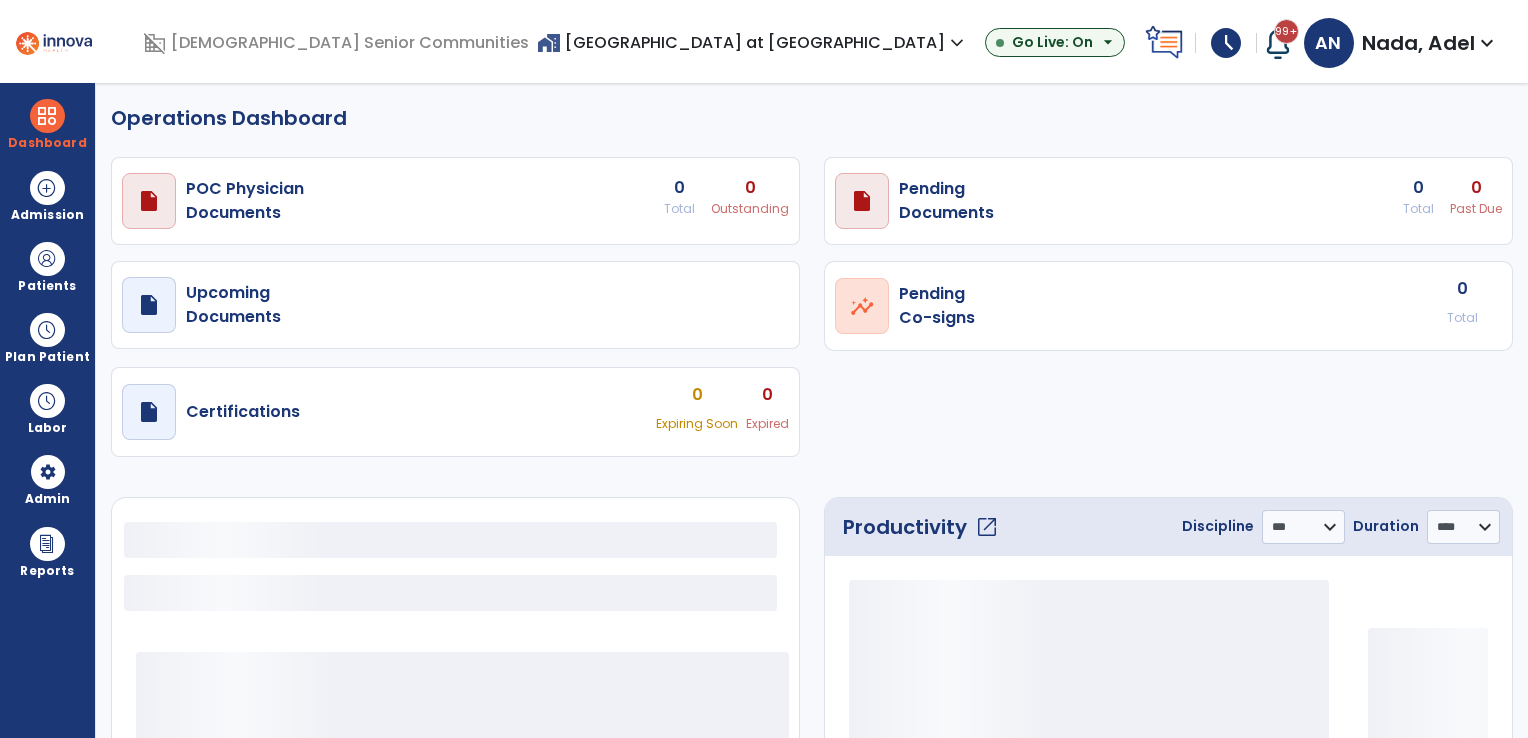 select on "***" 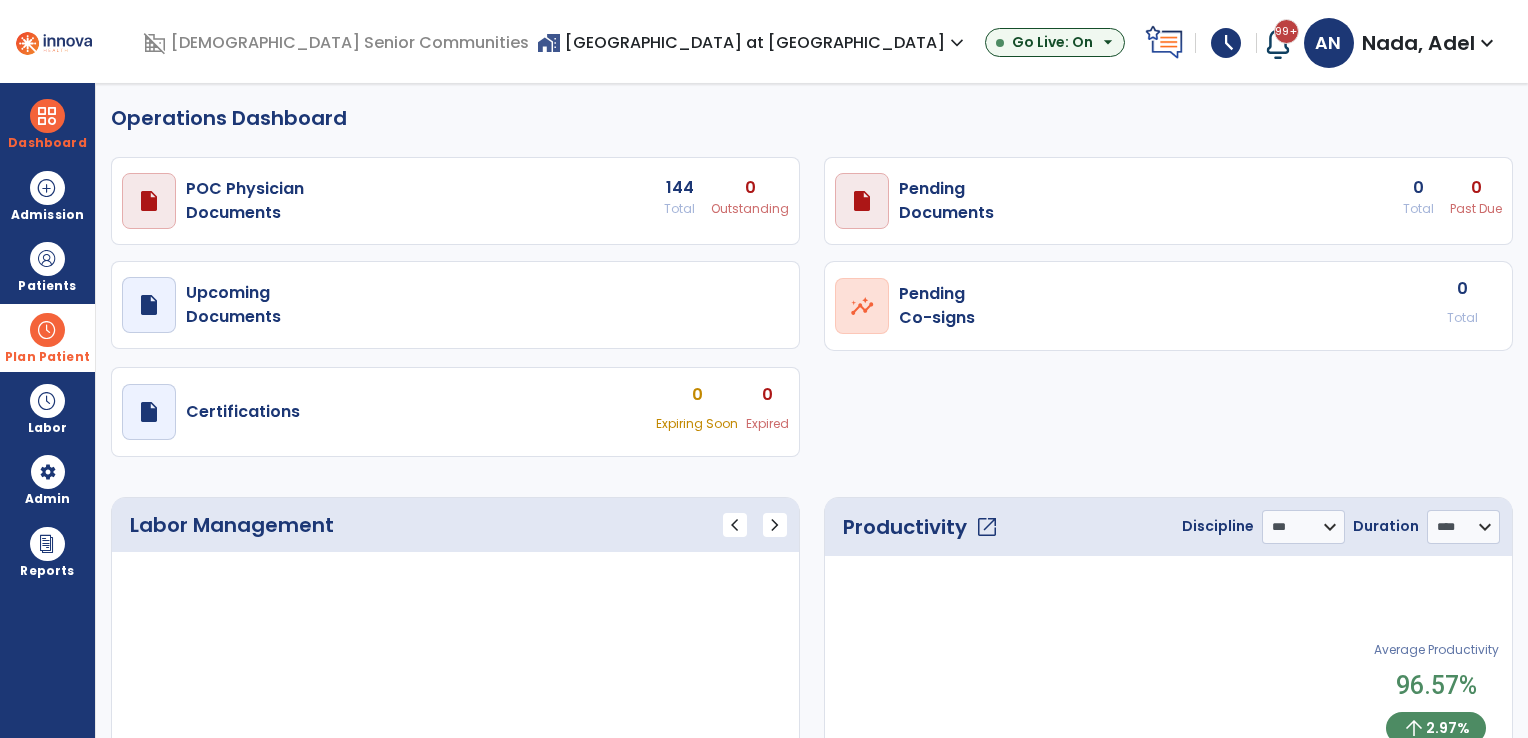 click at bounding box center (47, 330) 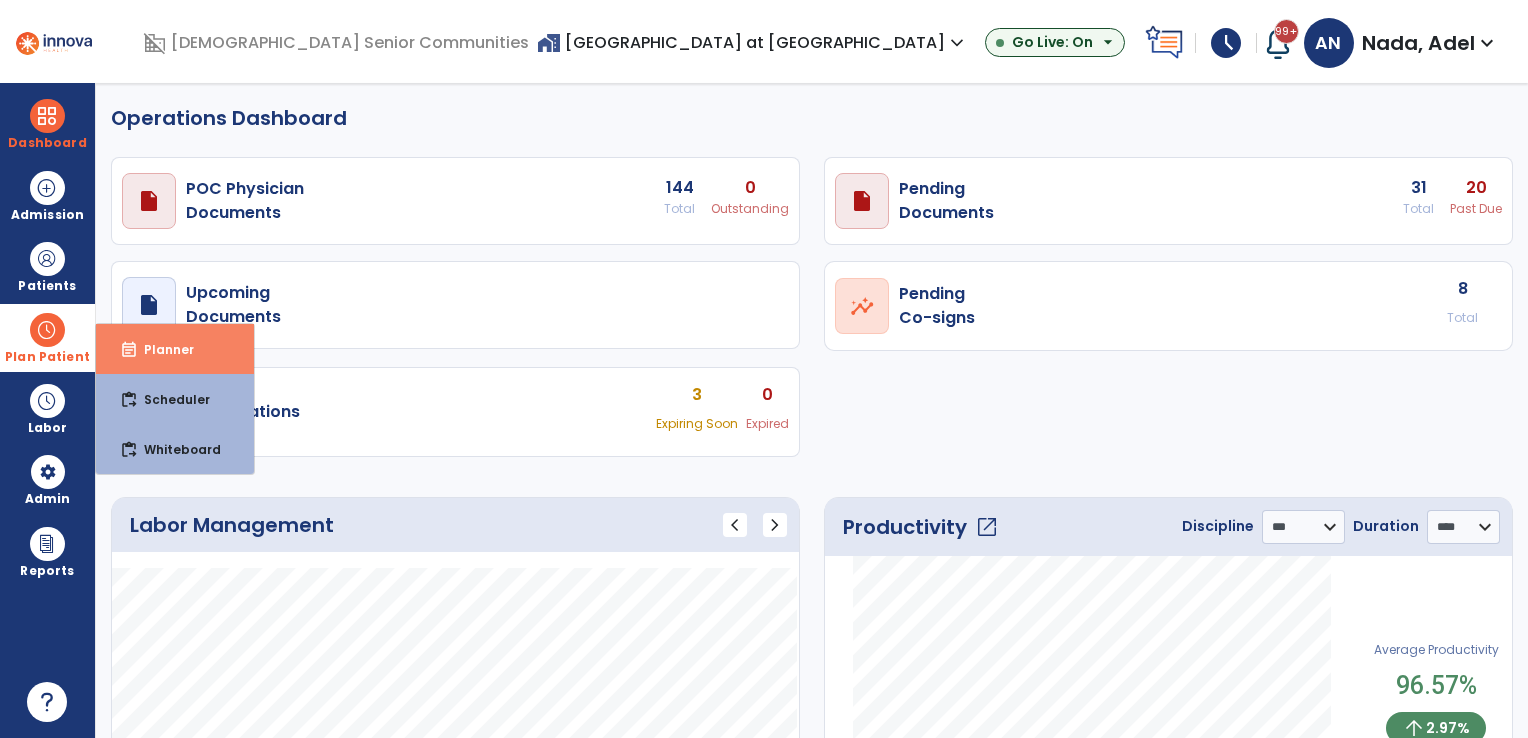 click on "Planner" at bounding box center (161, 349) 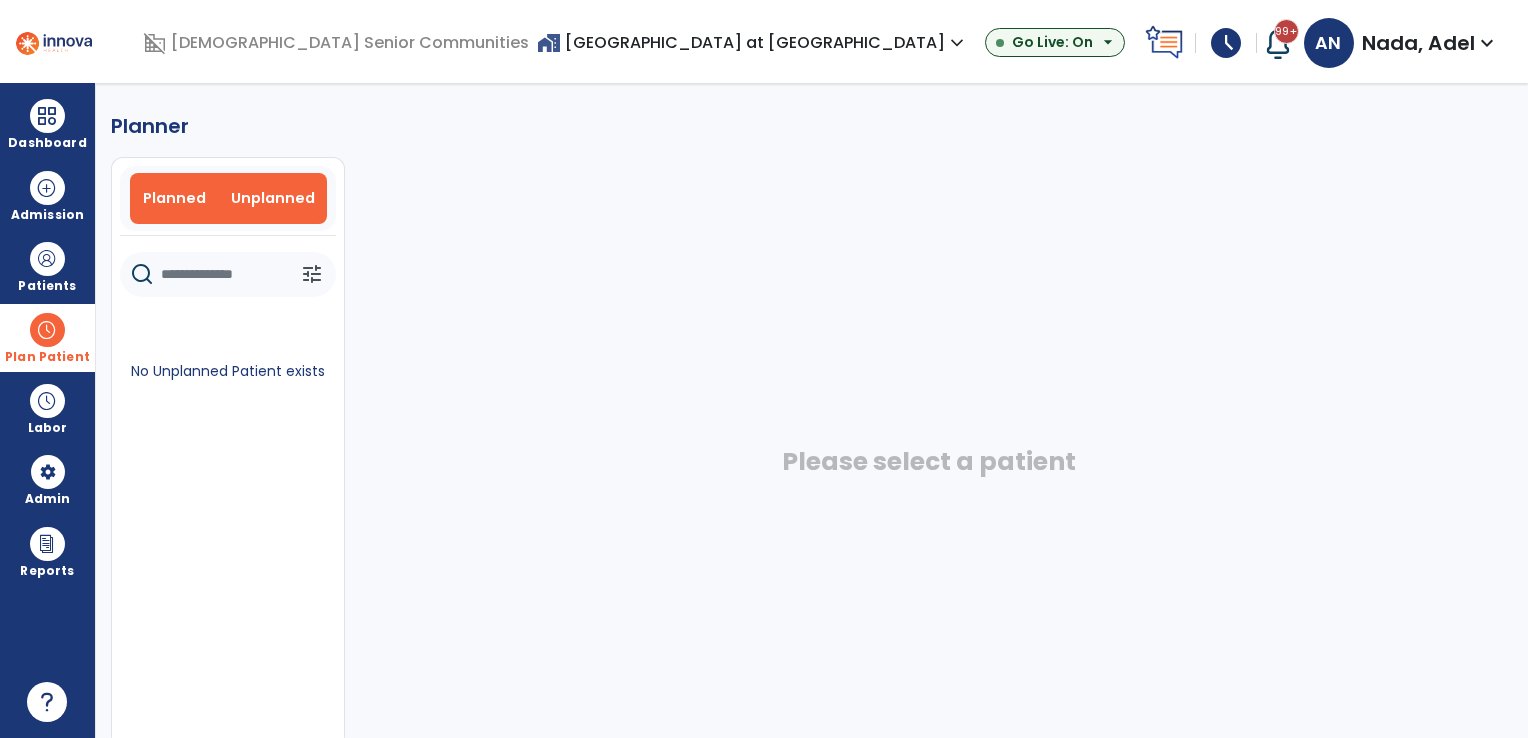 click on "Planned" at bounding box center (174, 198) 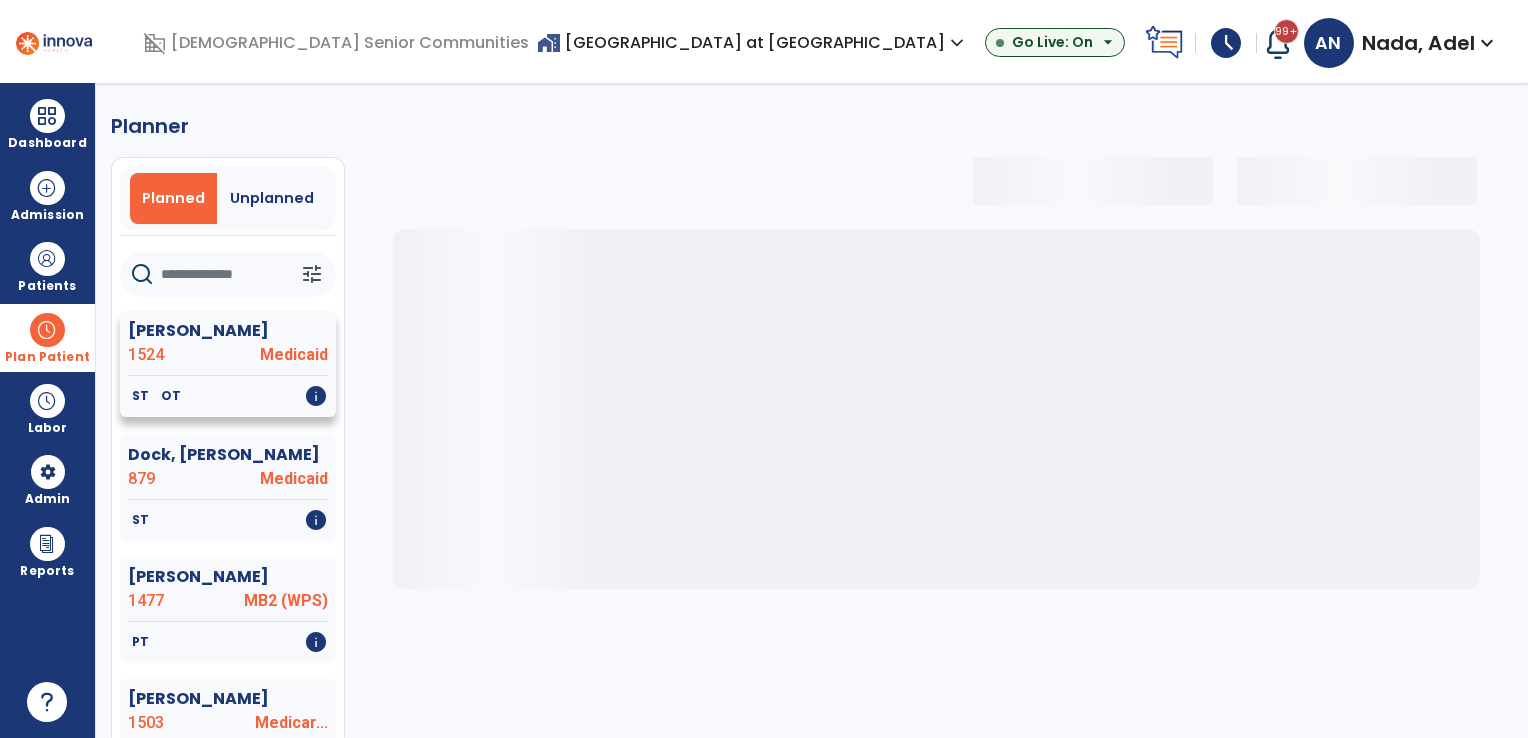 select on "***" 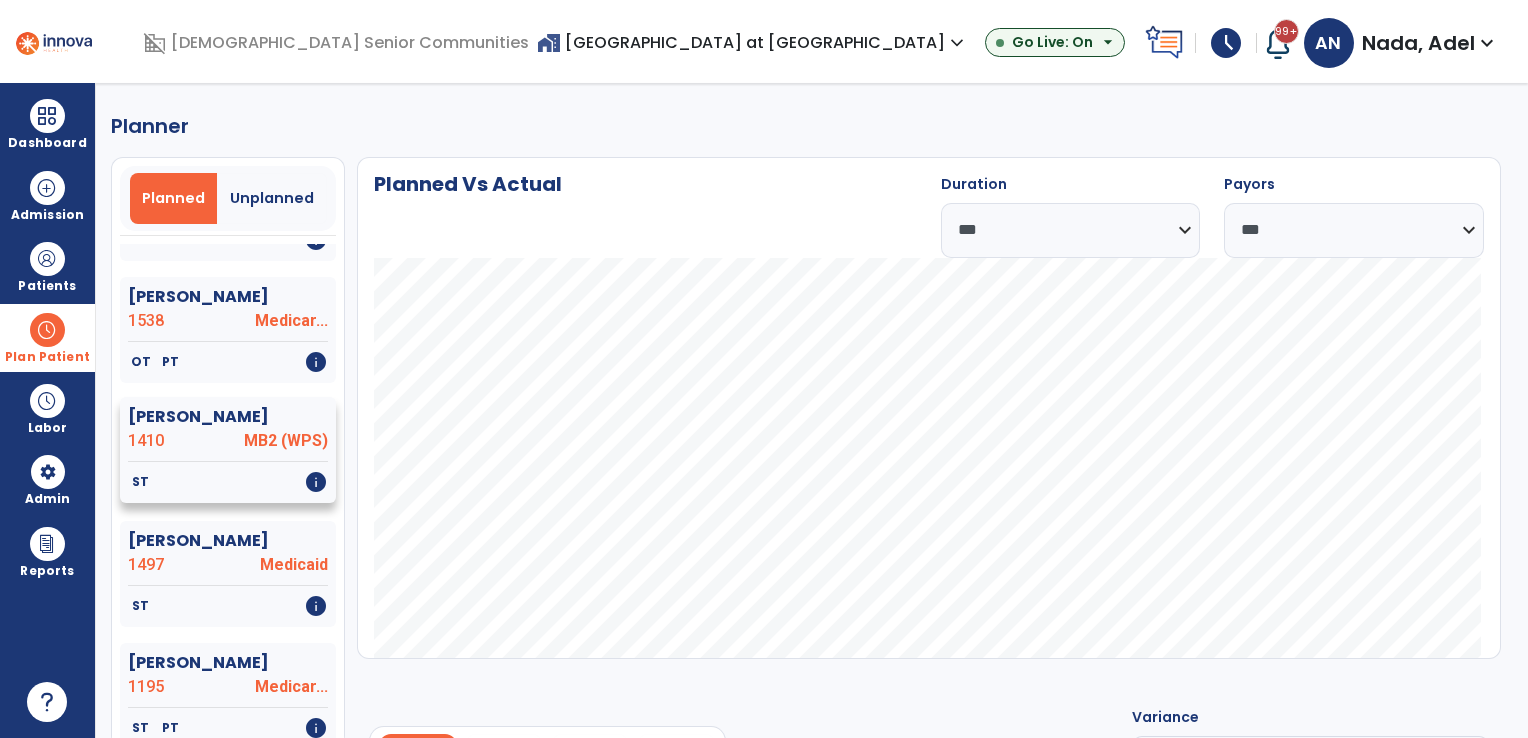 click on "Lorton, Oleta" 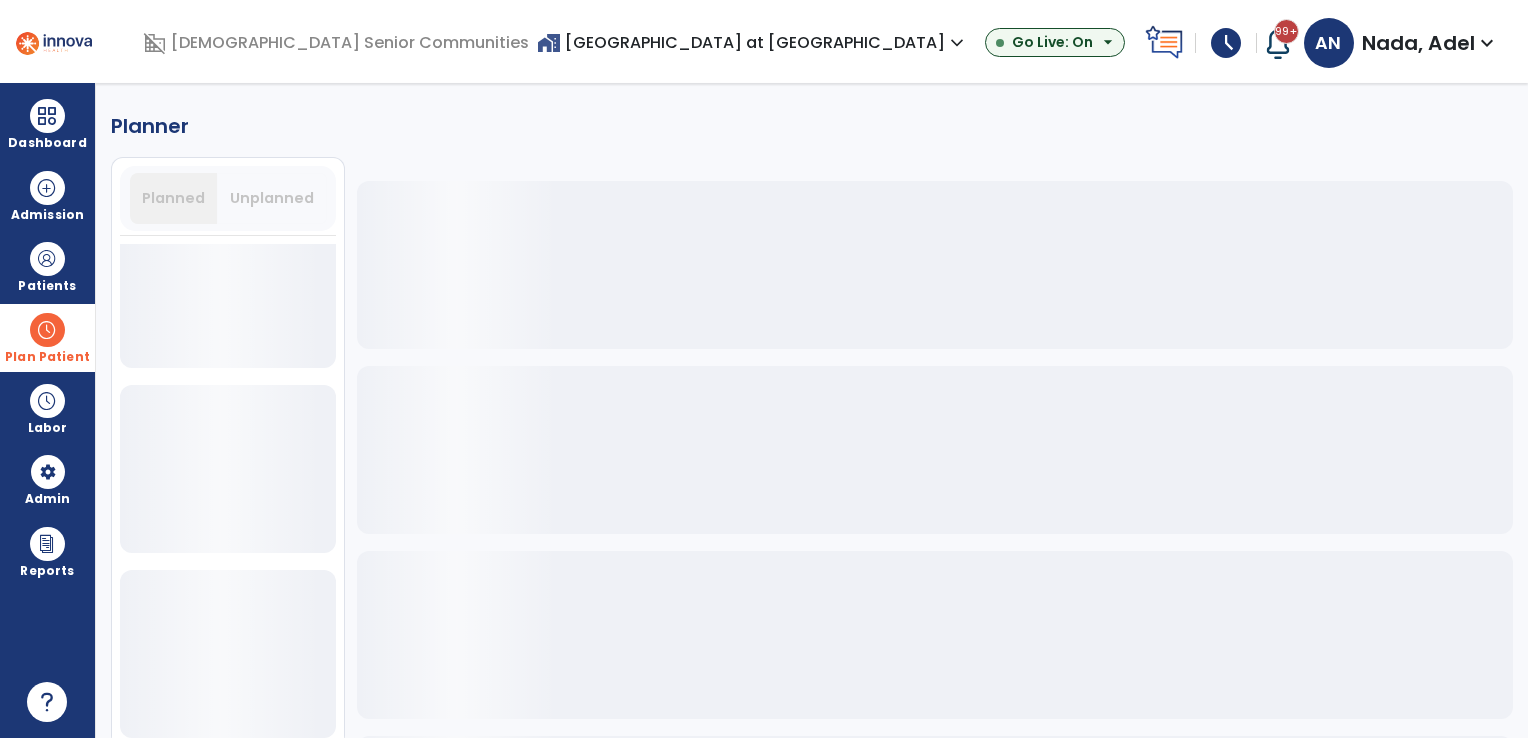 scroll, scrollTop: 768, scrollLeft: 0, axis: vertical 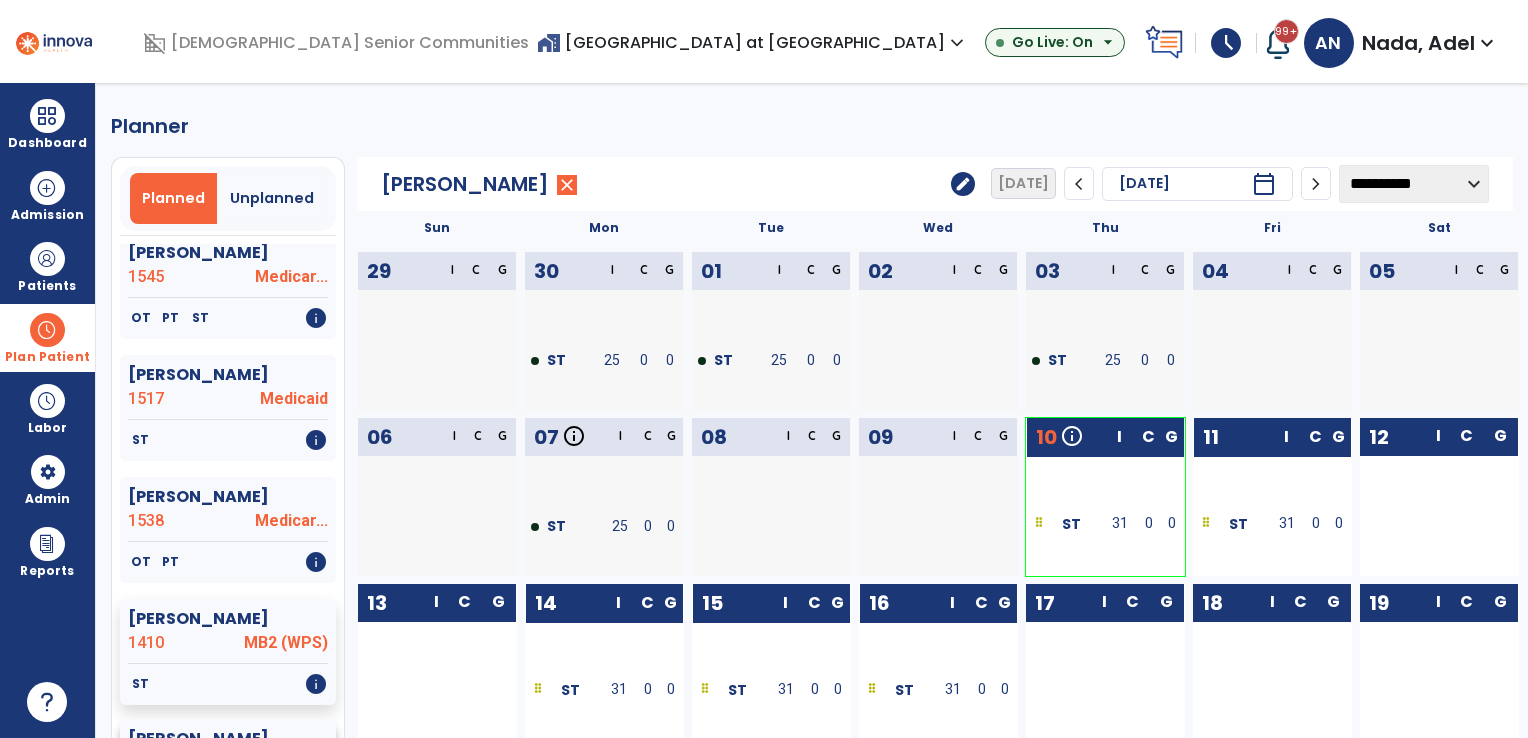 click on "1517" 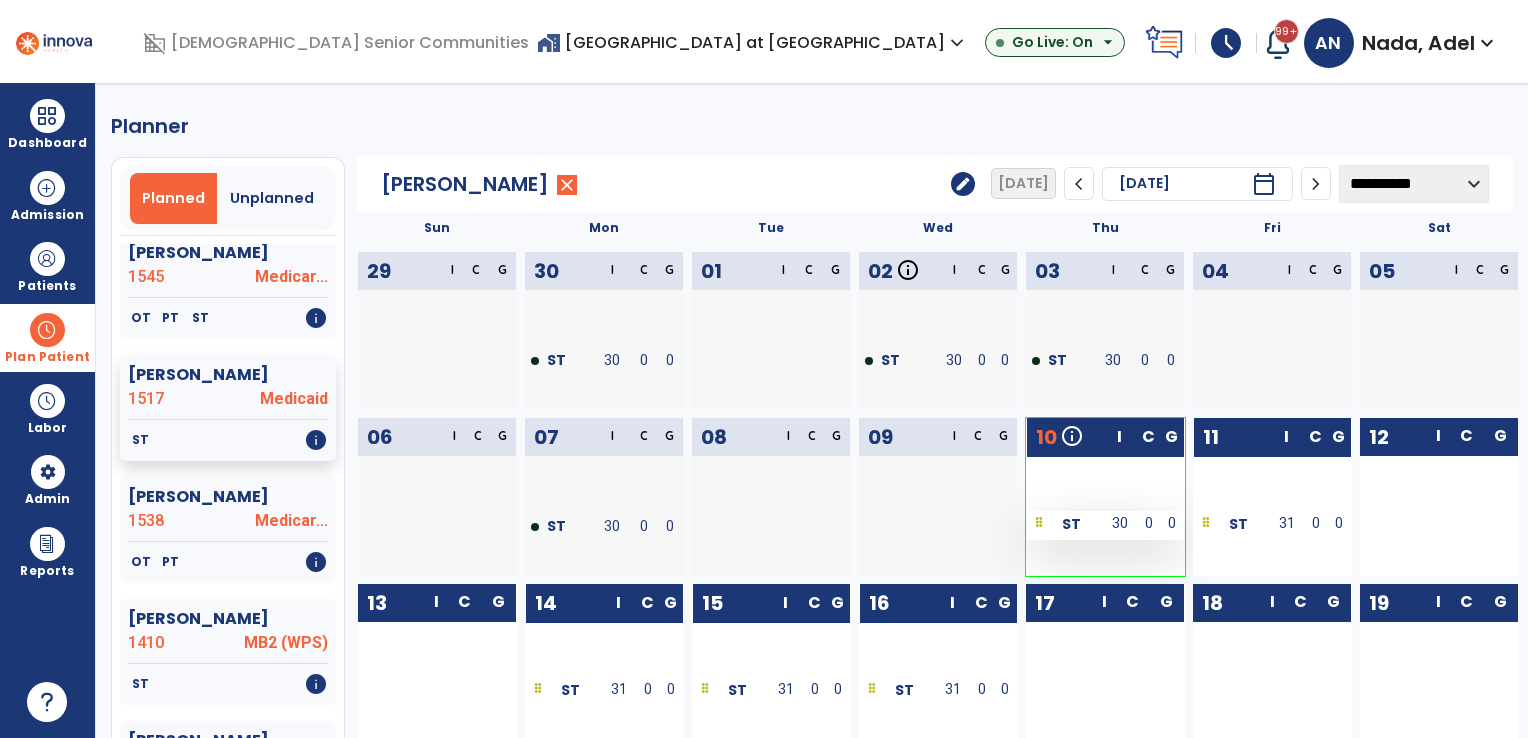 click on "ST" at bounding box center [1065, 523] 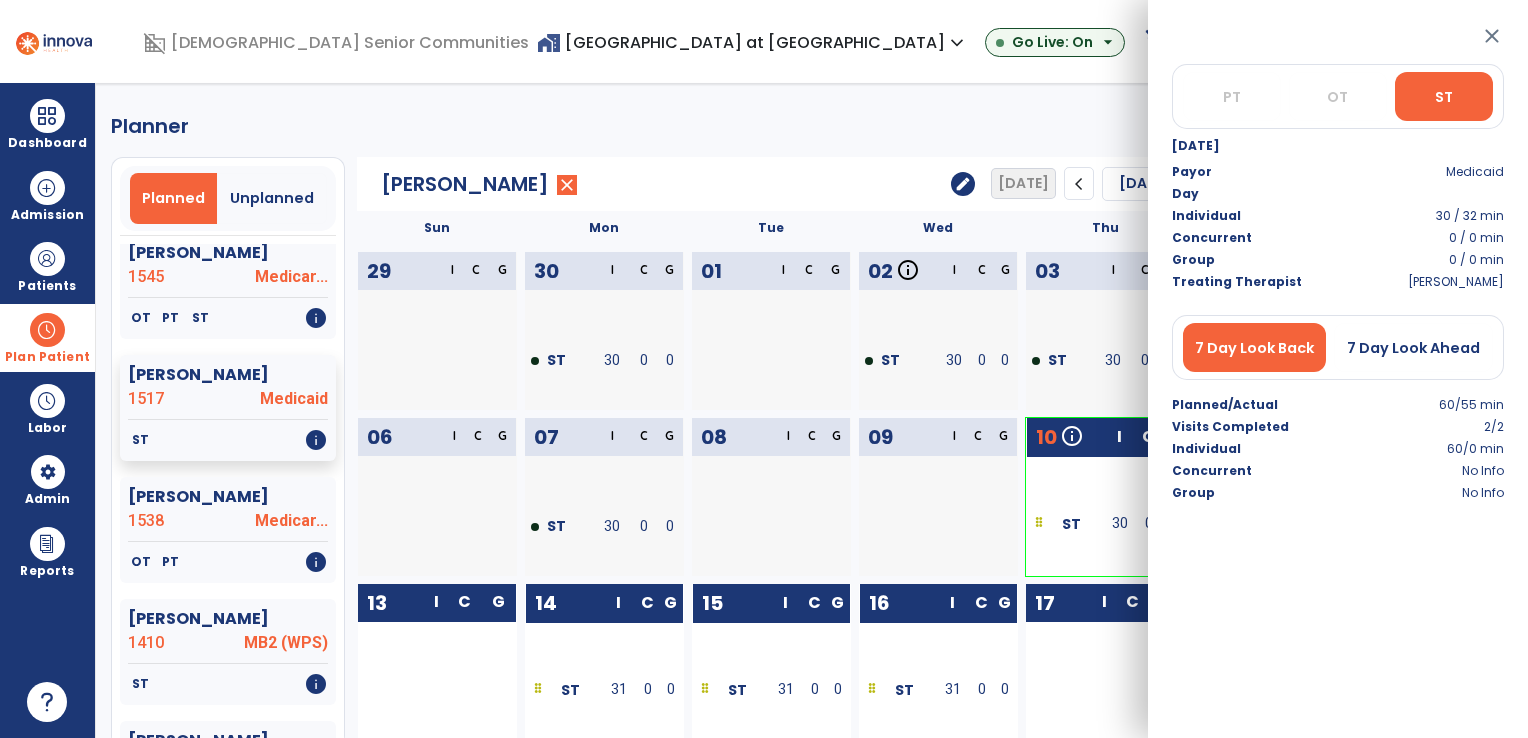 click on "**********" 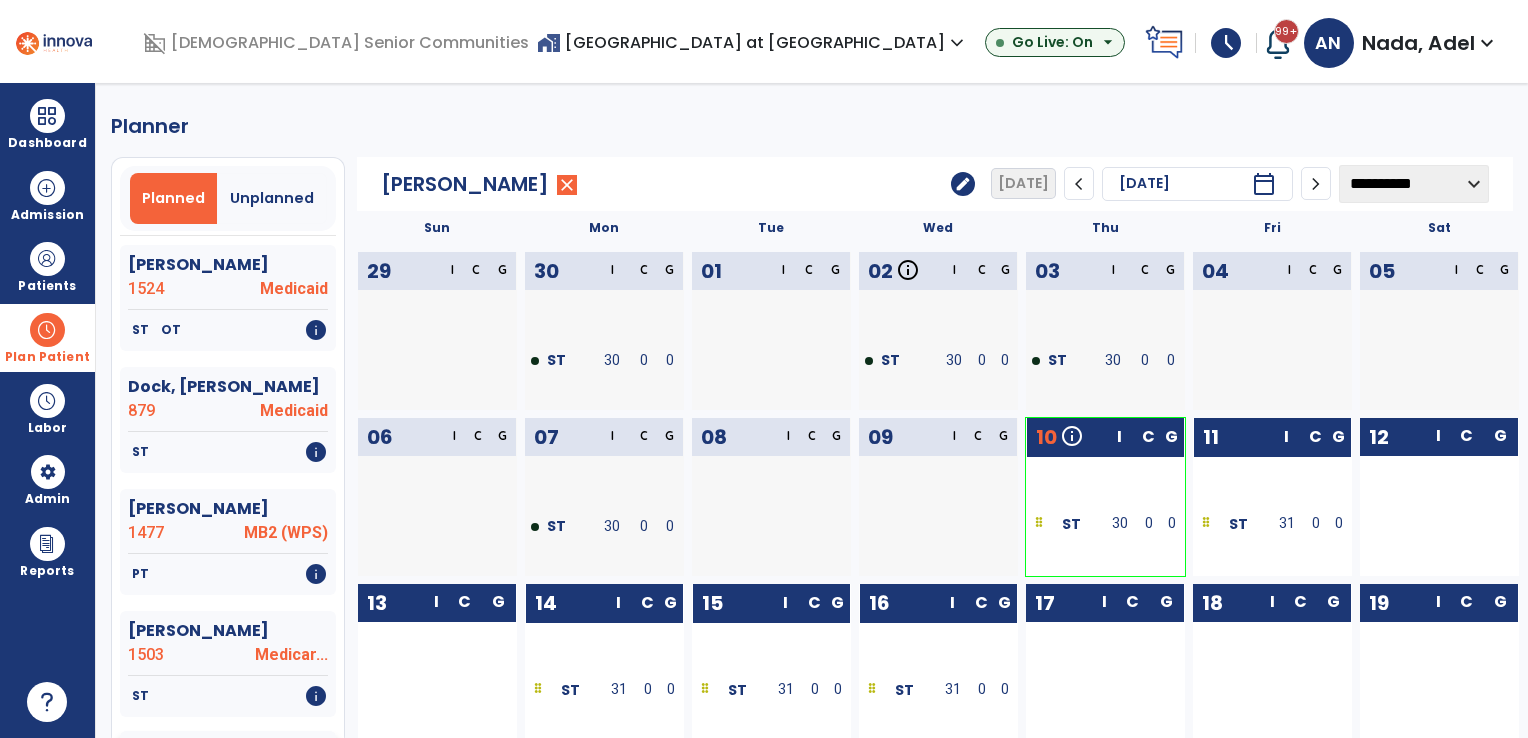 scroll, scrollTop: 0, scrollLeft: 0, axis: both 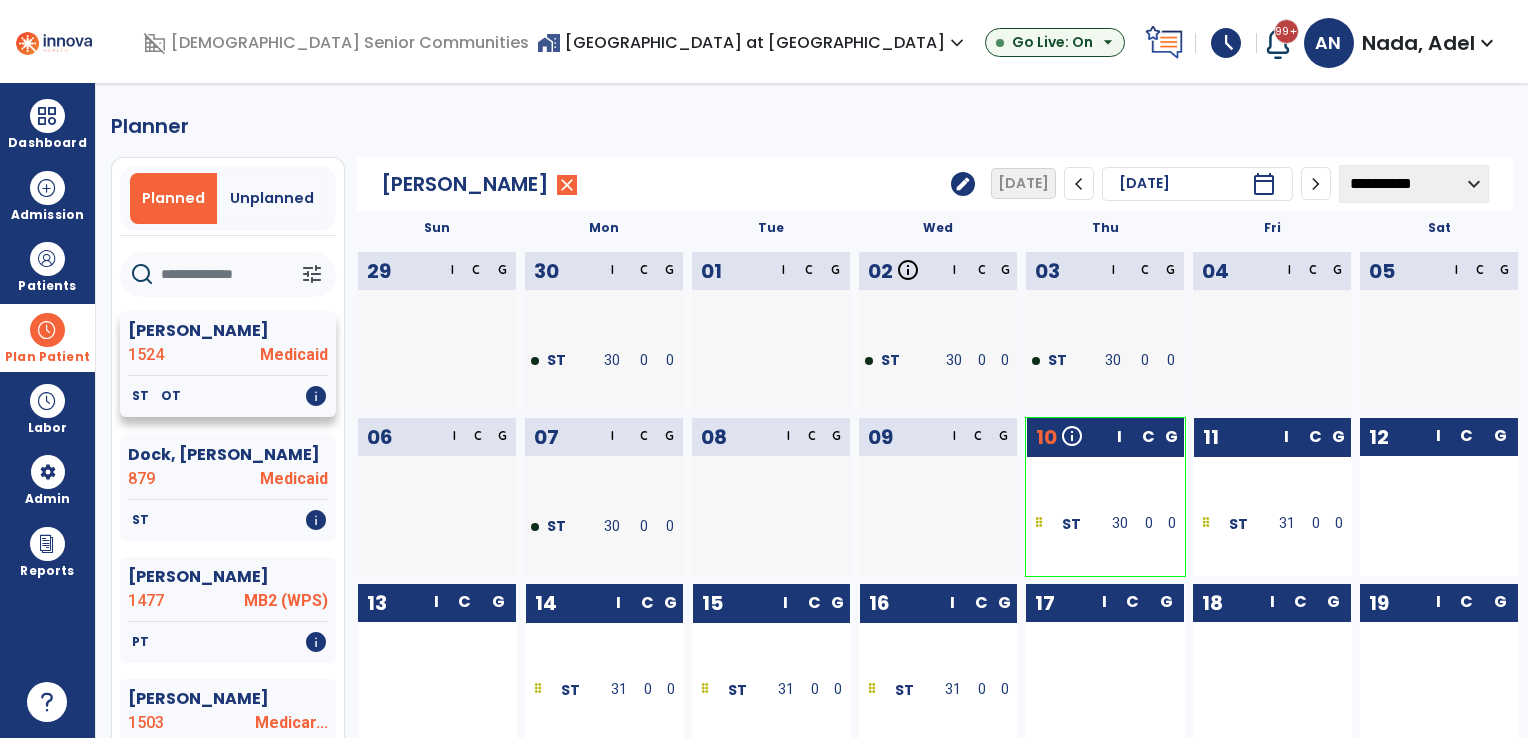 click on "Medicaid" 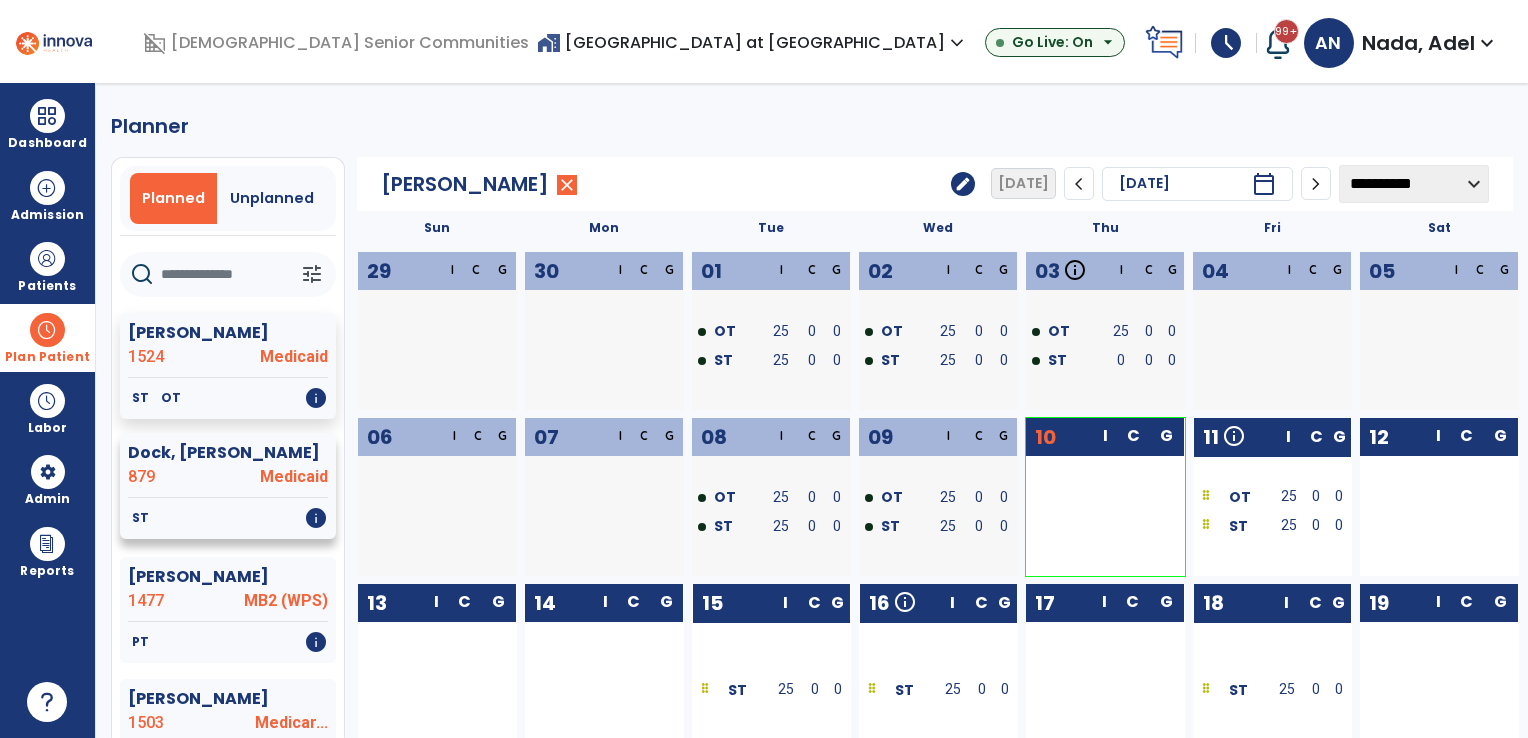 click on "Medicaid" 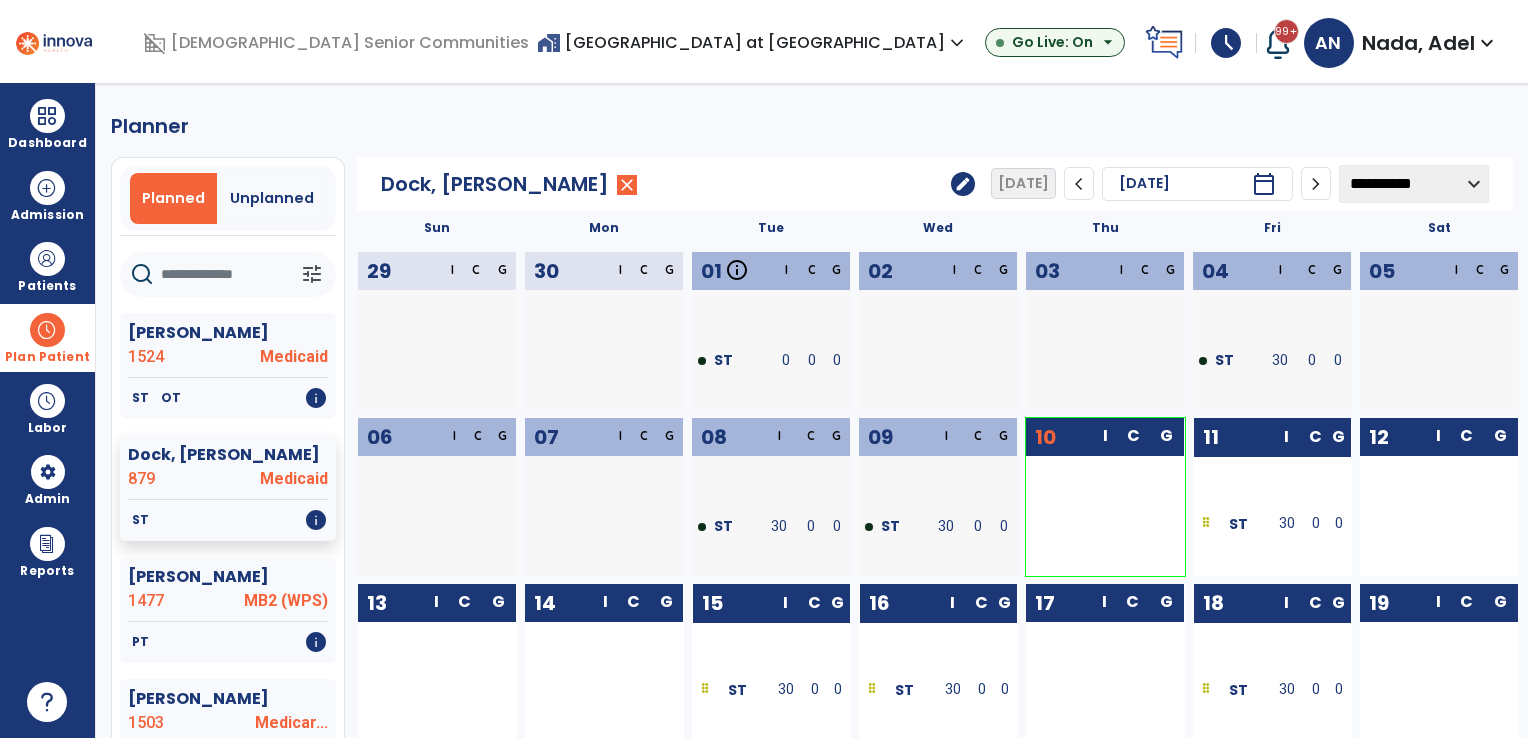 click on "**********" 